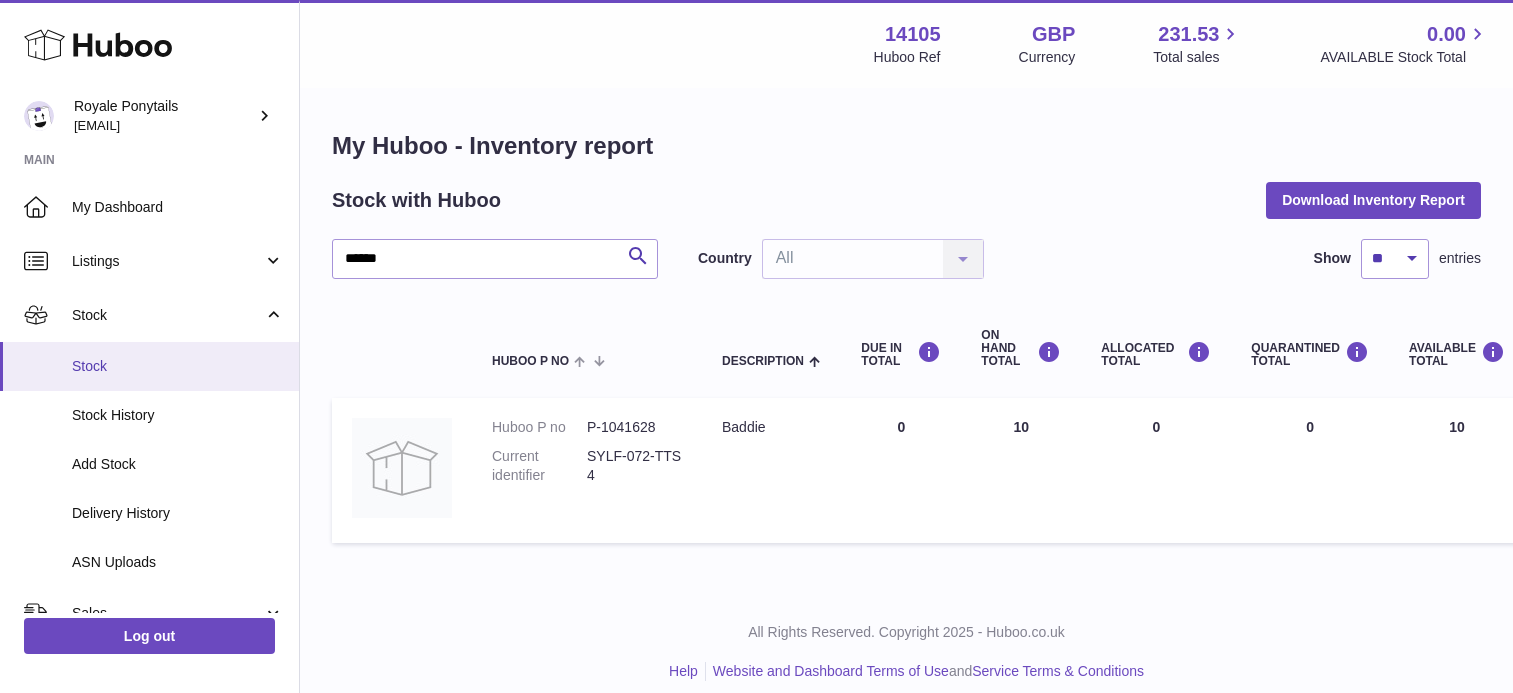 scroll, scrollTop: 0, scrollLeft: 0, axis: both 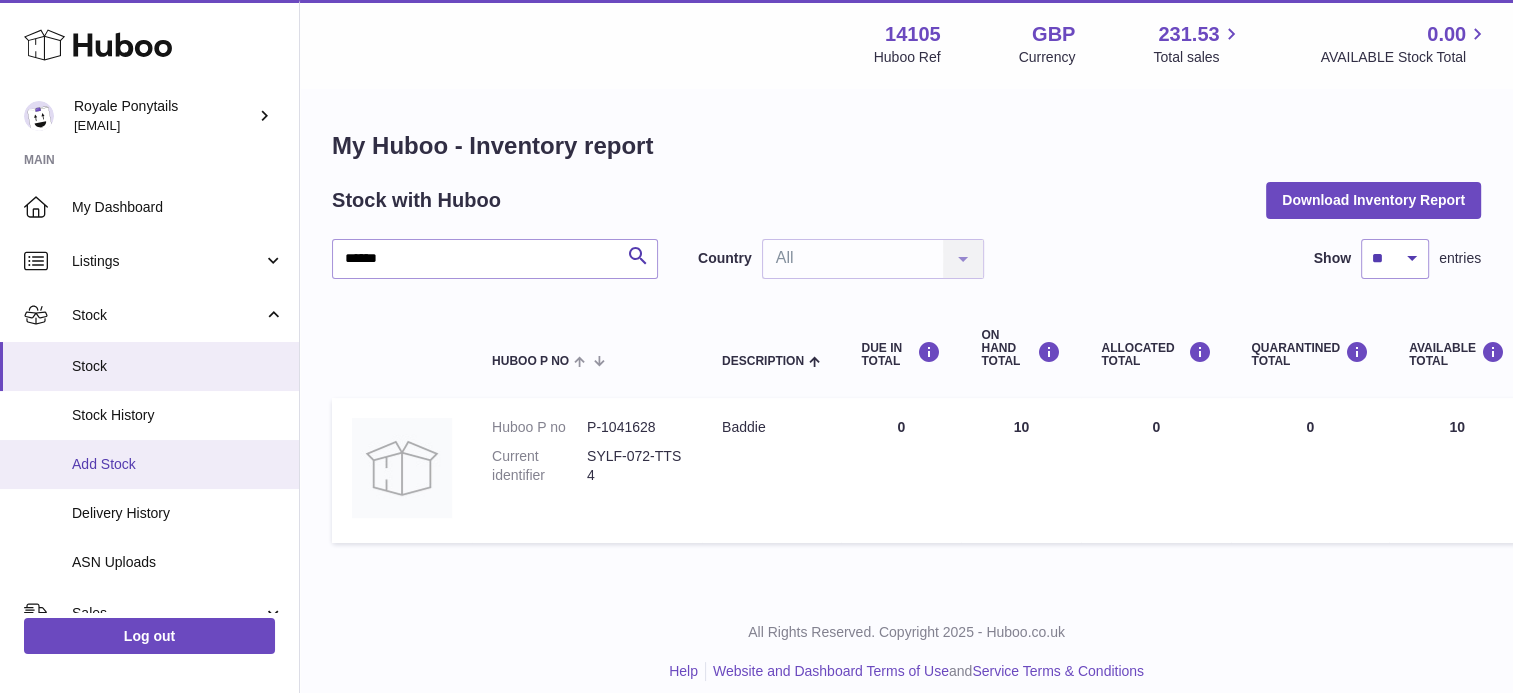 click on "Add Stock" at bounding box center (178, 464) 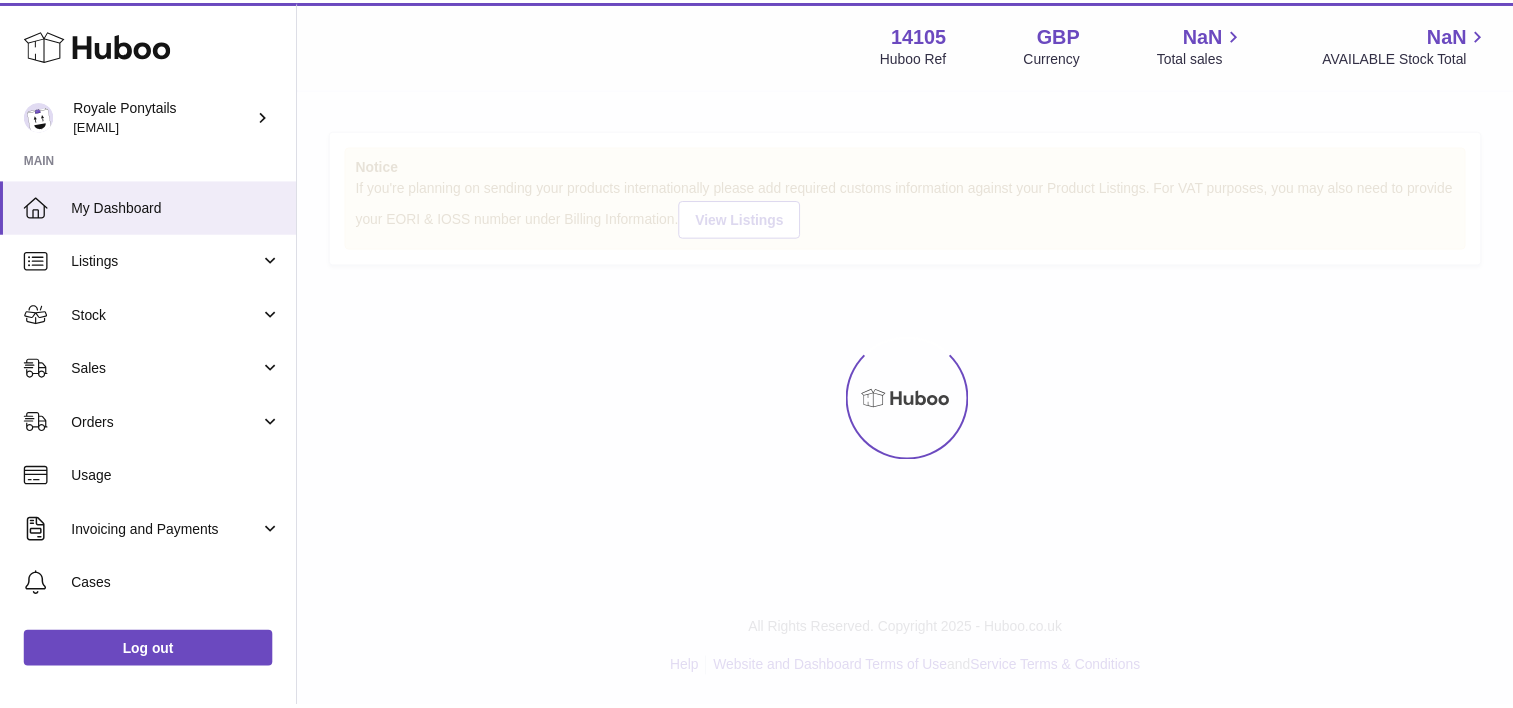 scroll, scrollTop: 0, scrollLeft: 0, axis: both 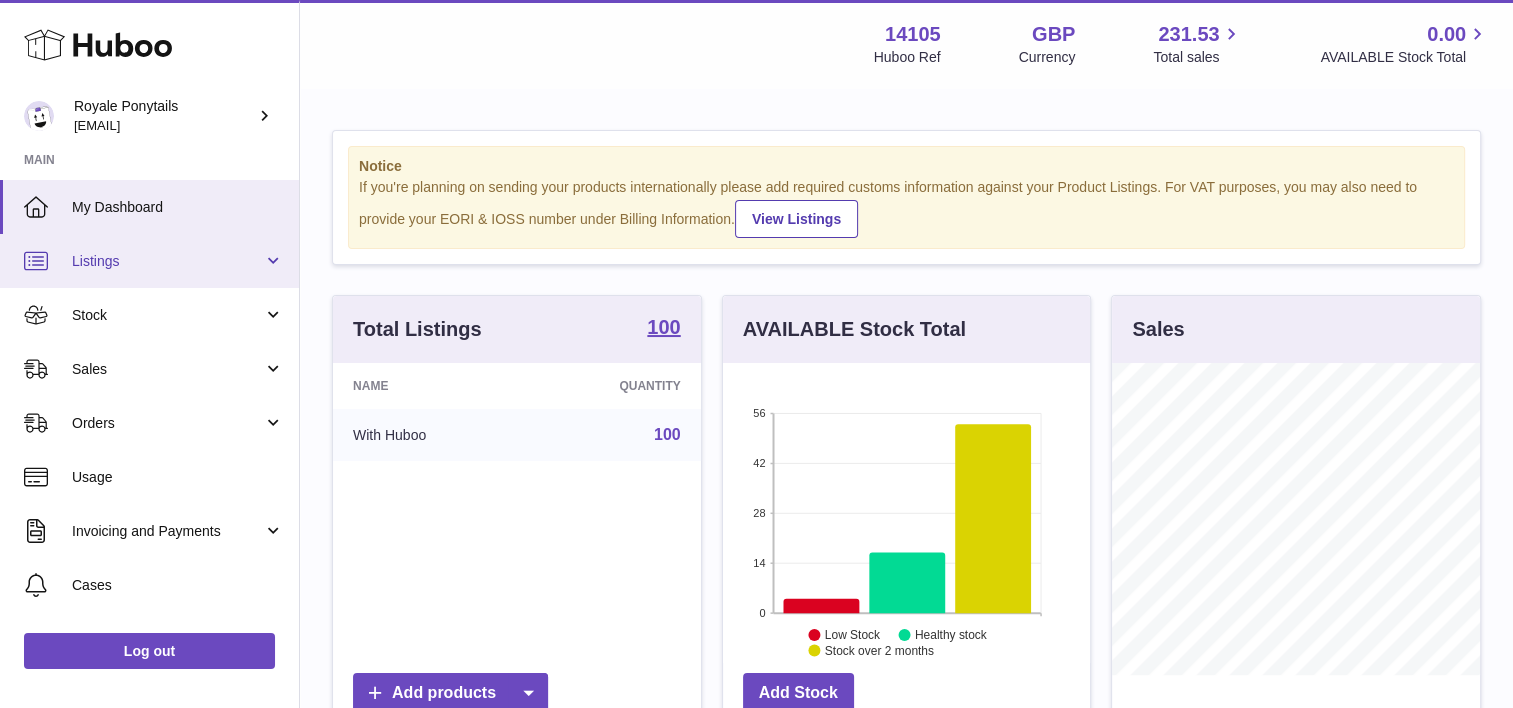 click on "Listings" at bounding box center (167, 261) 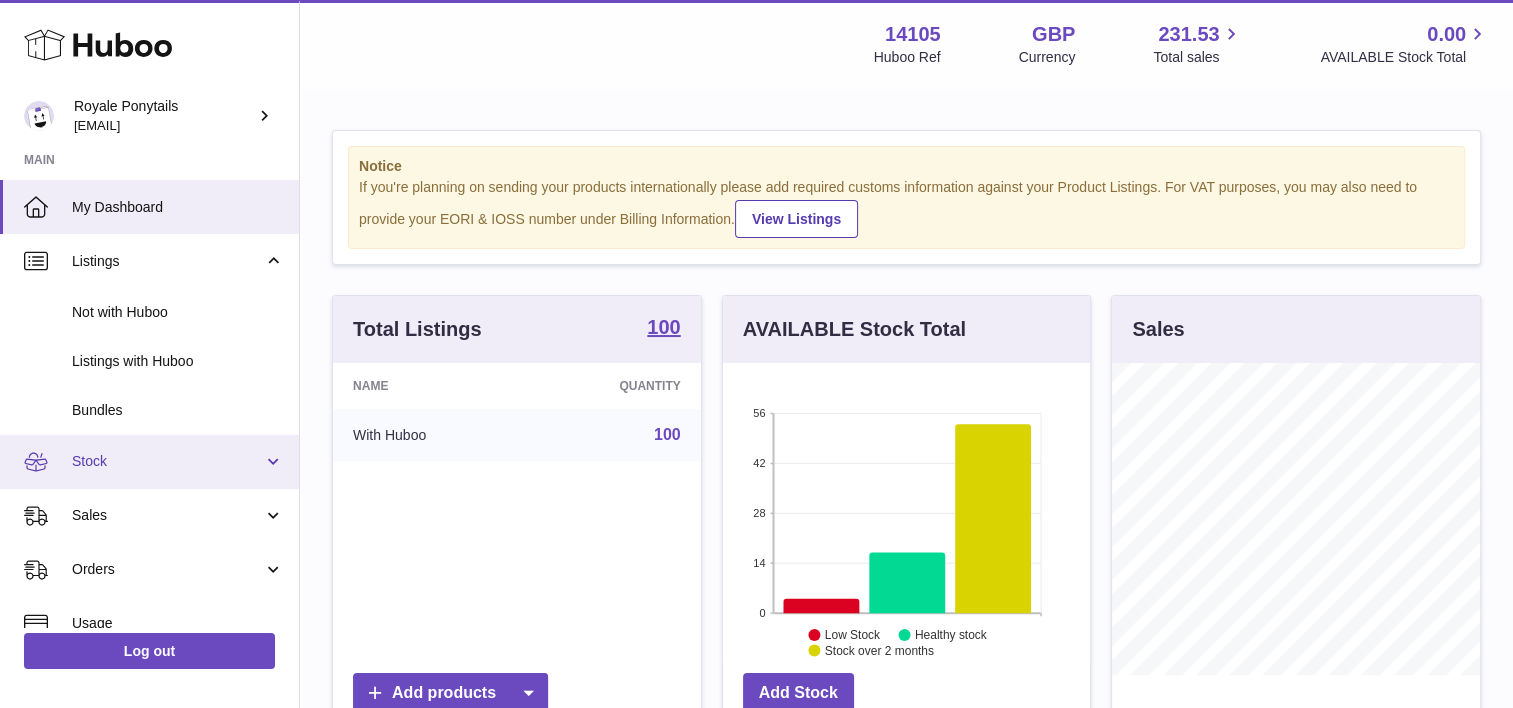 click on "Stock" at bounding box center (167, 461) 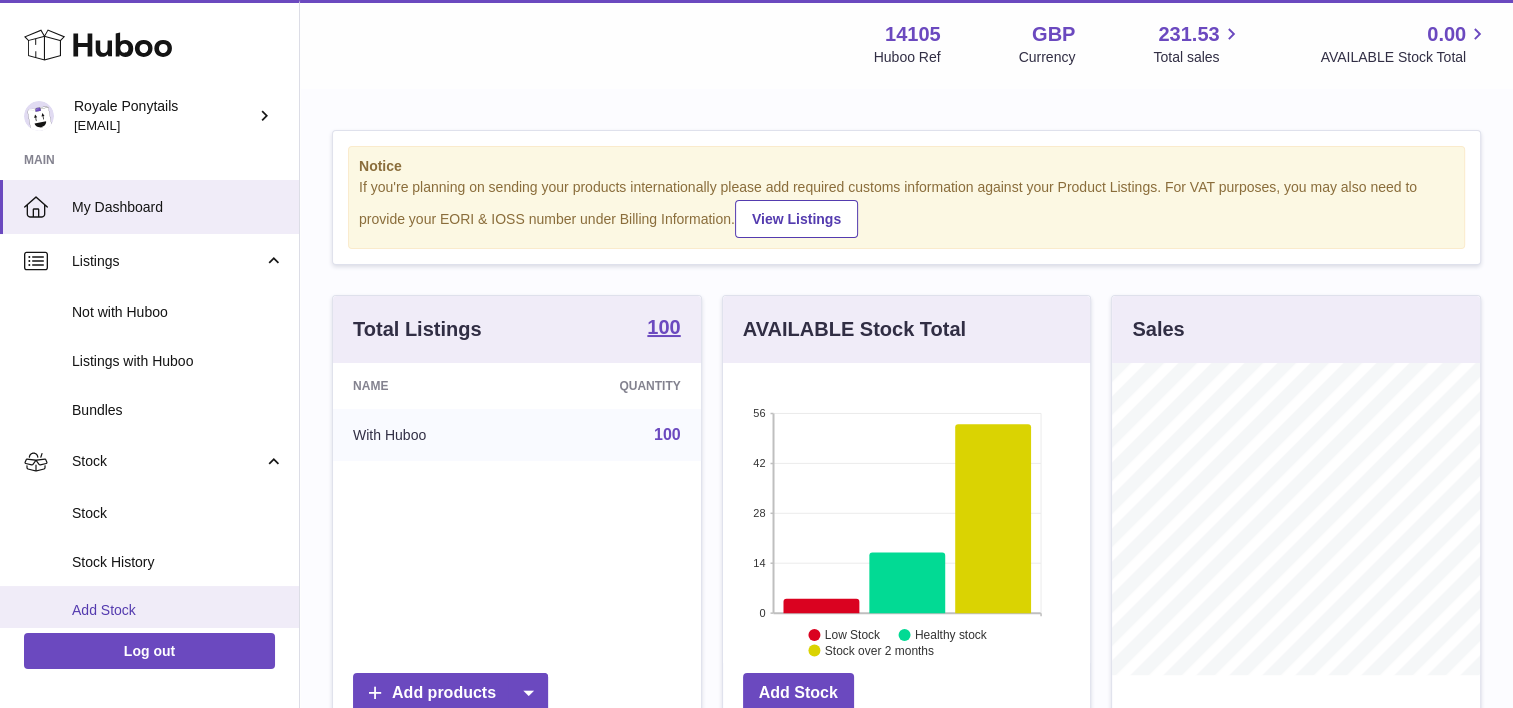 click on "Add Stock" at bounding box center [178, 610] 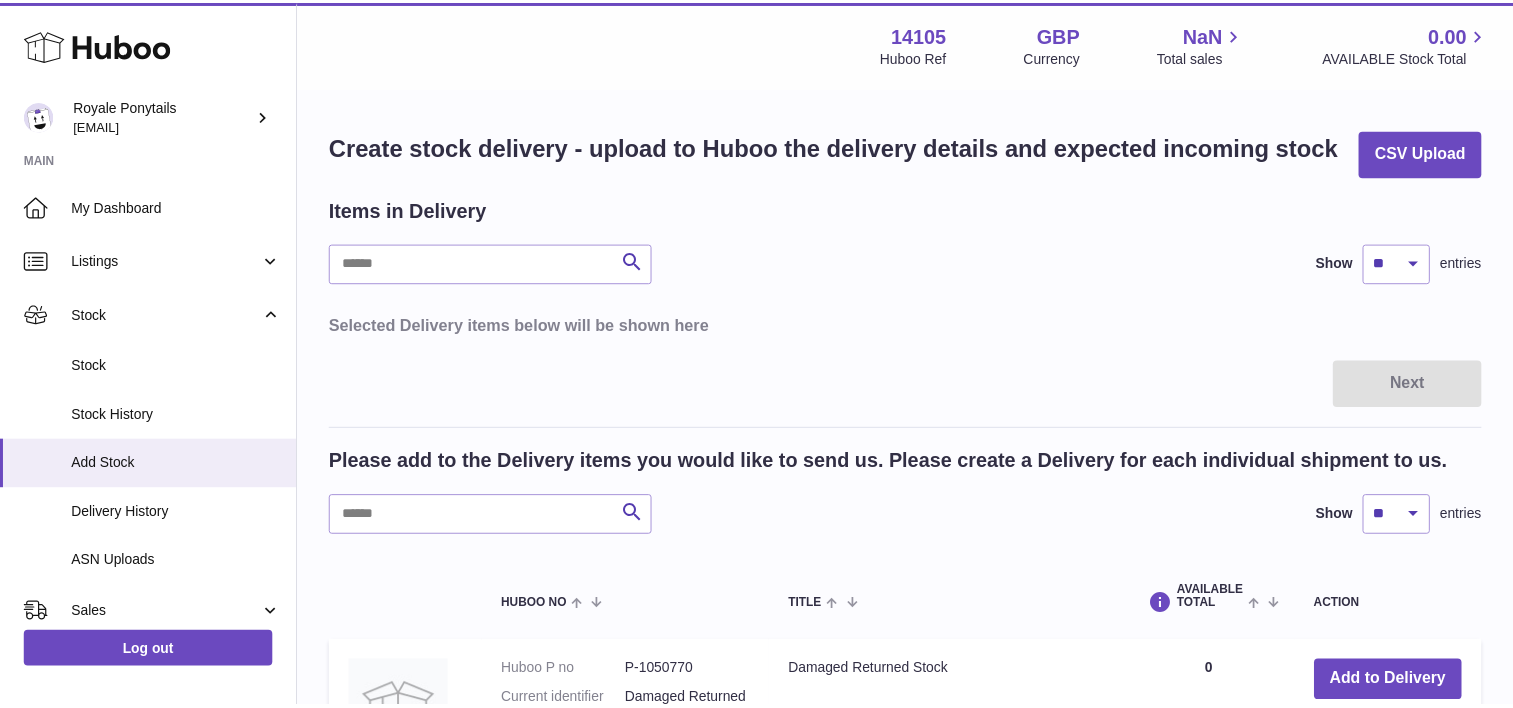 scroll, scrollTop: 0, scrollLeft: 0, axis: both 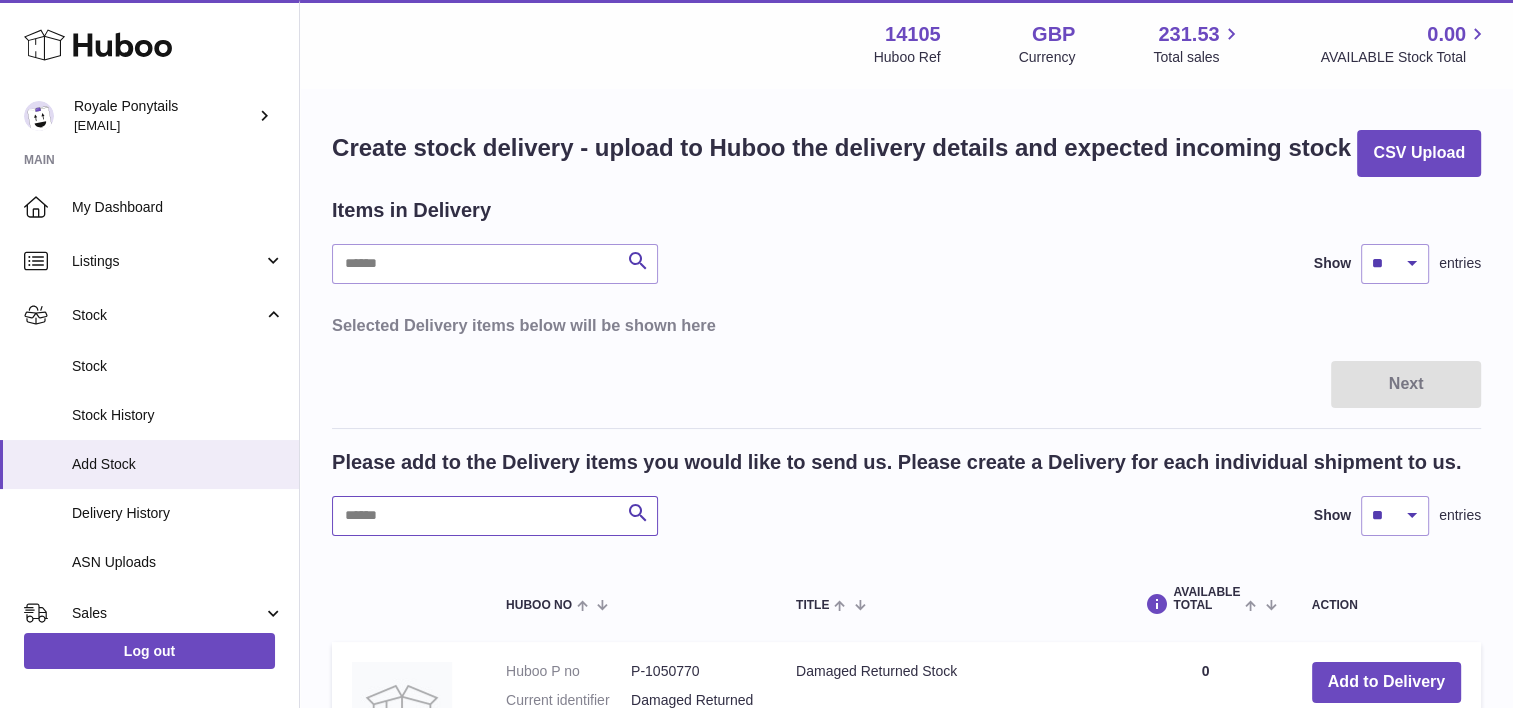 click at bounding box center (495, 516) 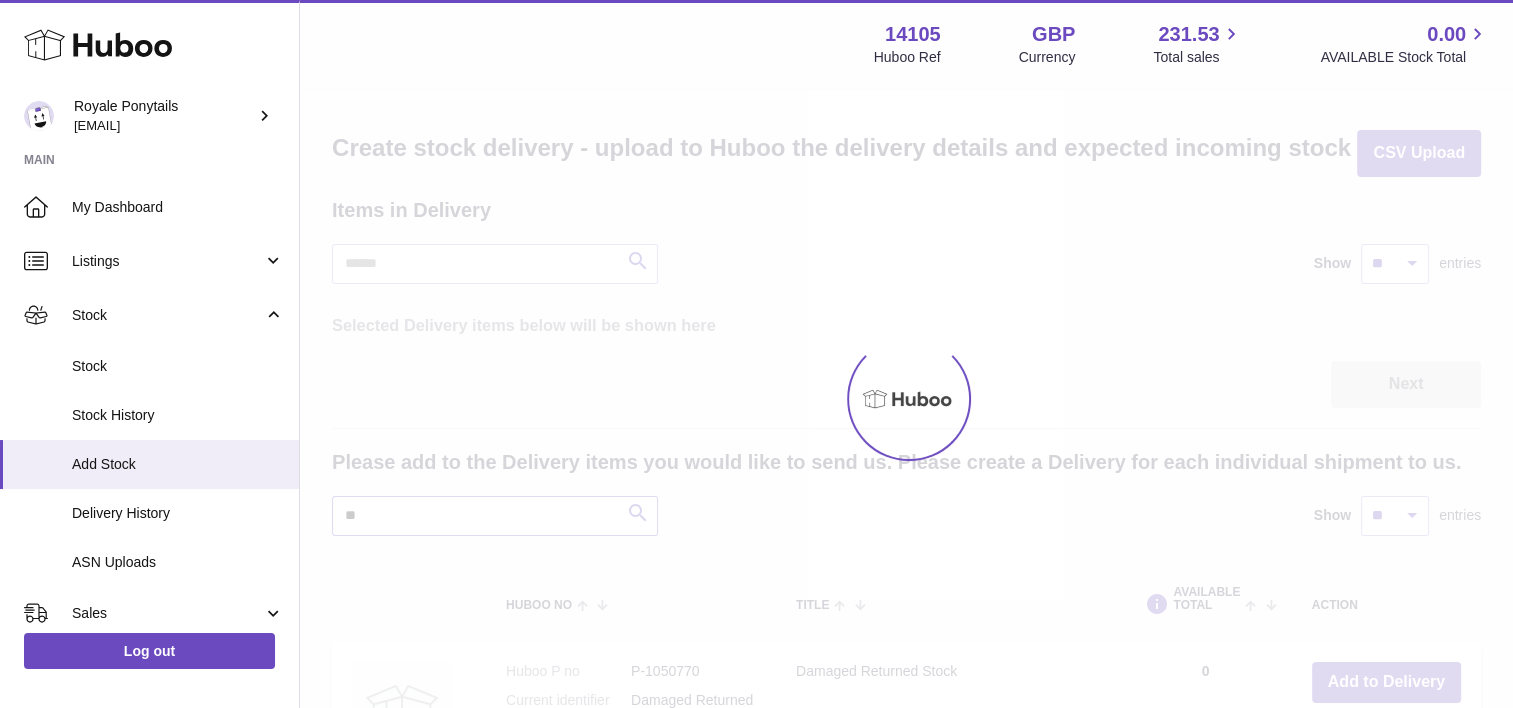 type on "*" 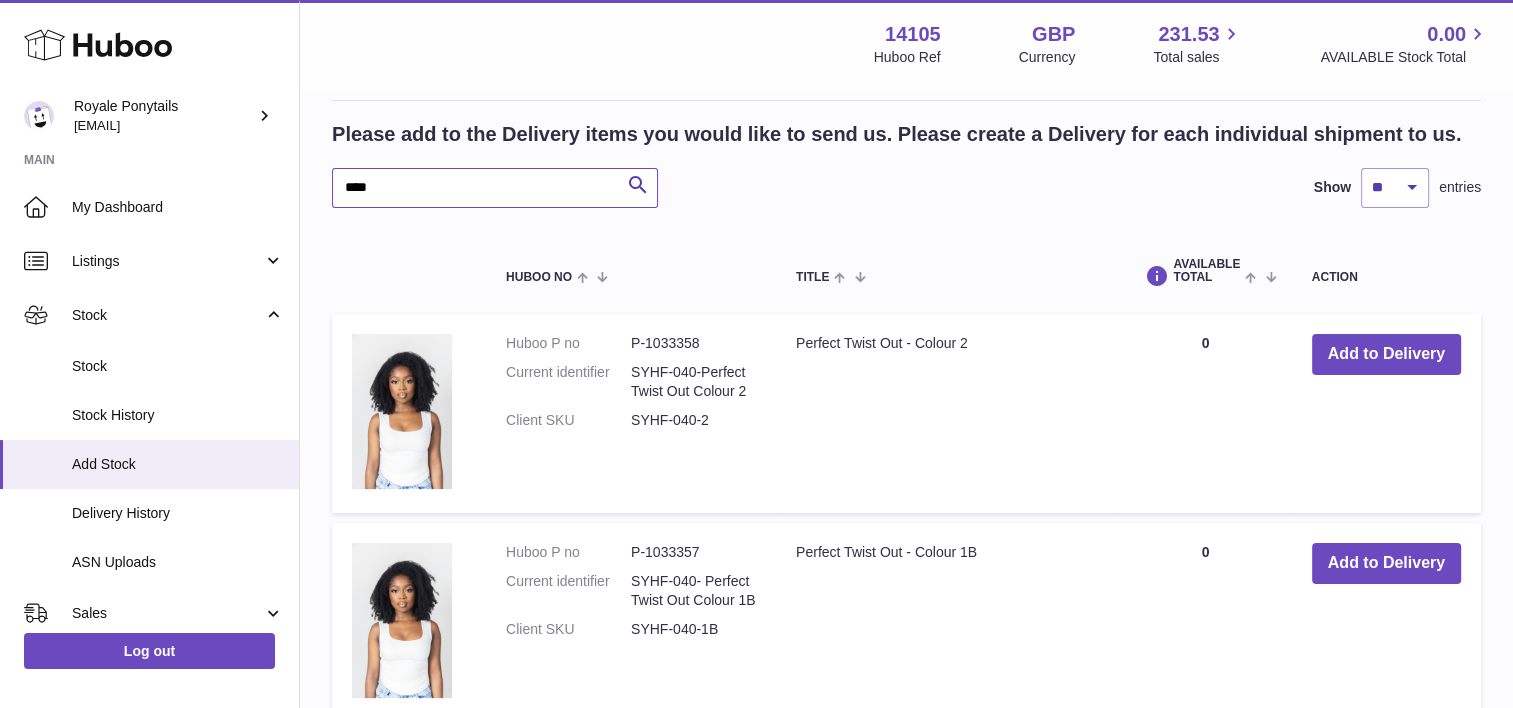 scroll, scrollTop: 335, scrollLeft: 0, axis: vertical 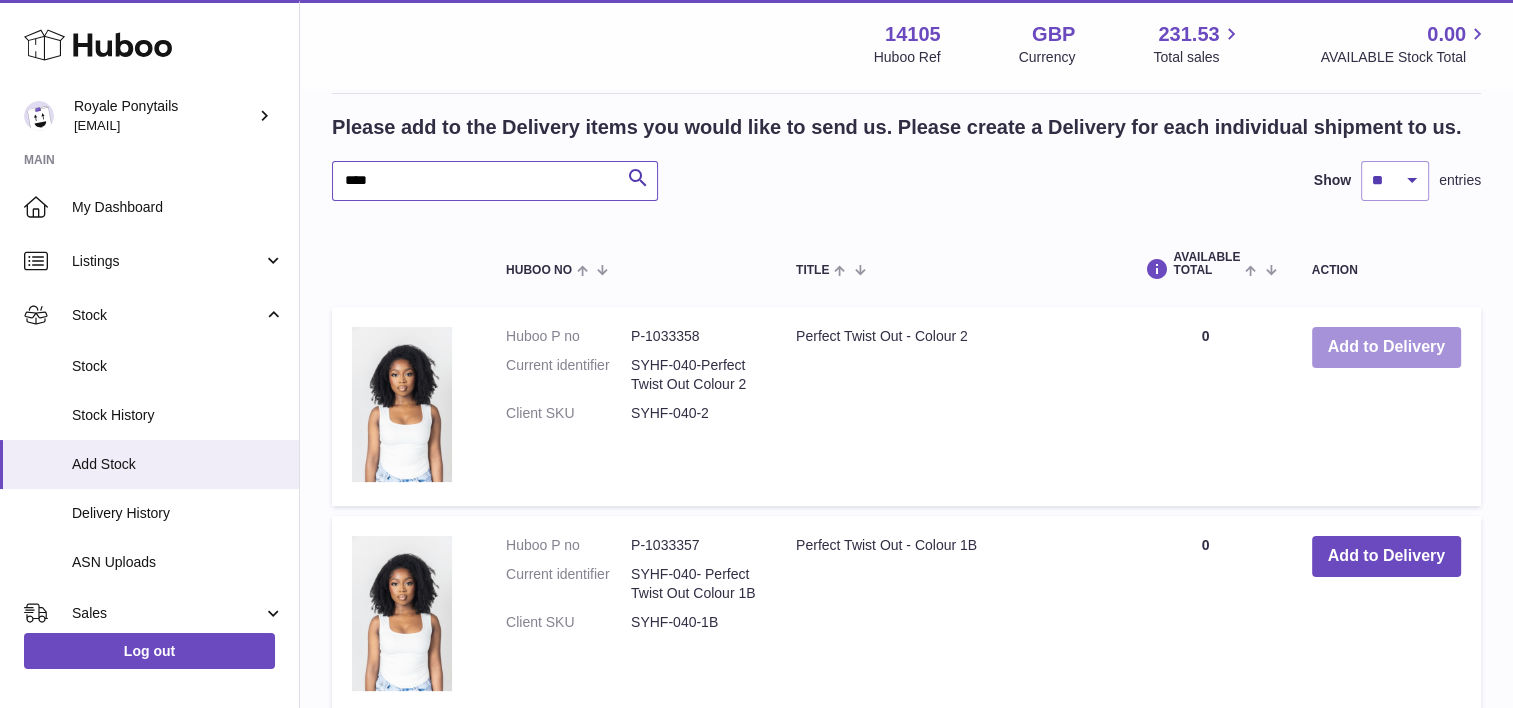 type on "****" 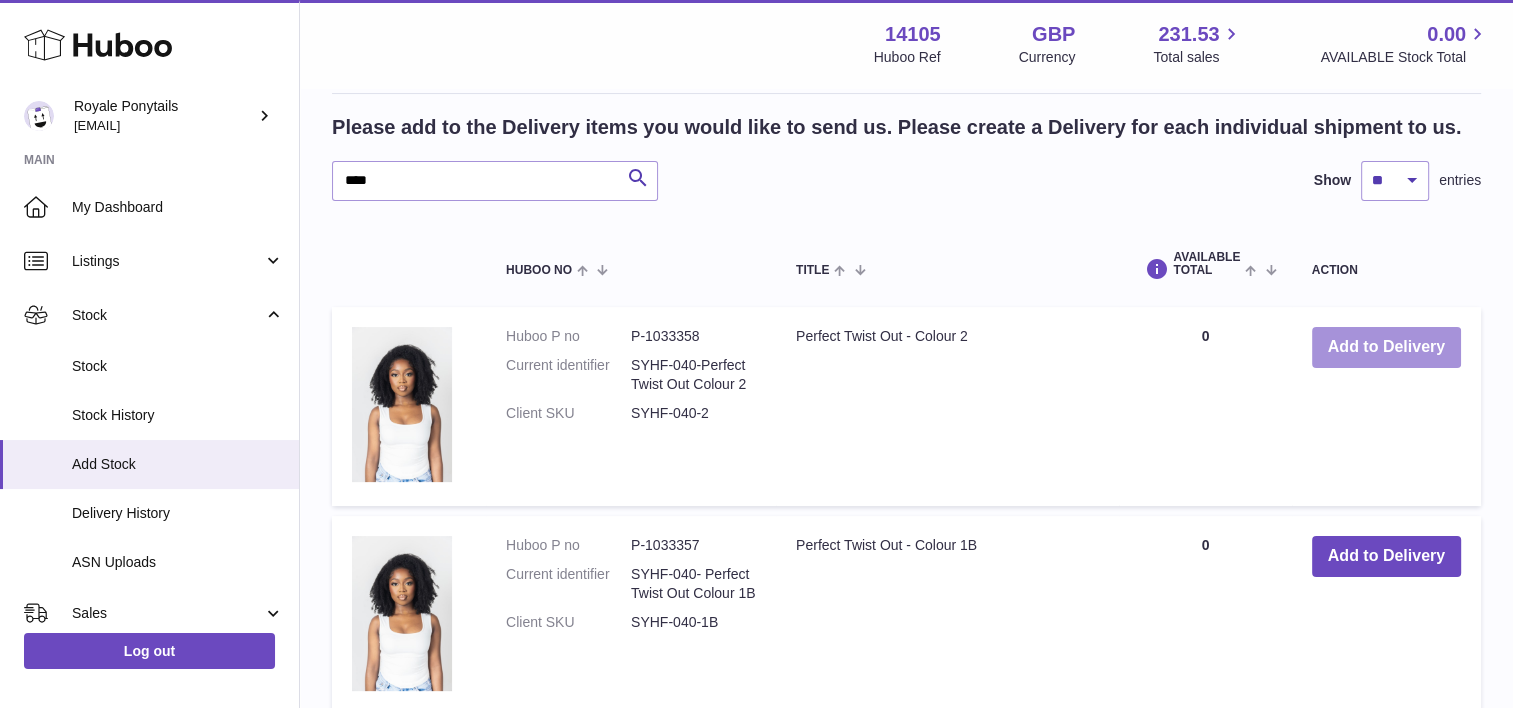 click on "Add to Delivery" at bounding box center [1386, 347] 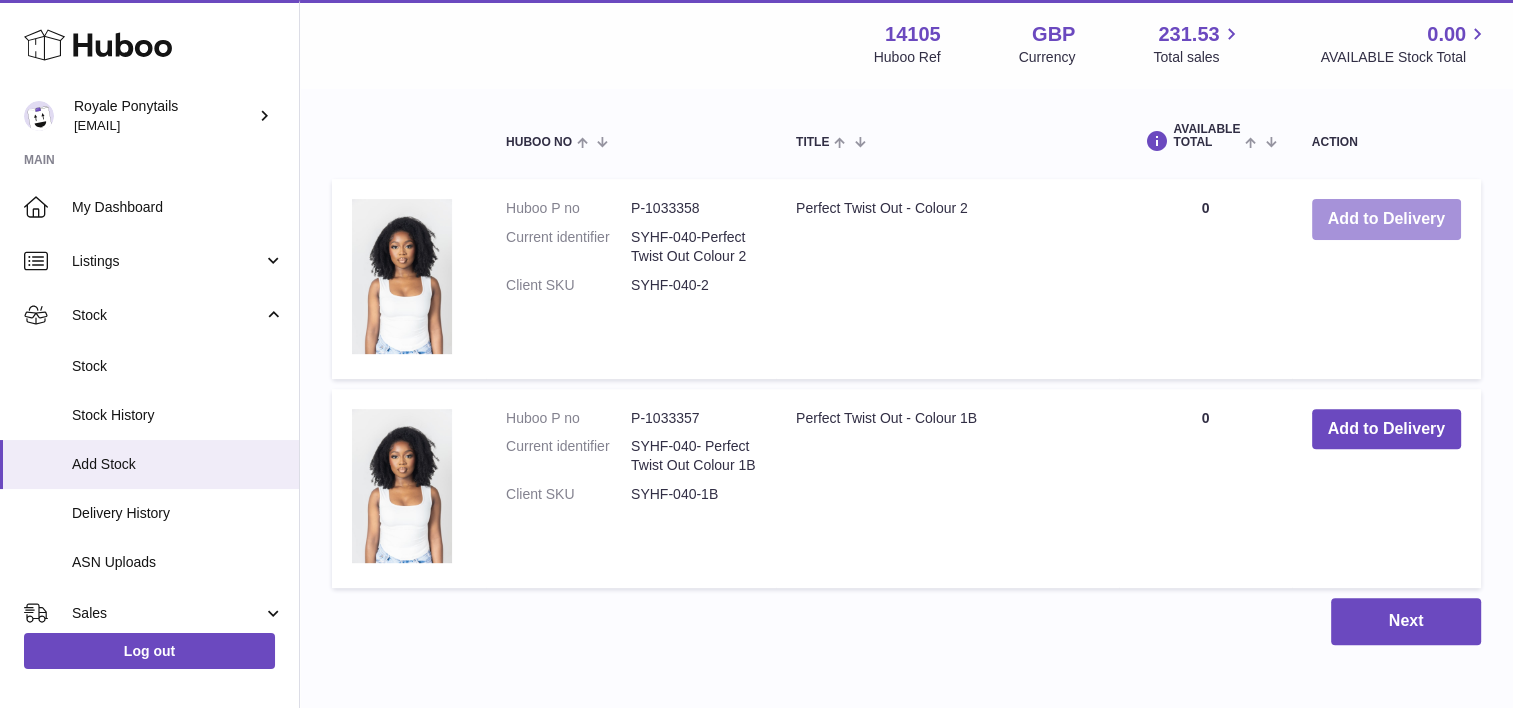 scroll, scrollTop: 708, scrollLeft: 0, axis: vertical 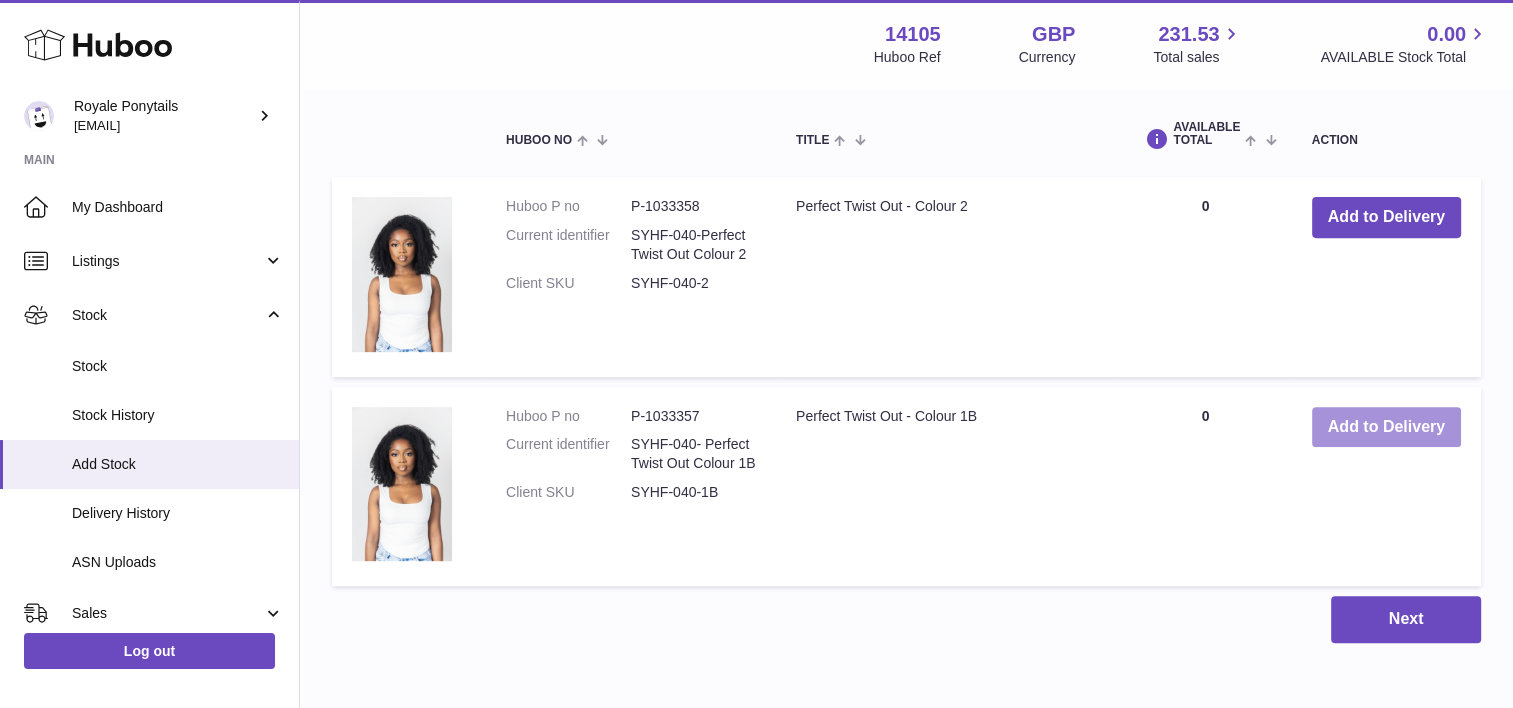 click on "Add to Delivery" at bounding box center [1386, 427] 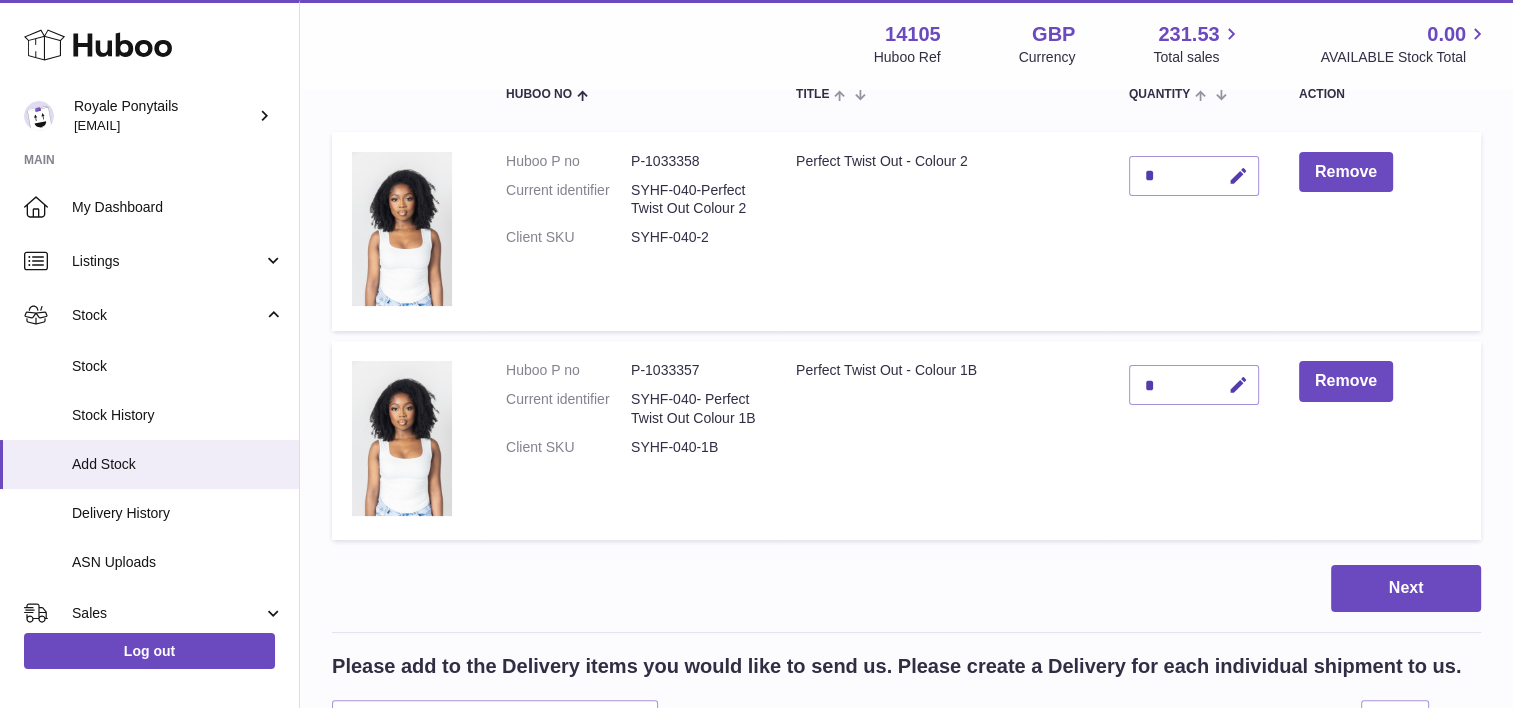 scroll, scrollTop: 248, scrollLeft: 0, axis: vertical 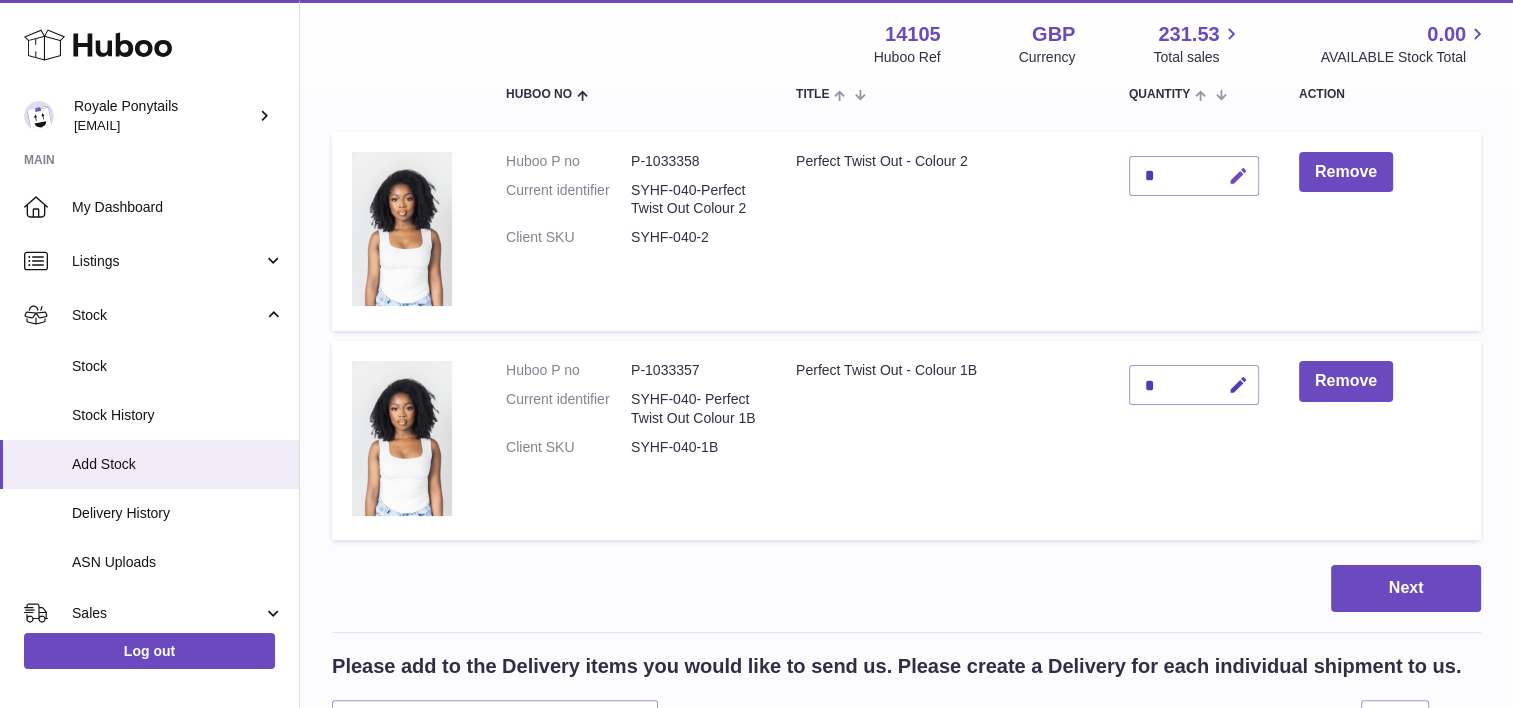 click at bounding box center (1235, 176) 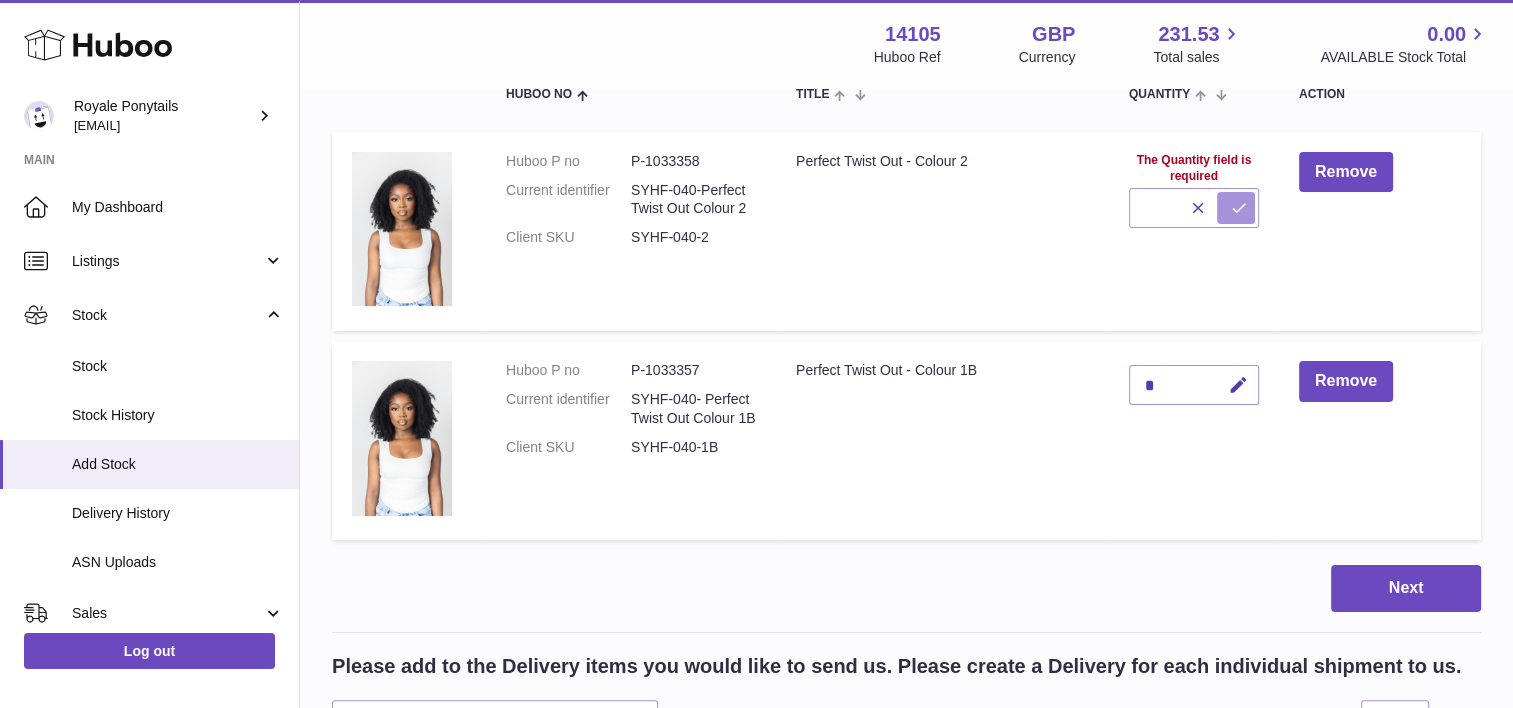 click at bounding box center (1236, 208) 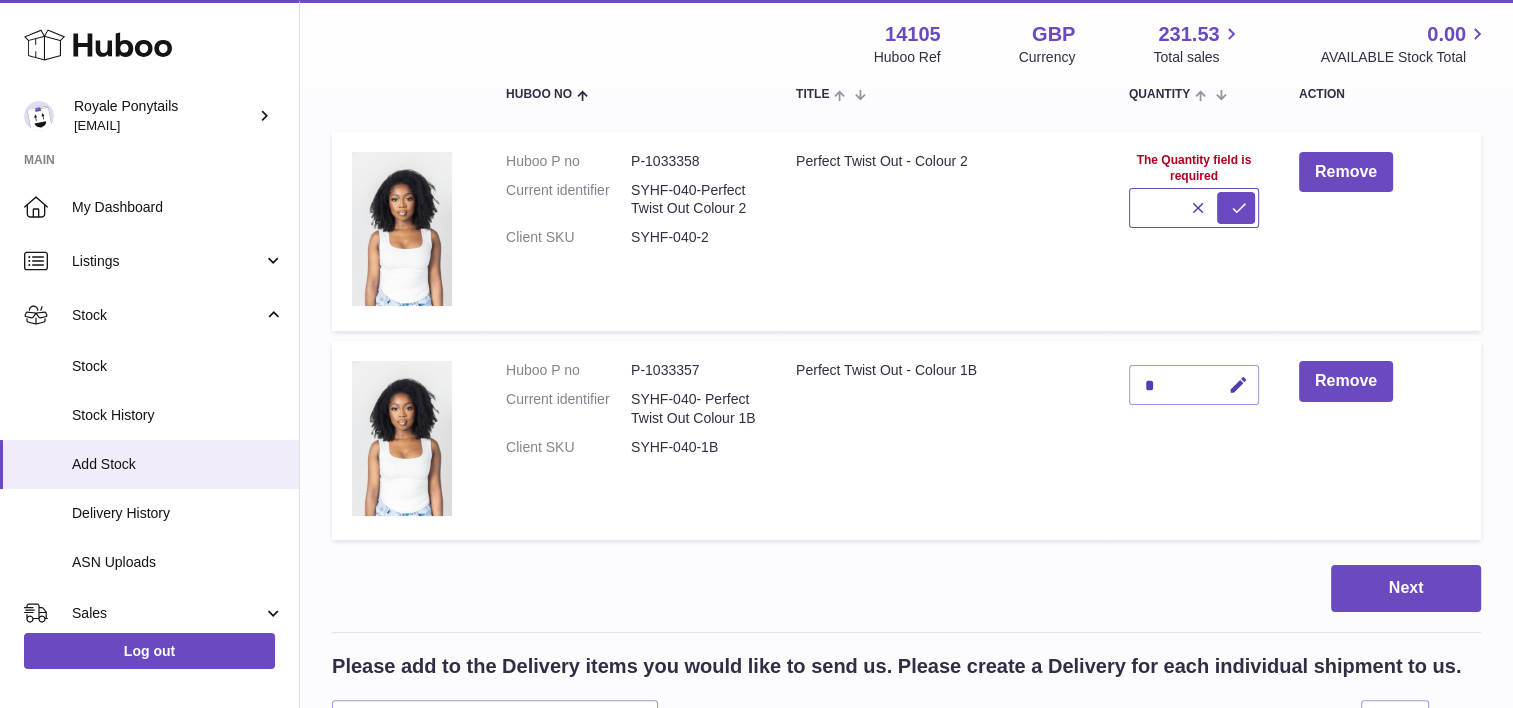 click at bounding box center [1194, 208] 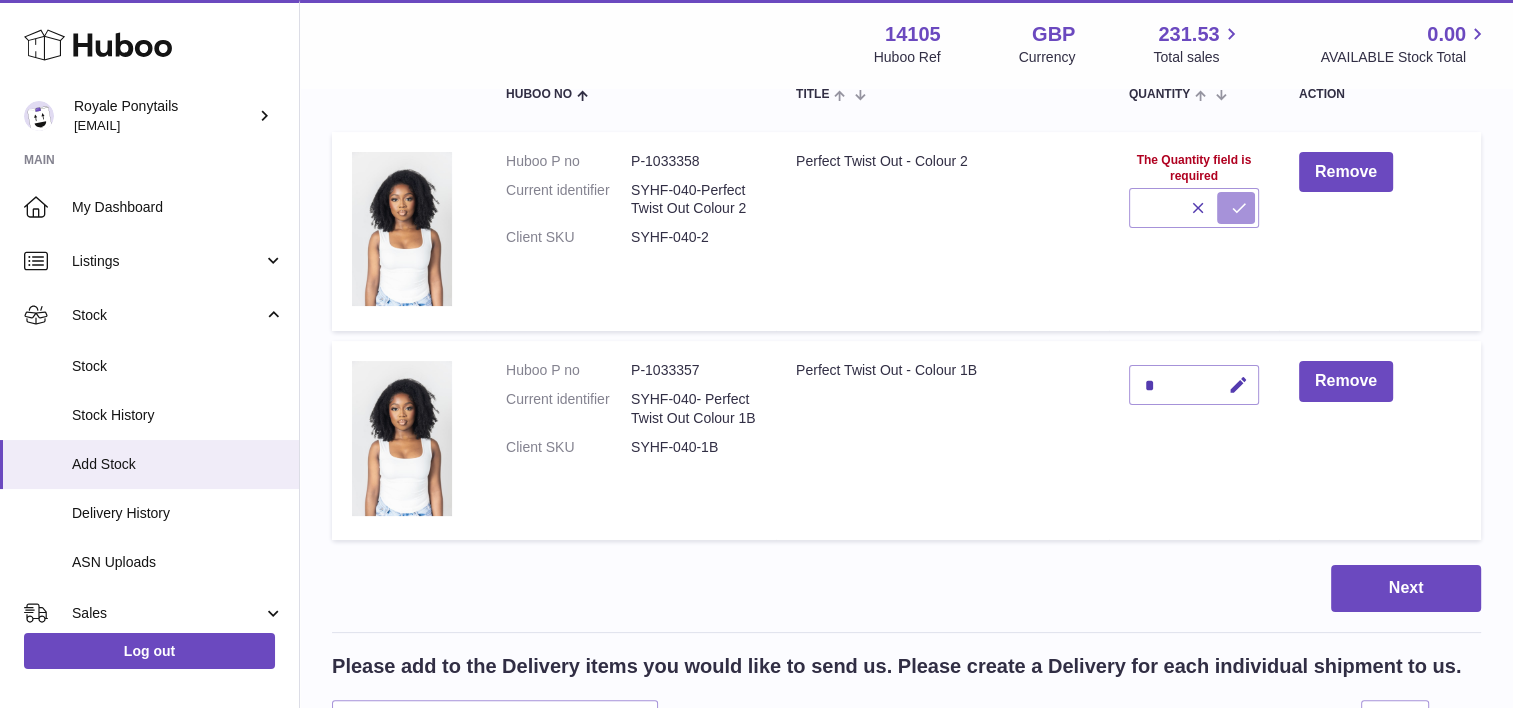 click at bounding box center [1236, 208] 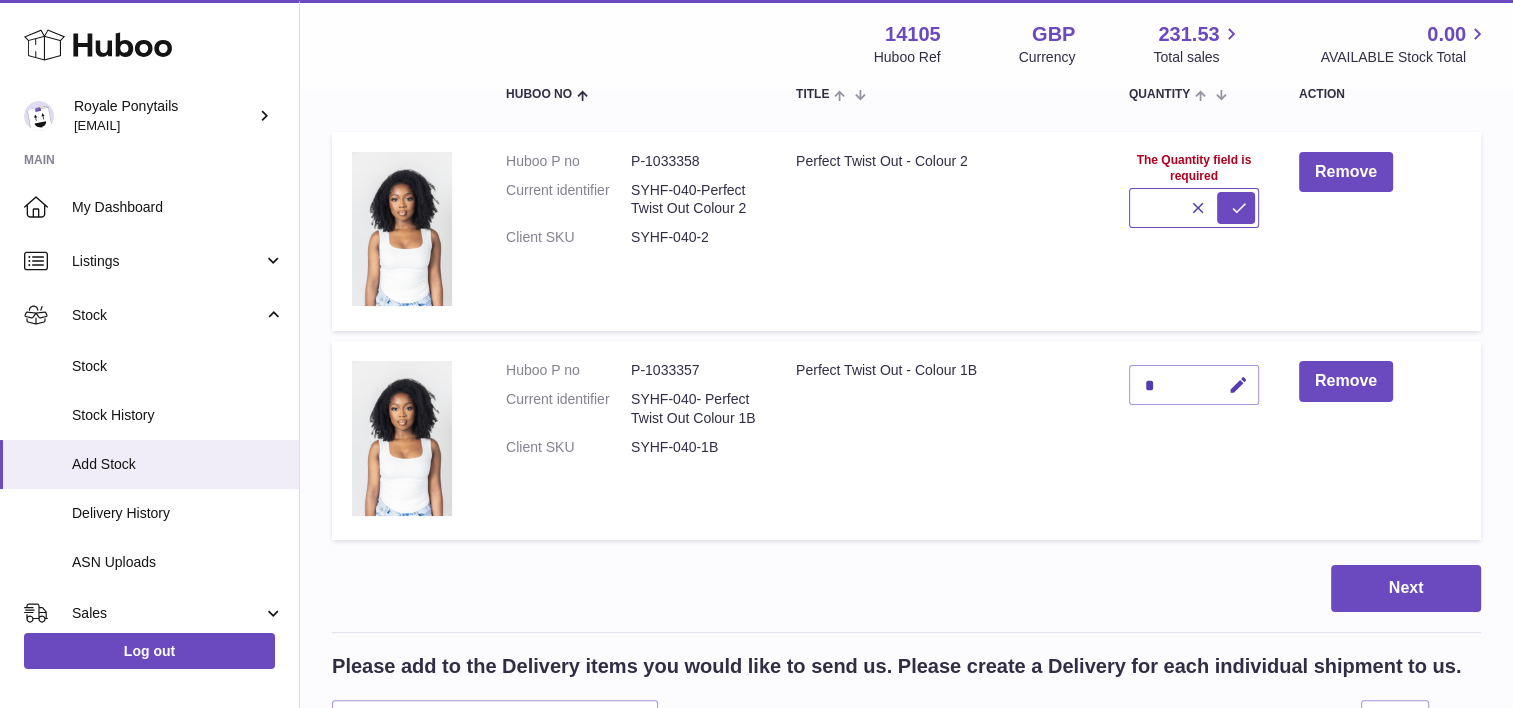 click at bounding box center (1194, 208) 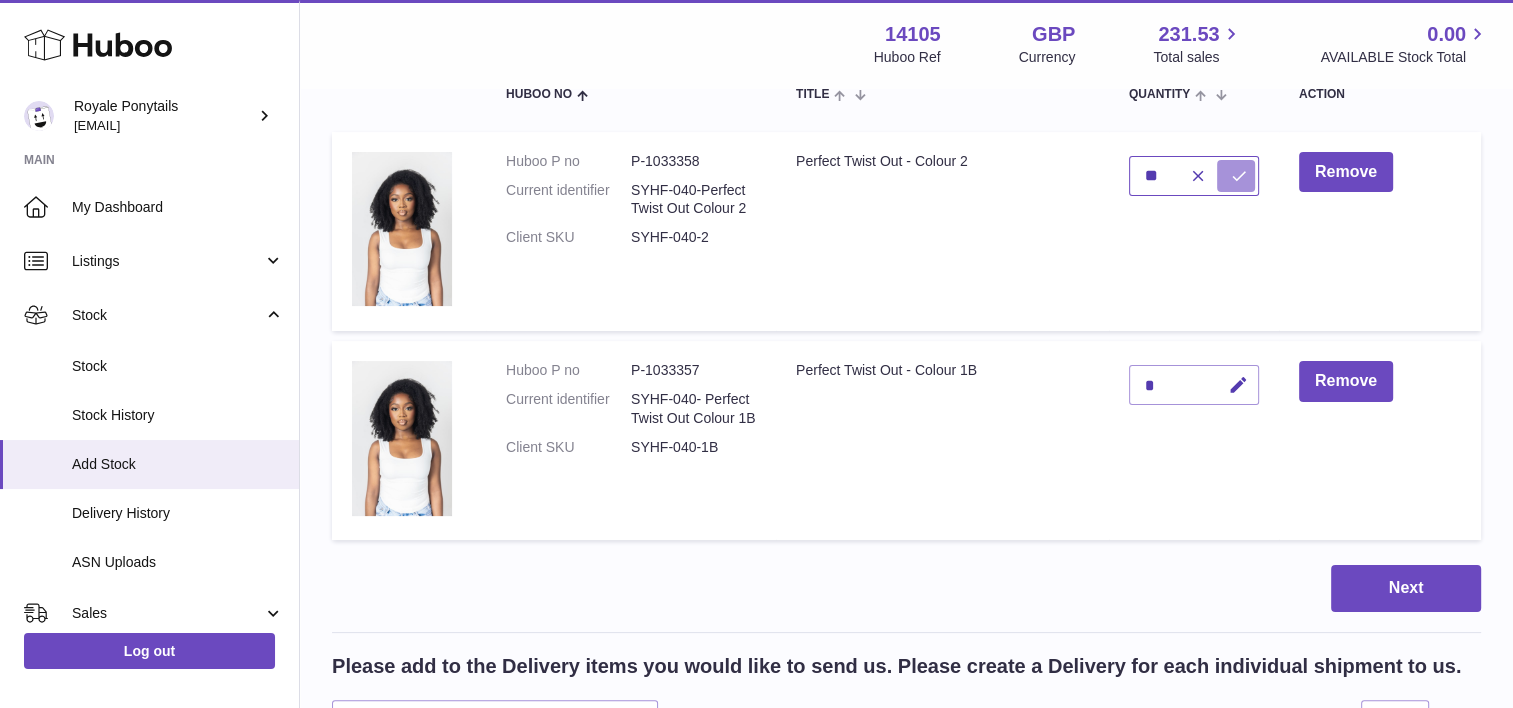 drag, startPoint x: 1237, startPoint y: 156, endPoint x: 1237, endPoint y: 175, distance: 19 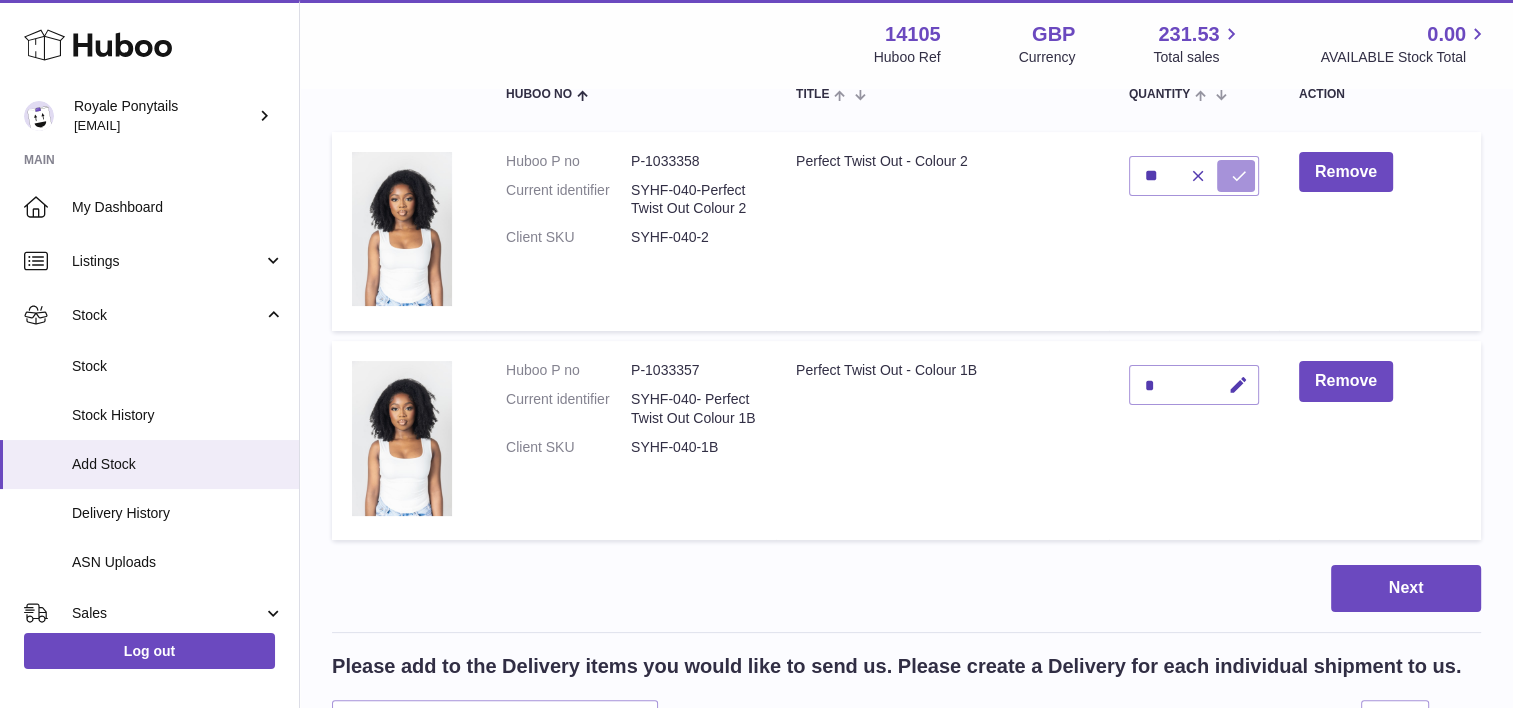 click at bounding box center [1239, 176] 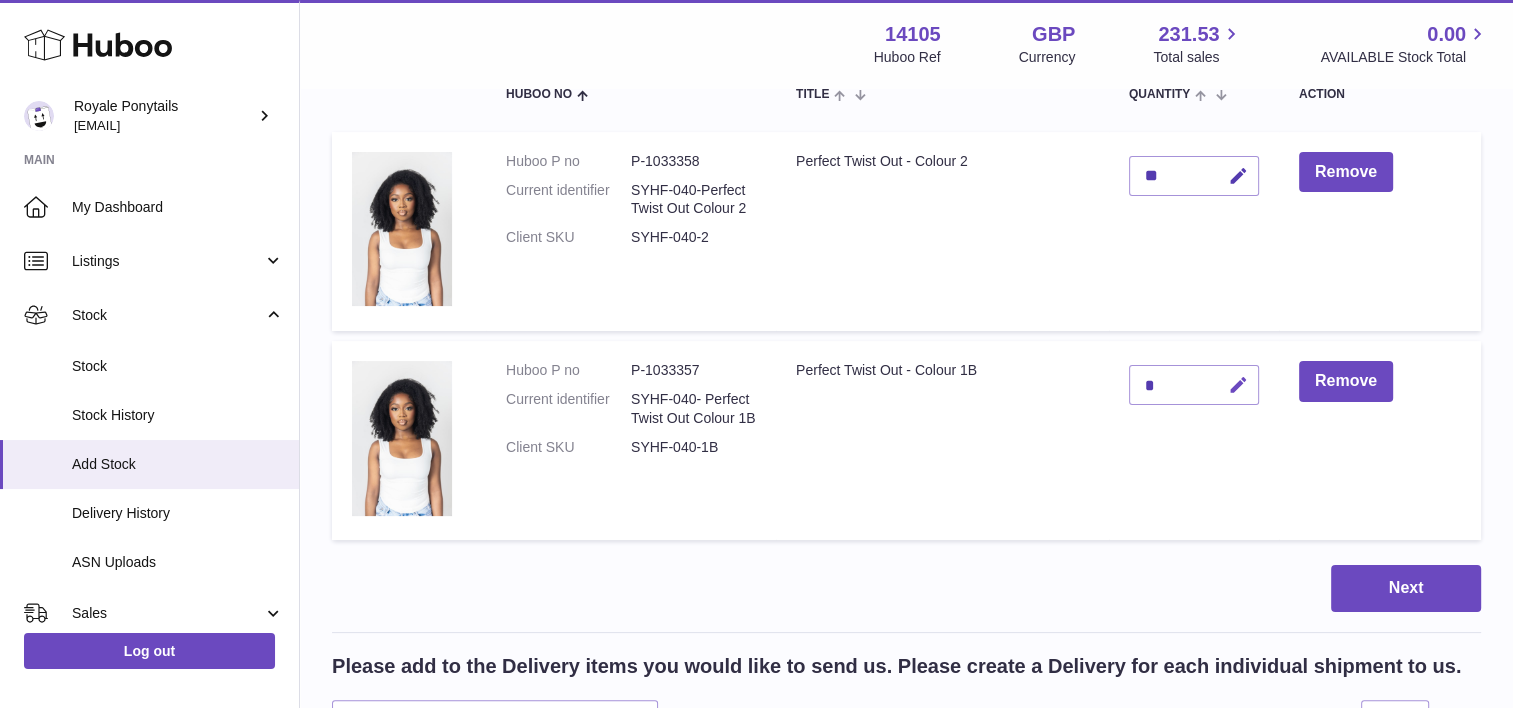 click at bounding box center (1238, 385) 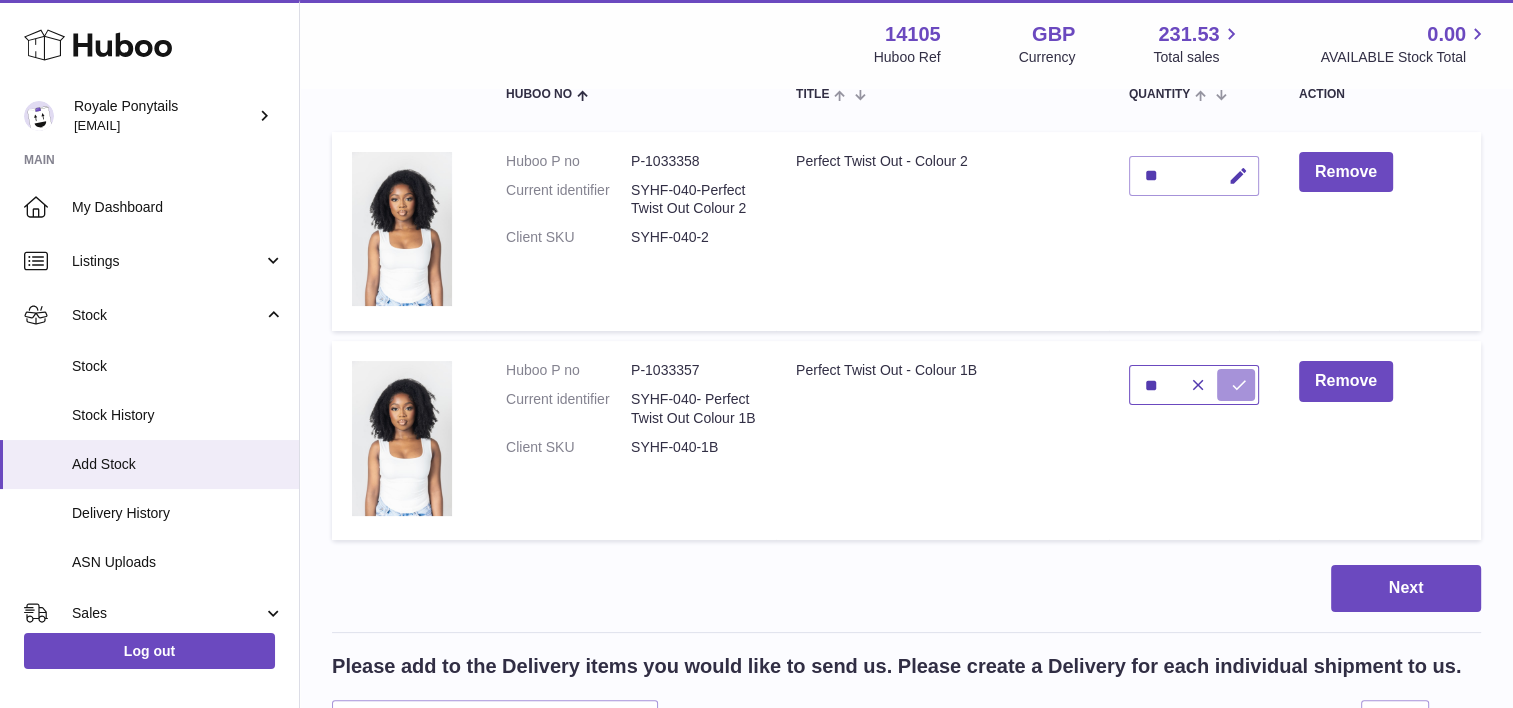 type on "**" 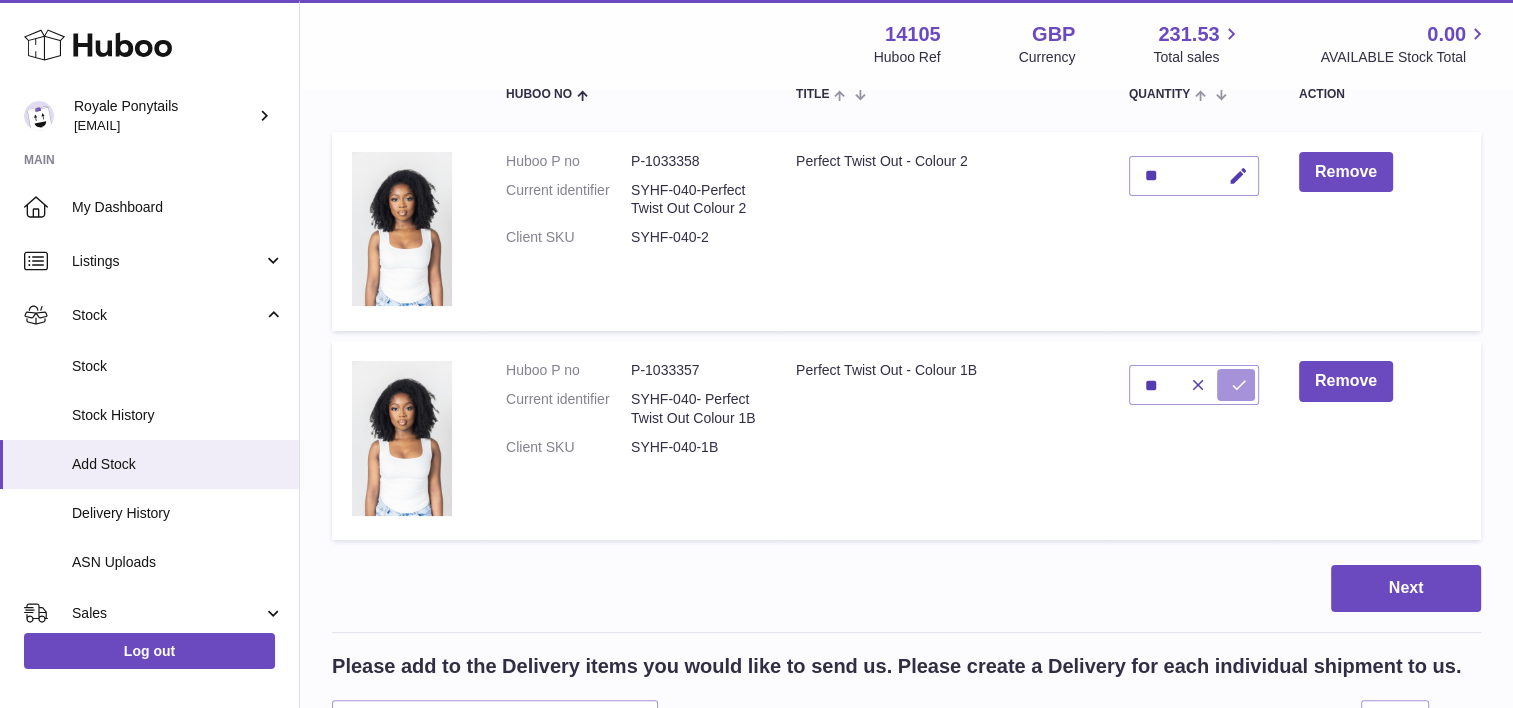 click at bounding box center (1236, 385) 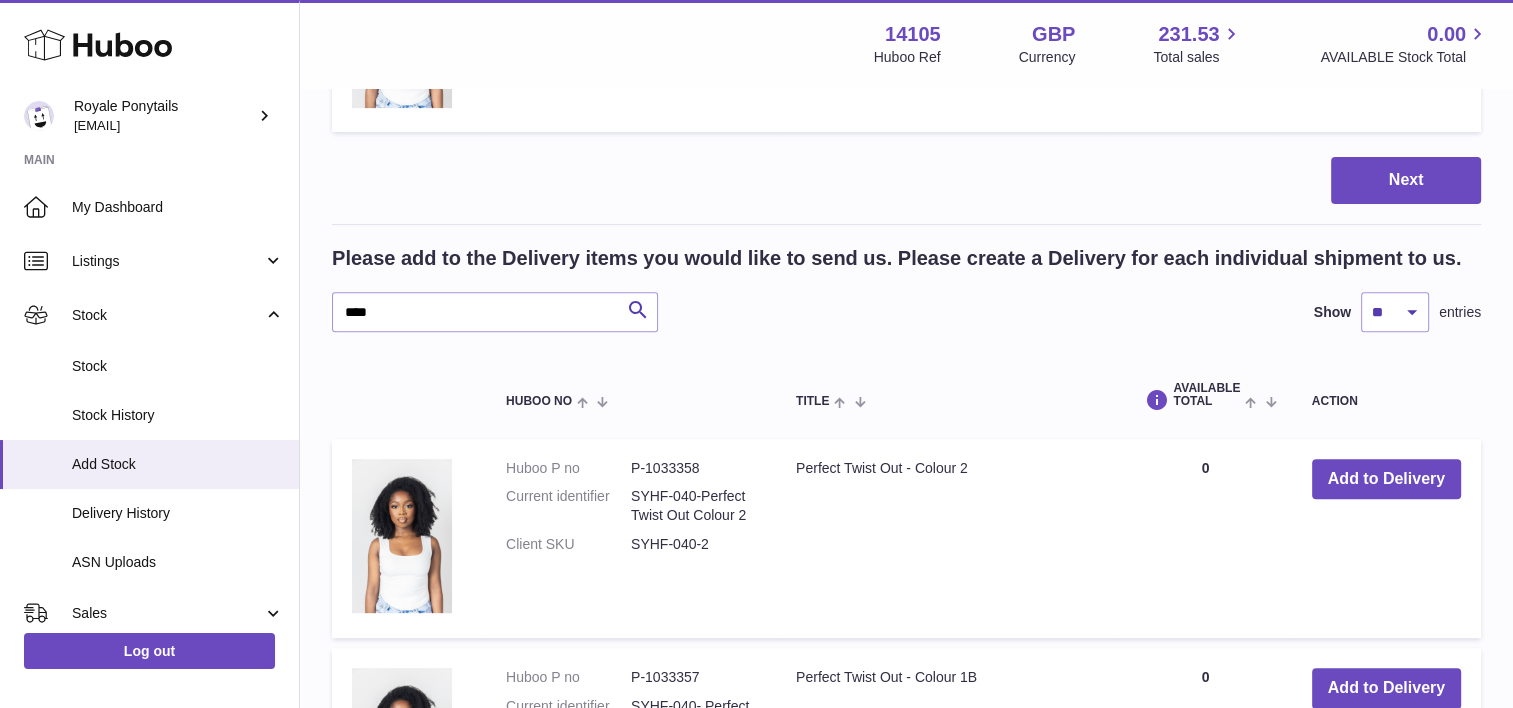 scroll, scrollTop: 659, scrollLeft: 0, axis: vertical 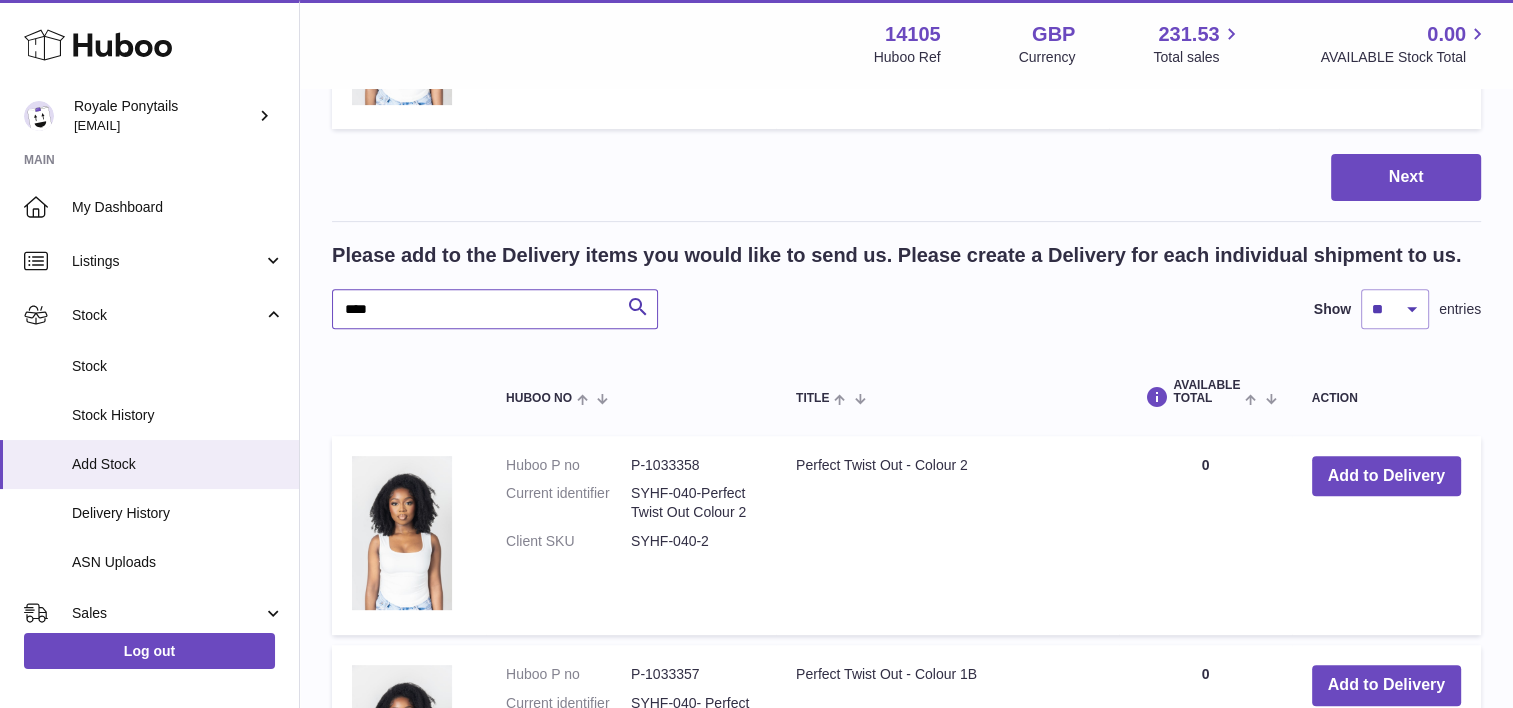 click on "****" at bounding box center (495, 309) 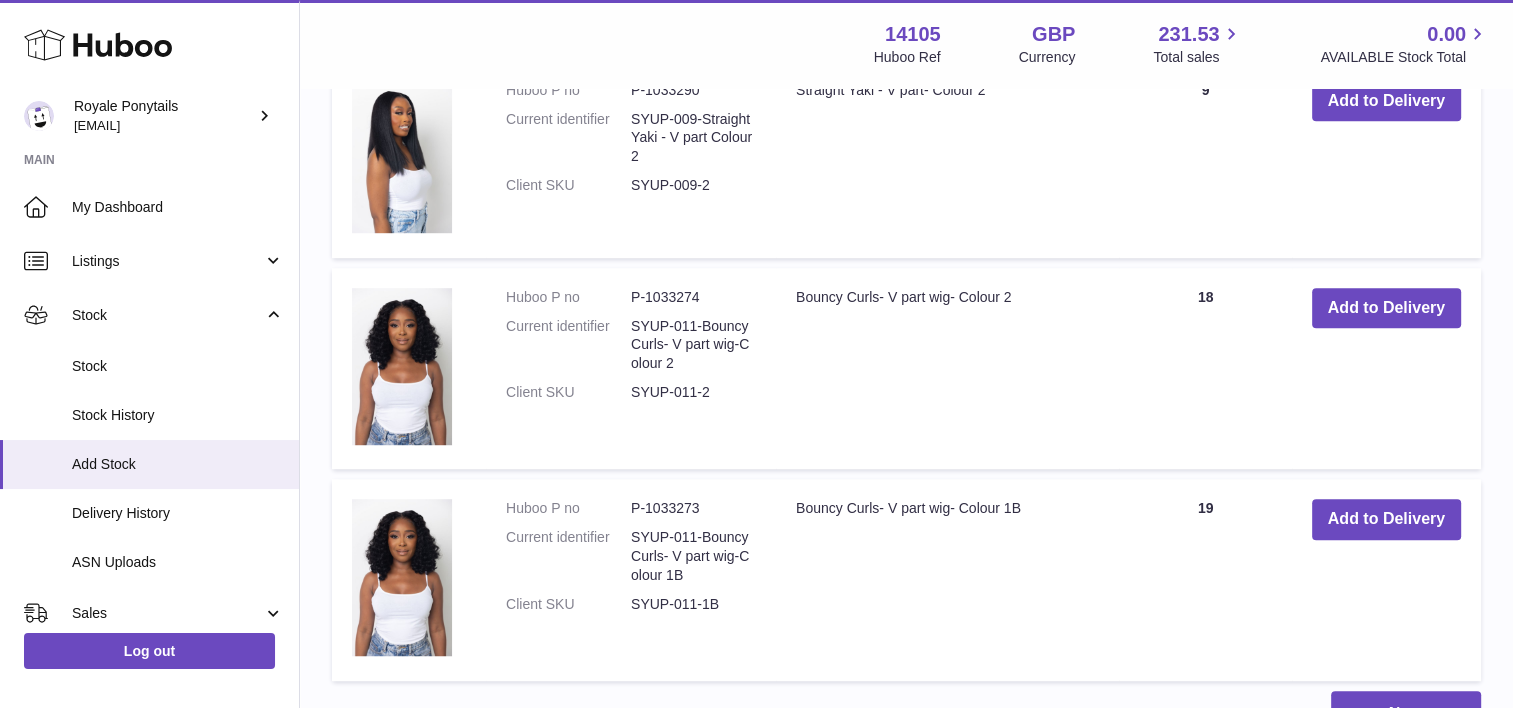 scroll, scrollTop: 1287, scrollLeft: 0, axis: vertical 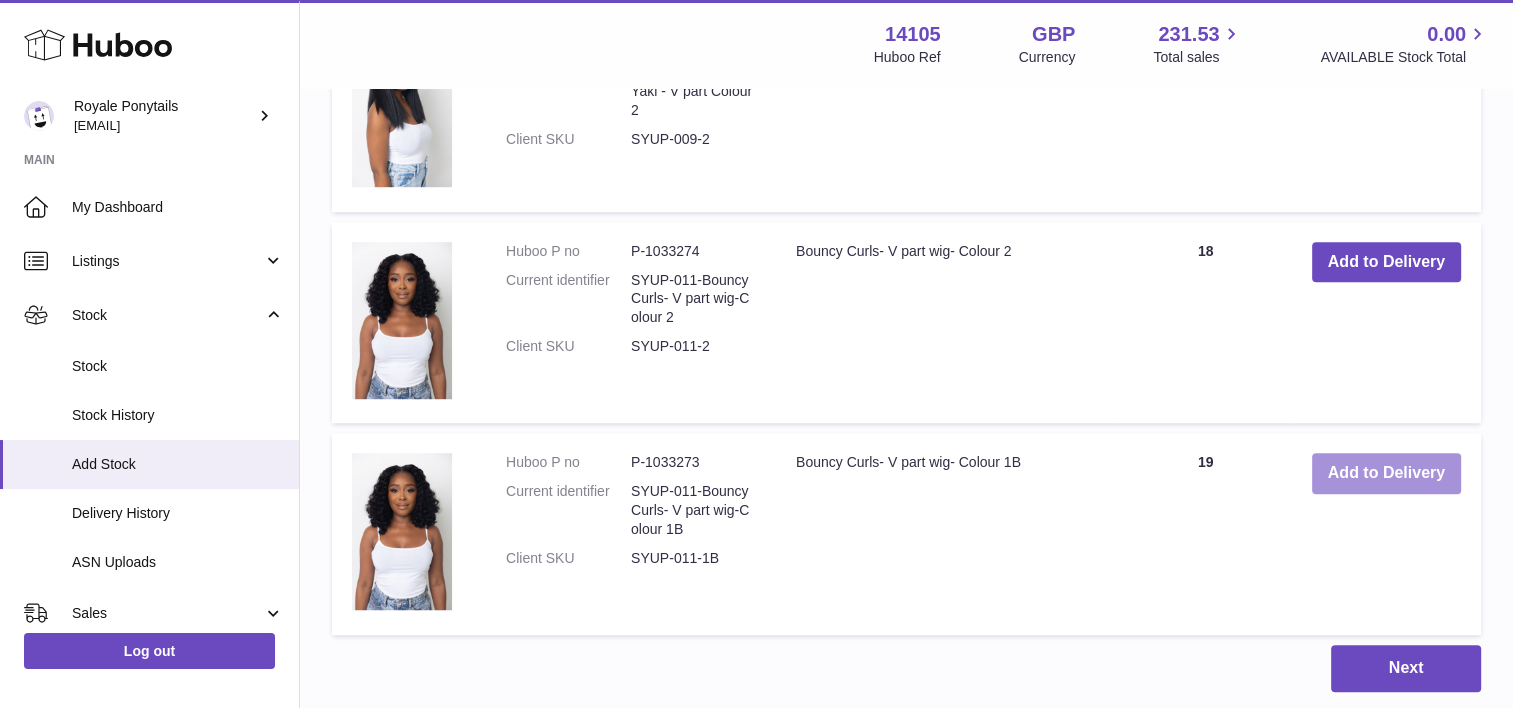 type on "****" 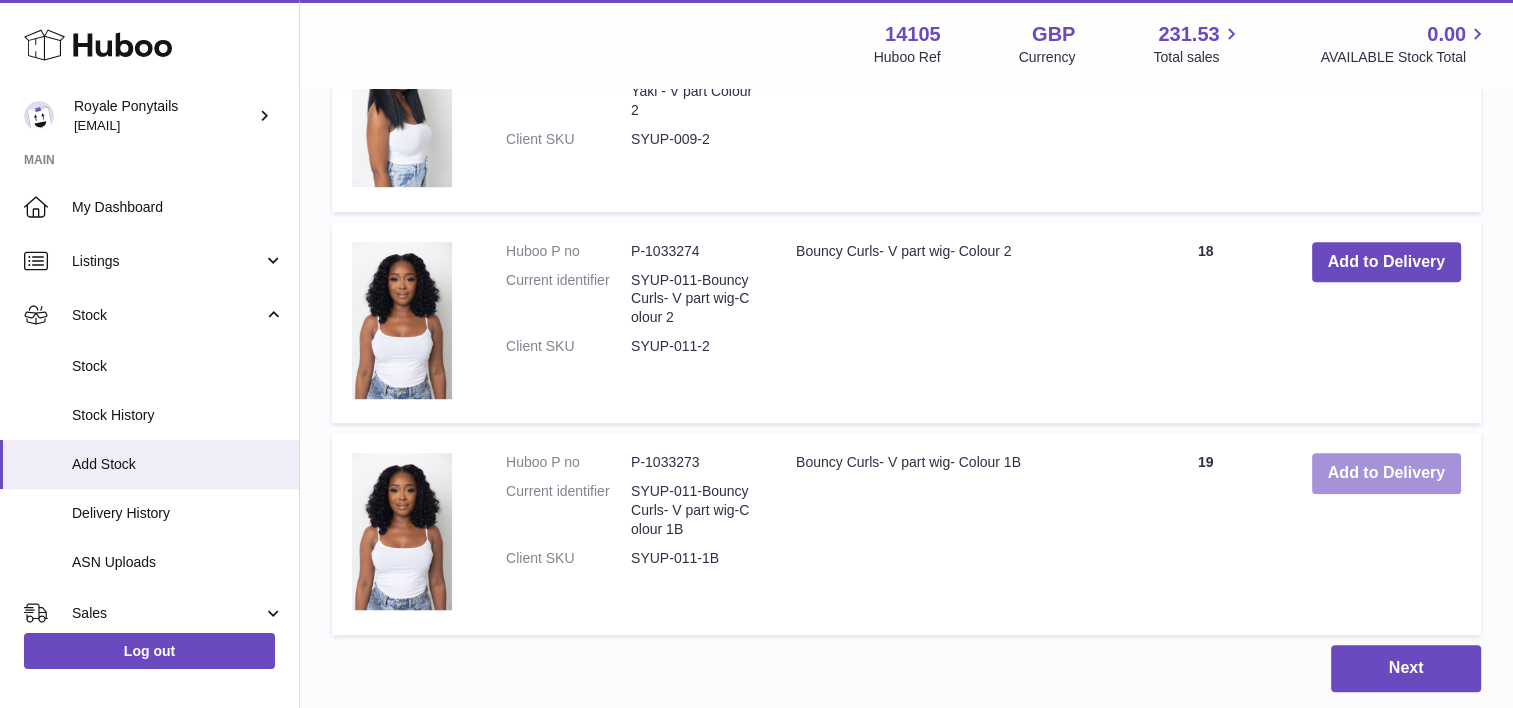 click on "Add to Delivery" at bounding box center [1386, 473] 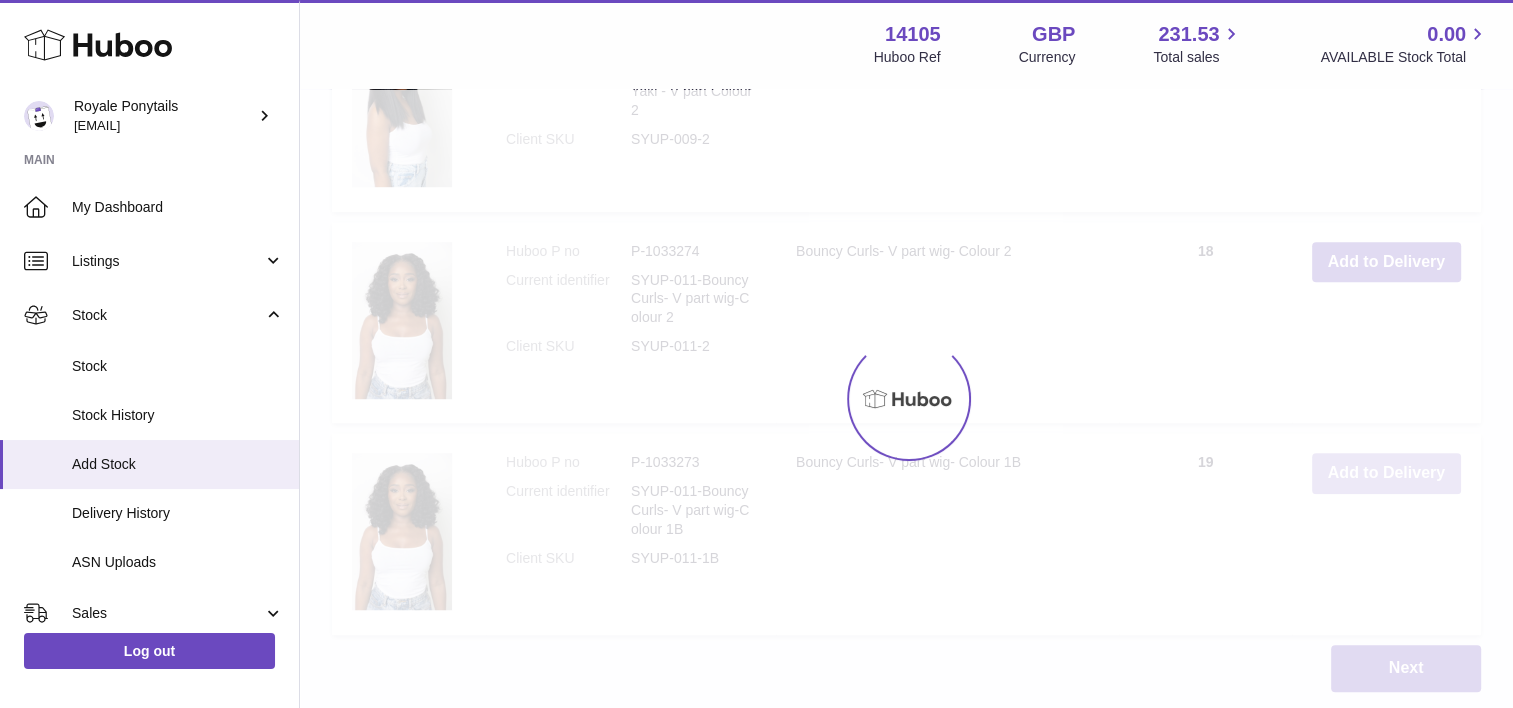 scroll, scrollTop: 1499, scrollLeft: 0, axis: vertical 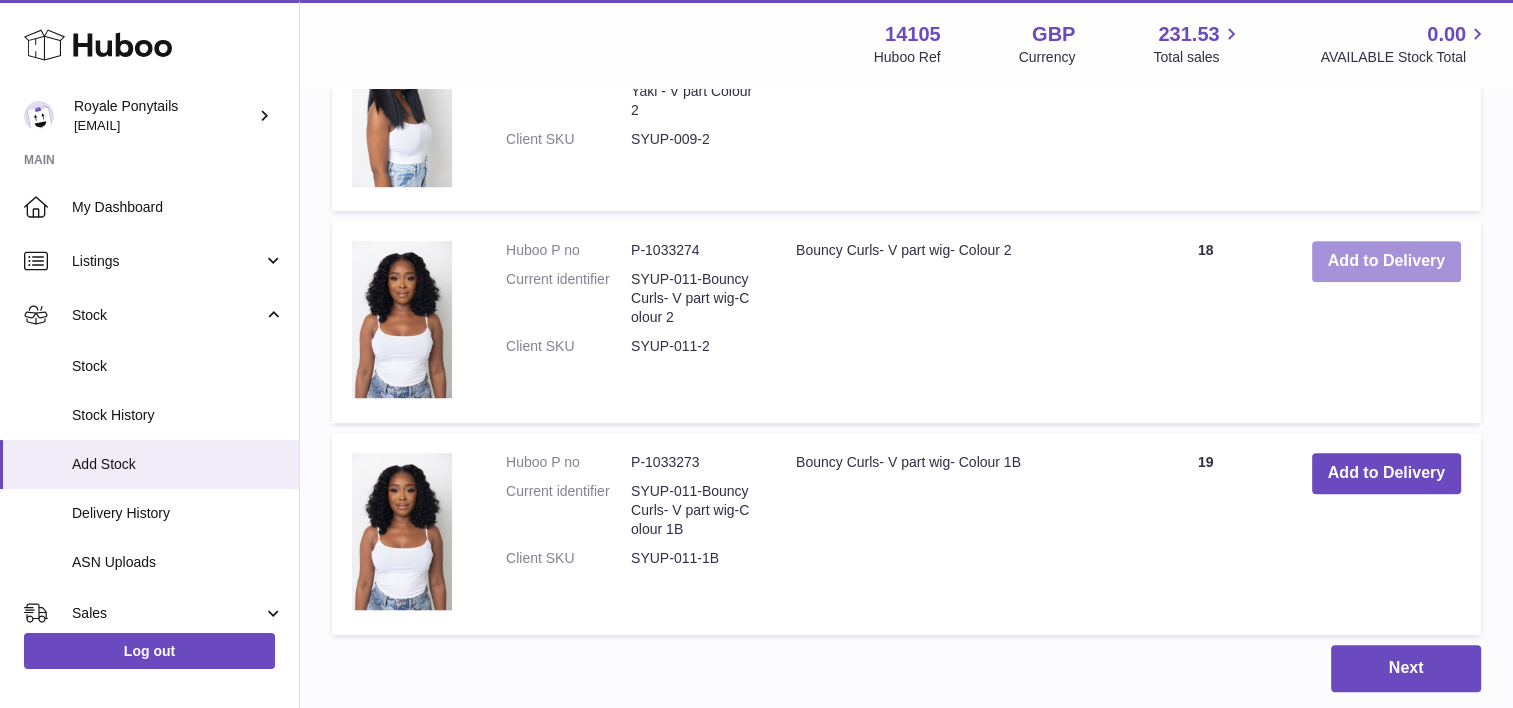 click on "Add to Delivery" at bounding box center (1386, 261) 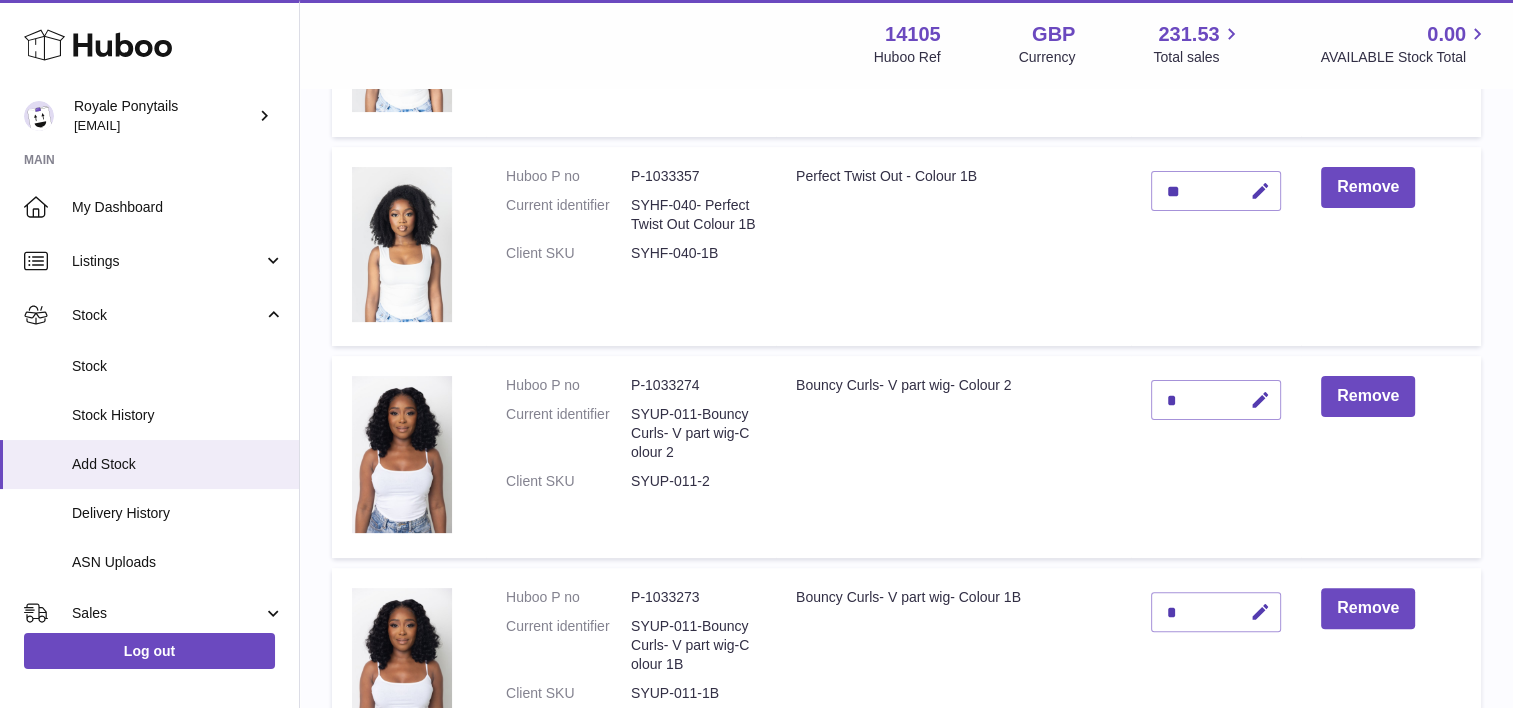 scroll, scrollTop: 443, scrollLeft: 0, axis: vertical 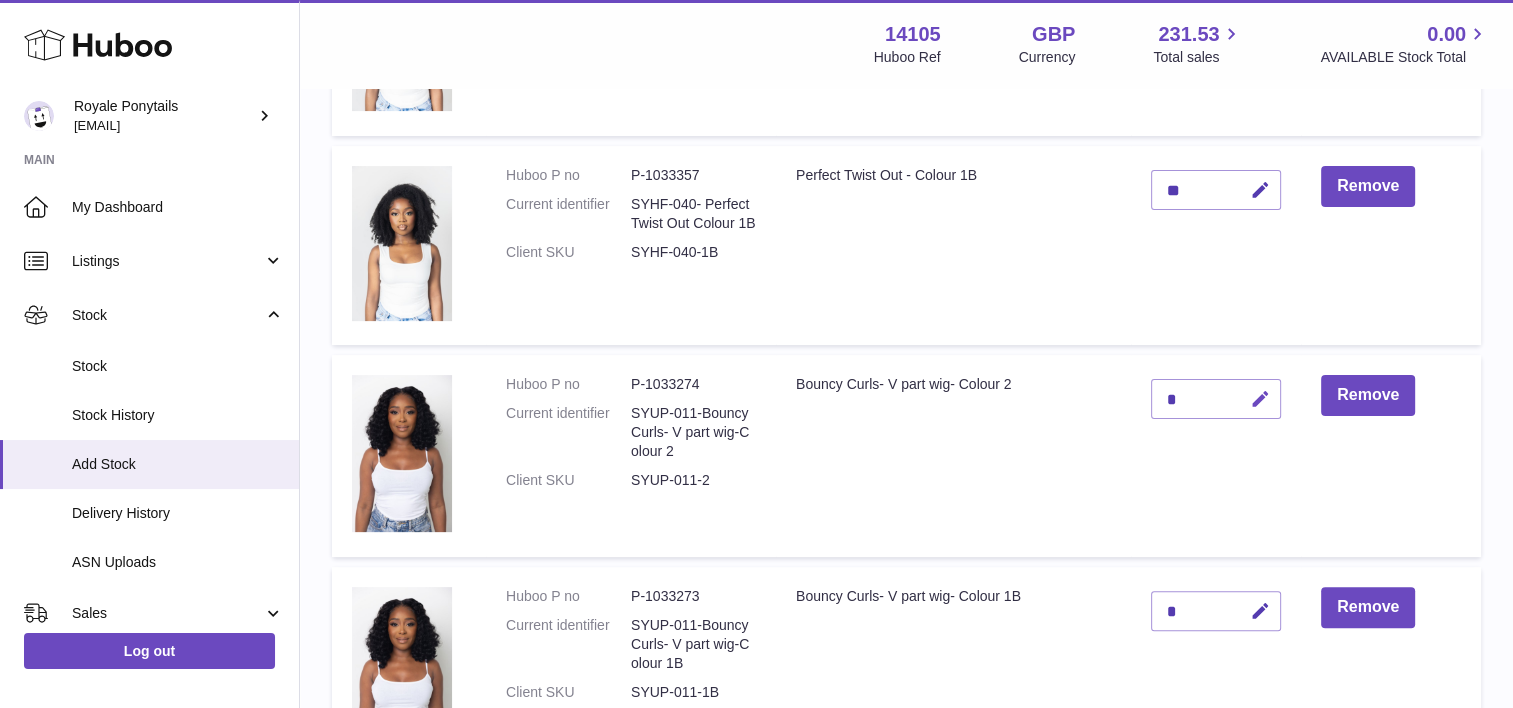 click at bounding box center [1260, 399] 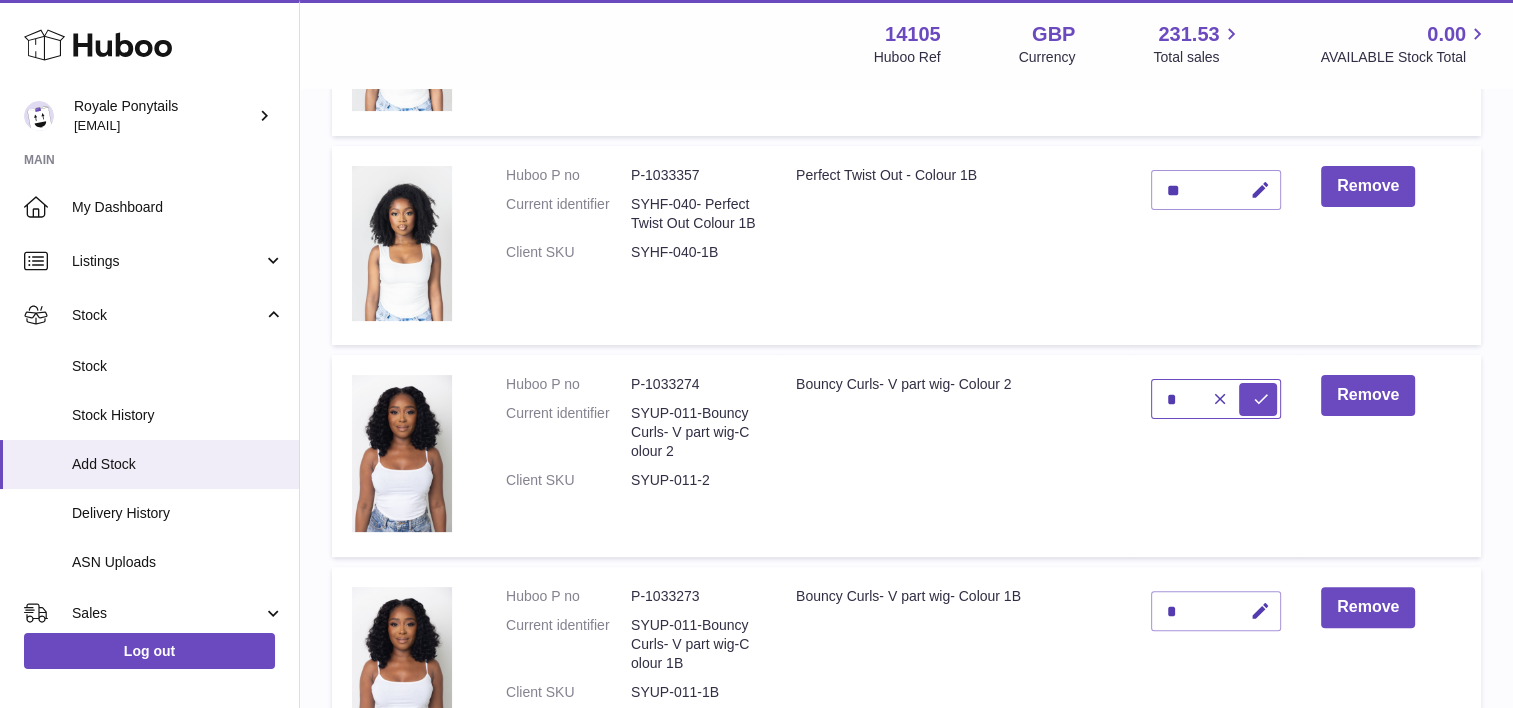 click on "*" at bounding box center (1216, 399) 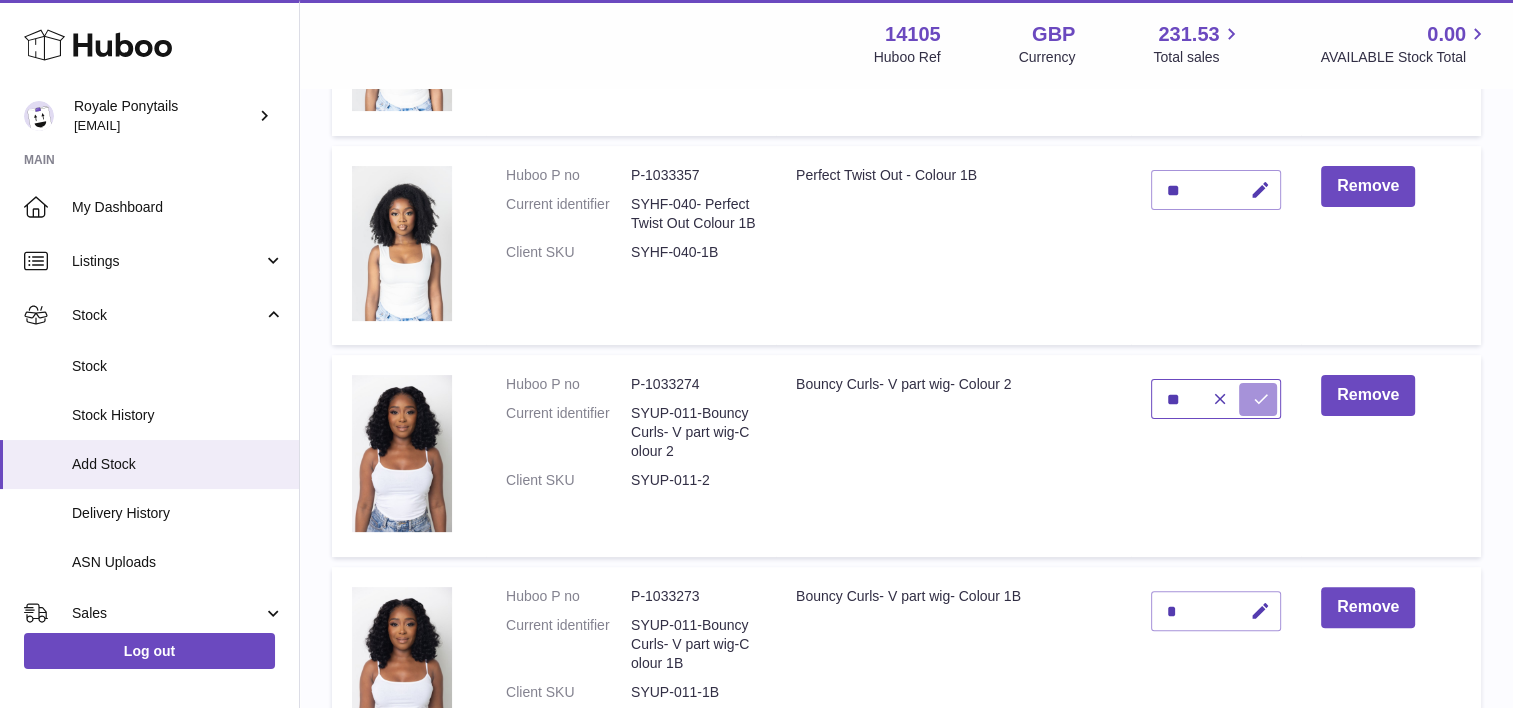 type on "**" 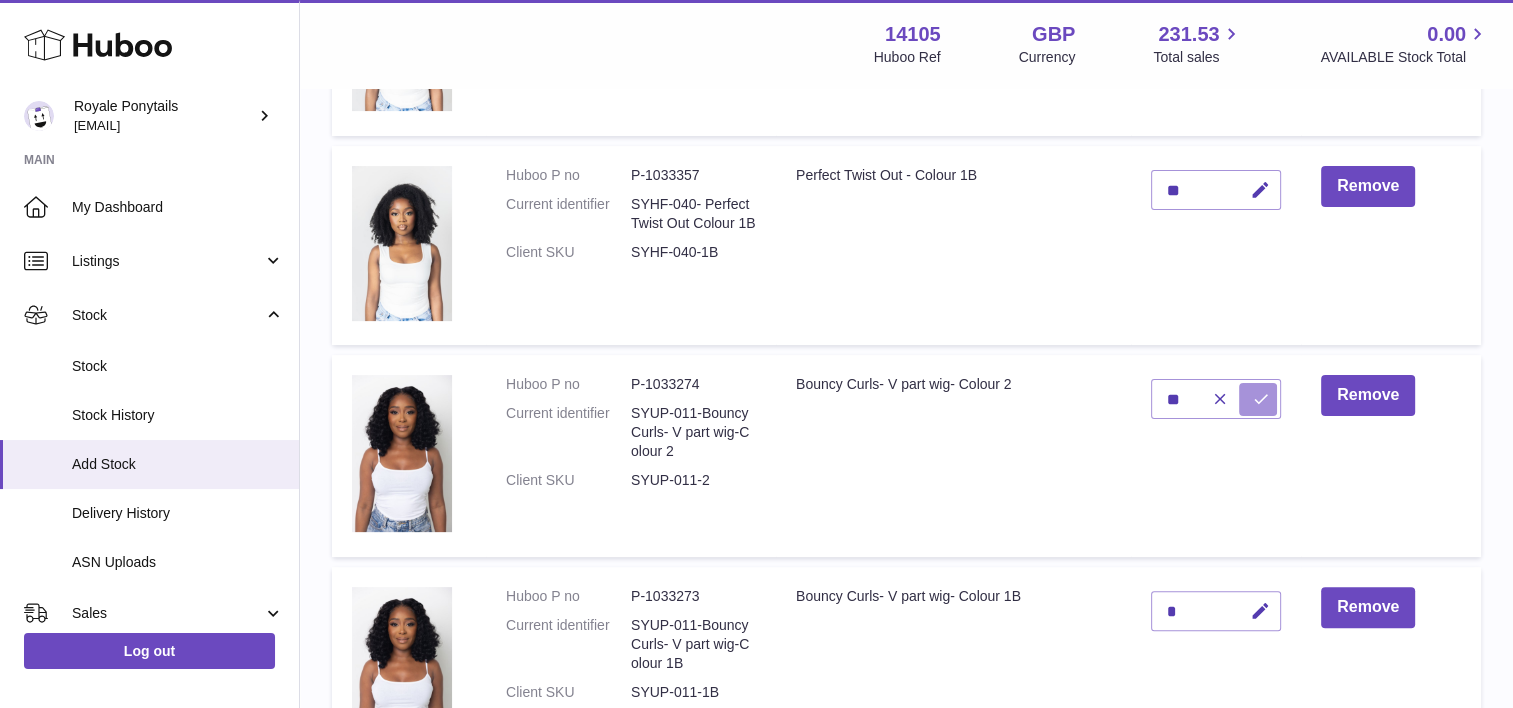 click at bounding box center [1261, 399] 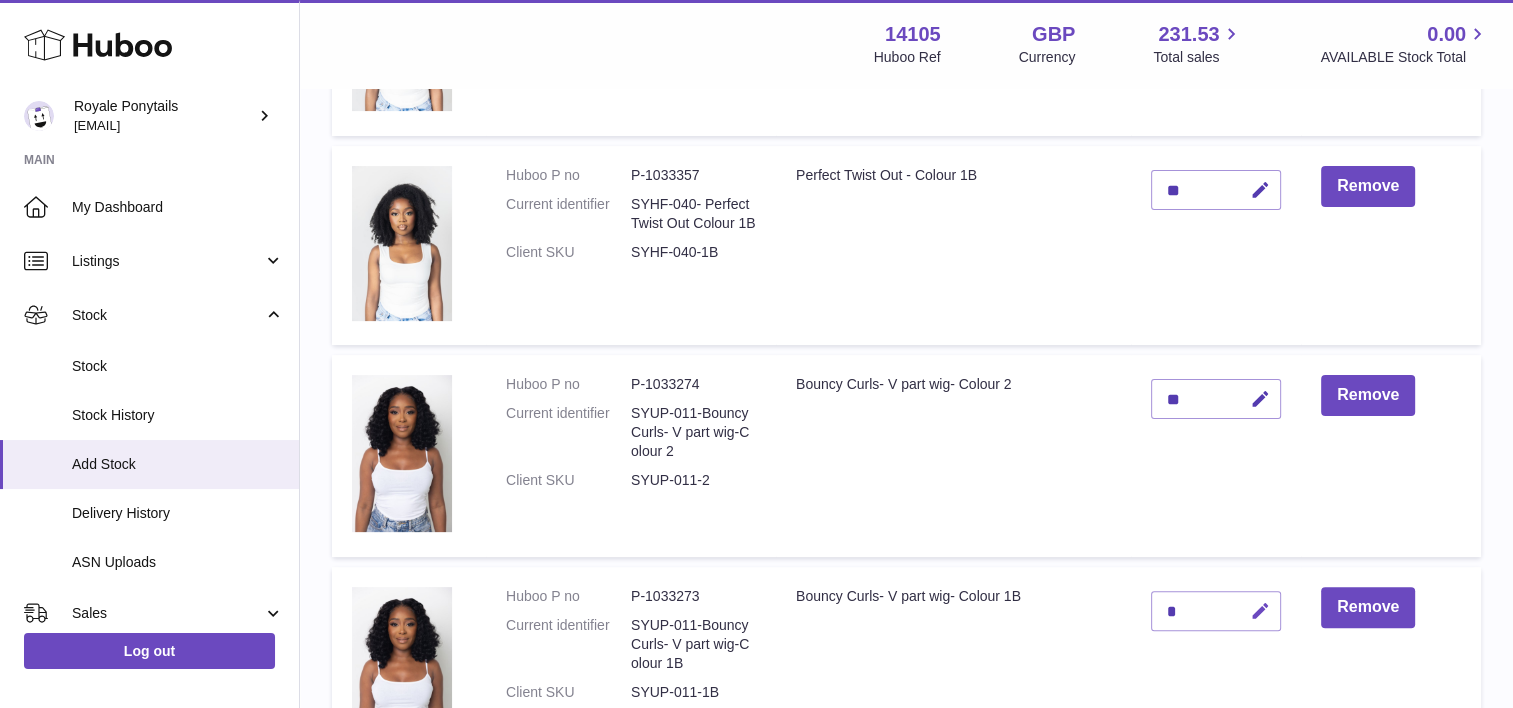 click at bounding box center [1257, 611] 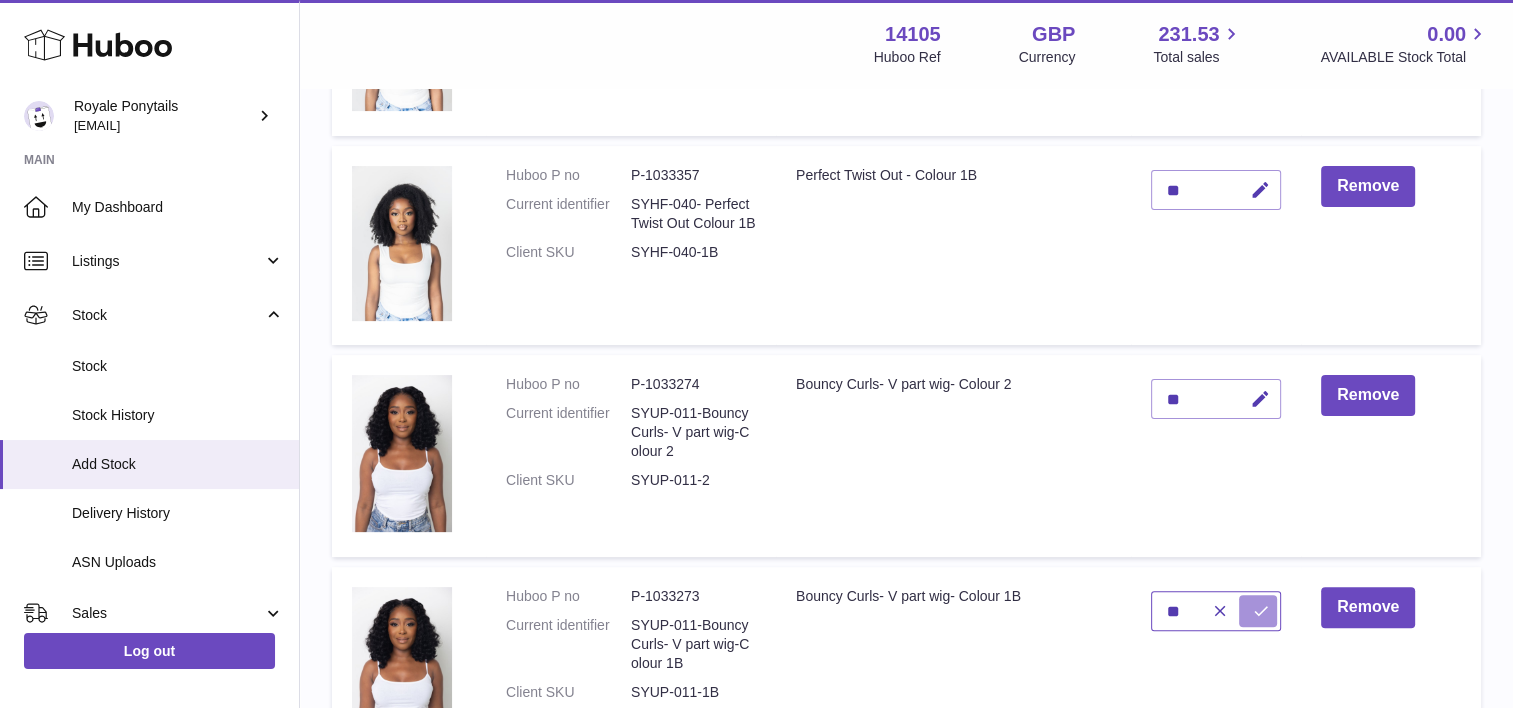 type on "**" 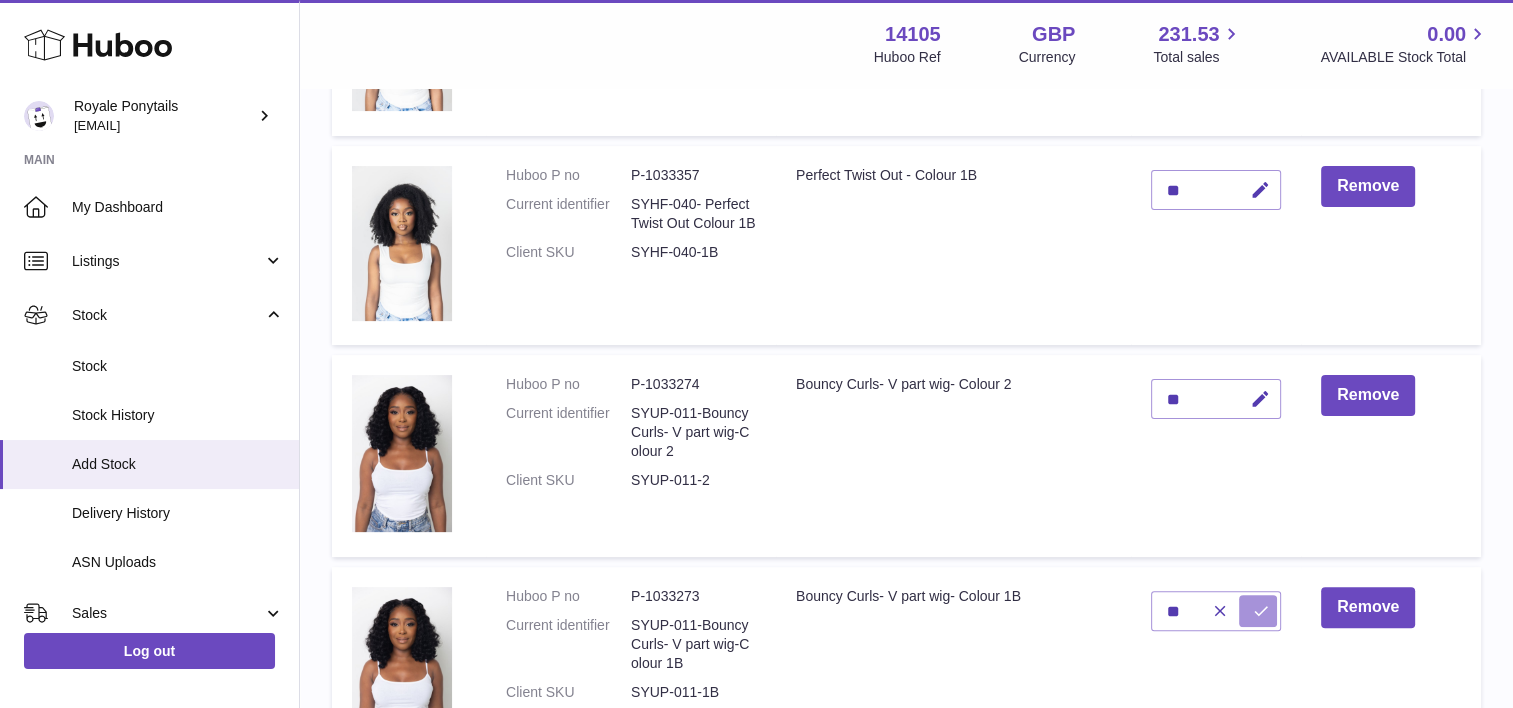 click at bounding box center (1261, 611) 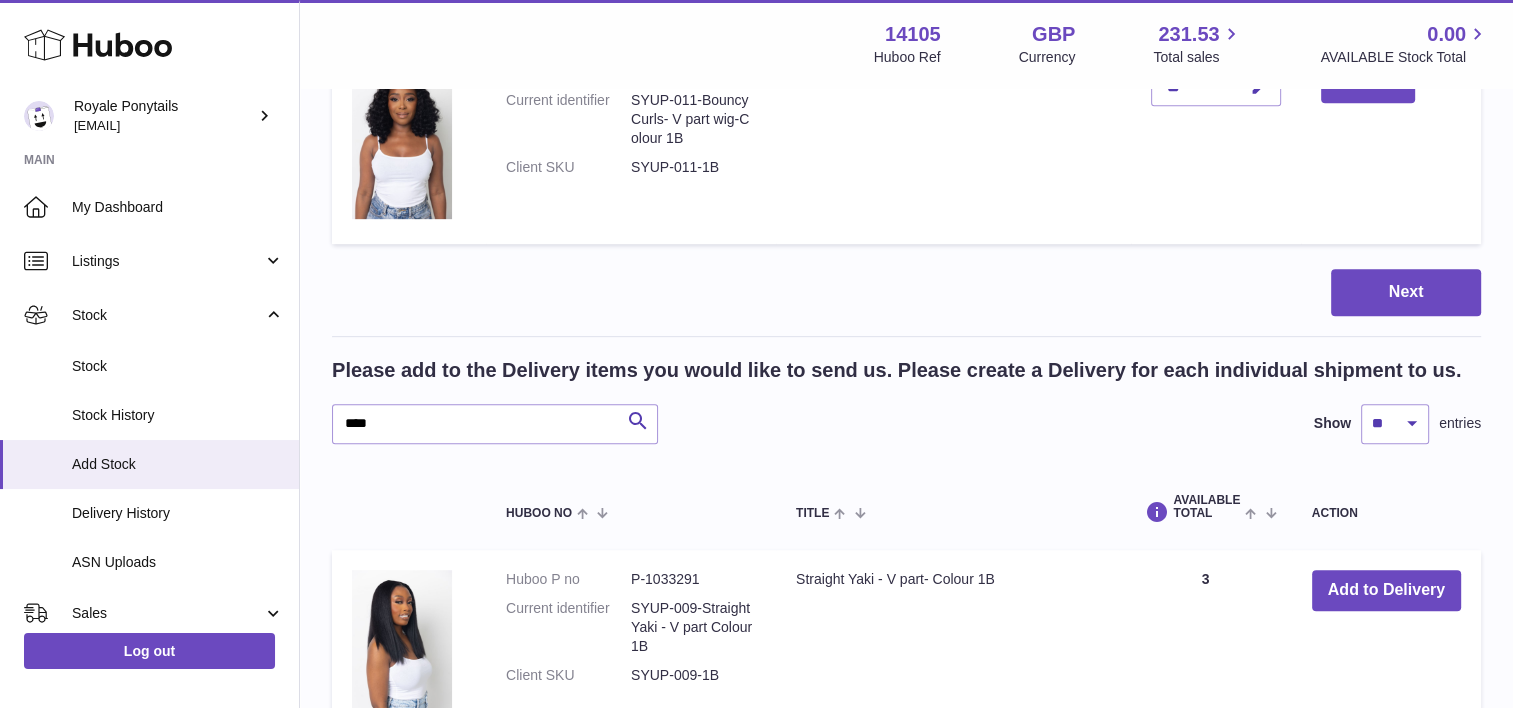 scroll, scrollTop: 967, scrollLeft: 0, axis: vertical 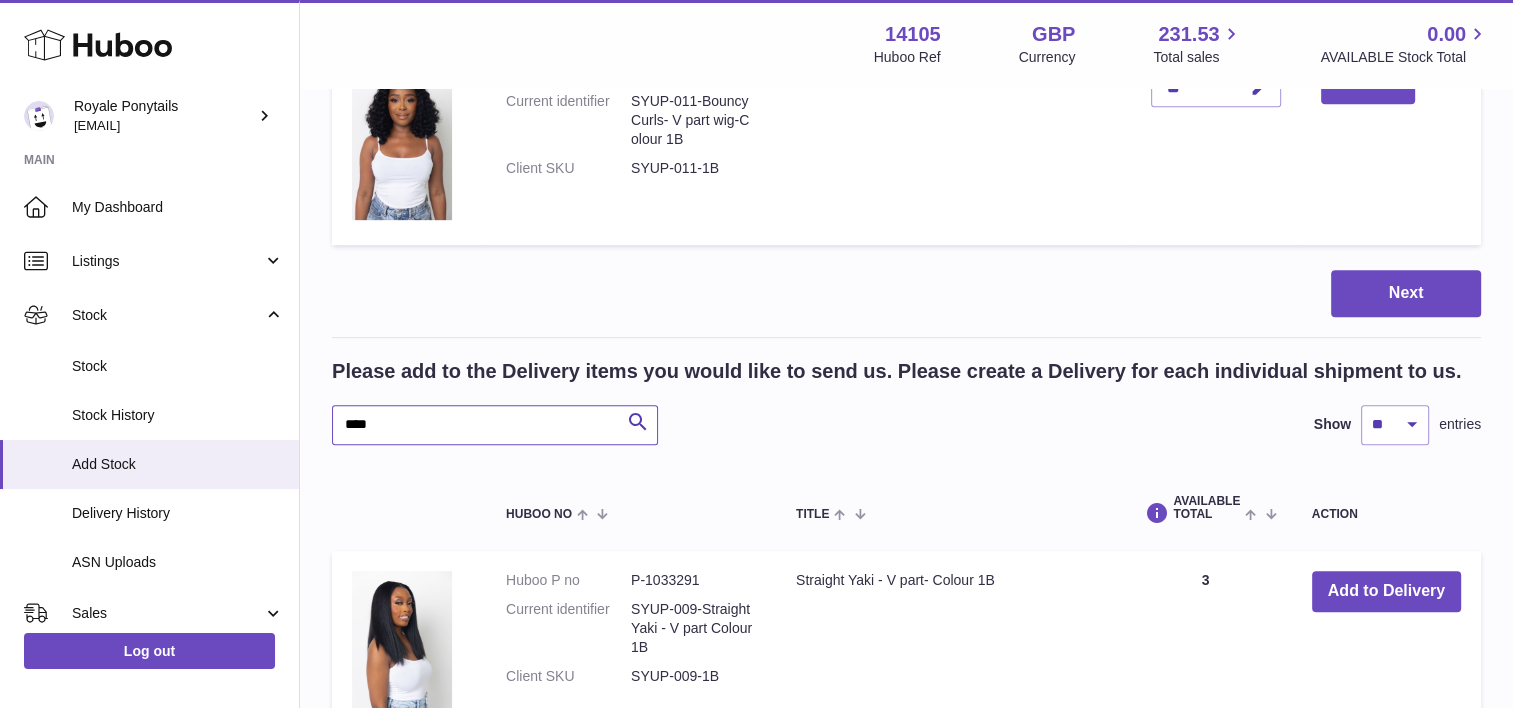 click on "****" at bounding box center (495, 425) 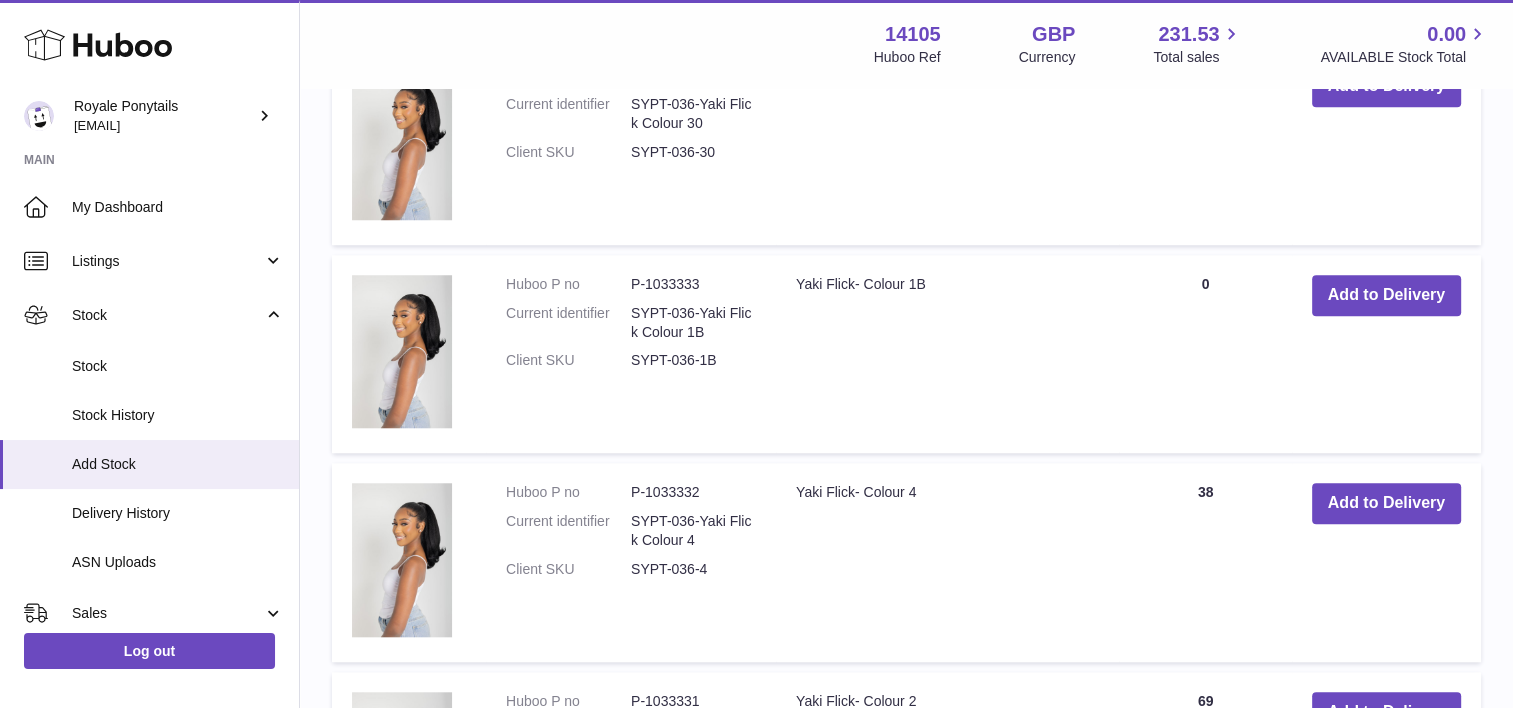 scroll, scrollTop: 1692, scrollLeft: 0, axis: vertical 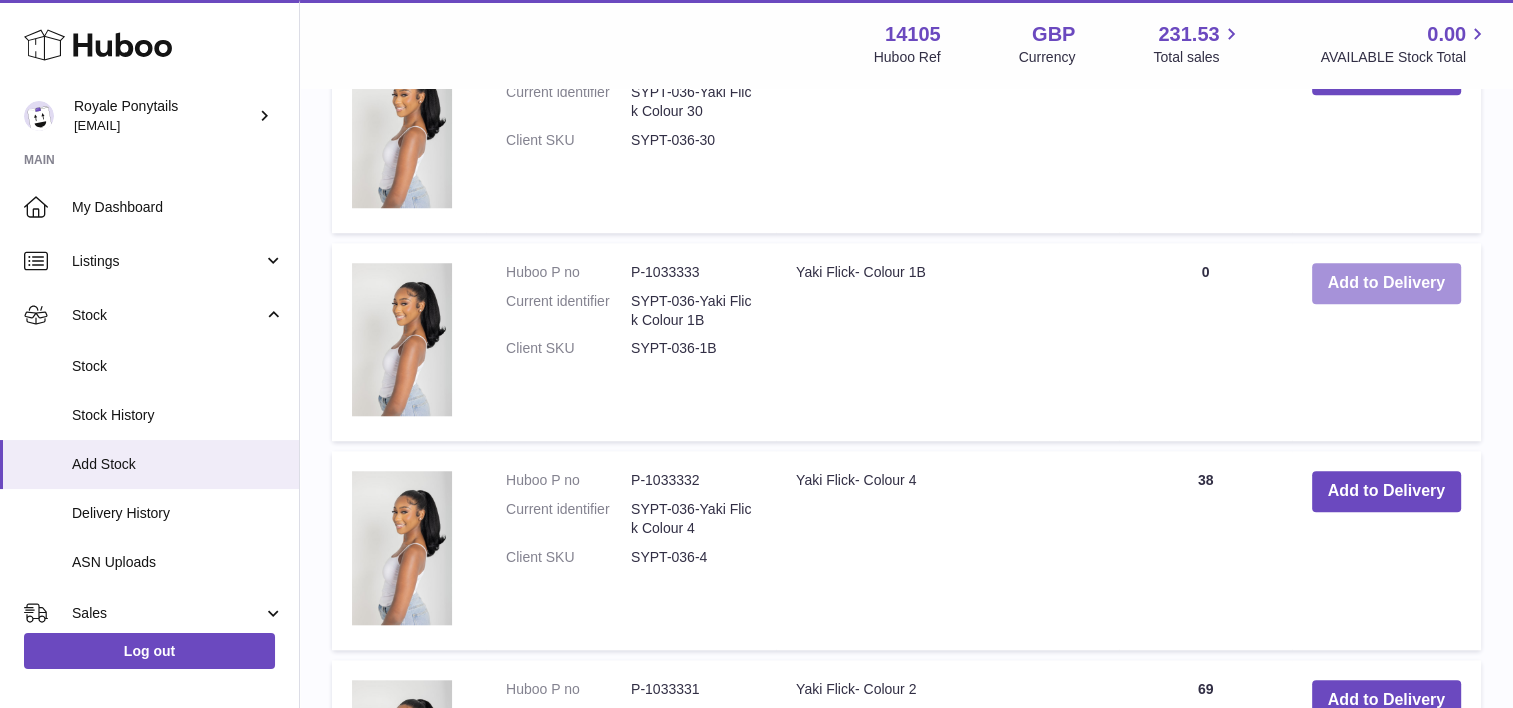 type on "***" 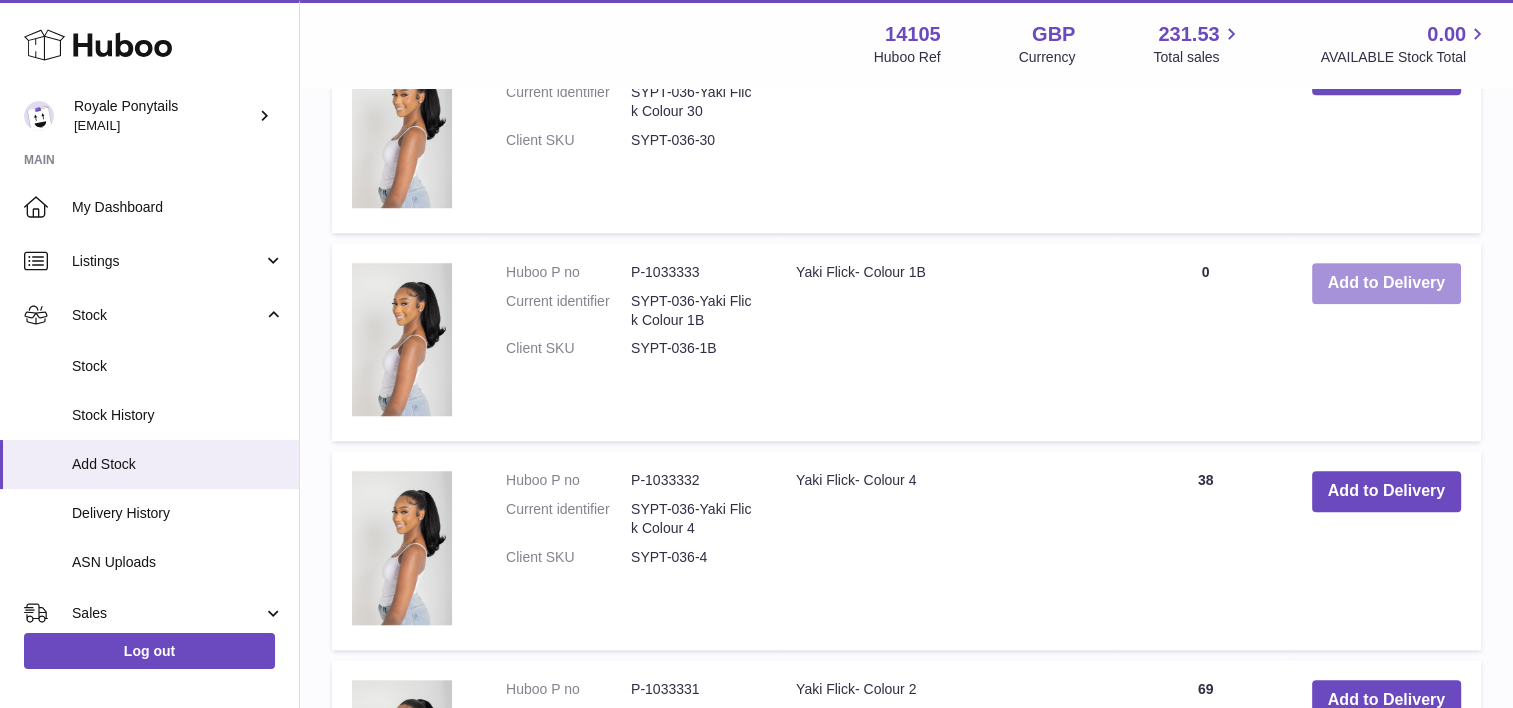 click on "Add to Delivery" at bounding box center (1386, 283) 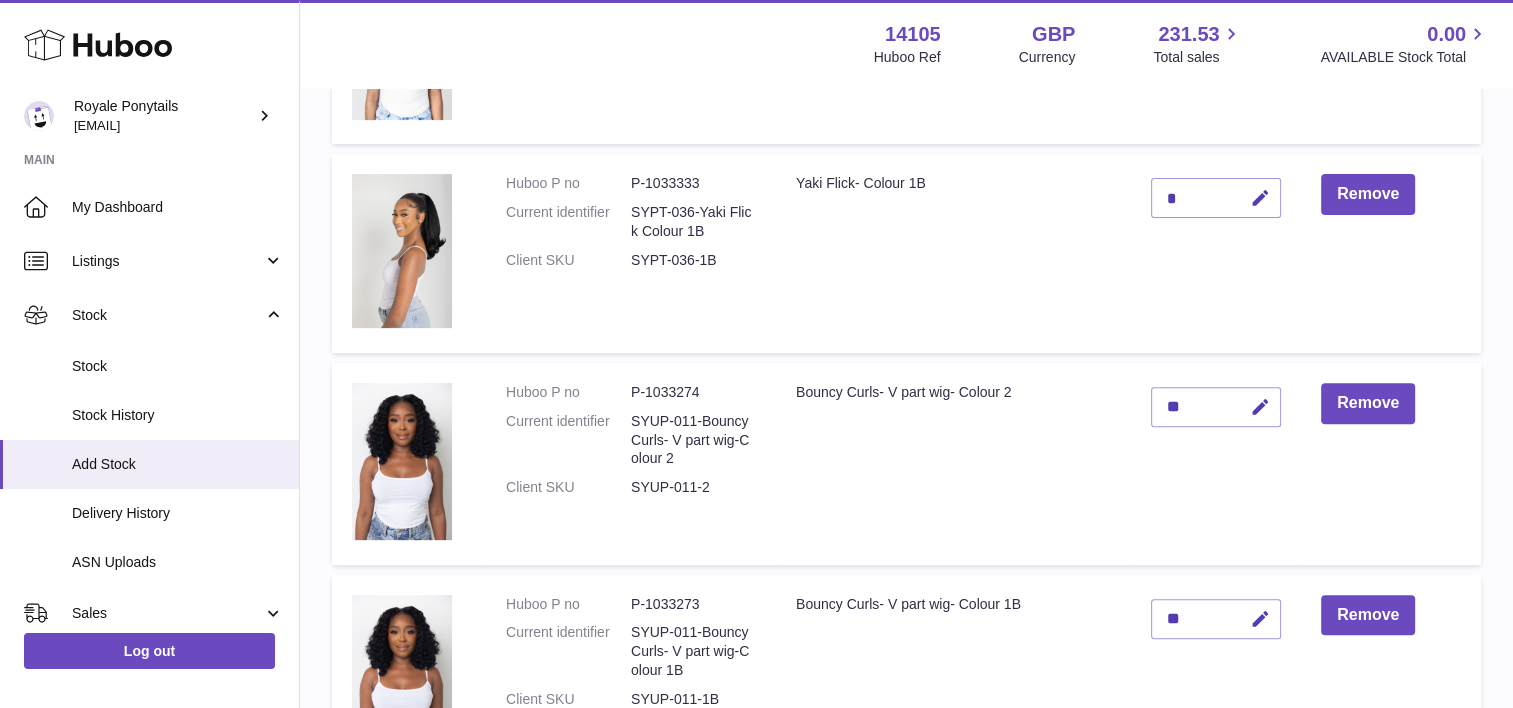 scroll, scrollTop: 603, scrollLeft: 0, axis: vertical 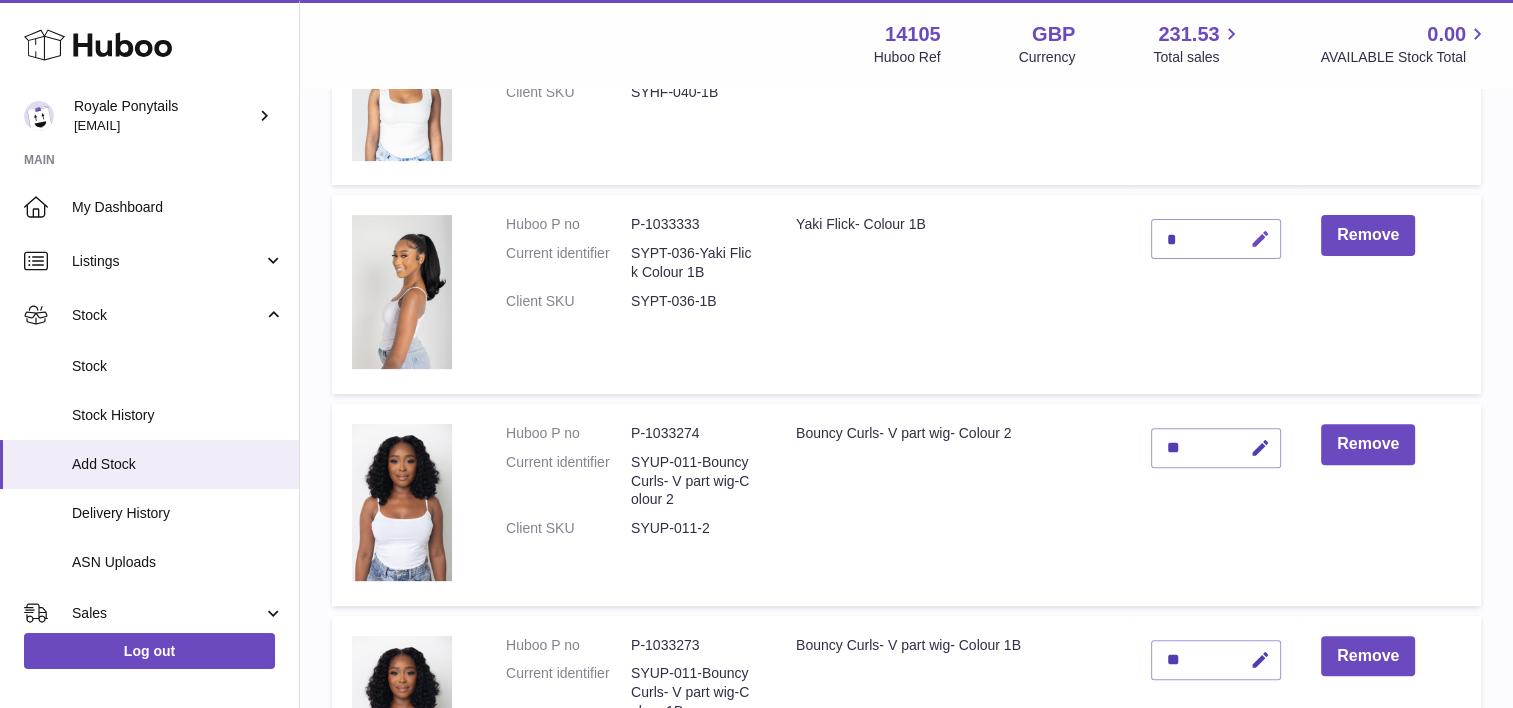 click at bounding box center [1260, 239] 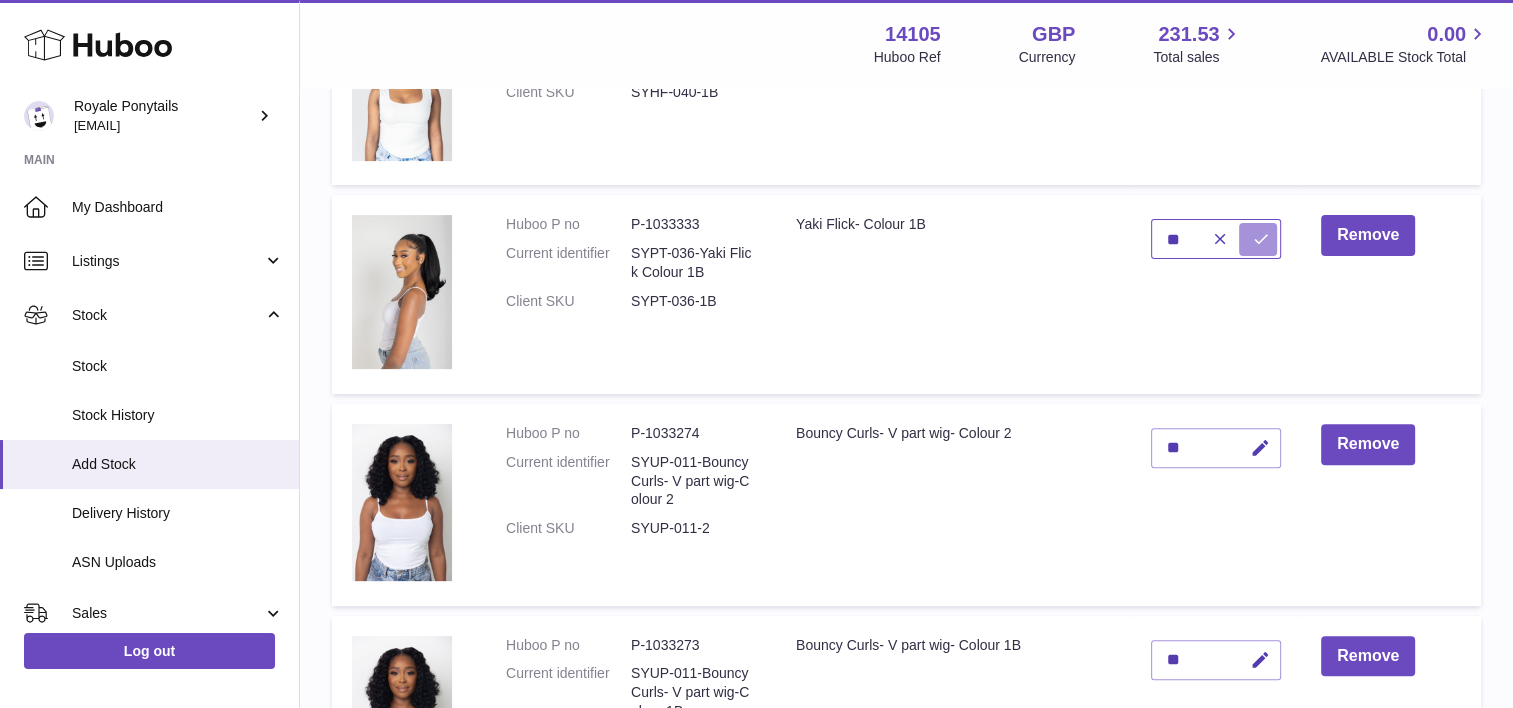 type on "**" 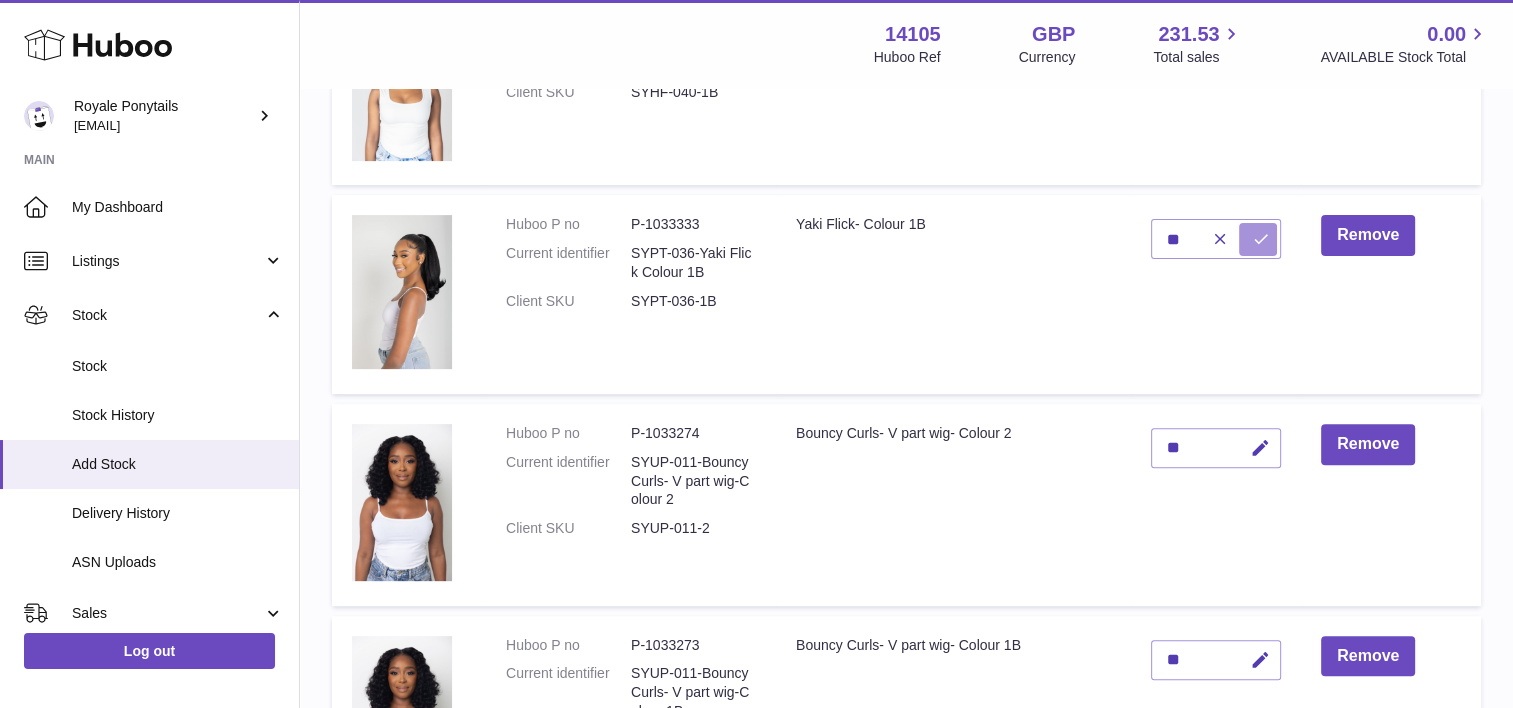 click at bounding box center (1261, 239) 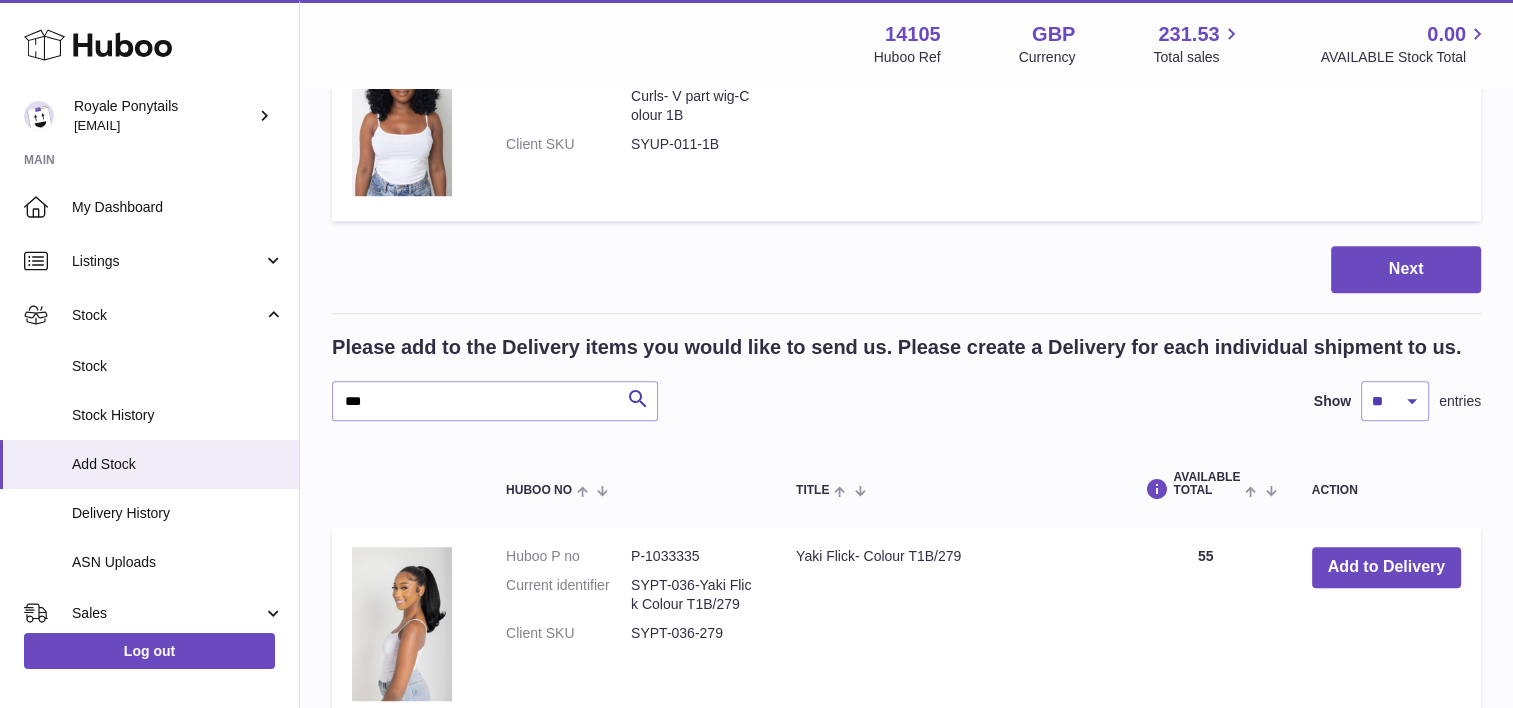 scroll, scrollTop: 1200, scrollLeft: 0, axis: vertical 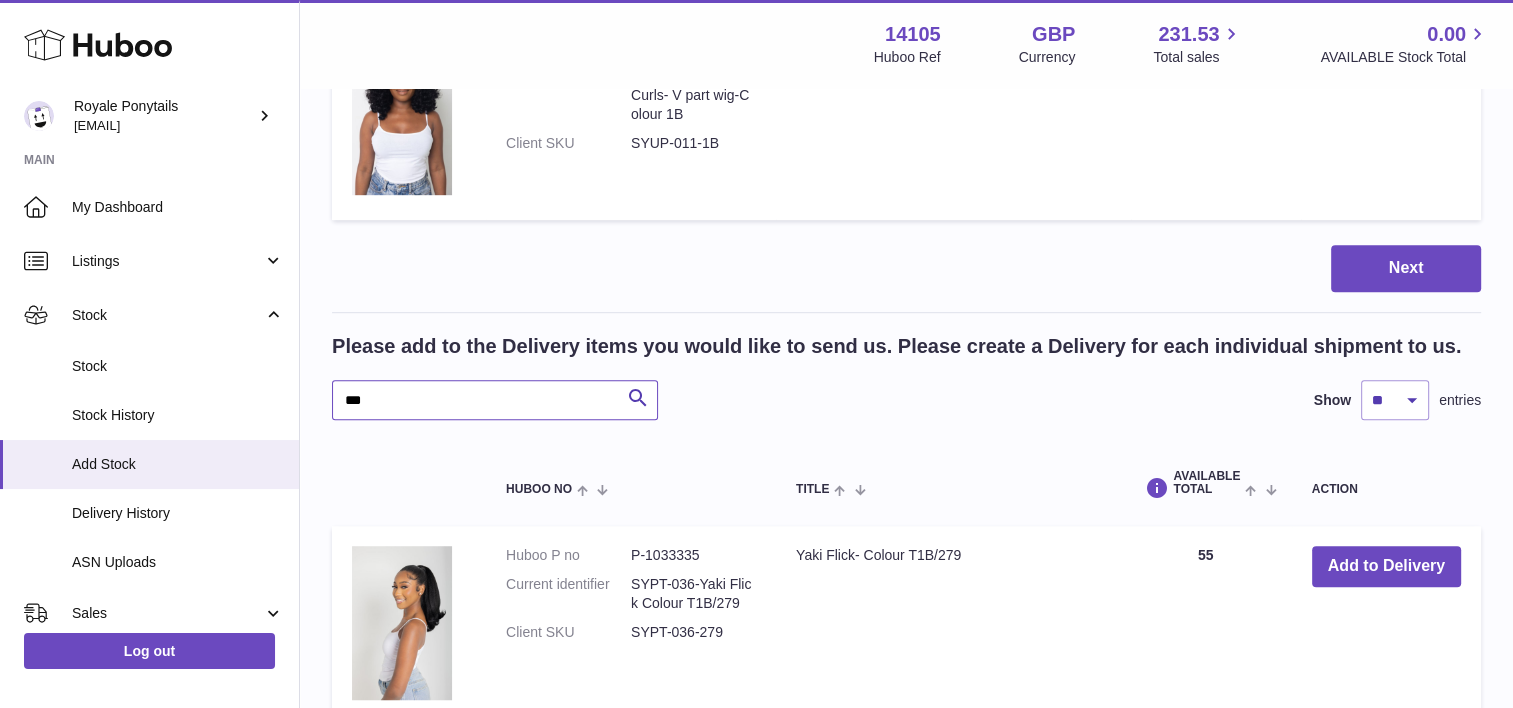 click on "***" at bounding box center (495, 400) 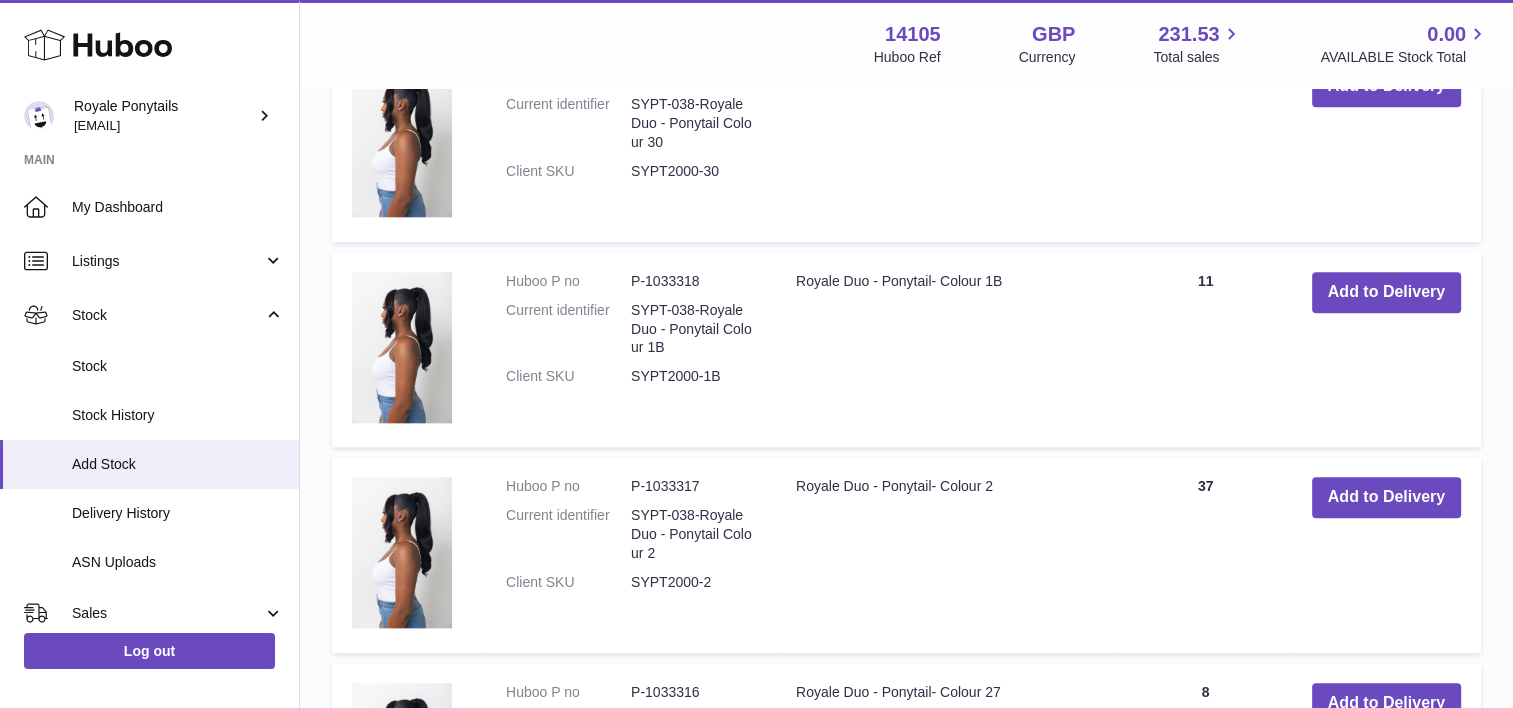 scroll, scrollTop: 2037, scrollLeft: 0, axis: vertical 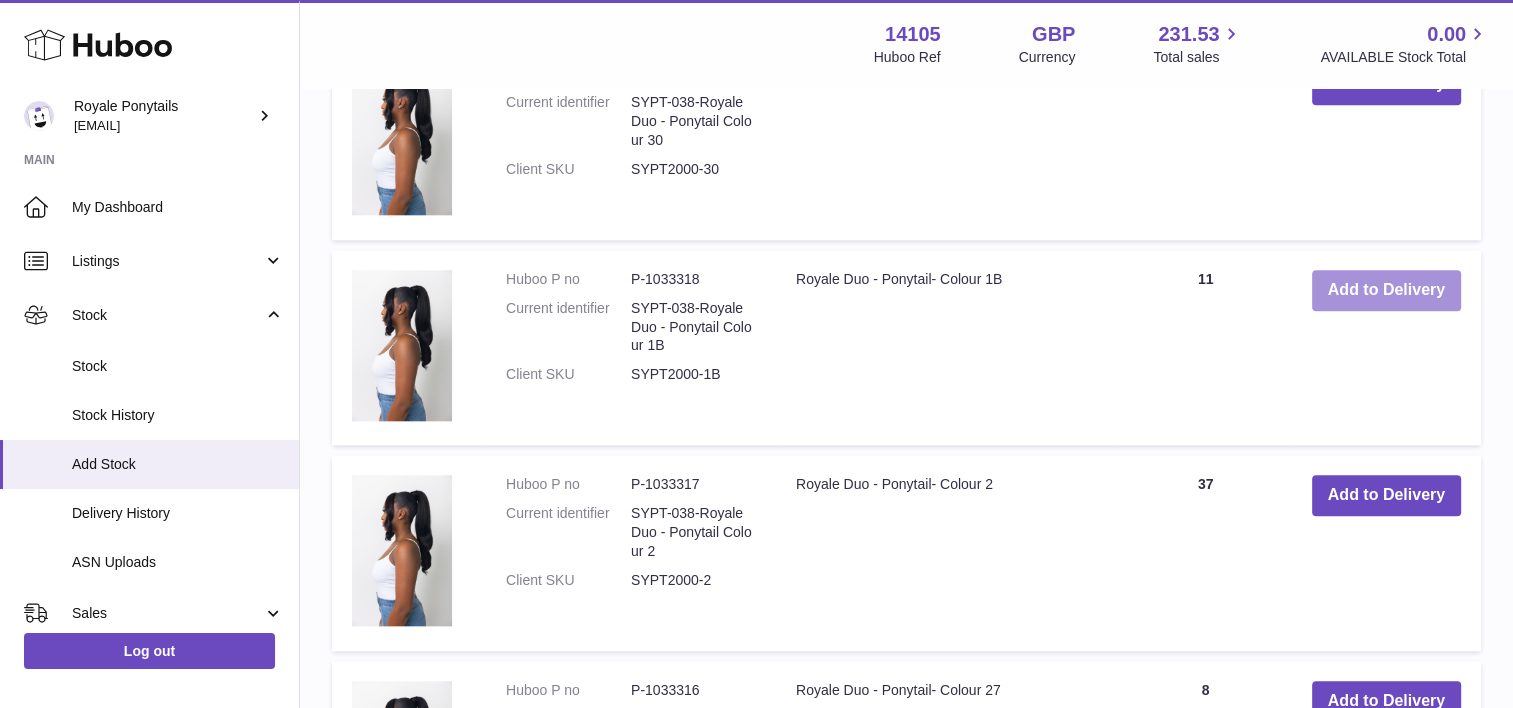 type on "***" 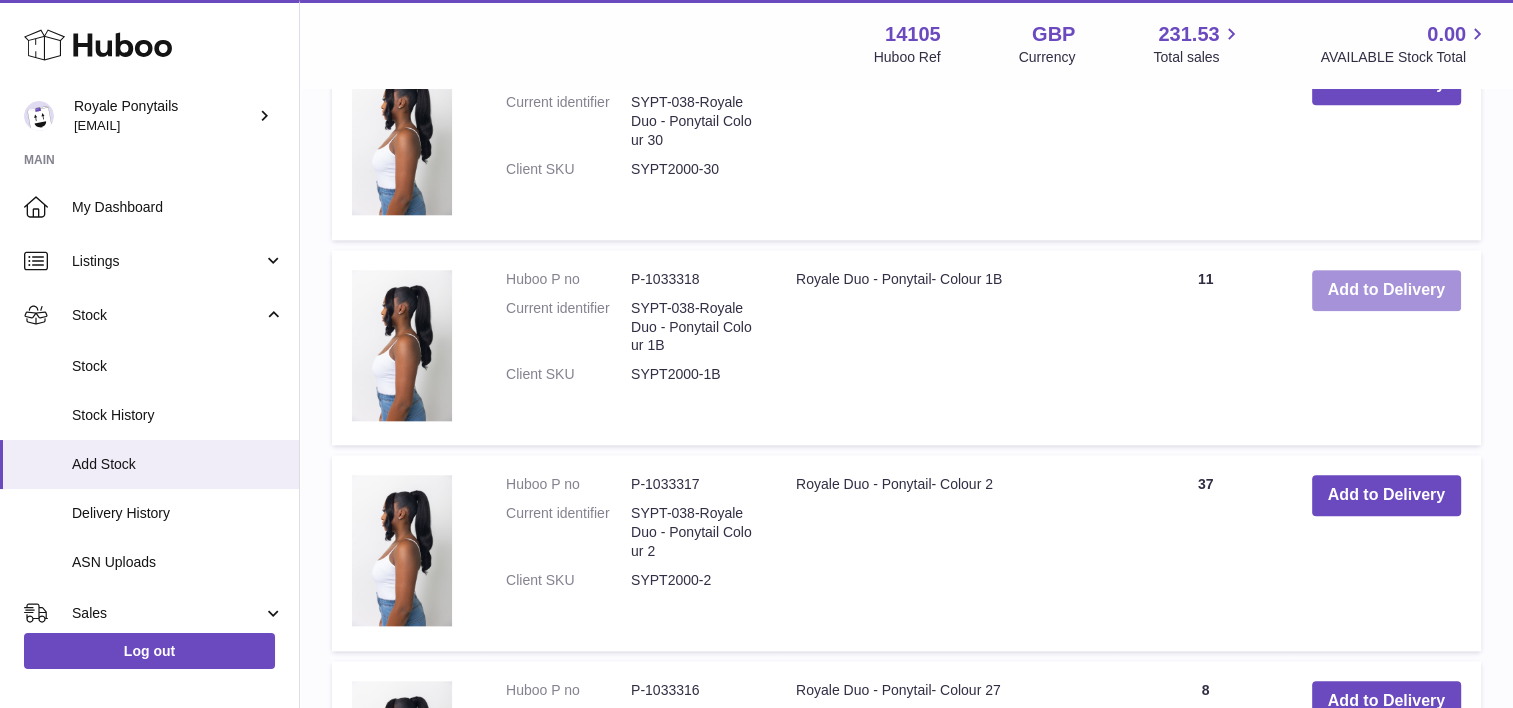 click on "Add to Delivery" at bounding box center (1386, 290) 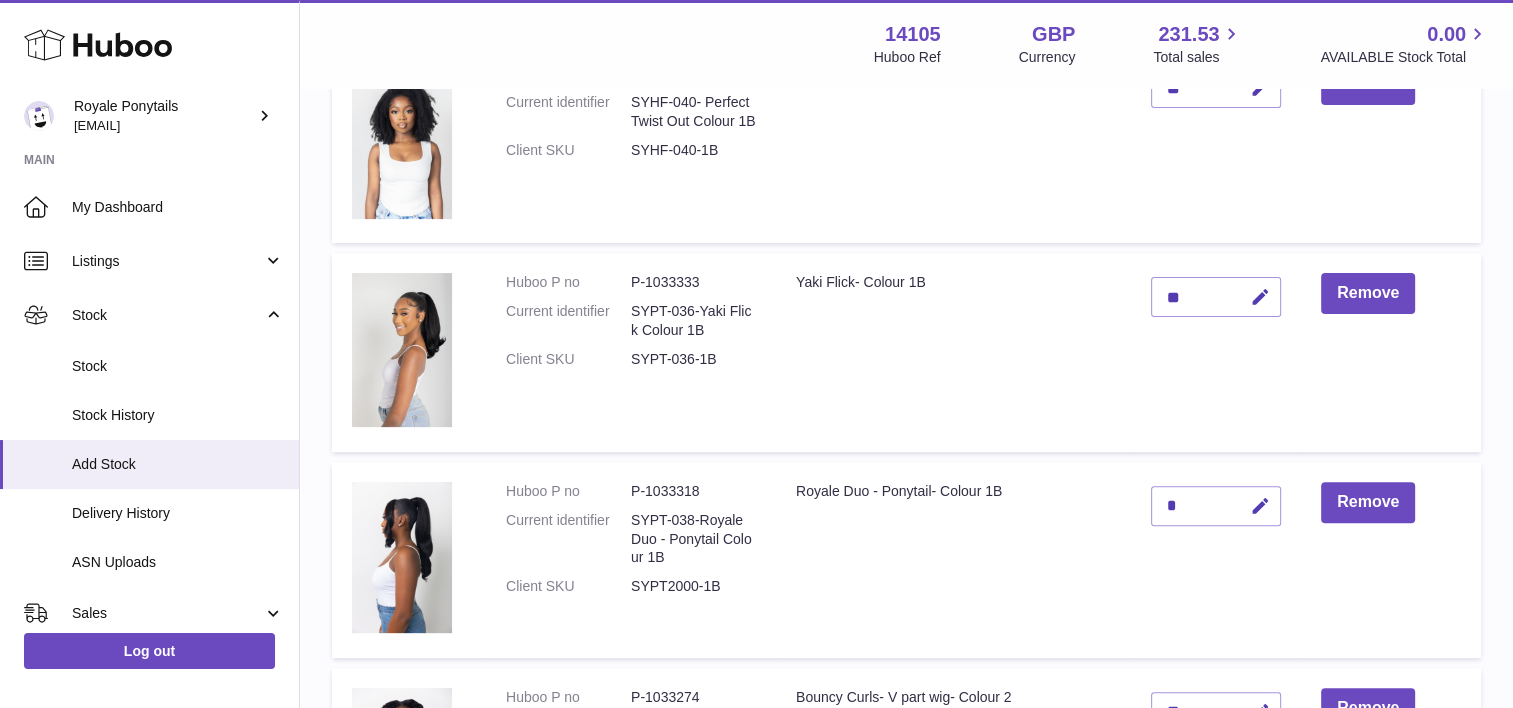 scroll, scrollTop: 544, scrollLeft: 0, axis: vertical 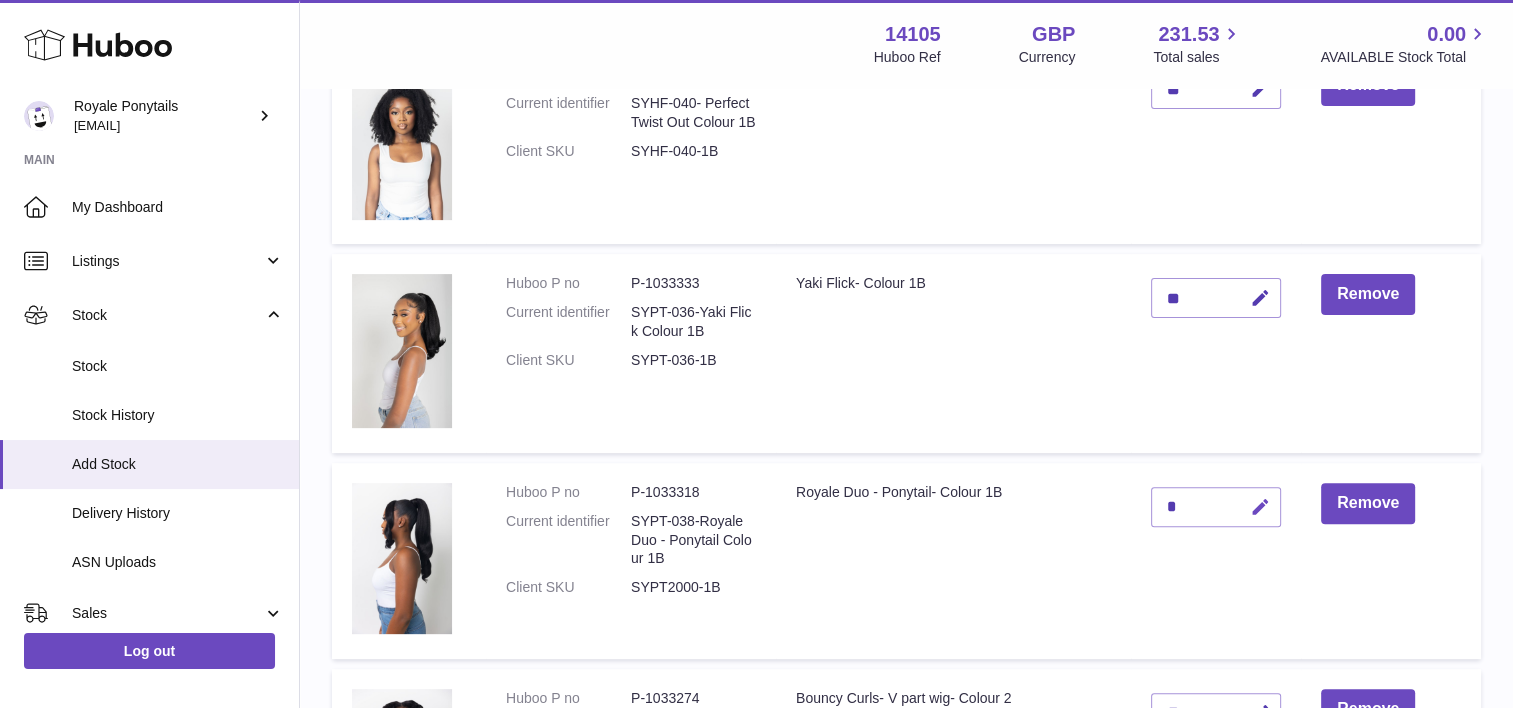click at bounding box center (1260, 507) 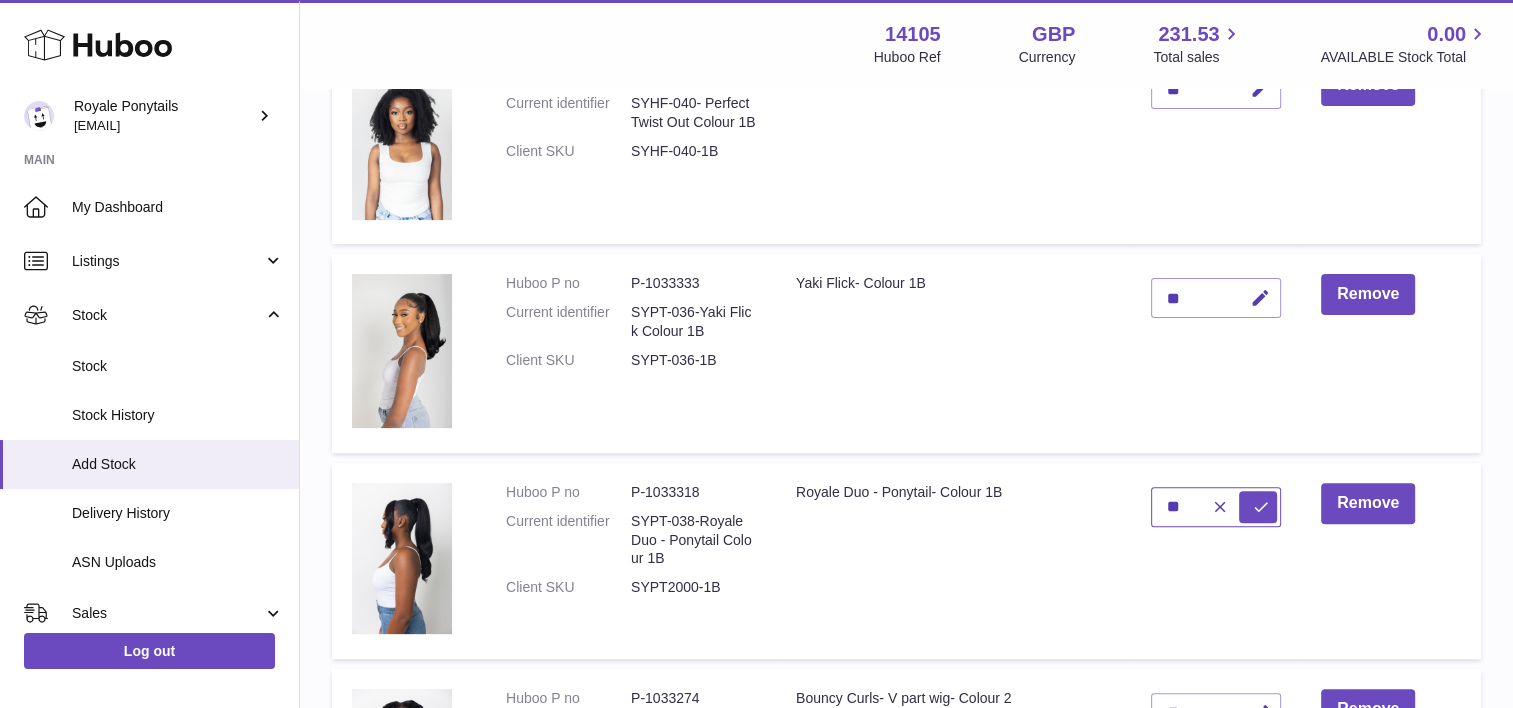 type on "**" 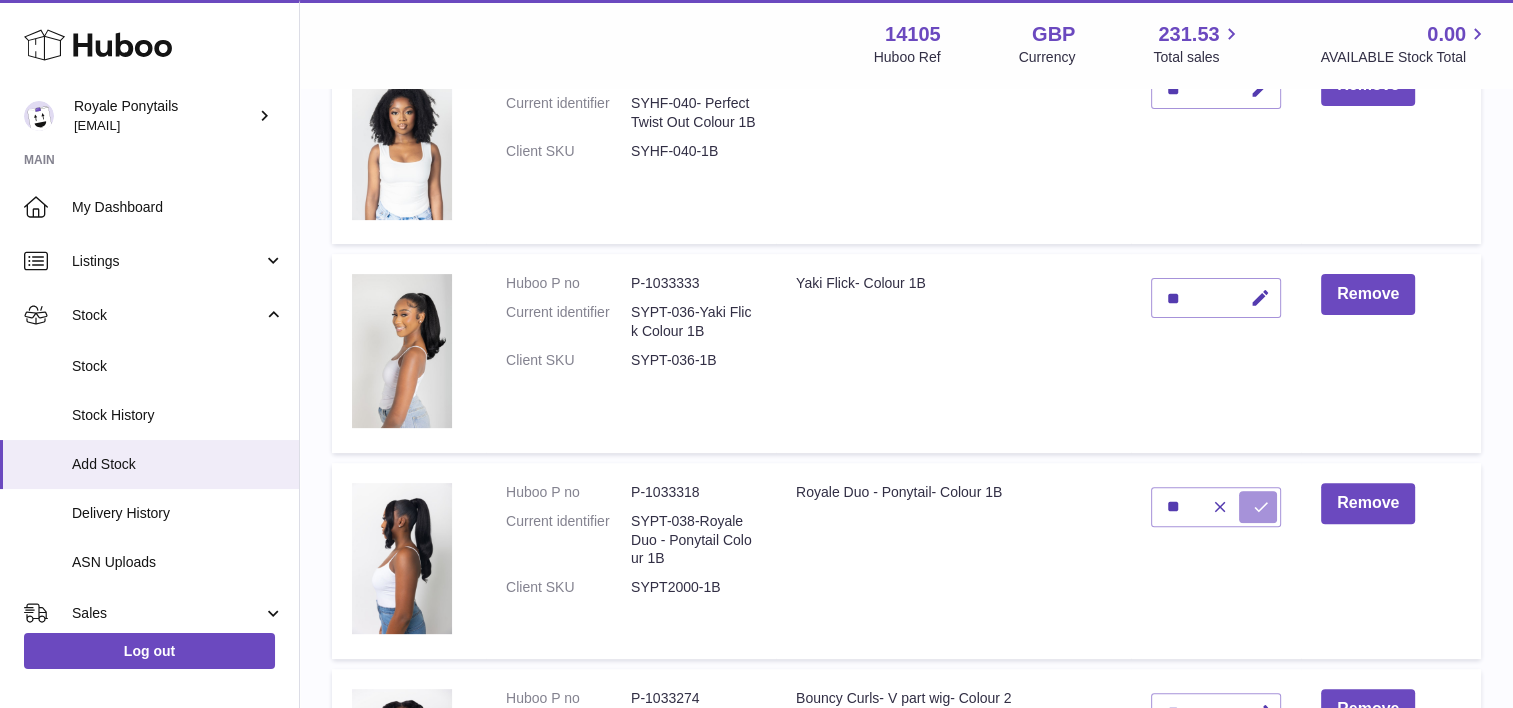 click at bounding box center [1261, 507] 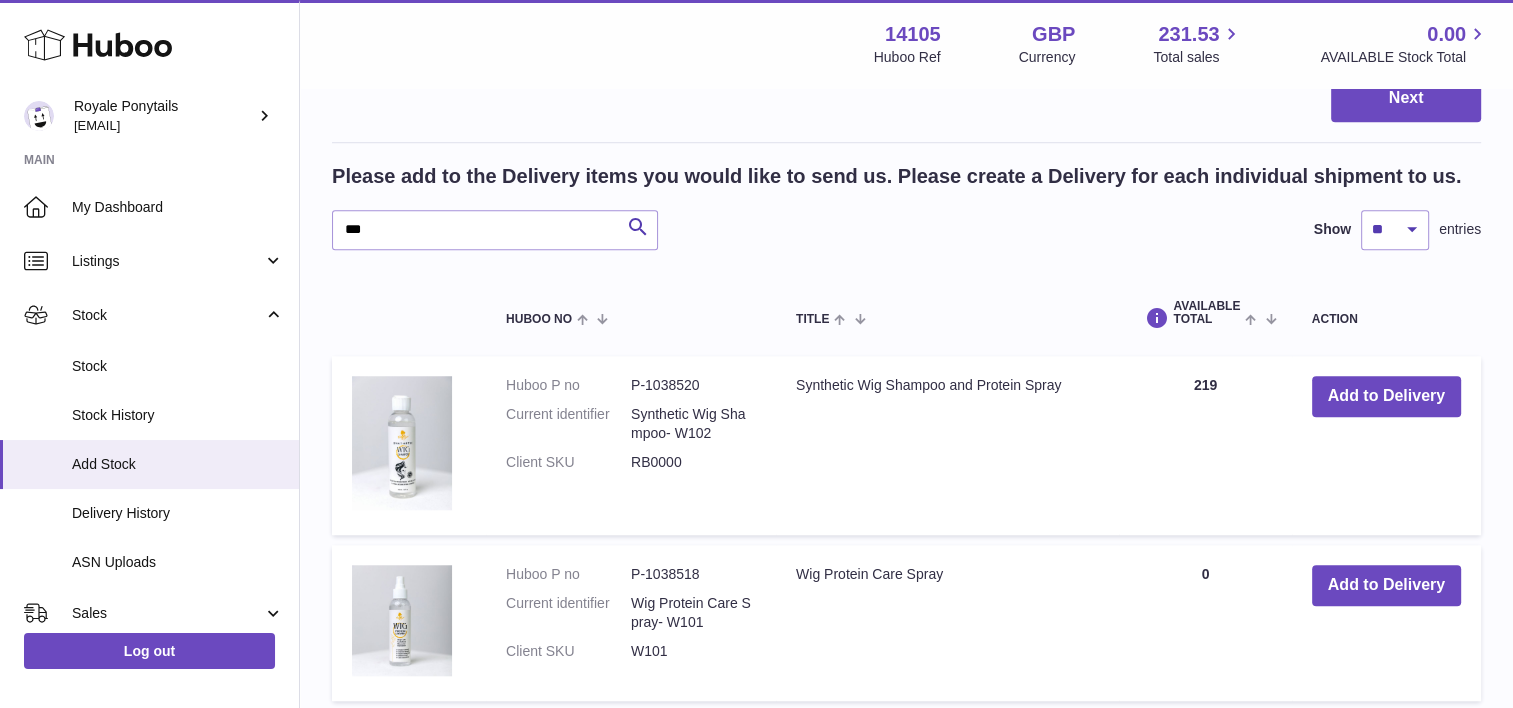 scroll, scrollTop: 1577, scrollLeft: 0, axis: vertical 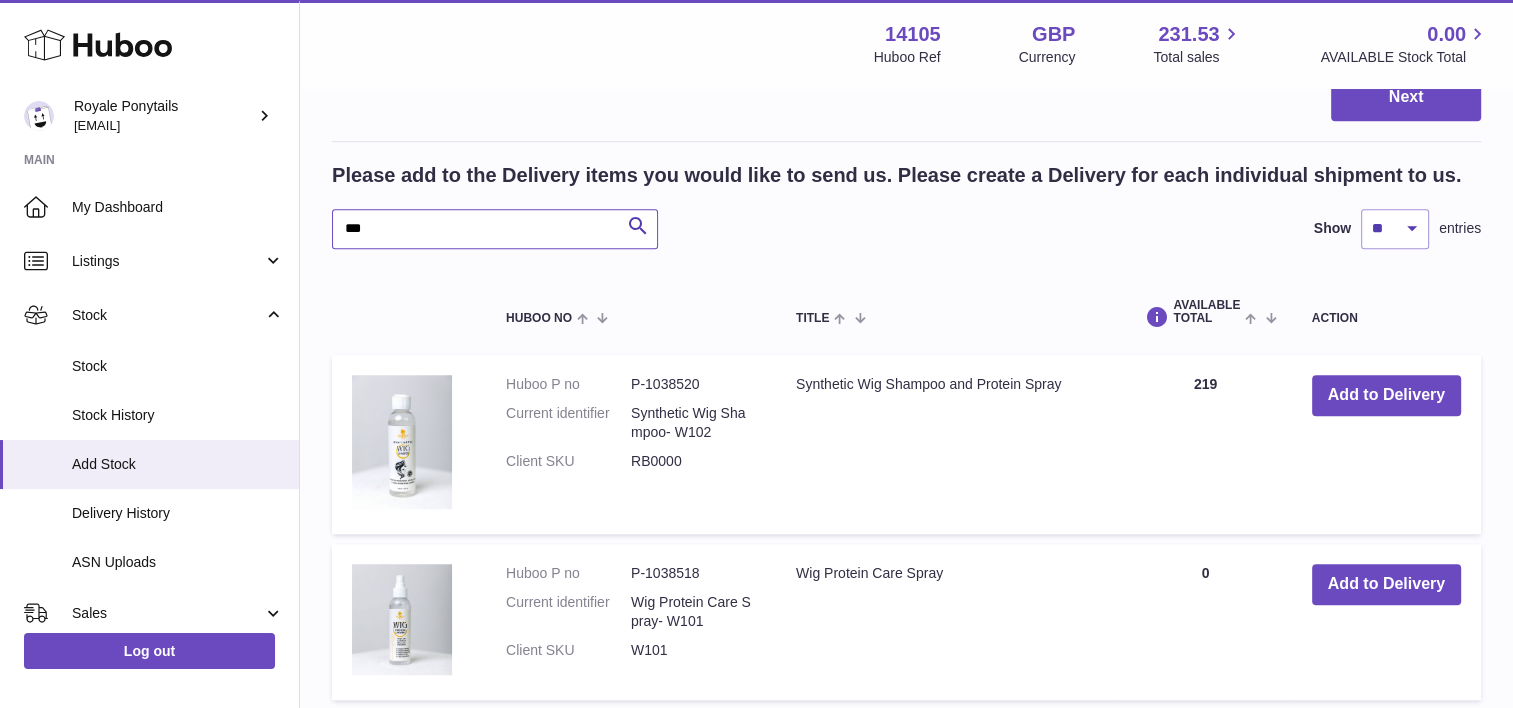 click on "***" at bounding box center [495, 229] 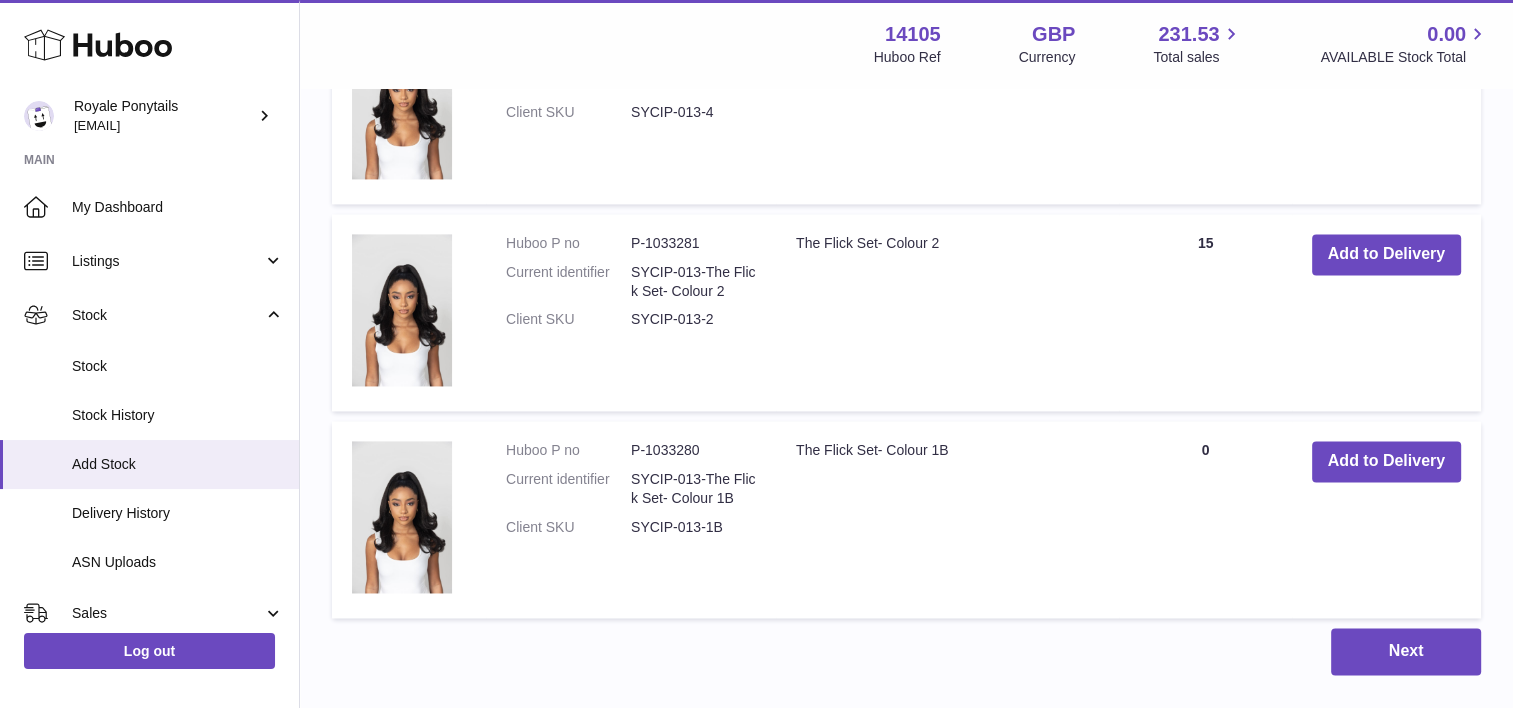 scroll, scrollTop: 2914, scrollLeft: 0, axis: vertical 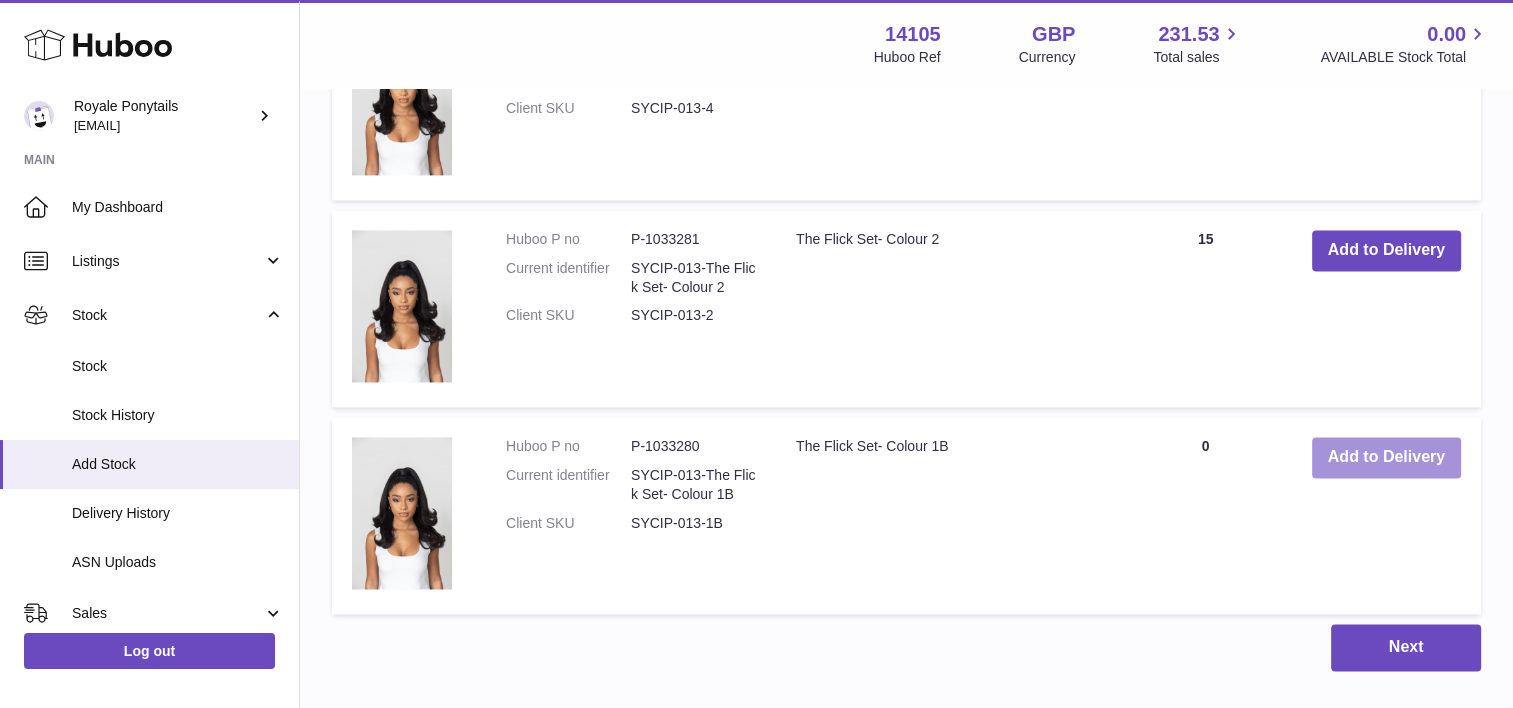 type on "***" 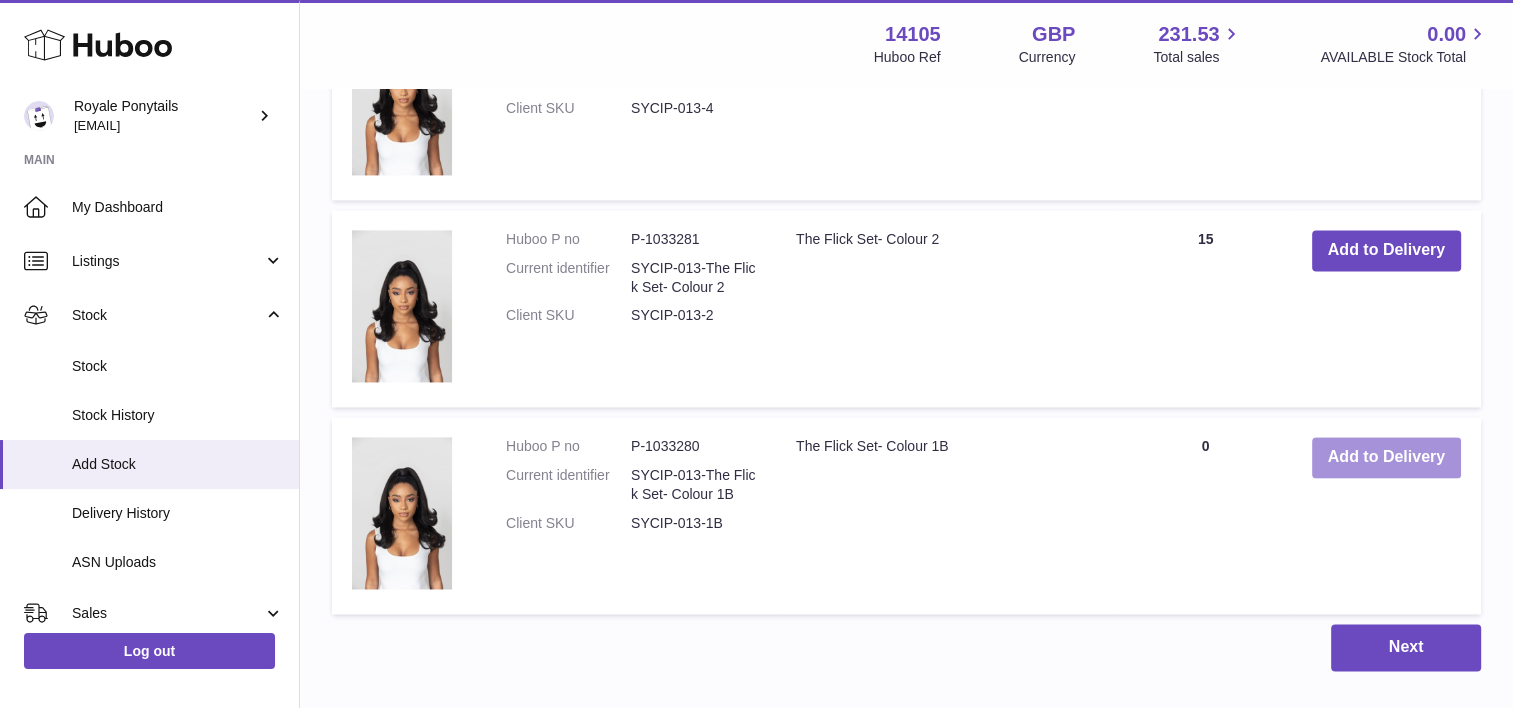 click on "Add to Delivery" at bounding box center (1386, 457) 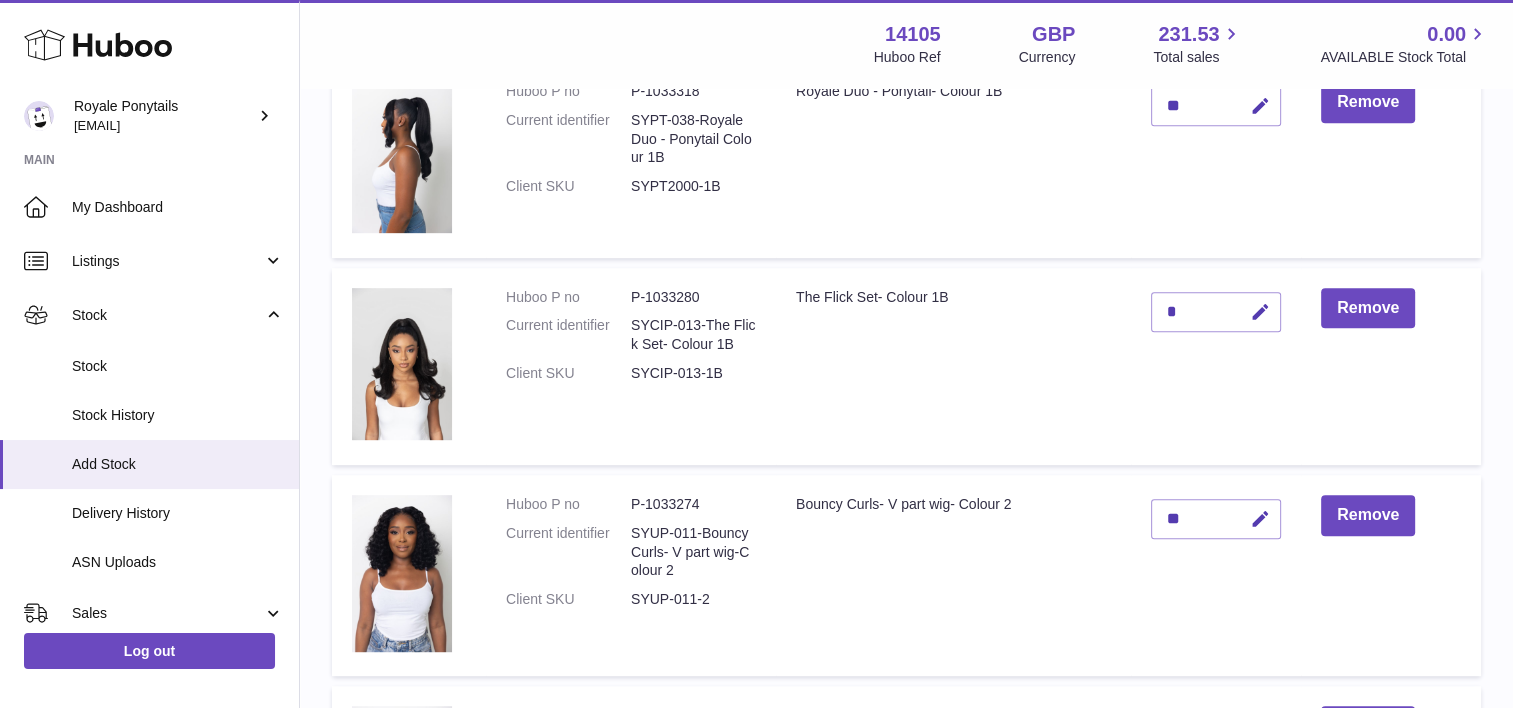 scroll, scrollTop: 934, scrollLeft: 0, axis: vertical 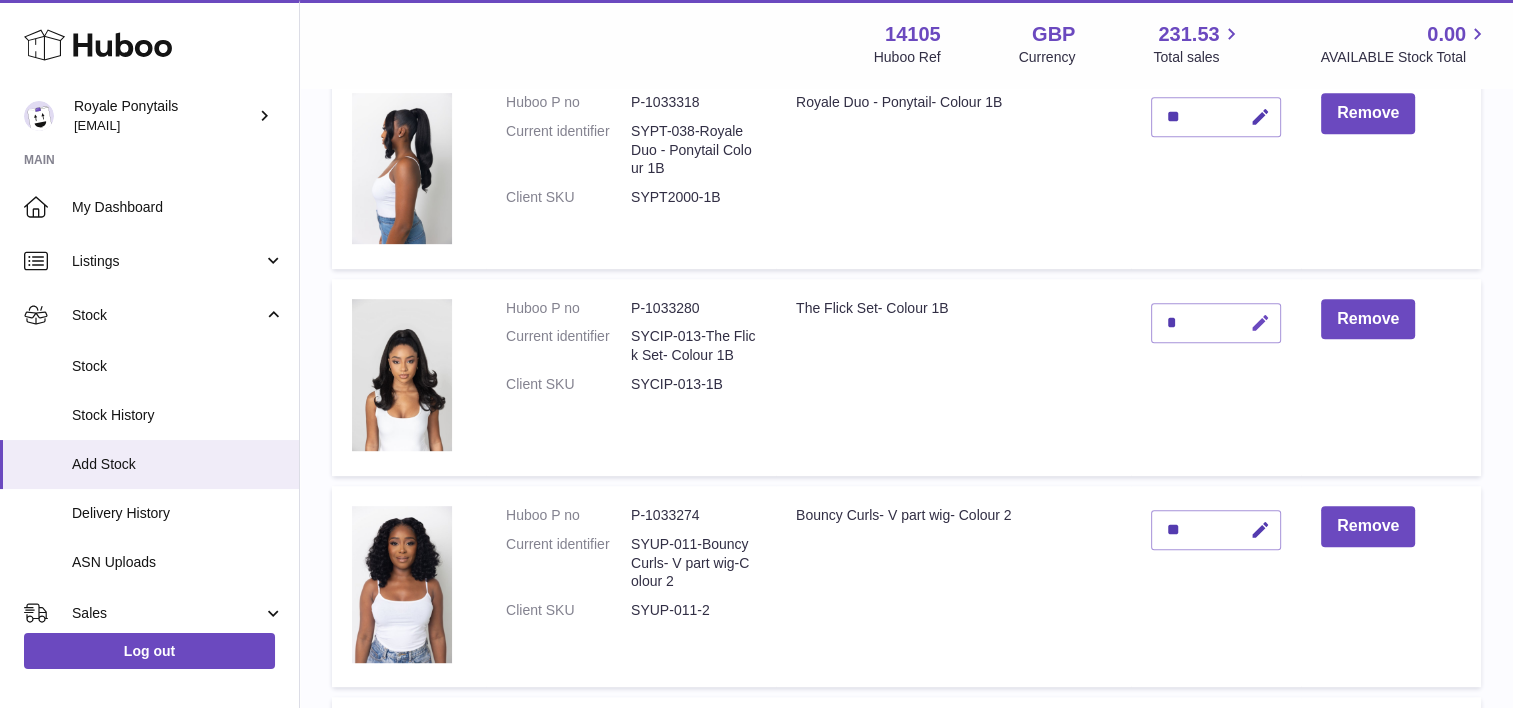 click at bounding box center (1260, 323) 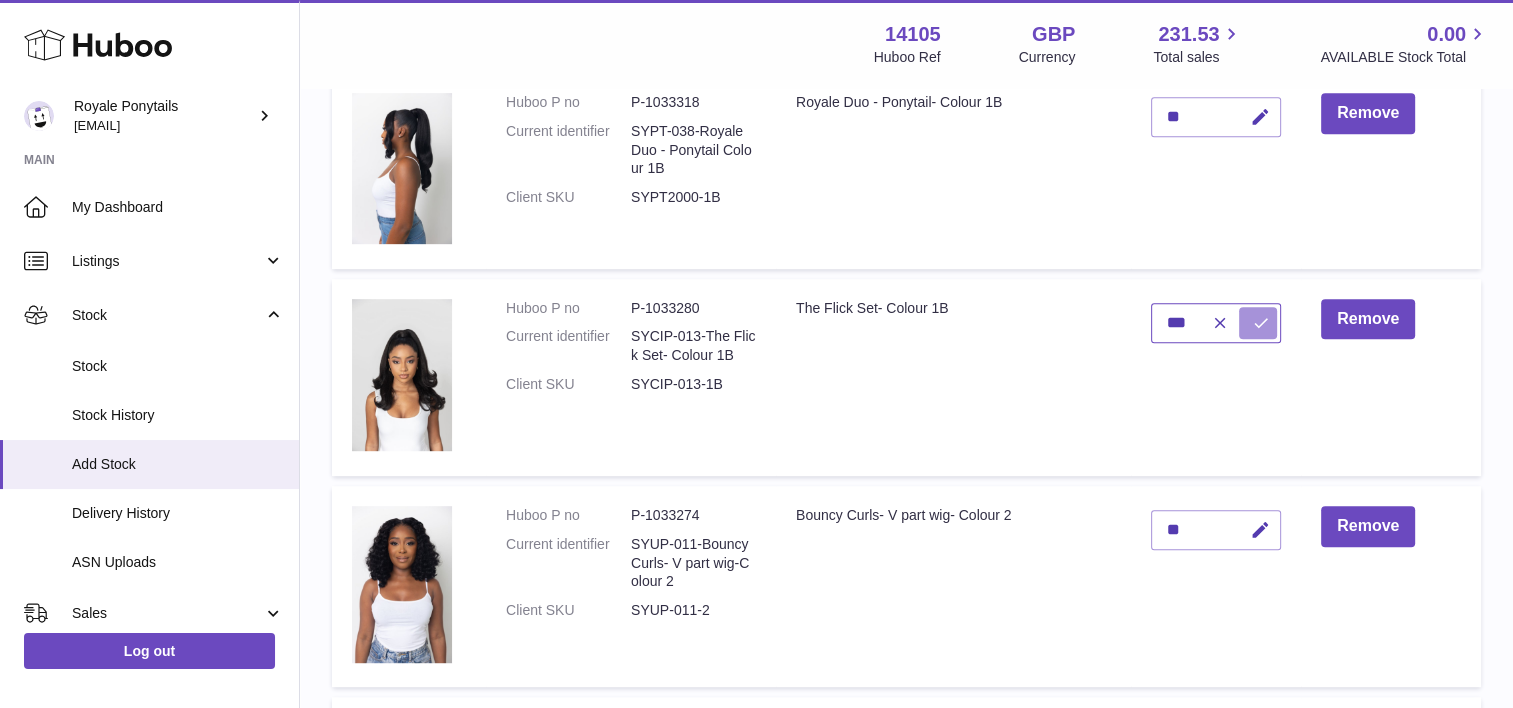 type on "***" 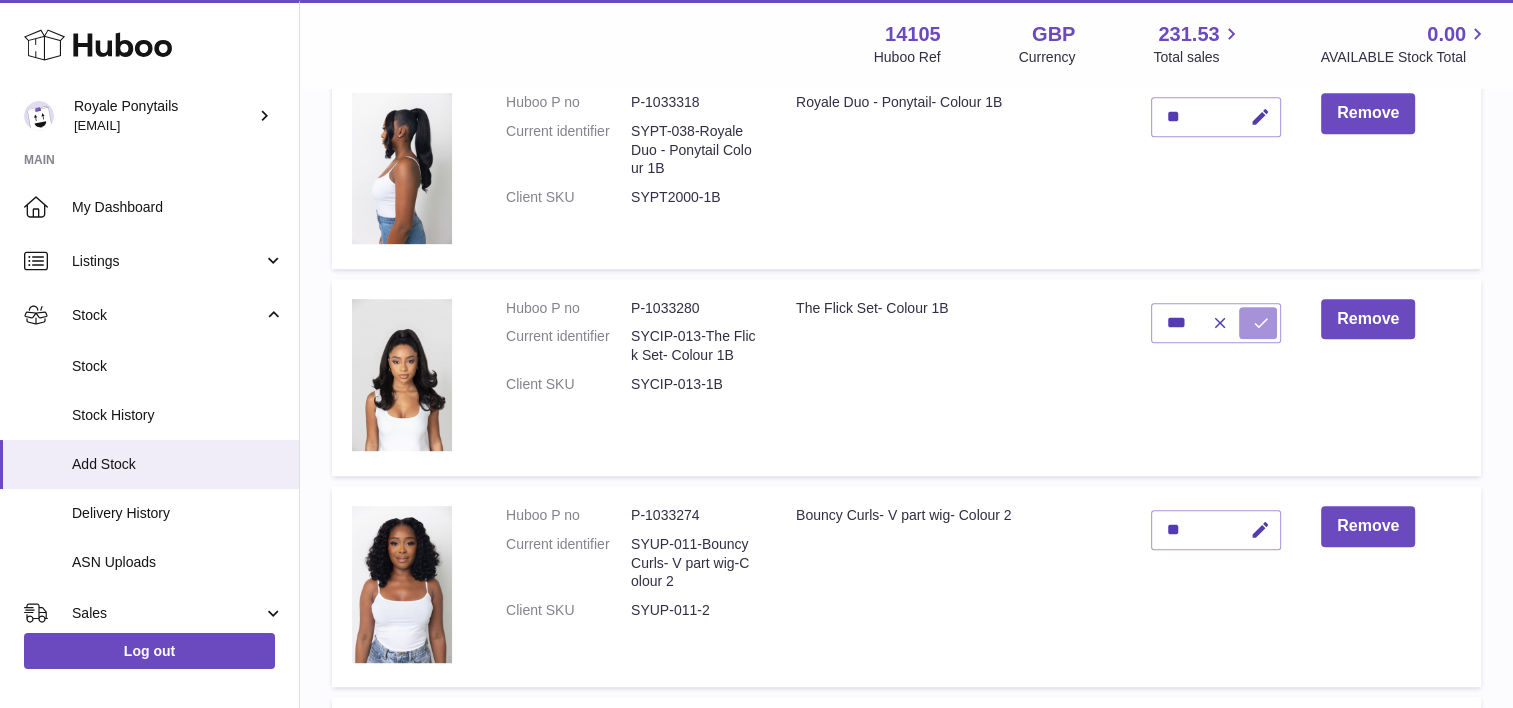click at bounding box center [1261, 323] 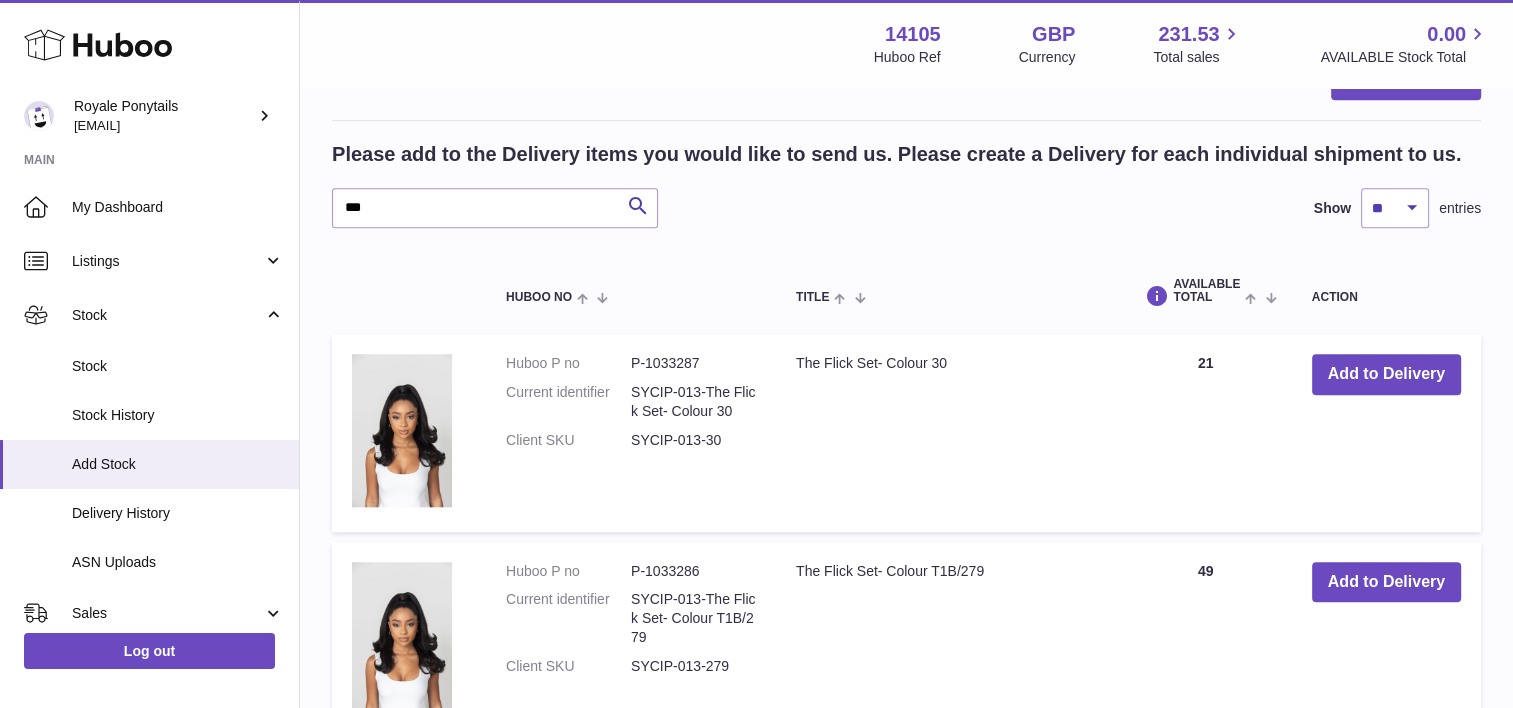 scroll, scrollTop: 1827, scrollLeft: 0, axis: vertical 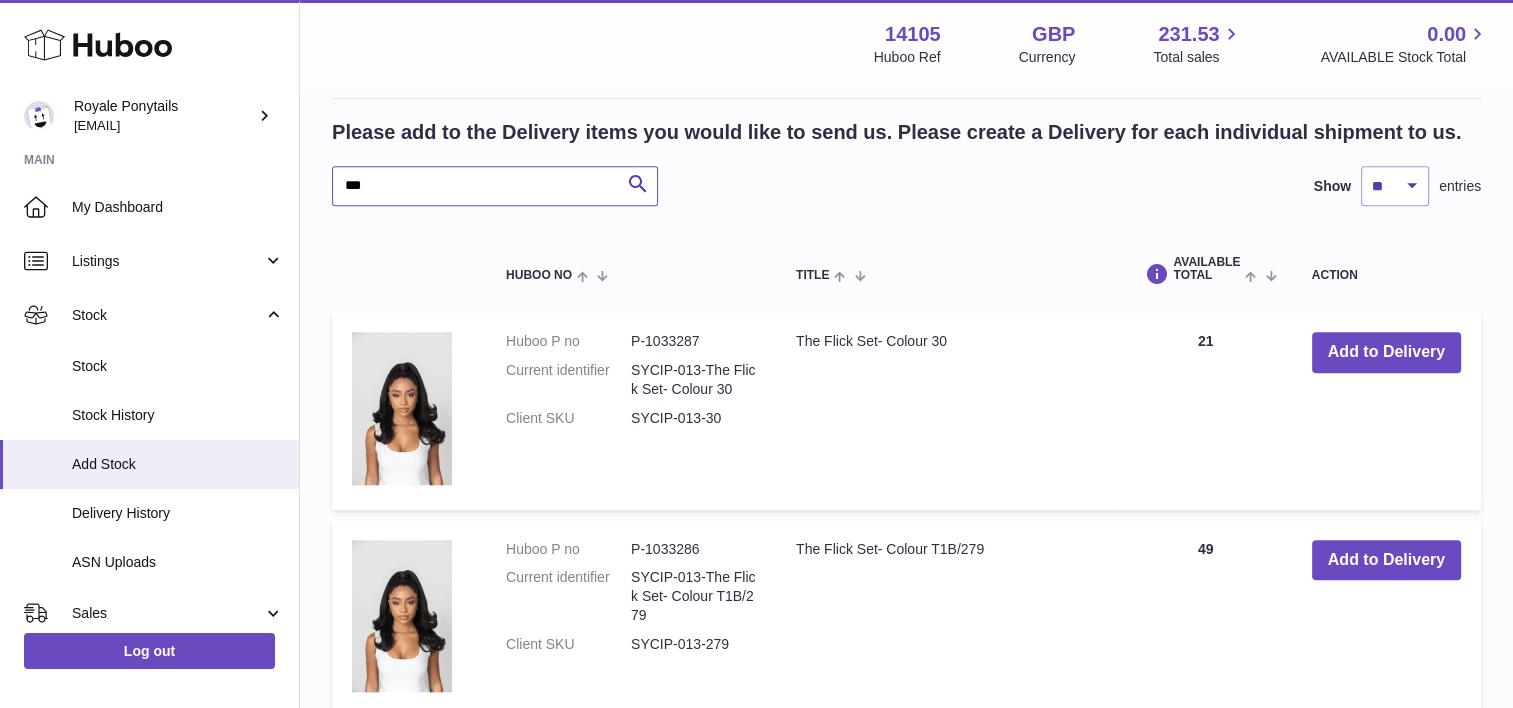 click on "***" at bounding box center [495, 186] 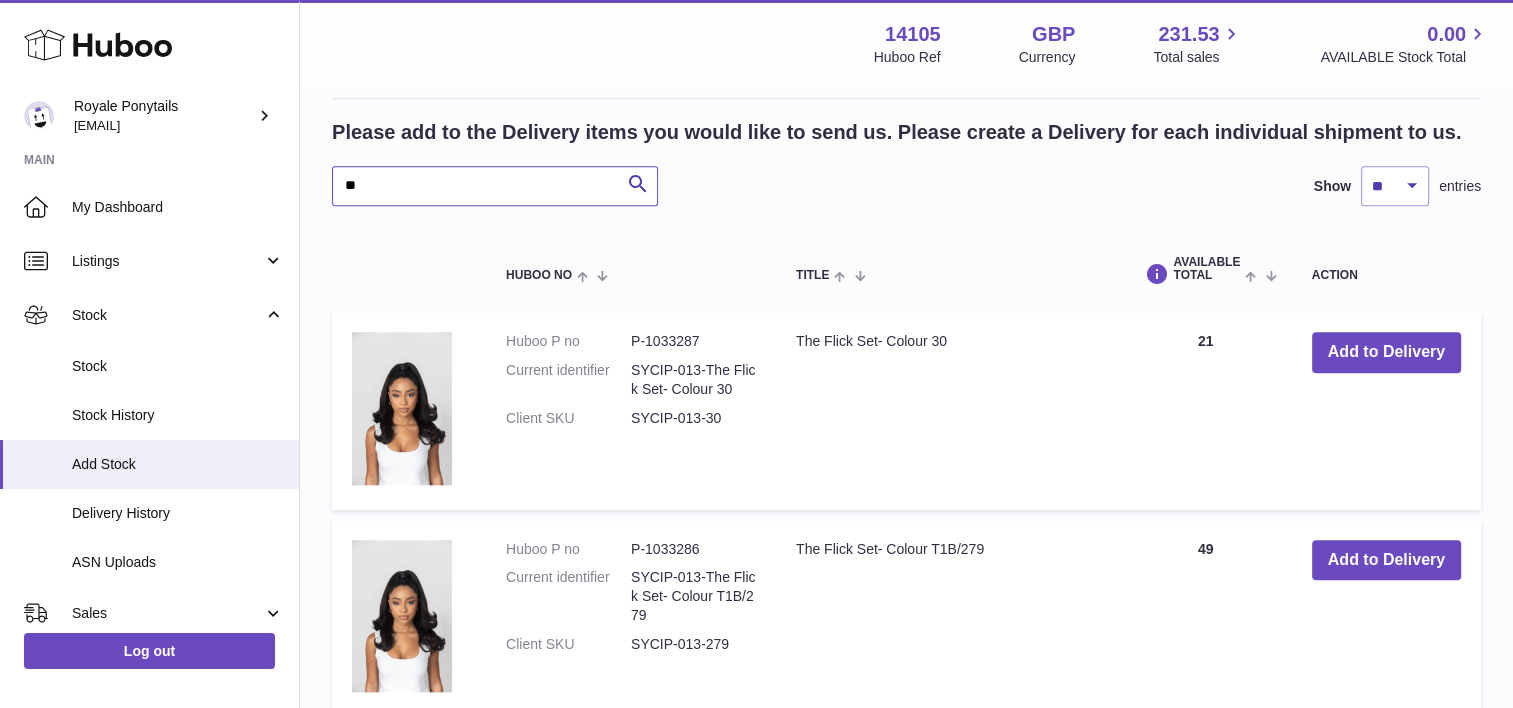 type on "*" 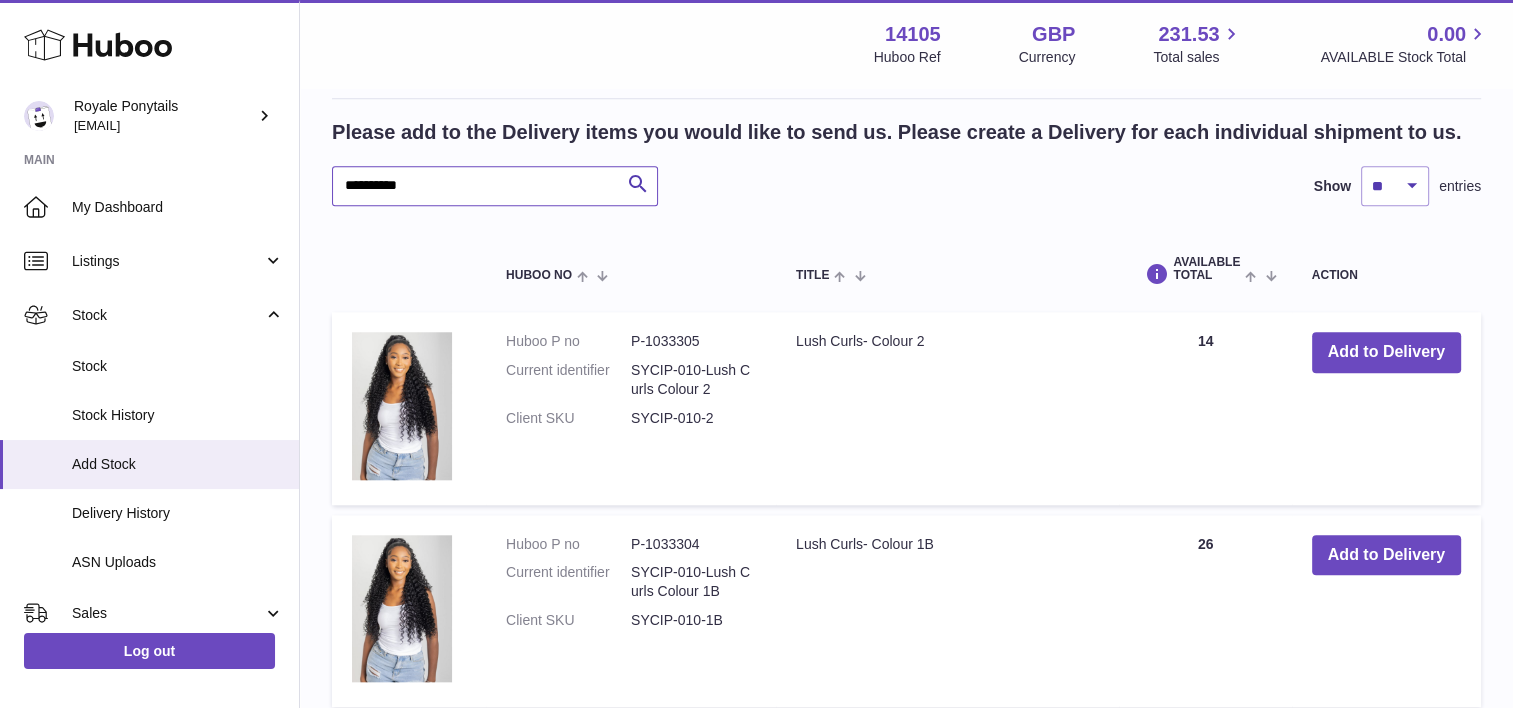 type on "*********" 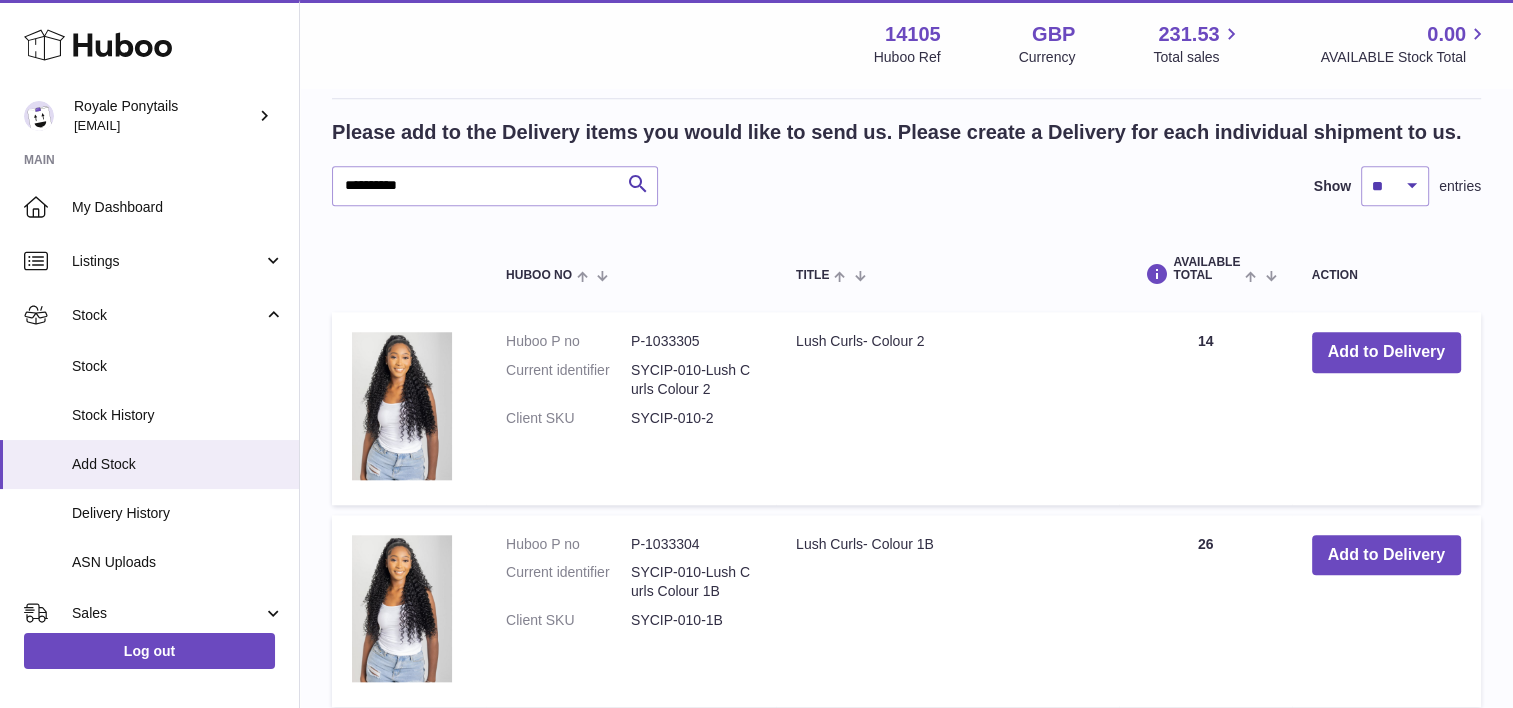 click on "Huboo P no   P-1033305   Current identifier   SYCIP-010-Lush Curls Colour 2   Client SKU   SYCIP-010-2" at bounding box center [631, 408] 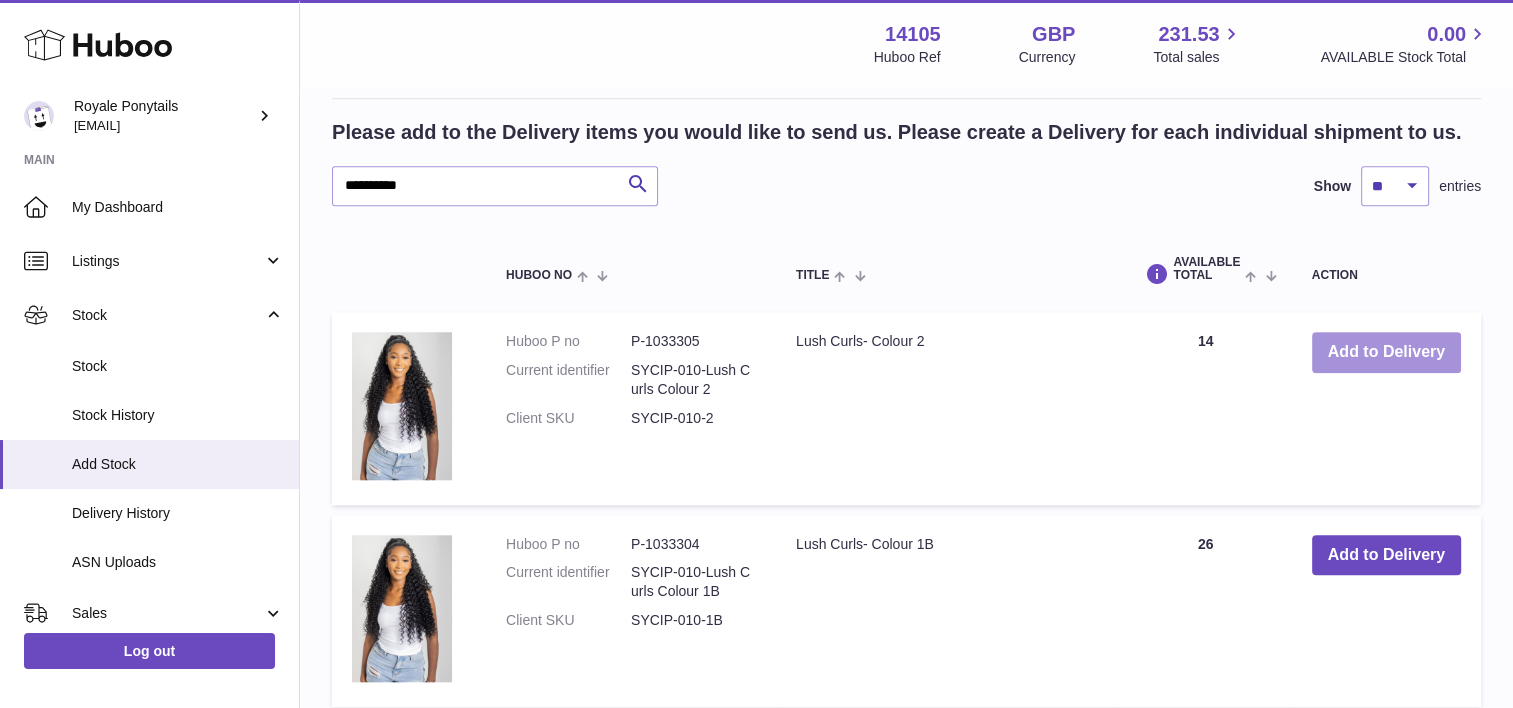 click on "Add to Delivery" at bounding box center [1386, 352] 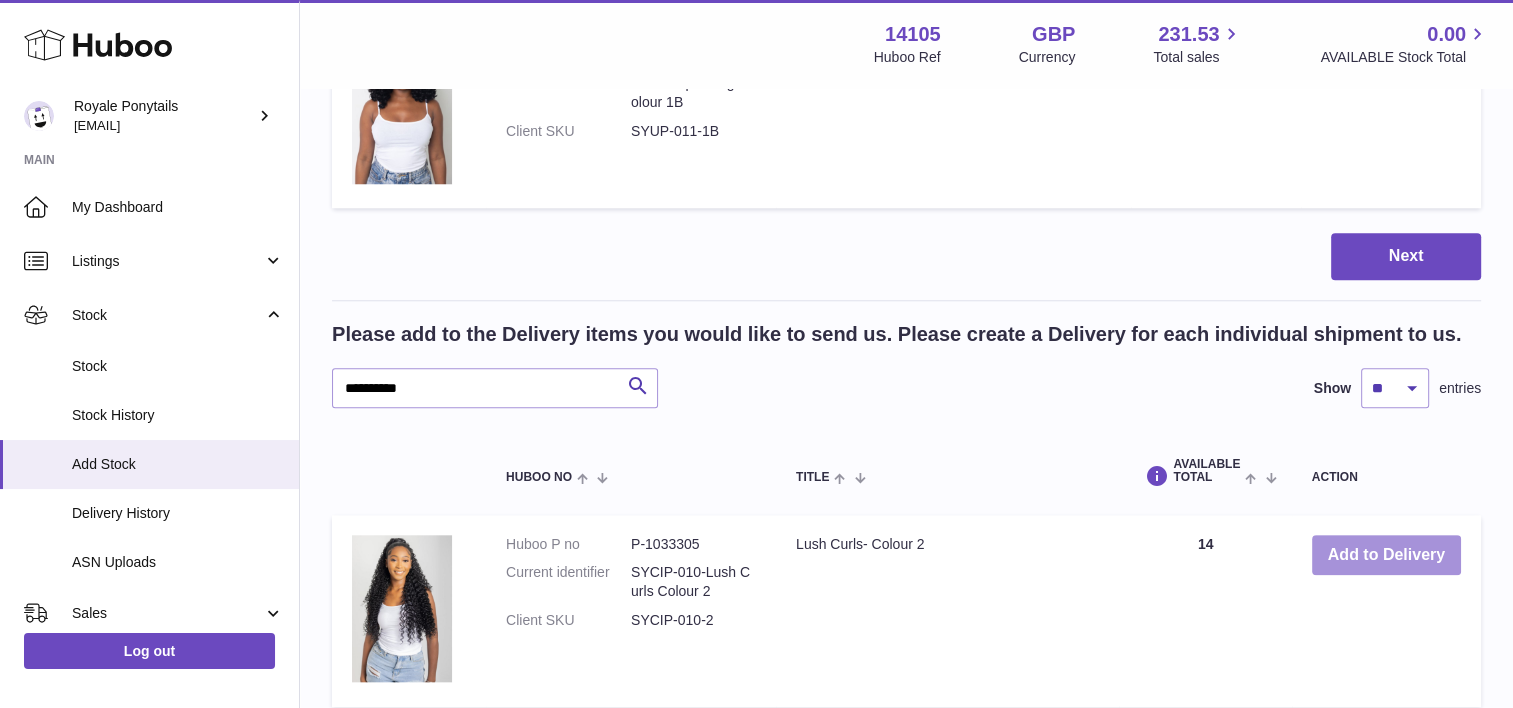 scroll, scrollTop: 2029, scrollLeft: 0, axis: vertical 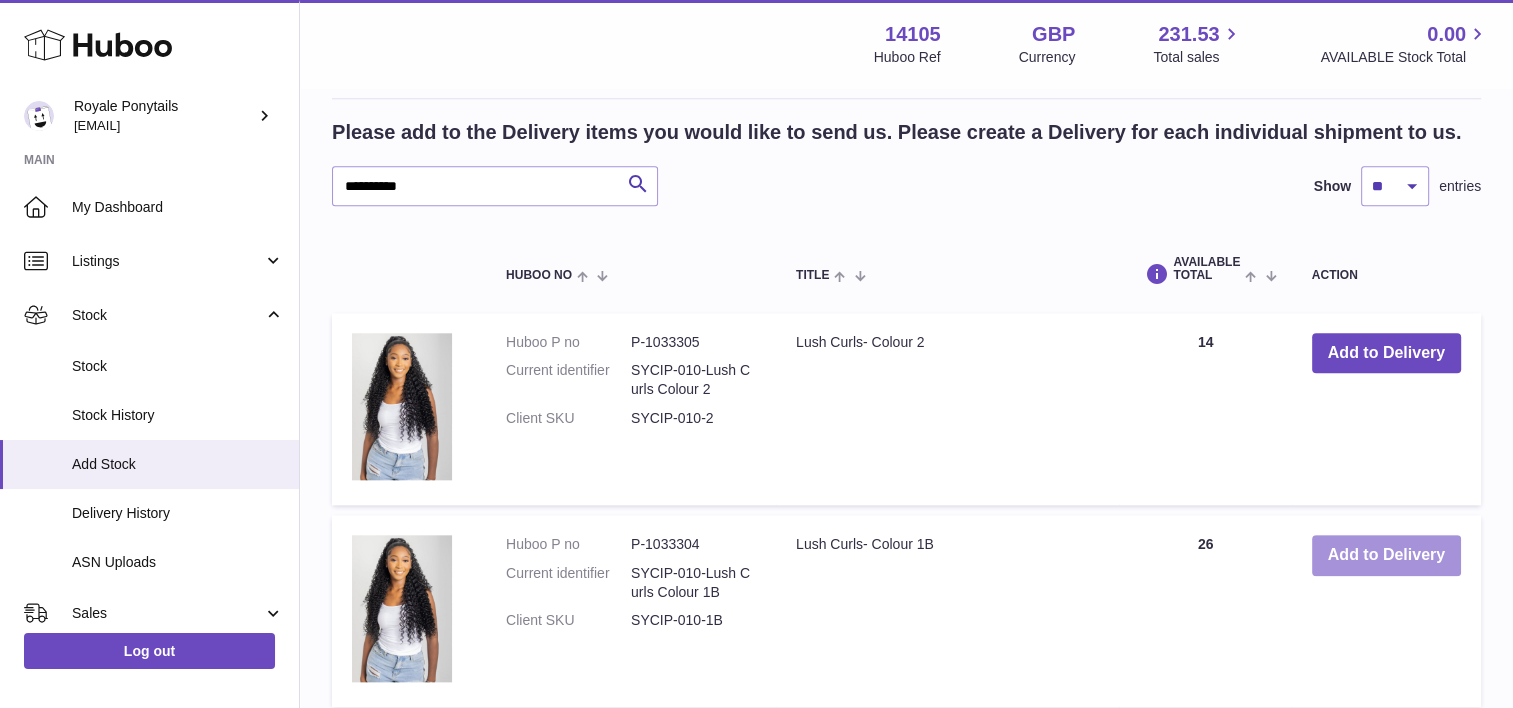 click on "Add to Delivery" at bounding box center [1386, 555] 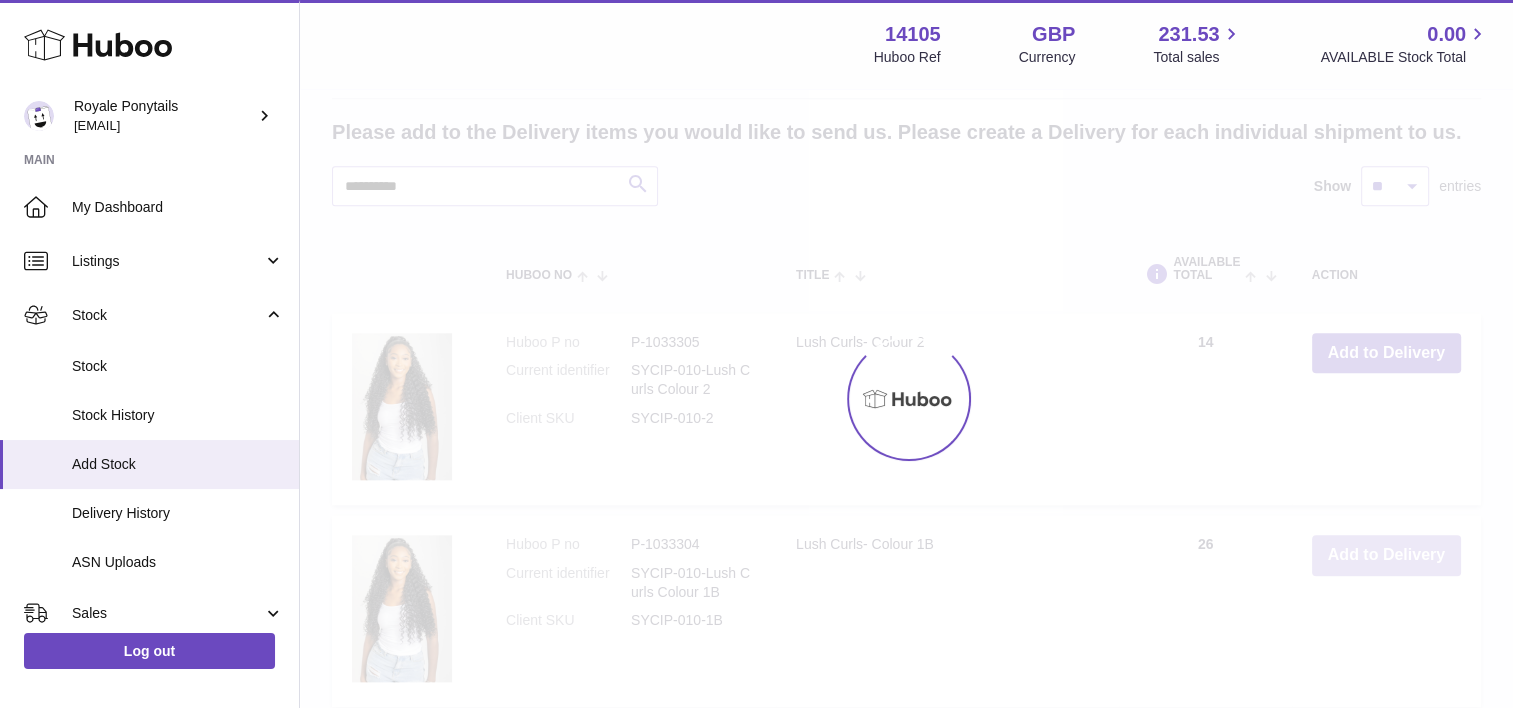 scroll, scrollTop: 2232, scrollLeft: 0, axis: vertical 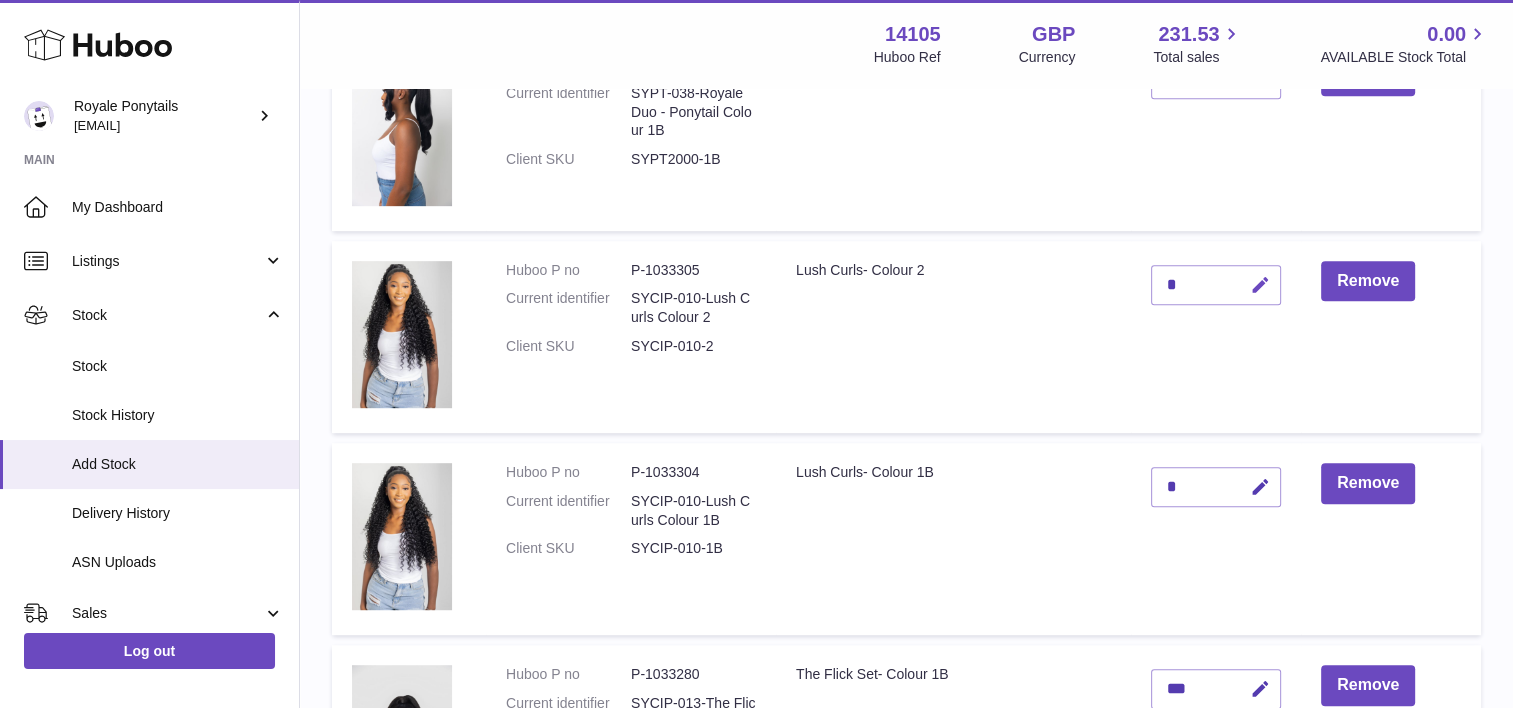 click at bounding box center [1260, 285] 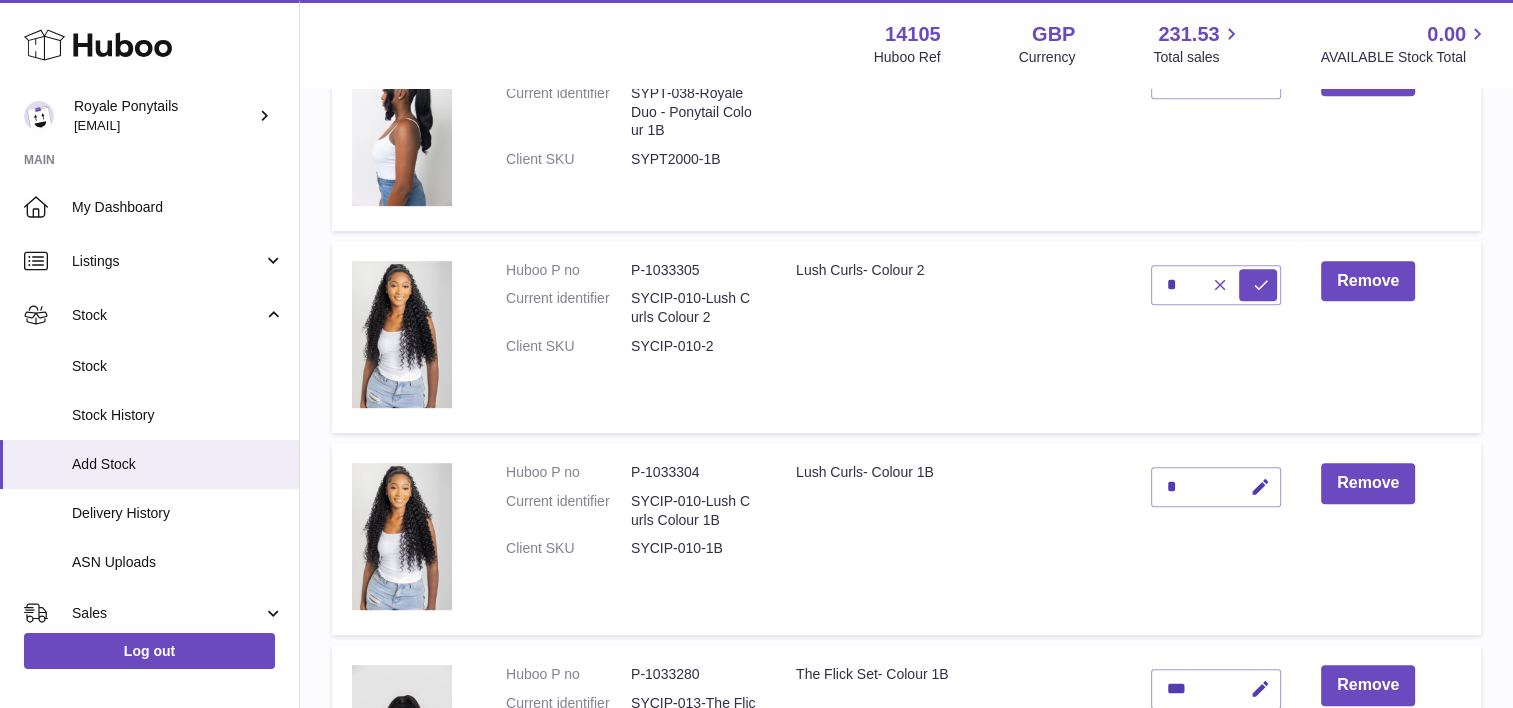 click at bounding box center [1217, 285] 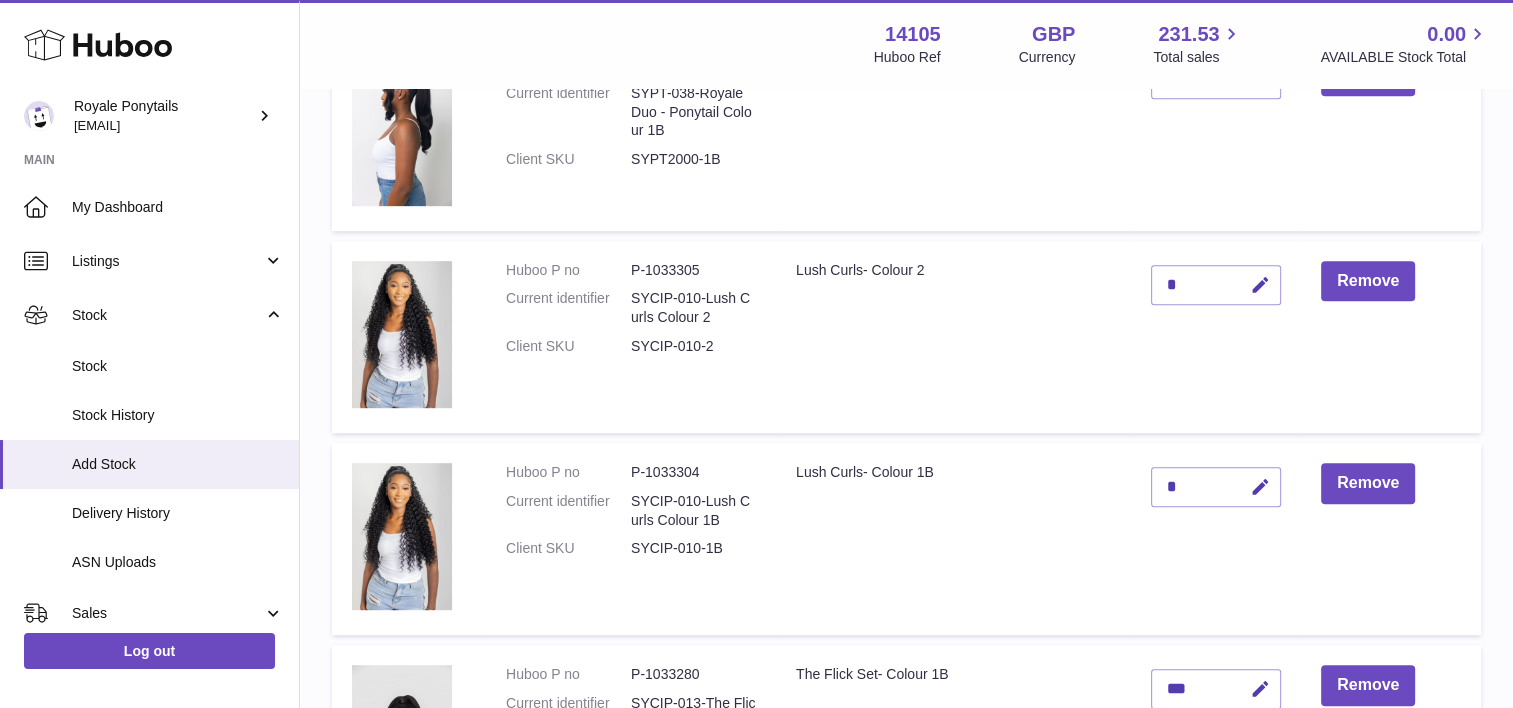click on "*" at bounding box center (1216, 285) 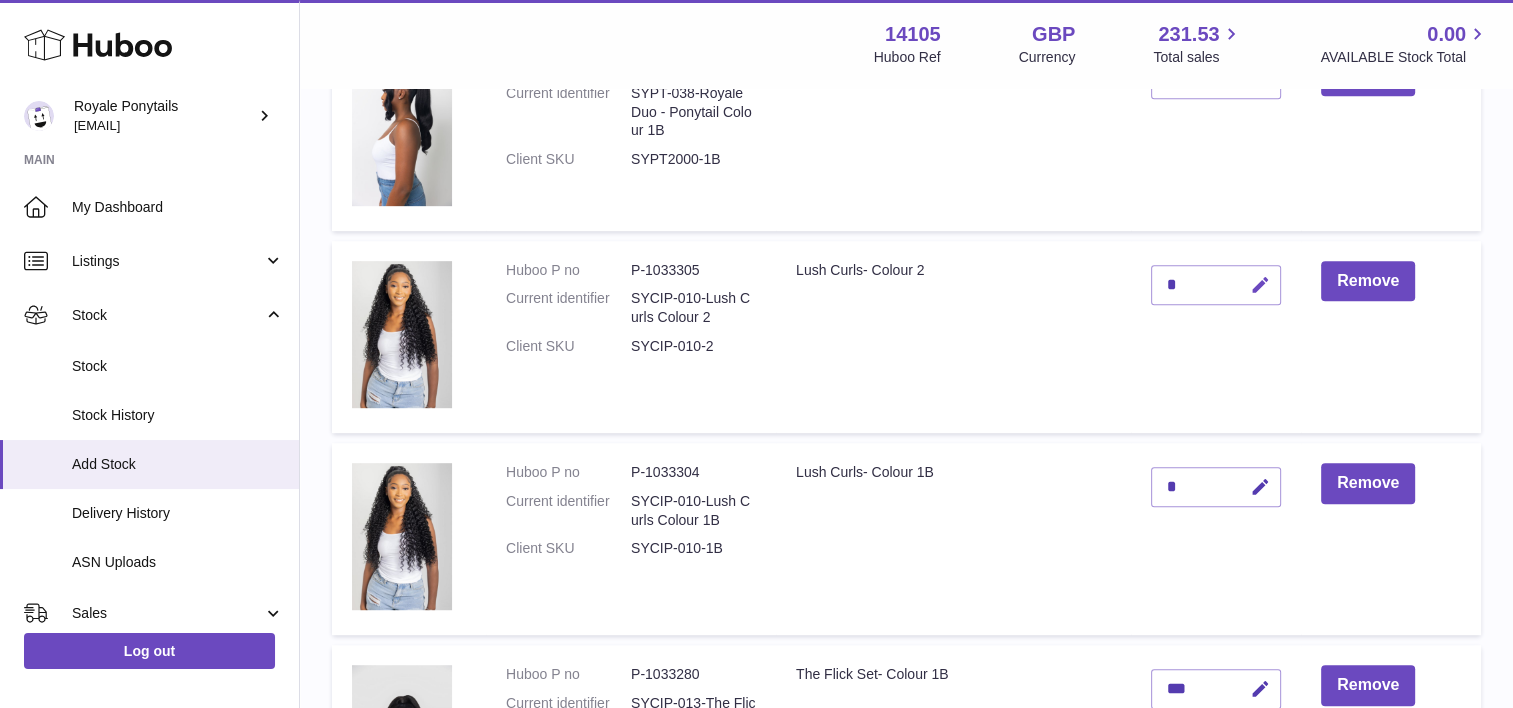 click at bounding box center (1260, 285) 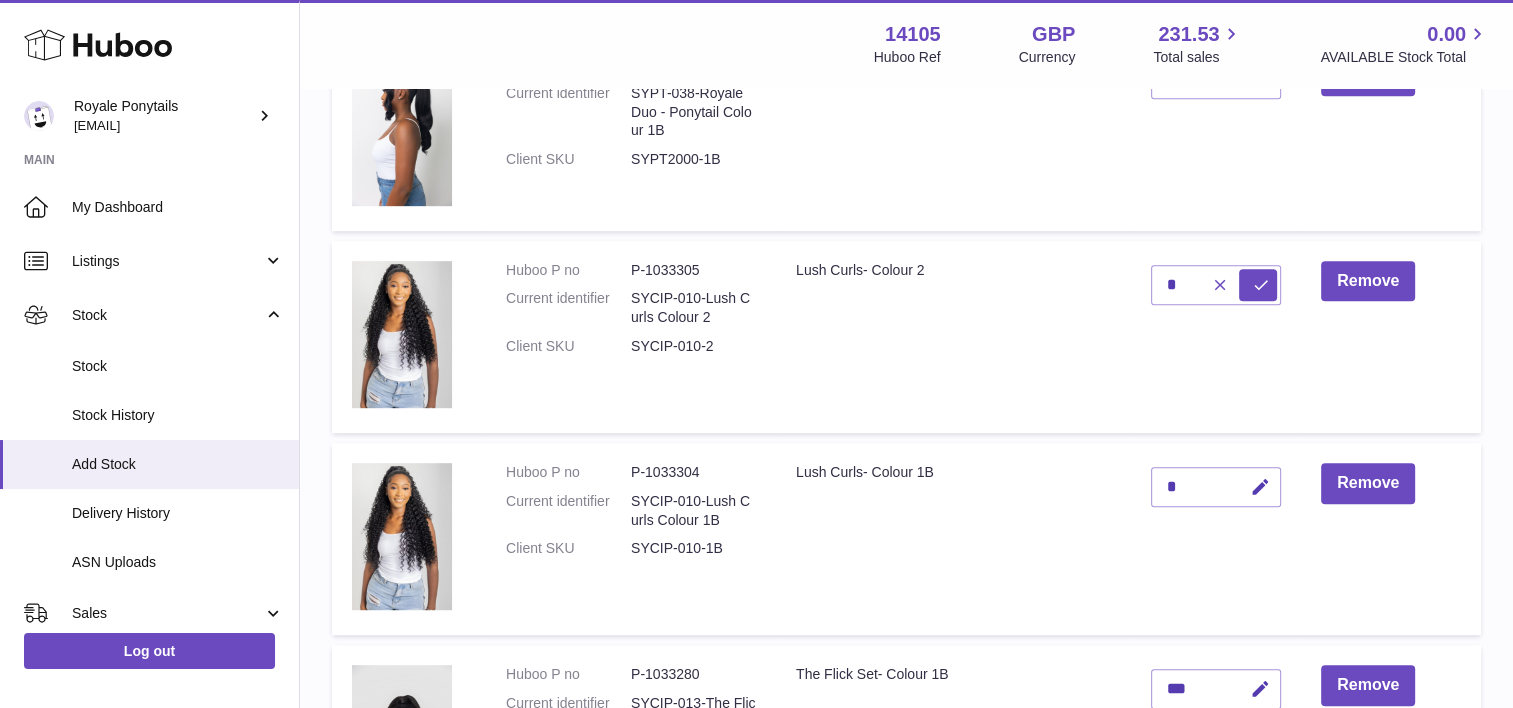 click at bounding box center (1220, 285) 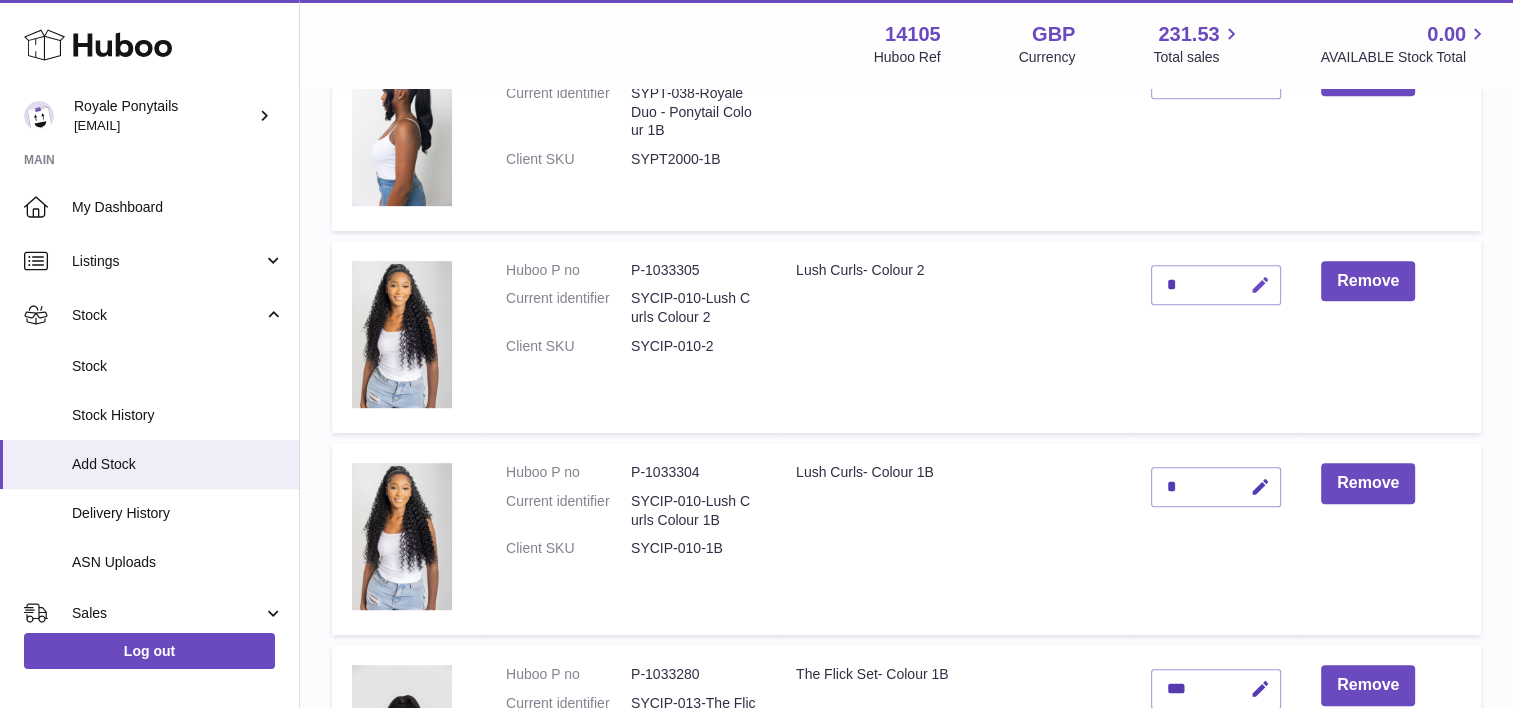 click at bounding box center (1260, 285) 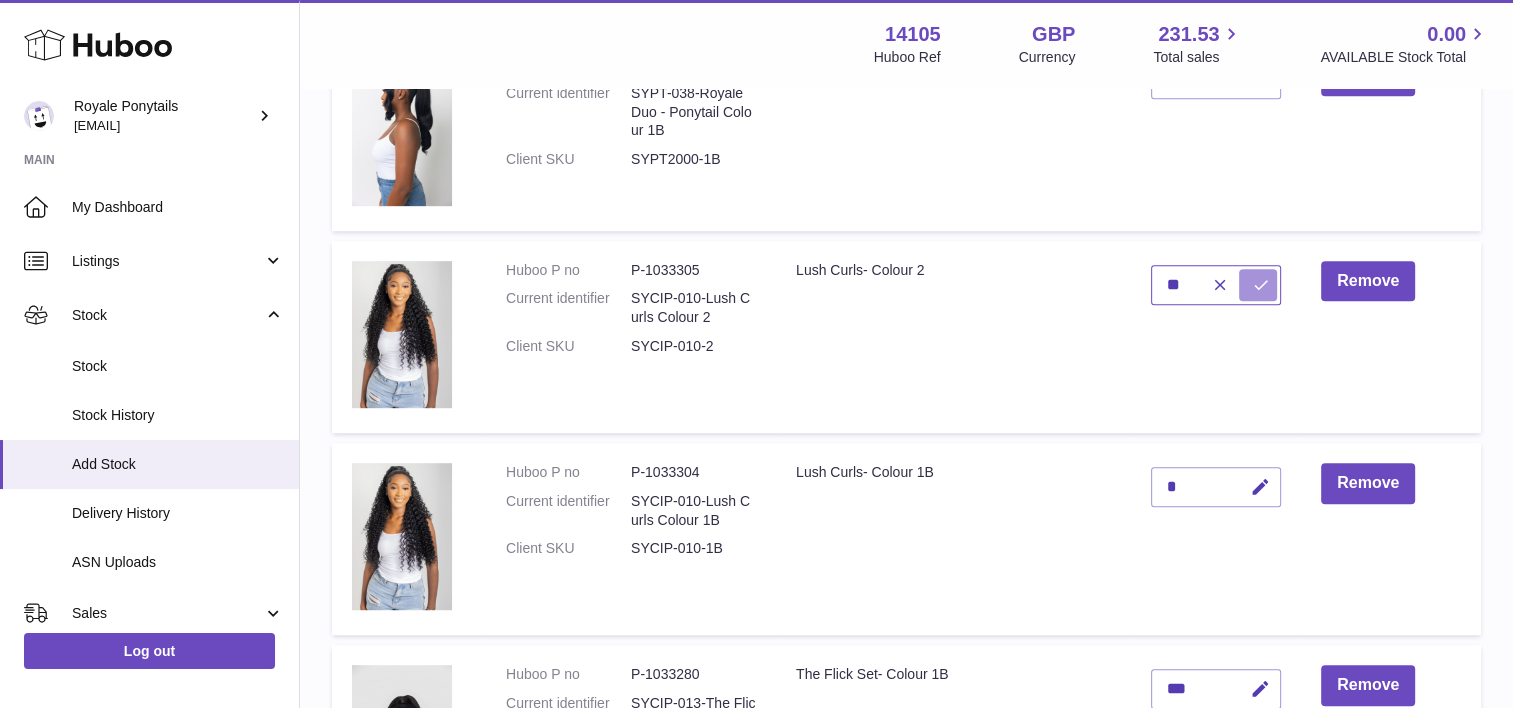 type on "**" 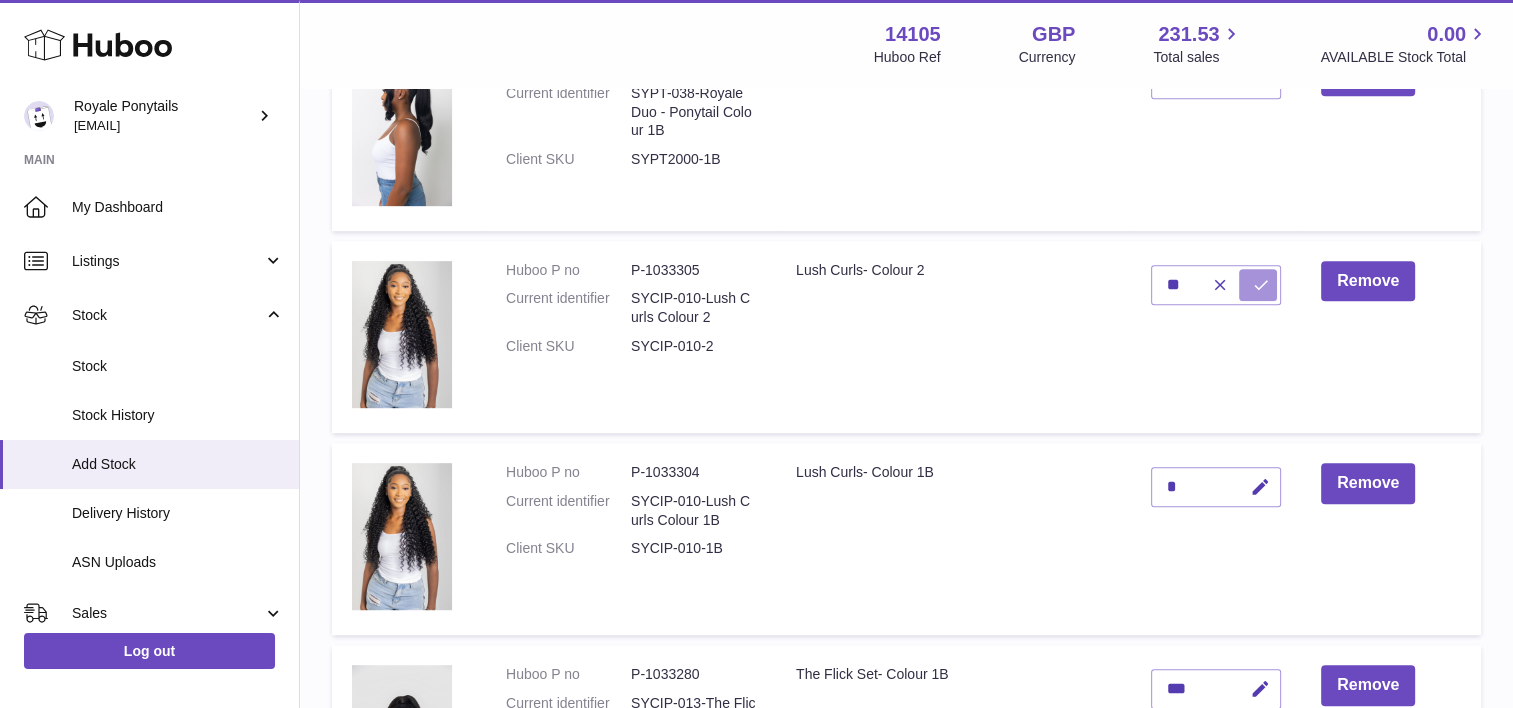 click at bounding box center [1261, 285] 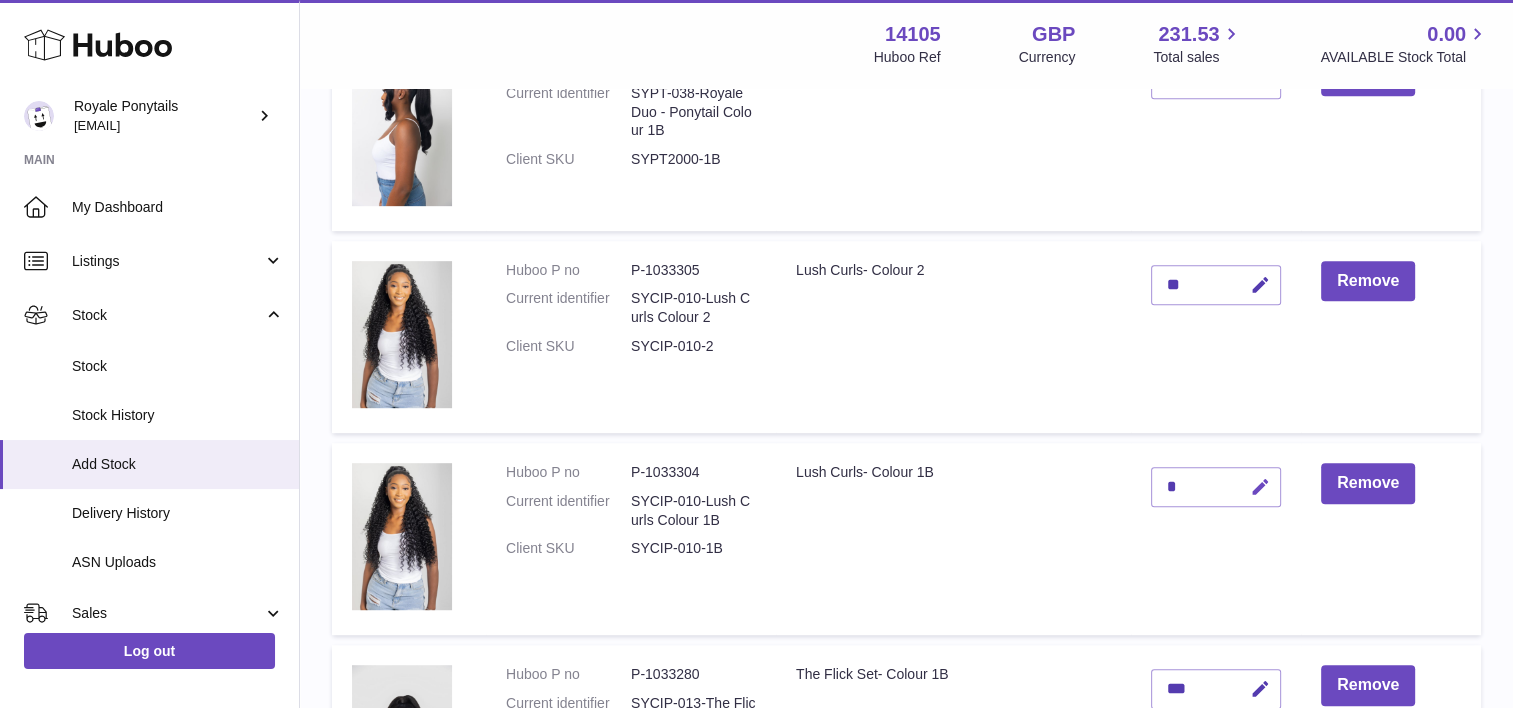 click at bounding box center (1260, 487) 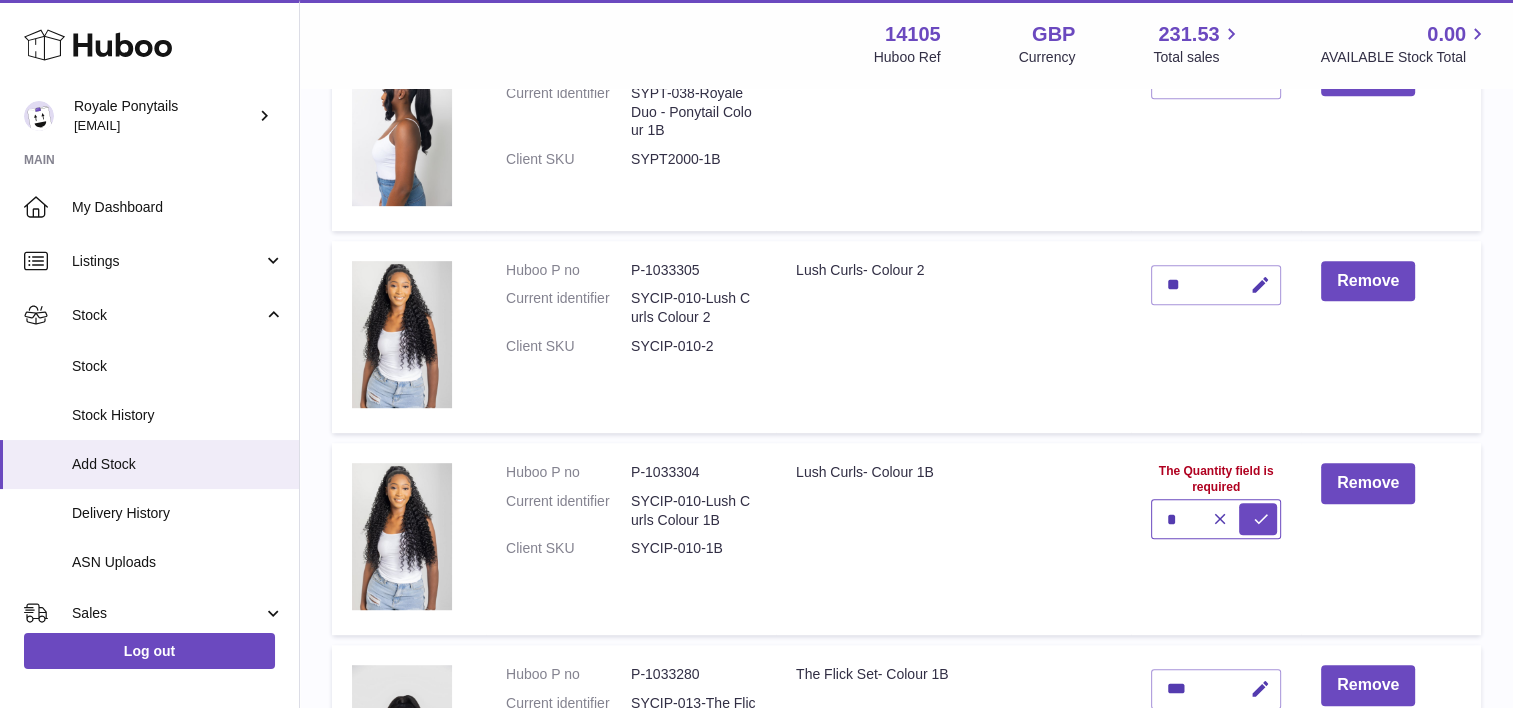 click at bounding box center [1258, 519] 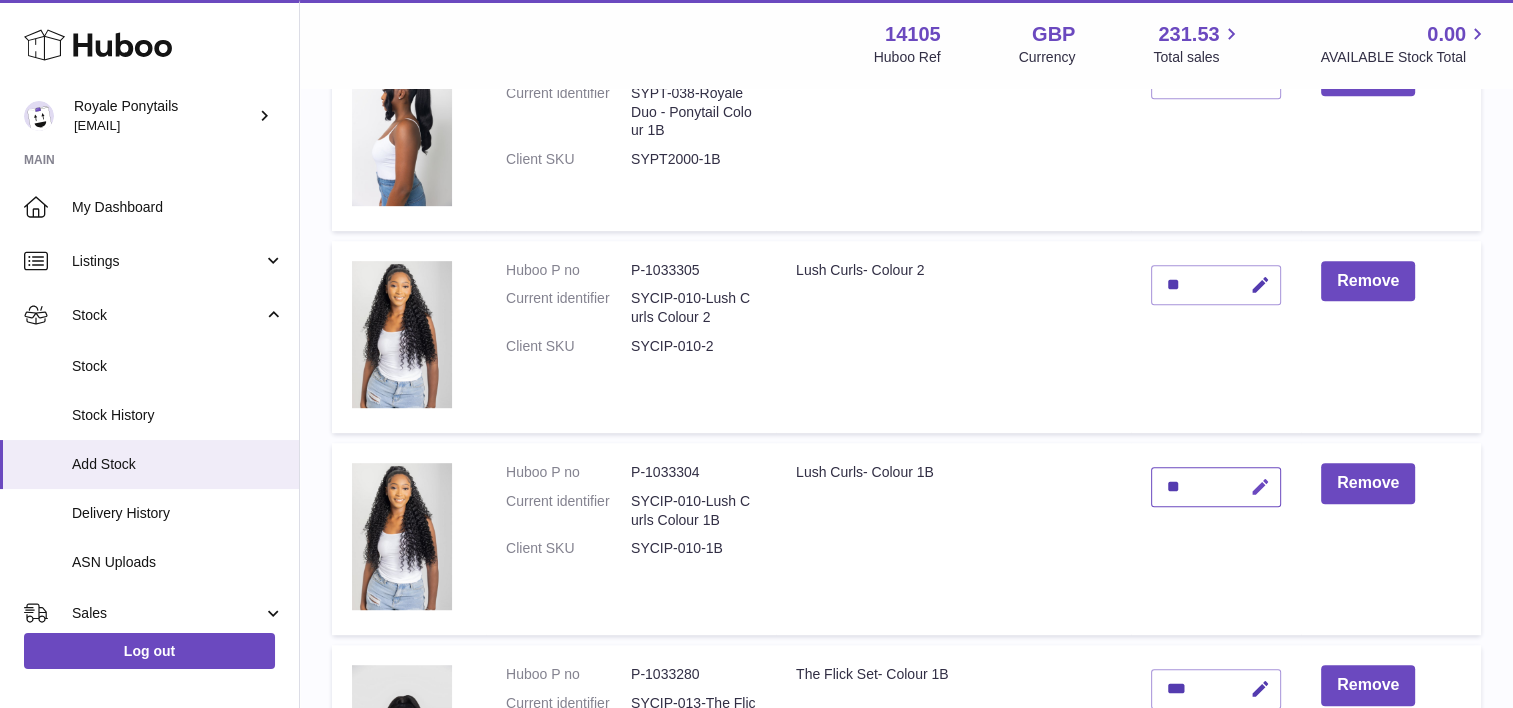 type on "**" 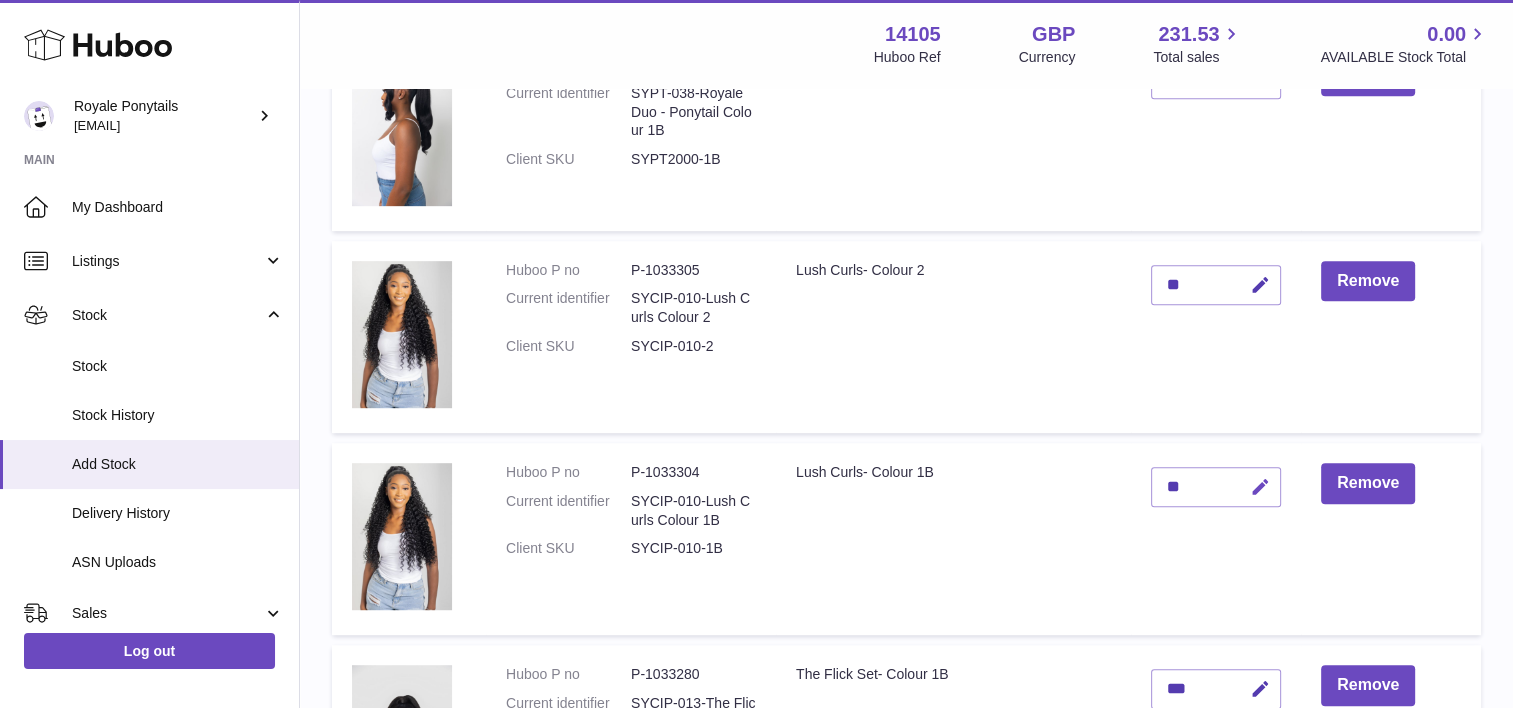 click at bounding box center (1260, 487) 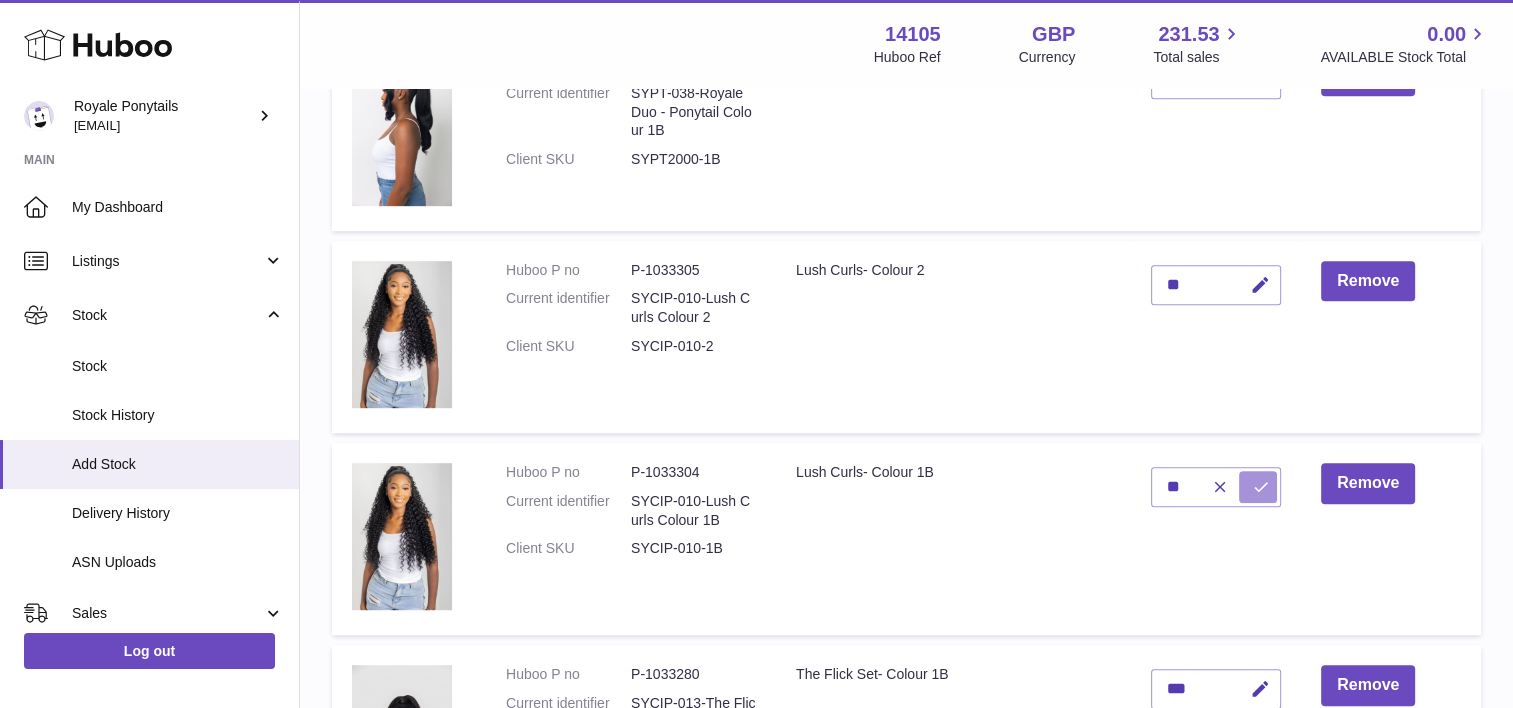 click at bounding box center (1258, 487) 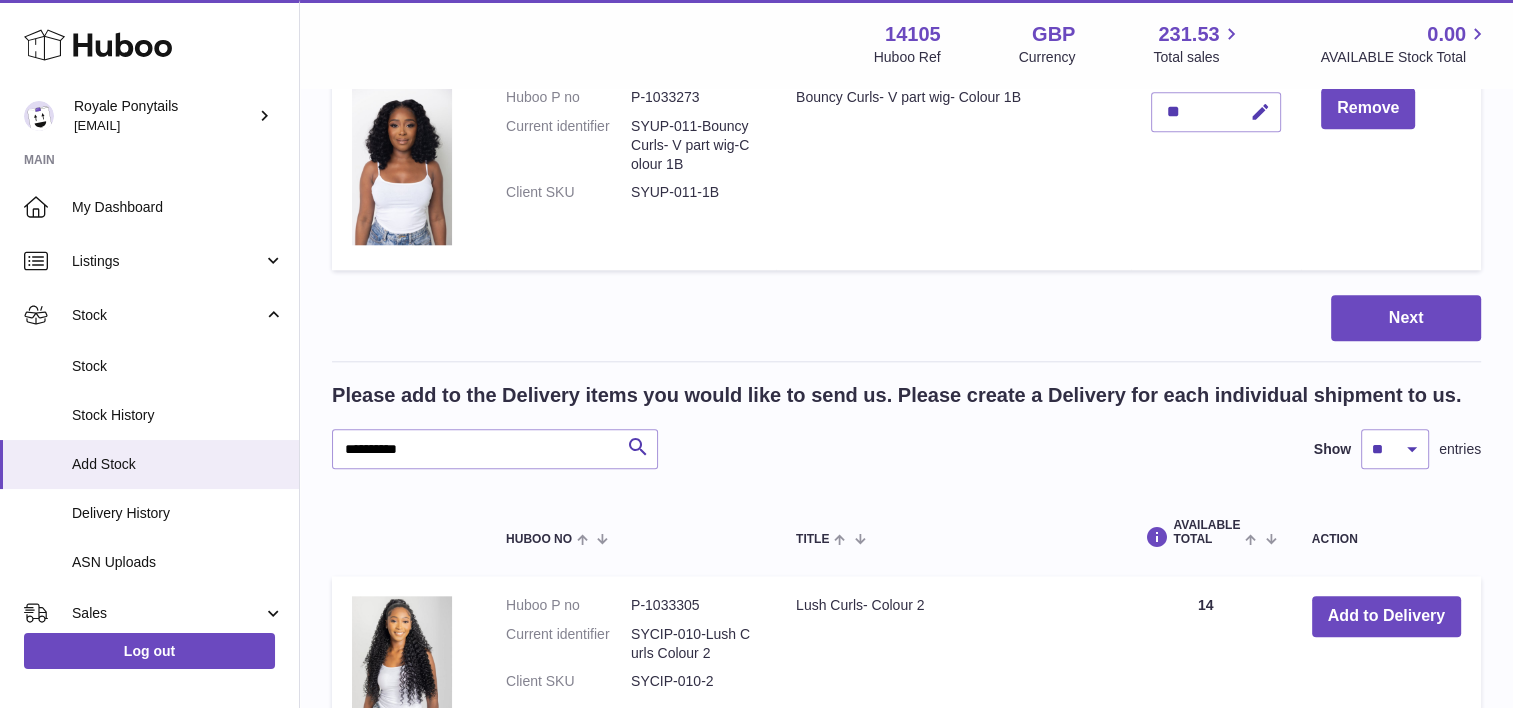 scroll, scrollTop: 2271, scrollLeft: 0, axis: vertical 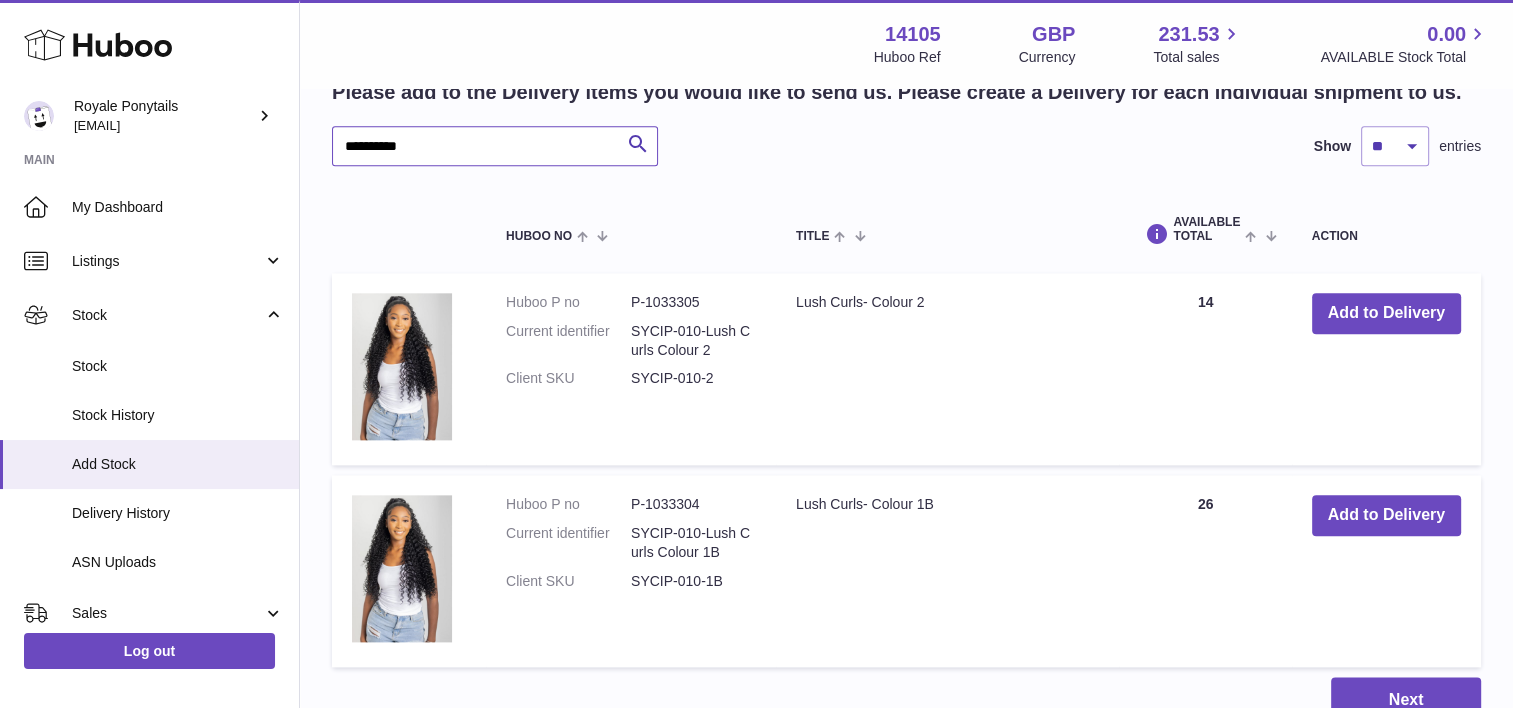 drag, startPoint x: 985, startPoint y: 335, endPoint x: 428, endPoint y: 160, distance: 583.8442 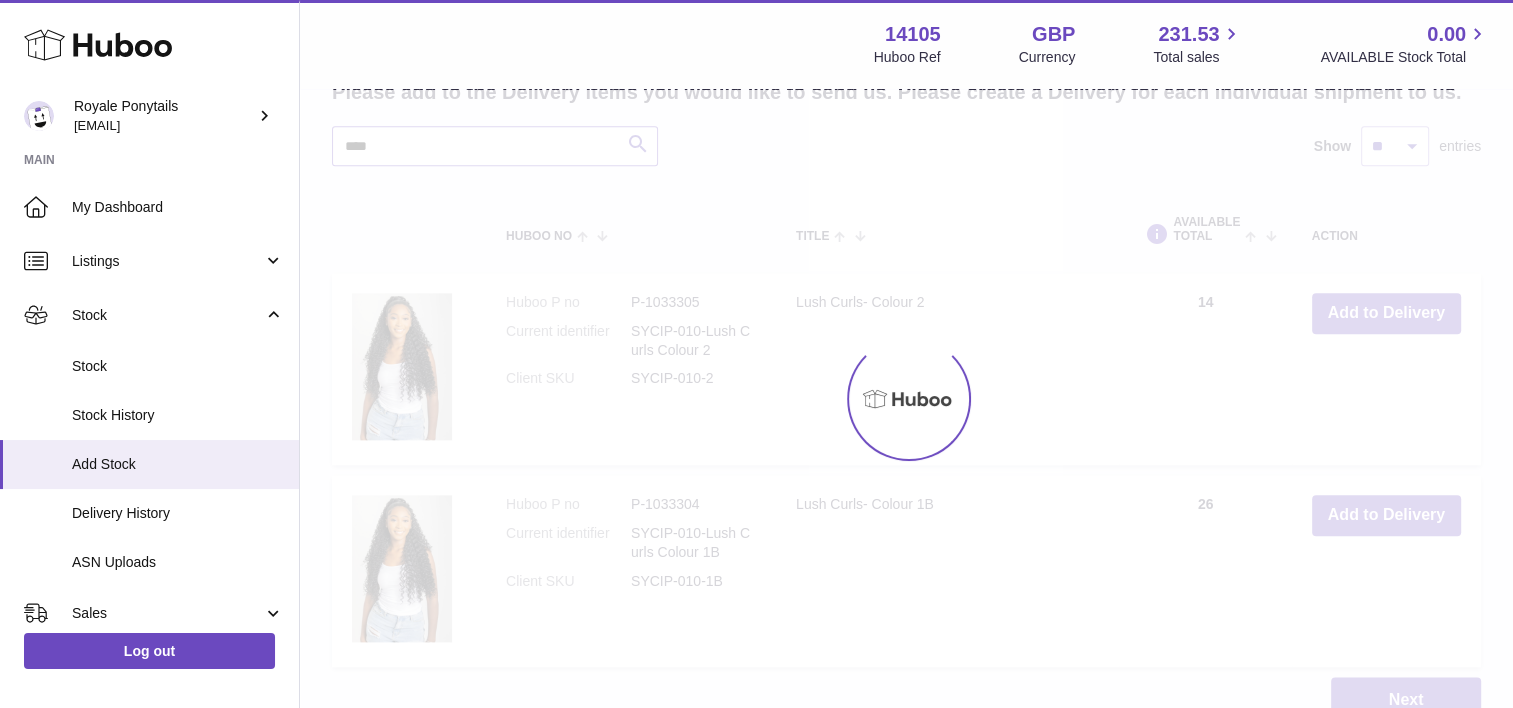 type on "****" 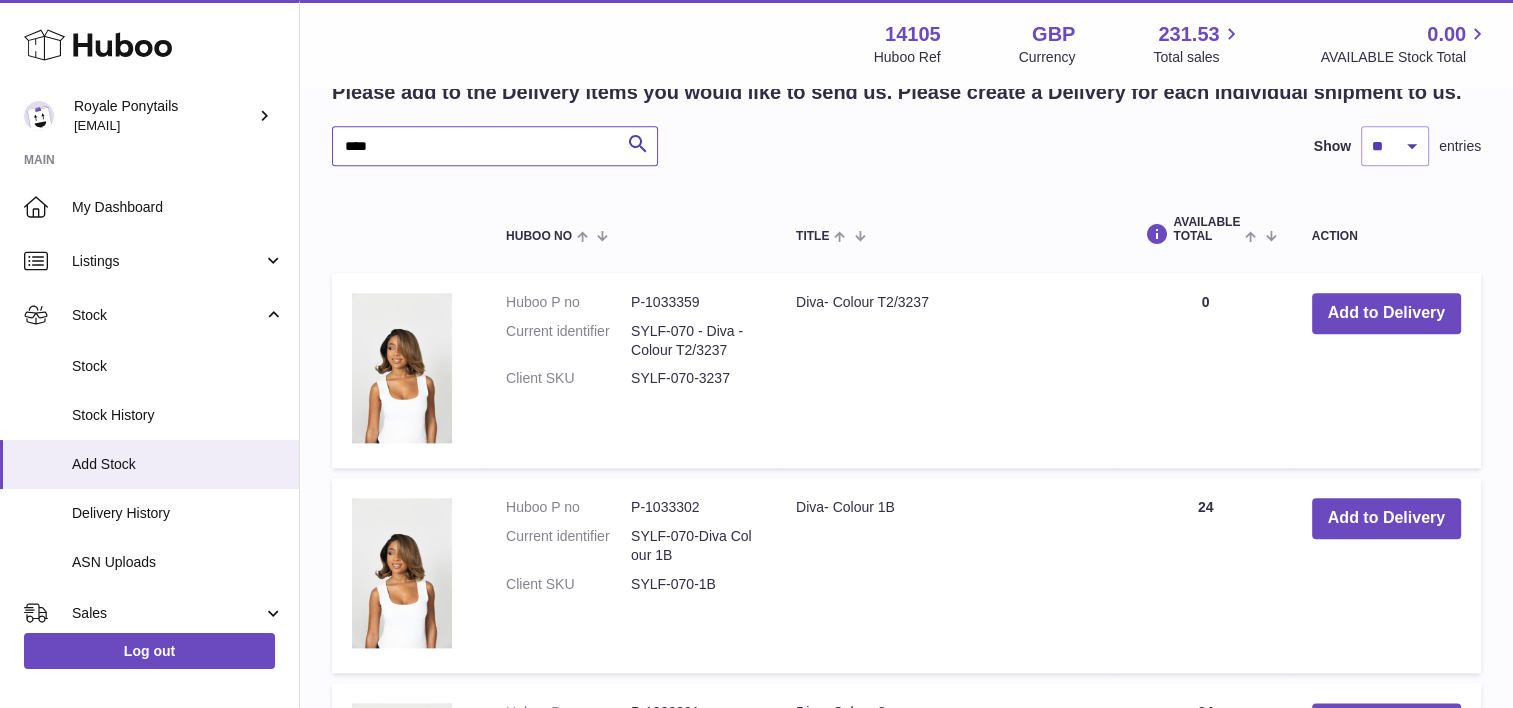 scroll, scrollTop: 2355, scrollLeft: 0, axis: vertical 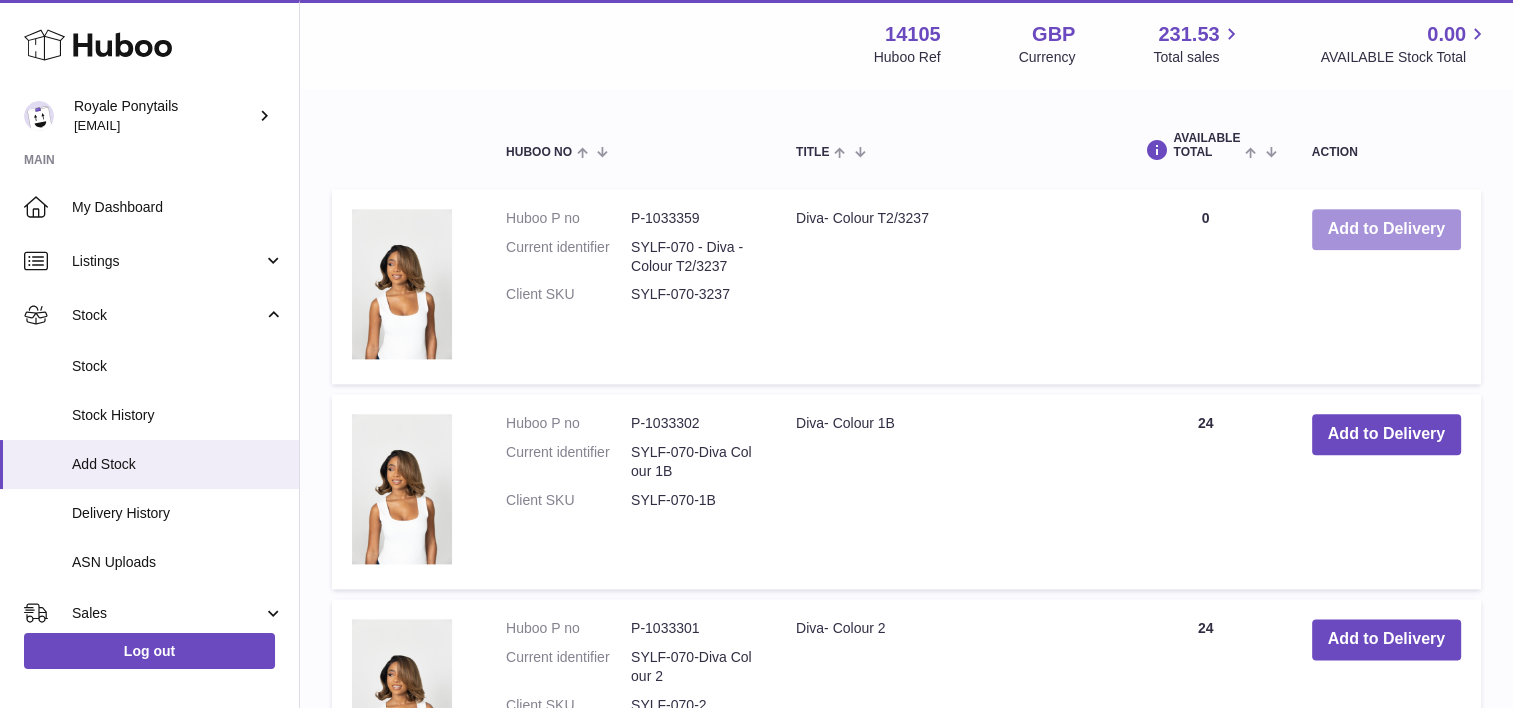 click on "Add to Delivery" at bounding box center (1386, 229) 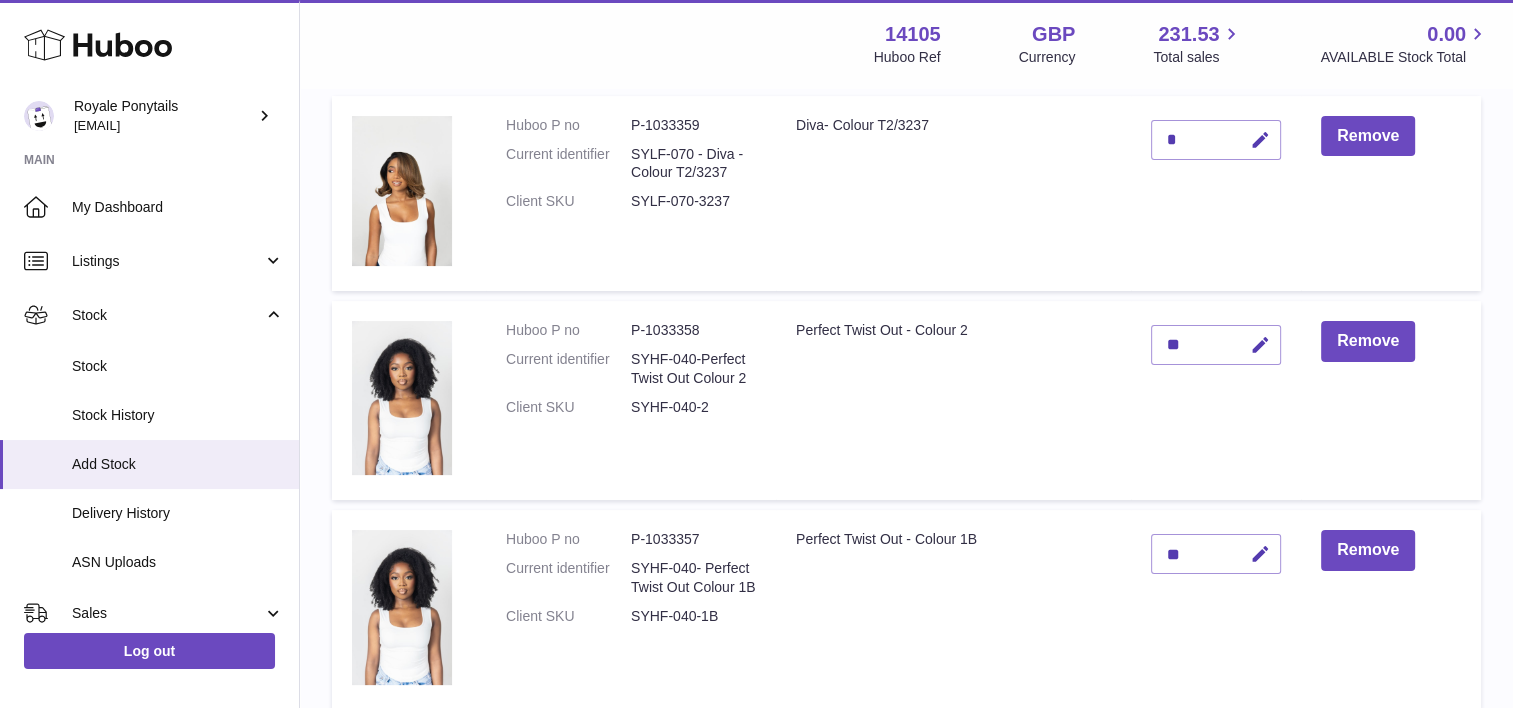 scroll, scrollTop: 212, scrollLeft: 0, axis: vertical 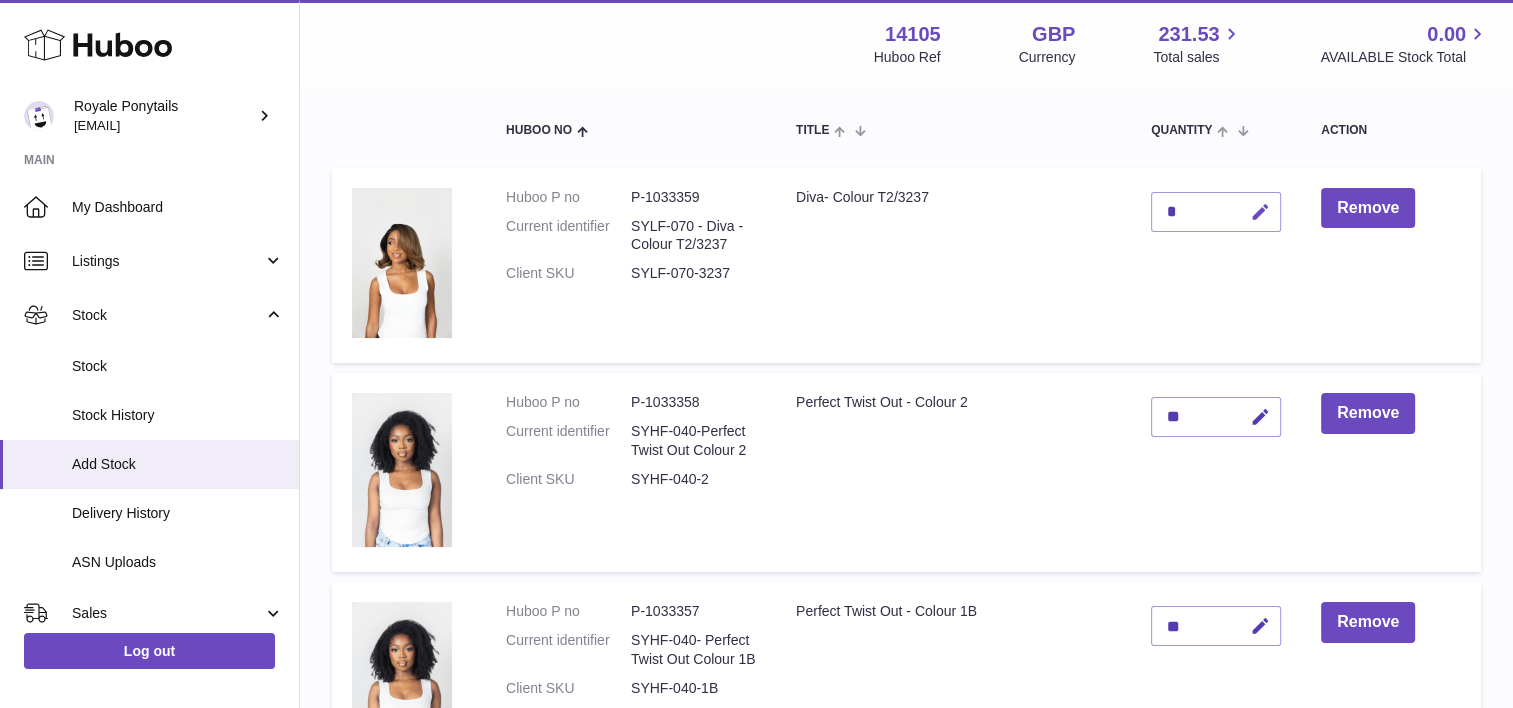 click at bounding box center [1260, 212] 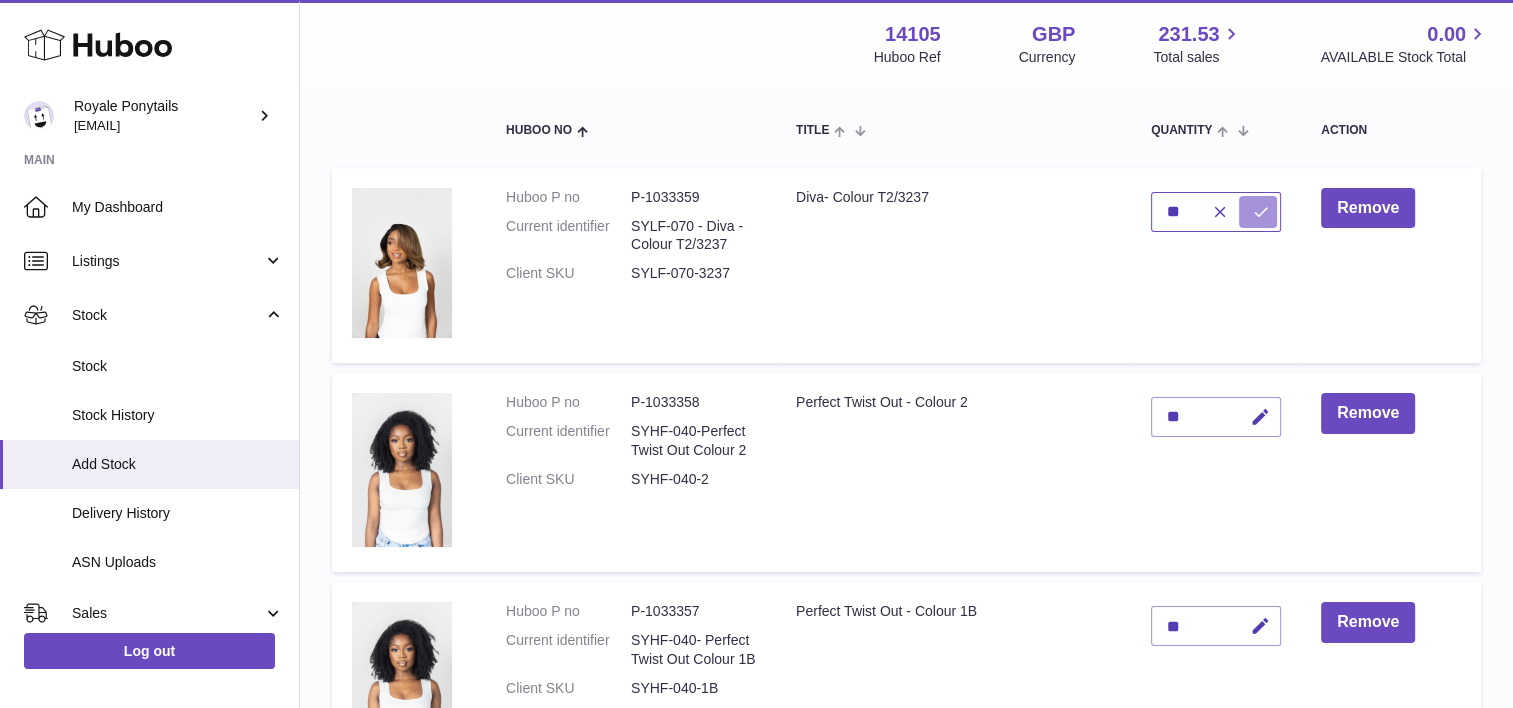 type on "**" 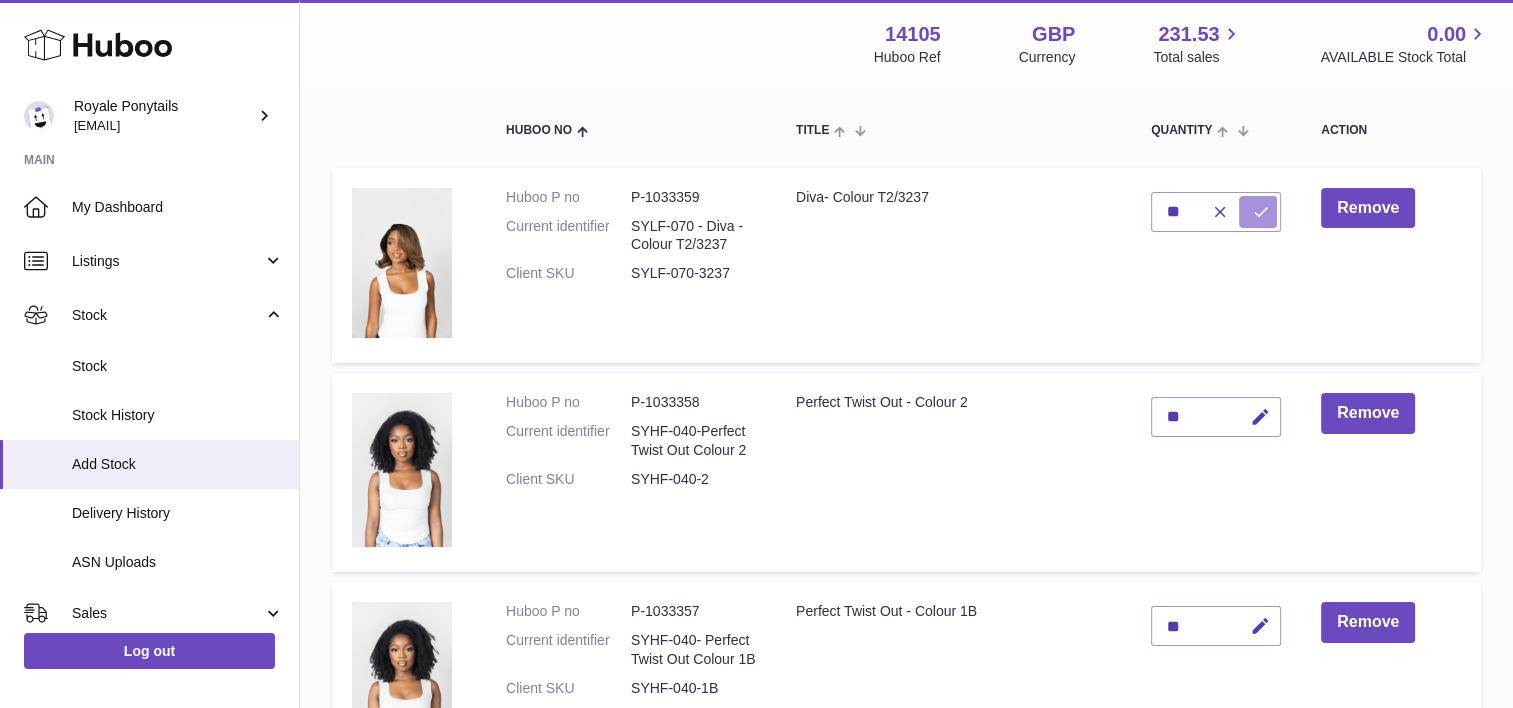 click at bounding box center [1261, 212] 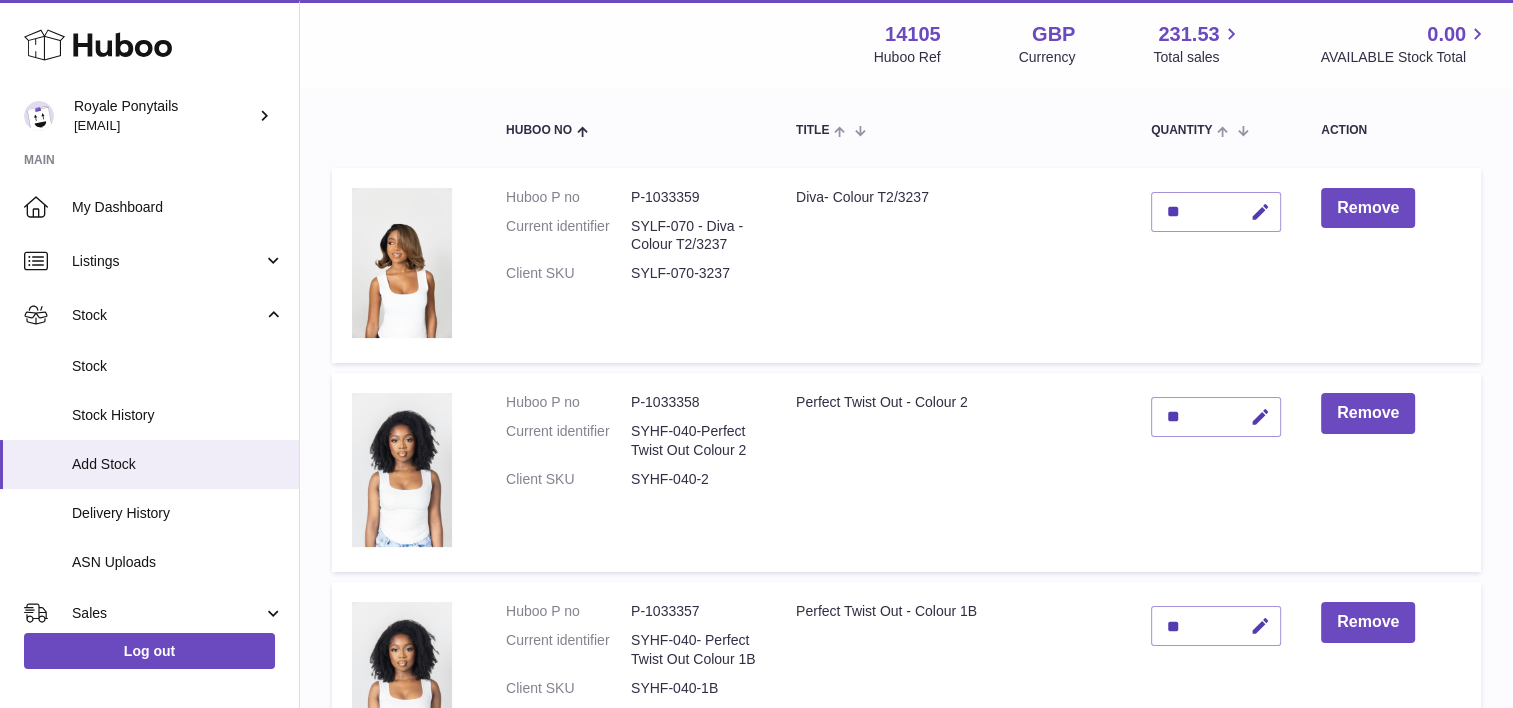 click on "Diva- Colour T2/3237" at bounding box center (953, 265) 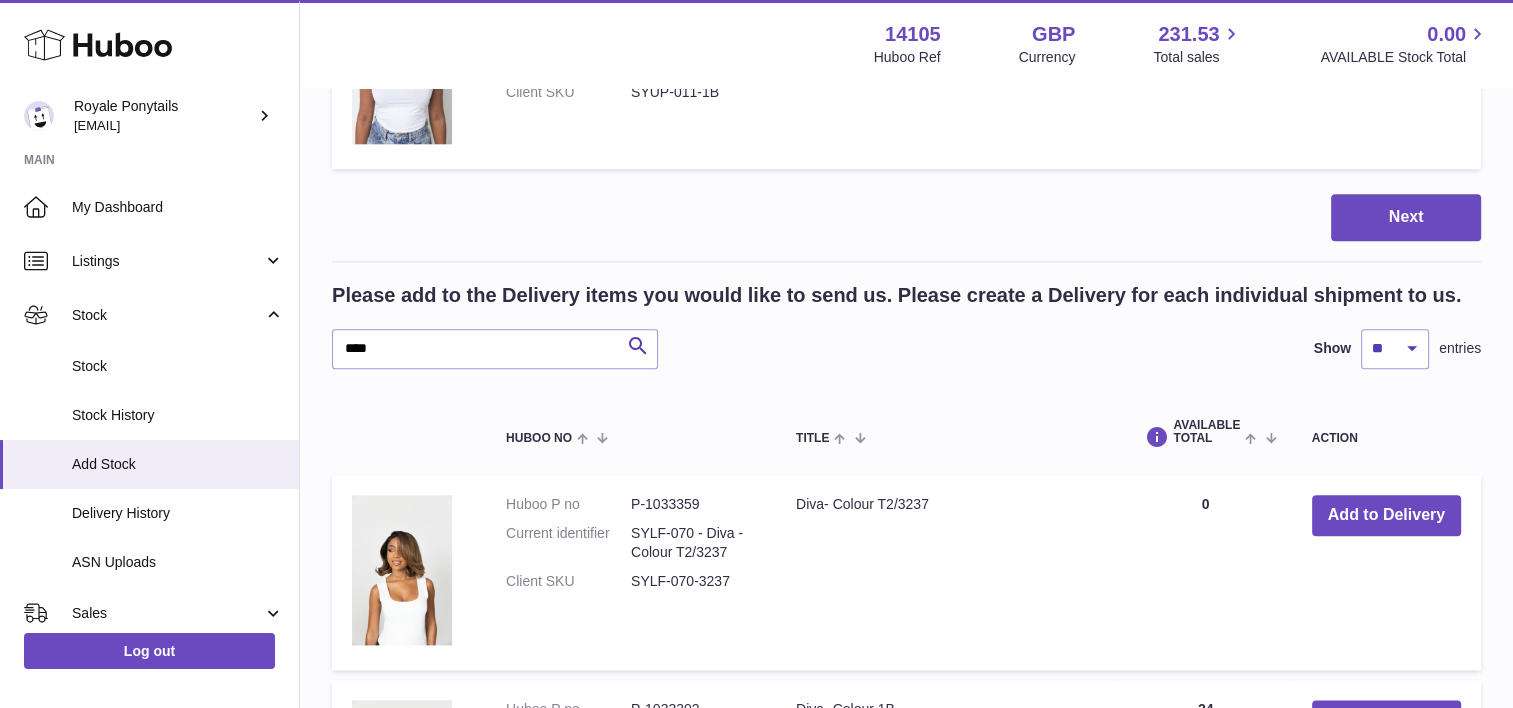 scroll, scrollTop: 2510, scrollLeft: 0, axis: vertical 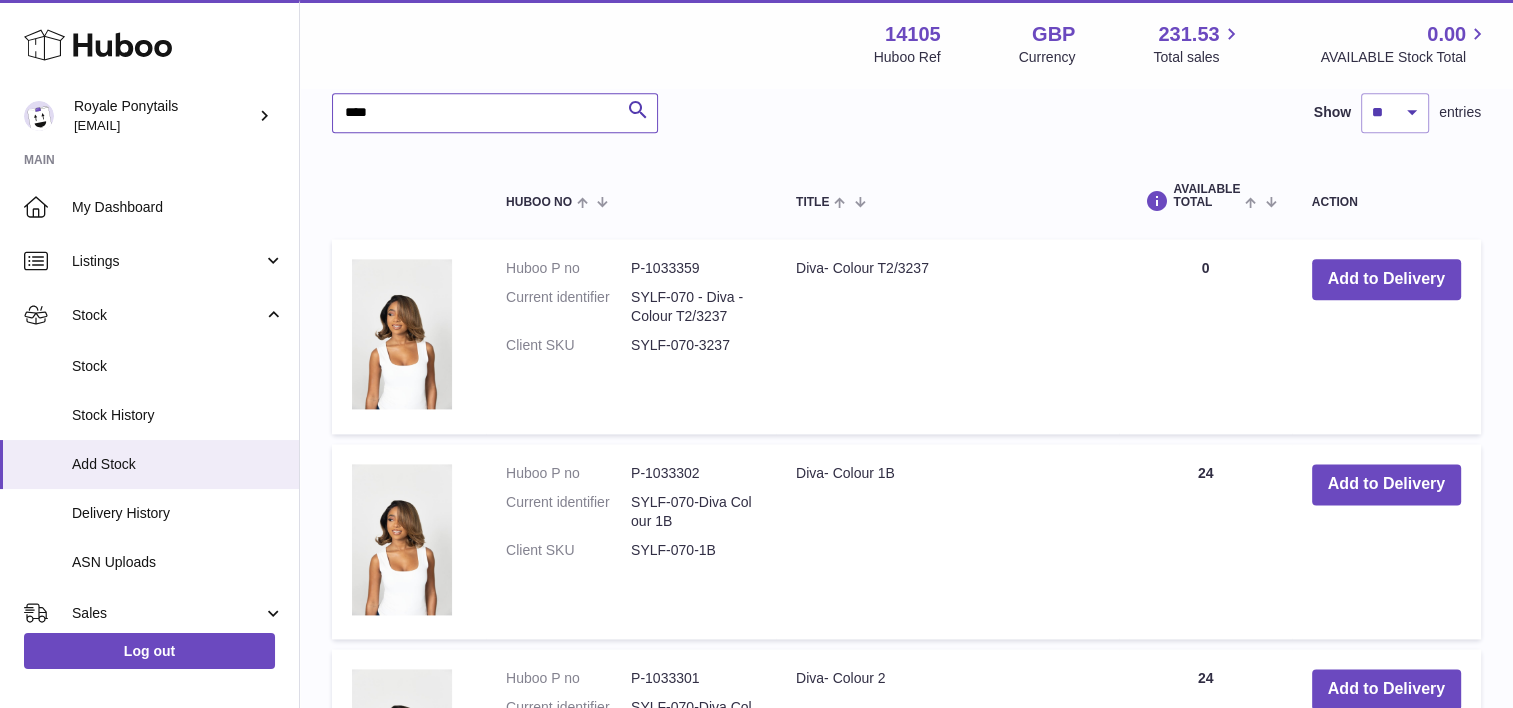 click on "****" at bounding box center (495, 113) 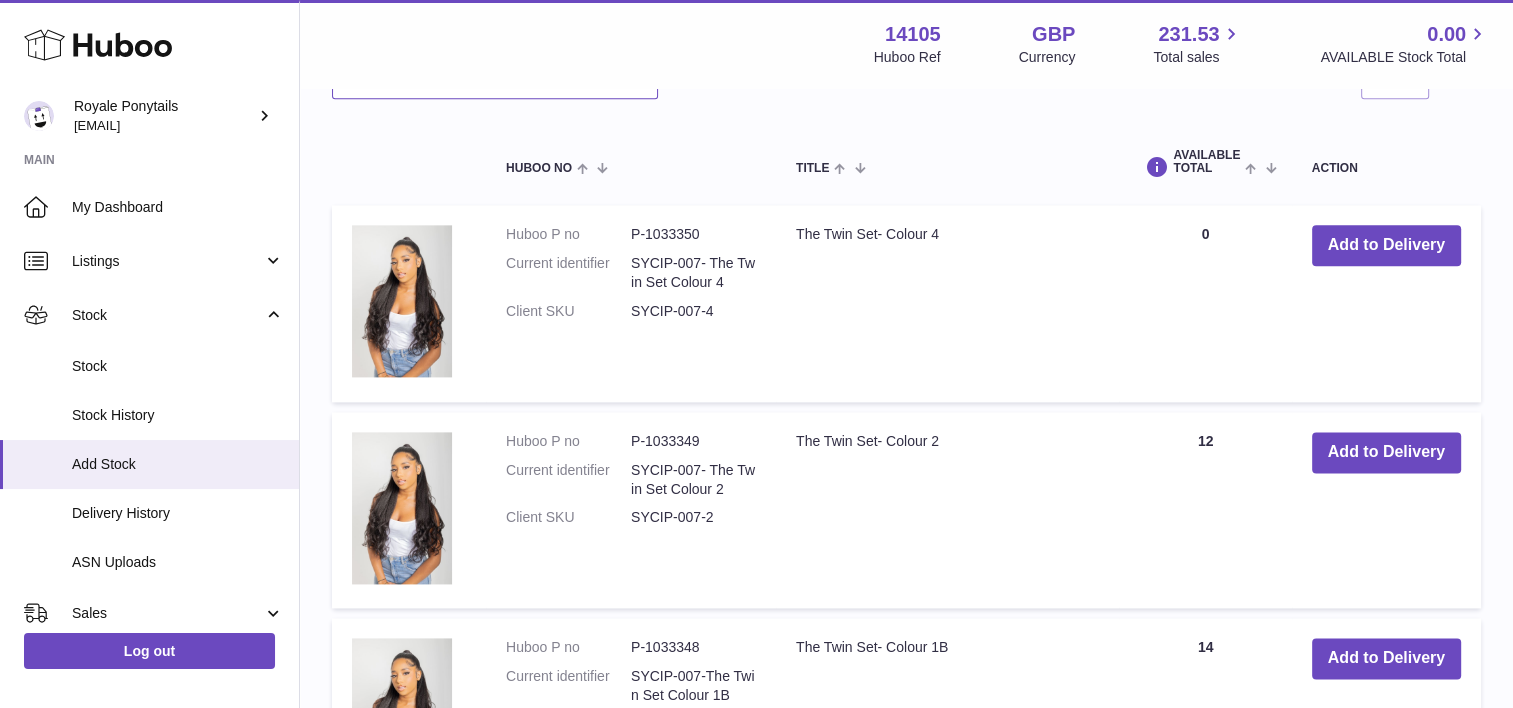 scroll, scrollTop: 2716, scrollLeft: 0, axis: vertical 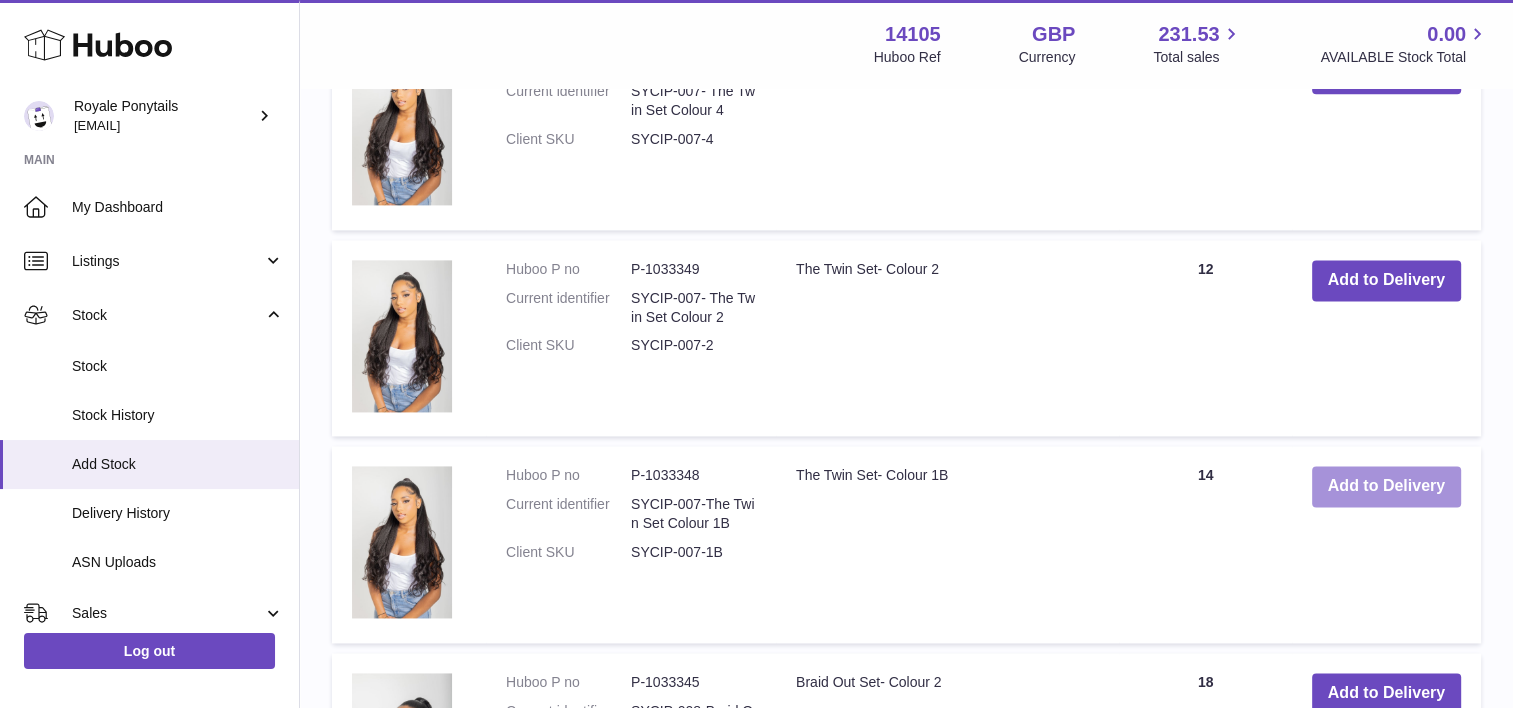 type on "*****" 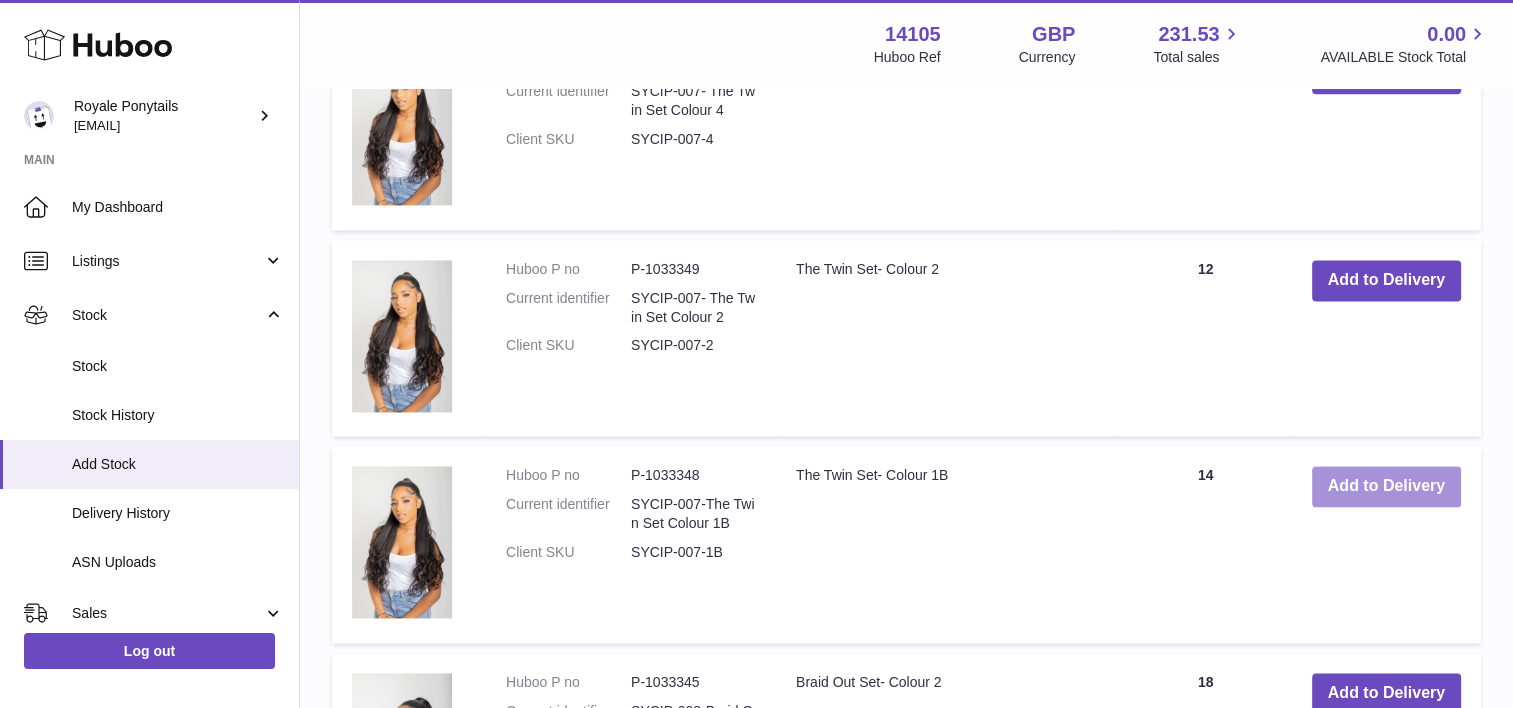 click on "Add to Delivery" at bounding box center (1386, 486) 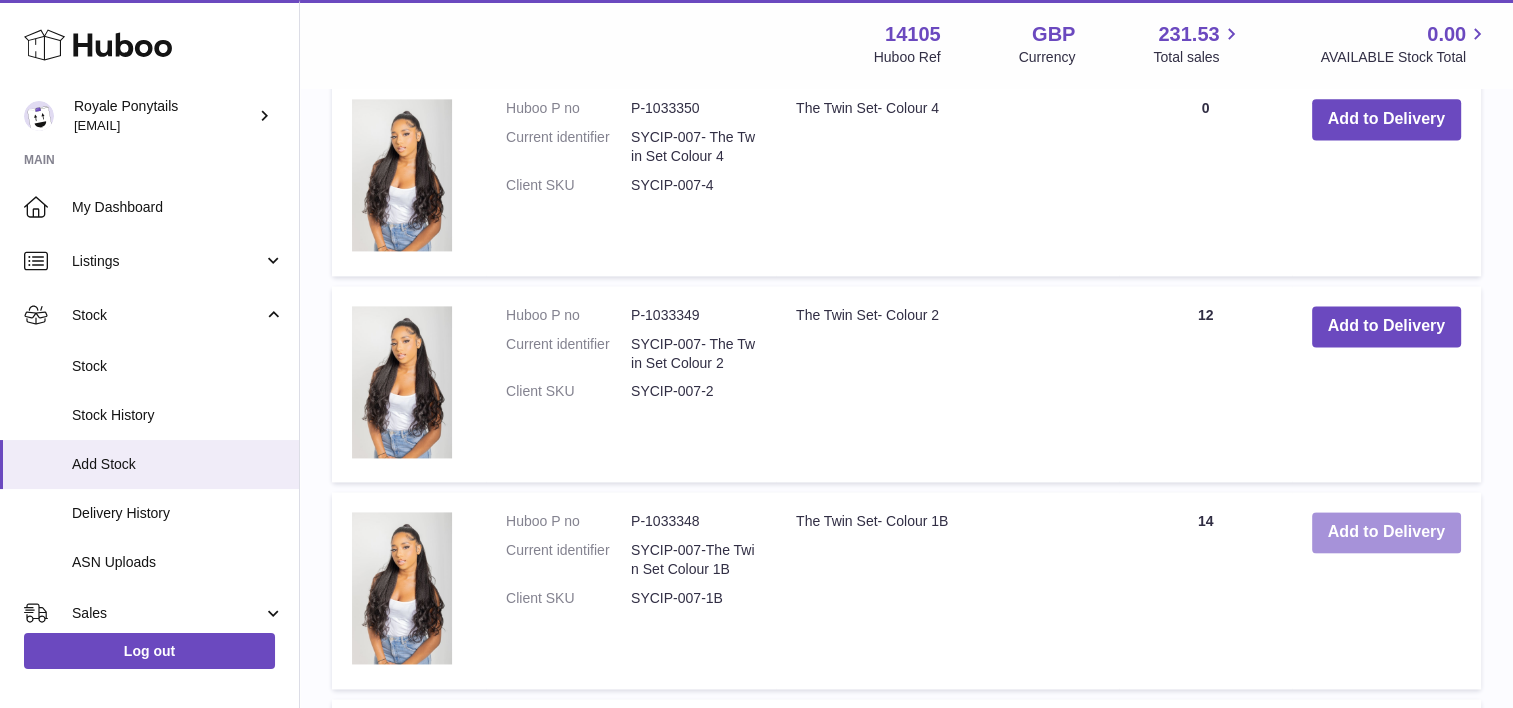 scroll, scrollTop: 2762, scrollLeft: 0, axis: vertical 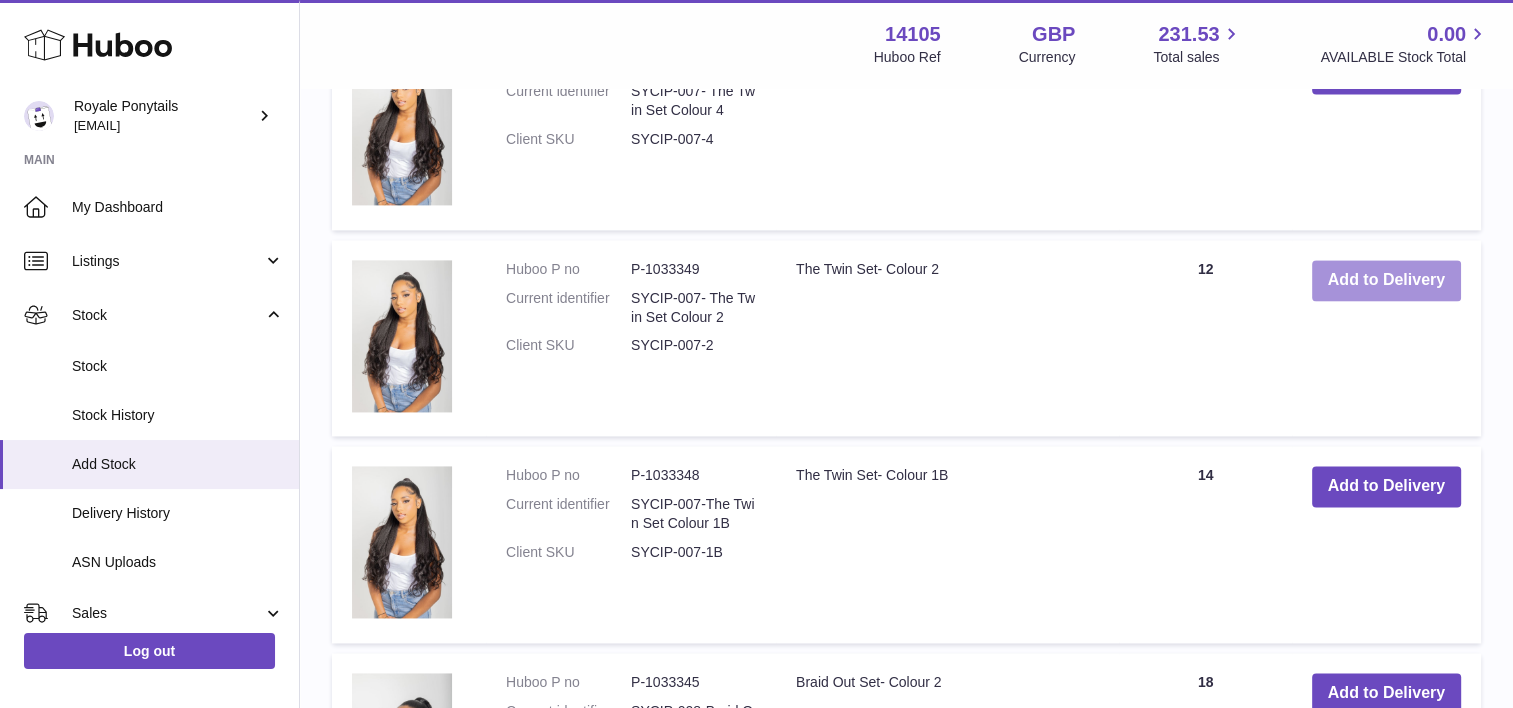 click on "Add to Delivery" at bounding box center [1386, 280] 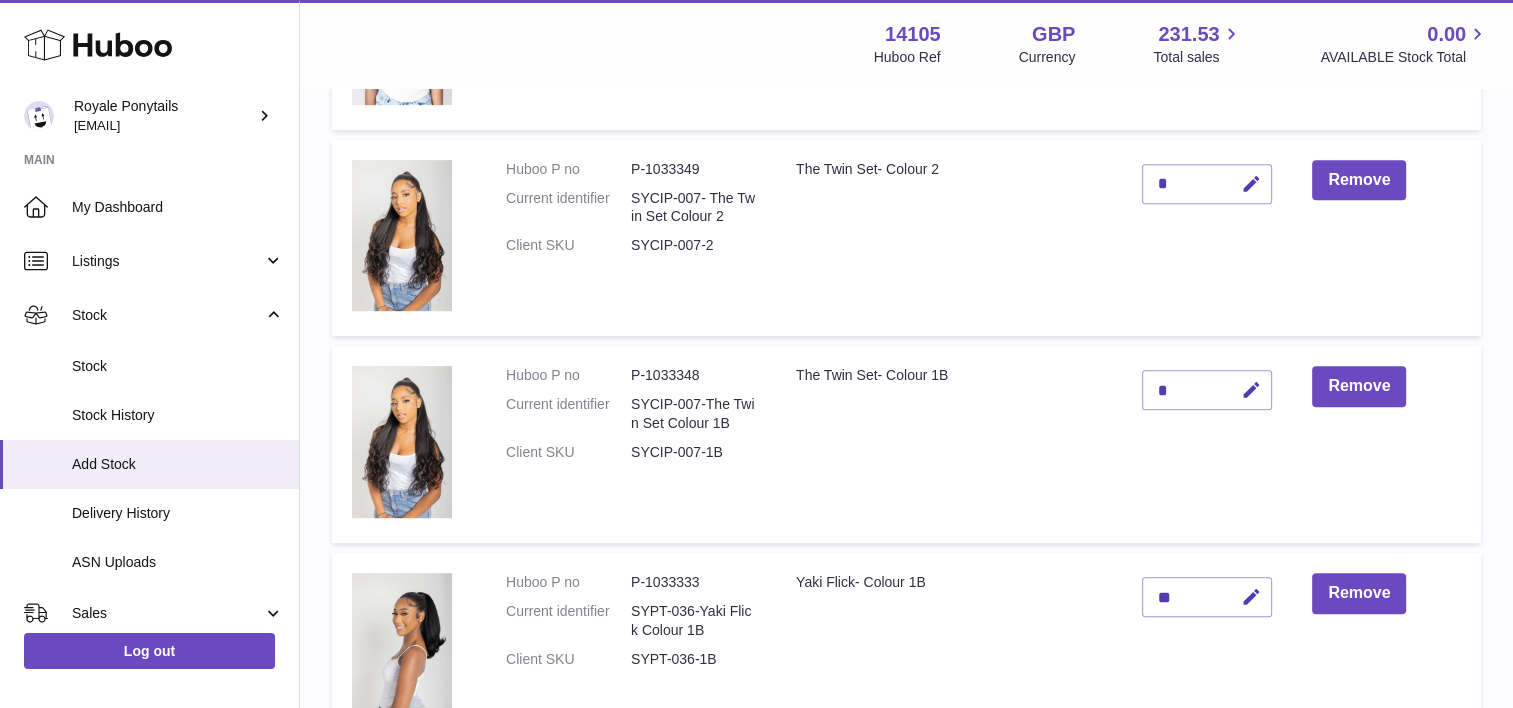 scroll, scrollTop: 860, scrollLeft: 0, axis: vertical 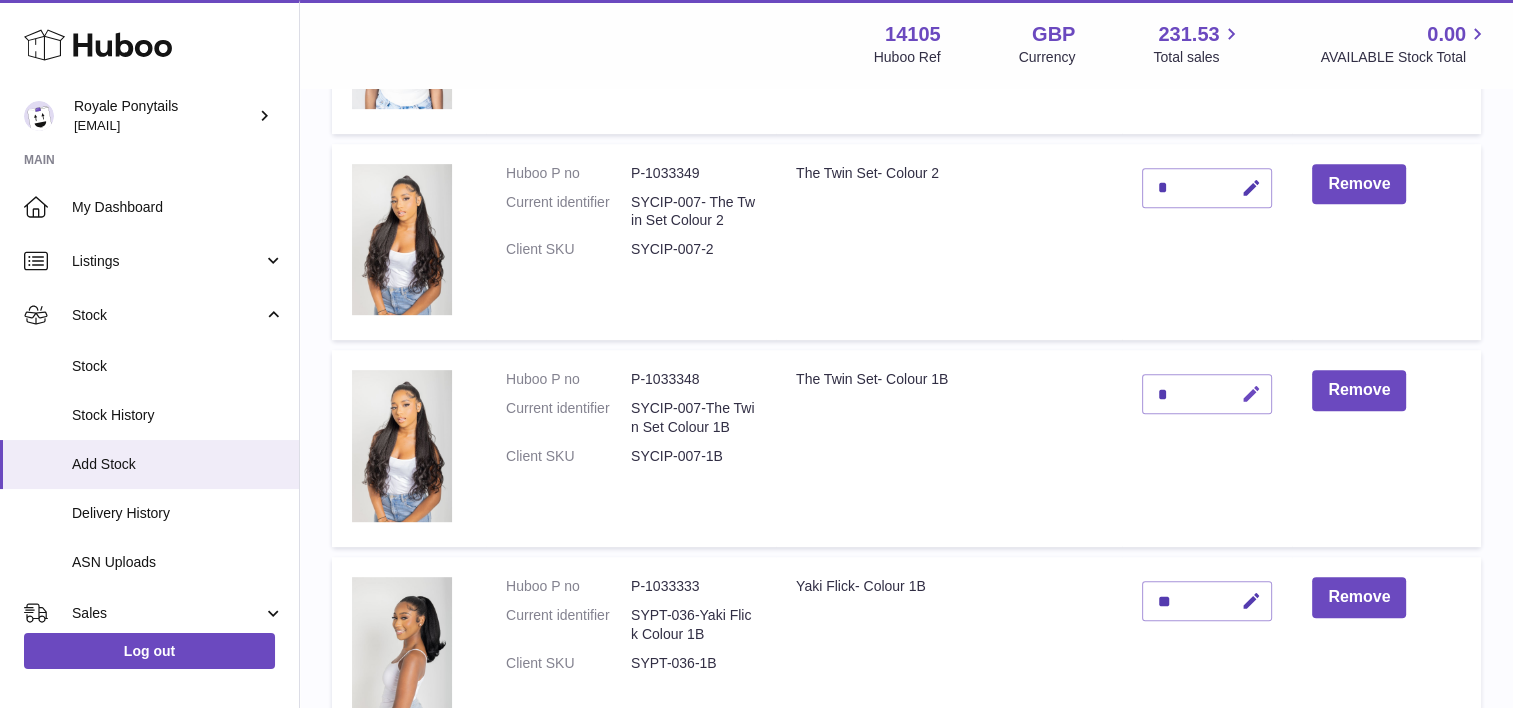 click at bounding box center [1251, 394] 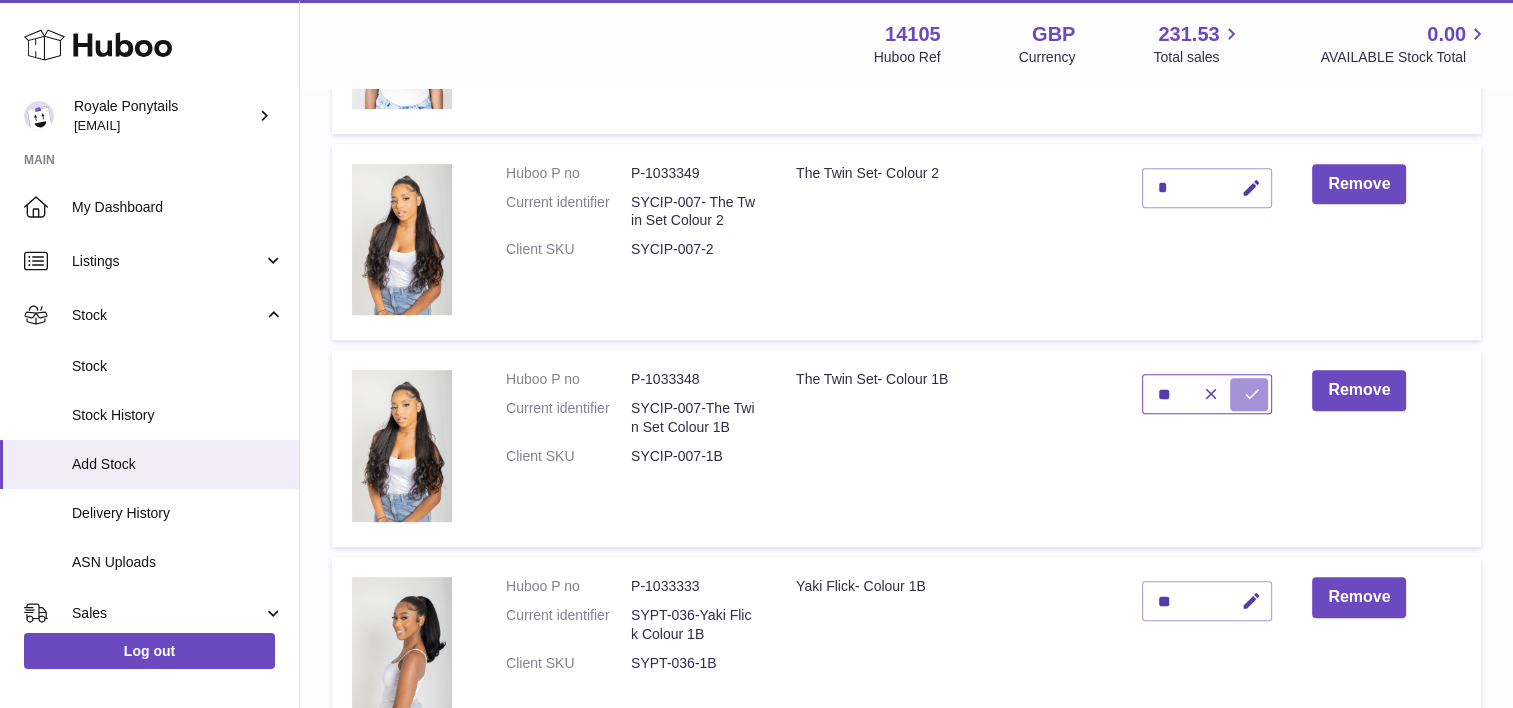 type on "**" 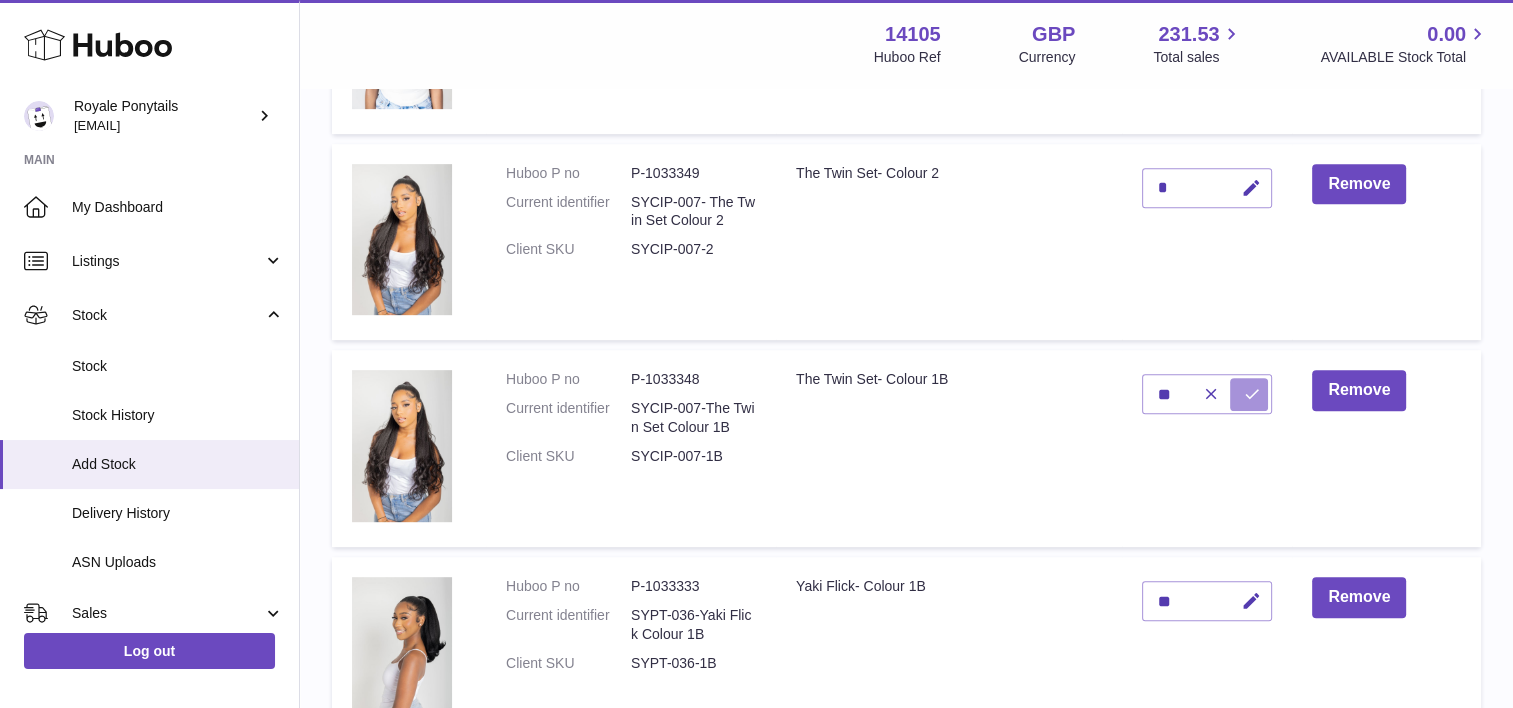 click at bounding box center (1252, 394) 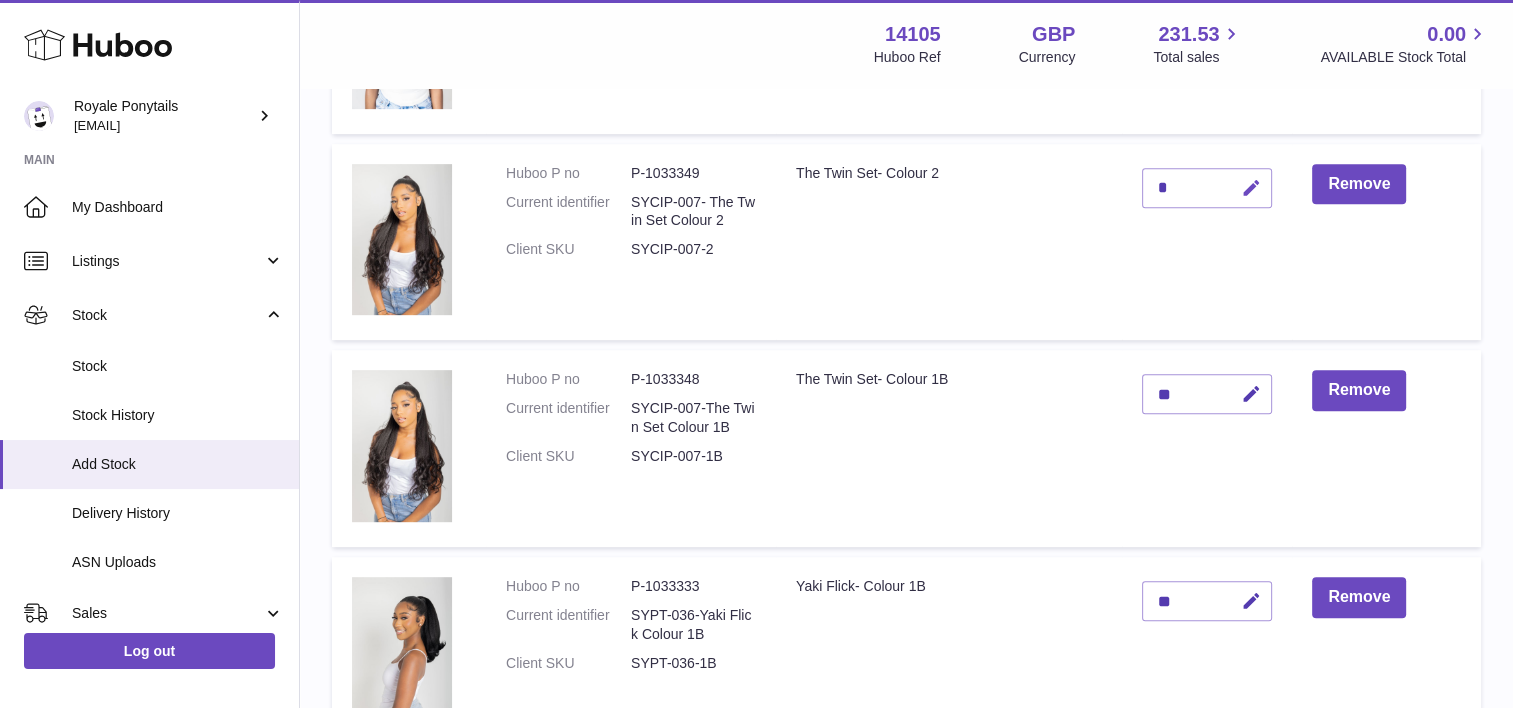 click at bounding box center (1251, 188) 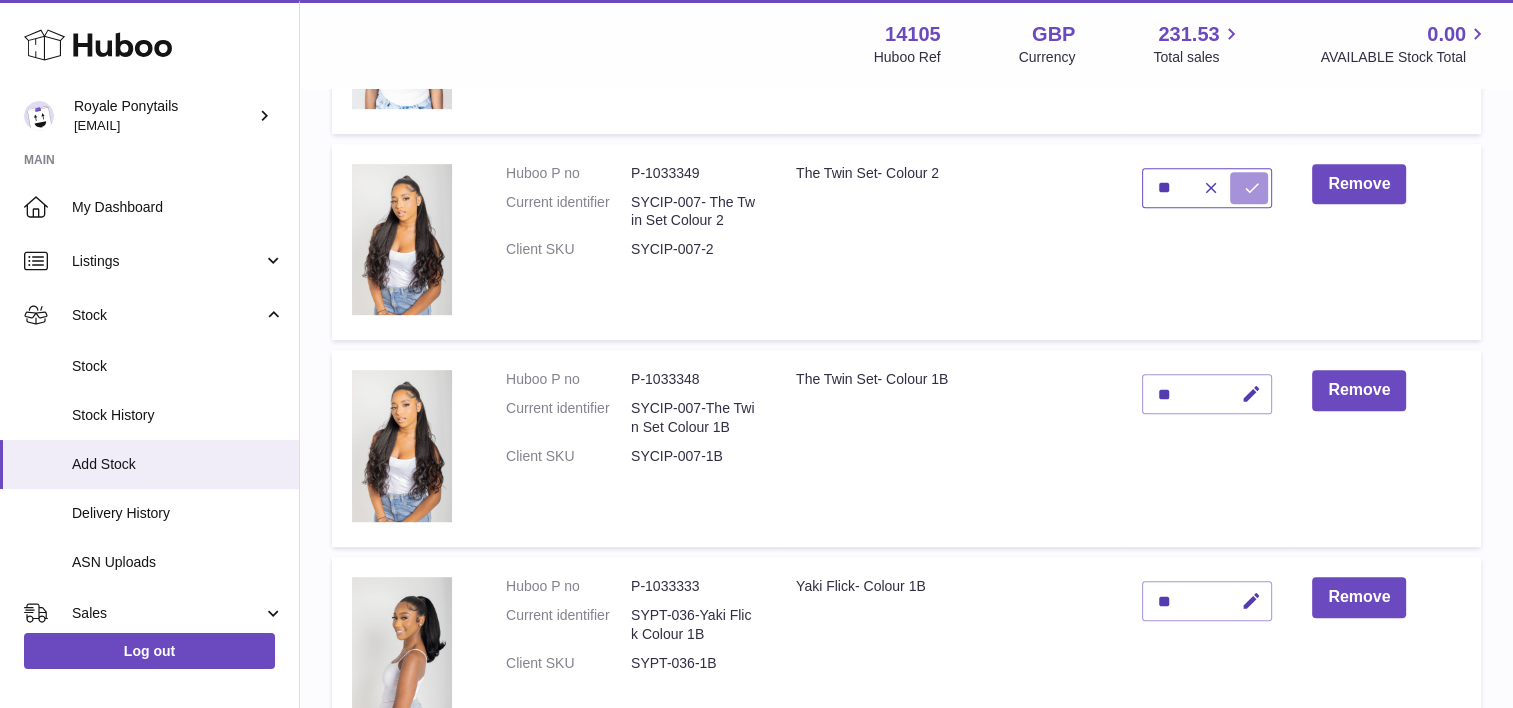 type on "**" 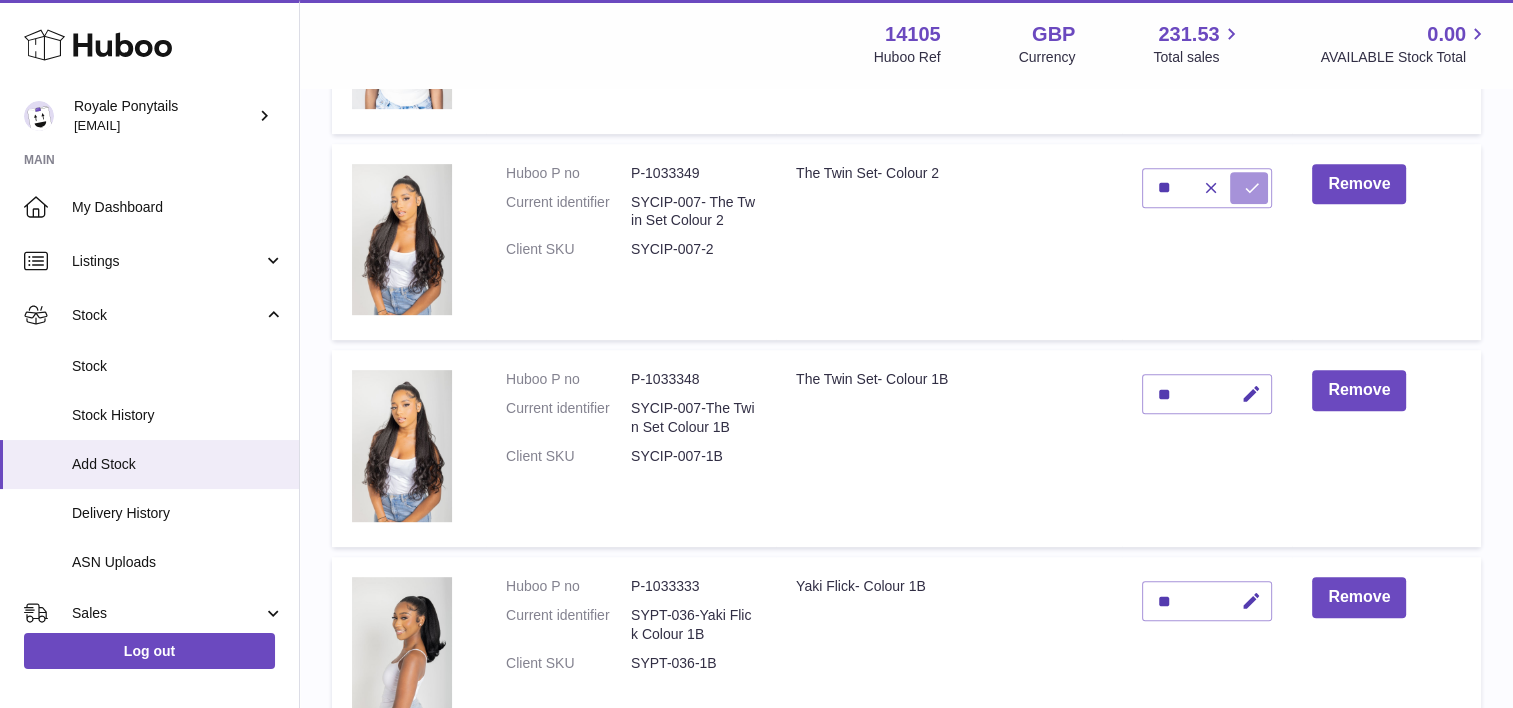 click at bounding box center (1252, 188) 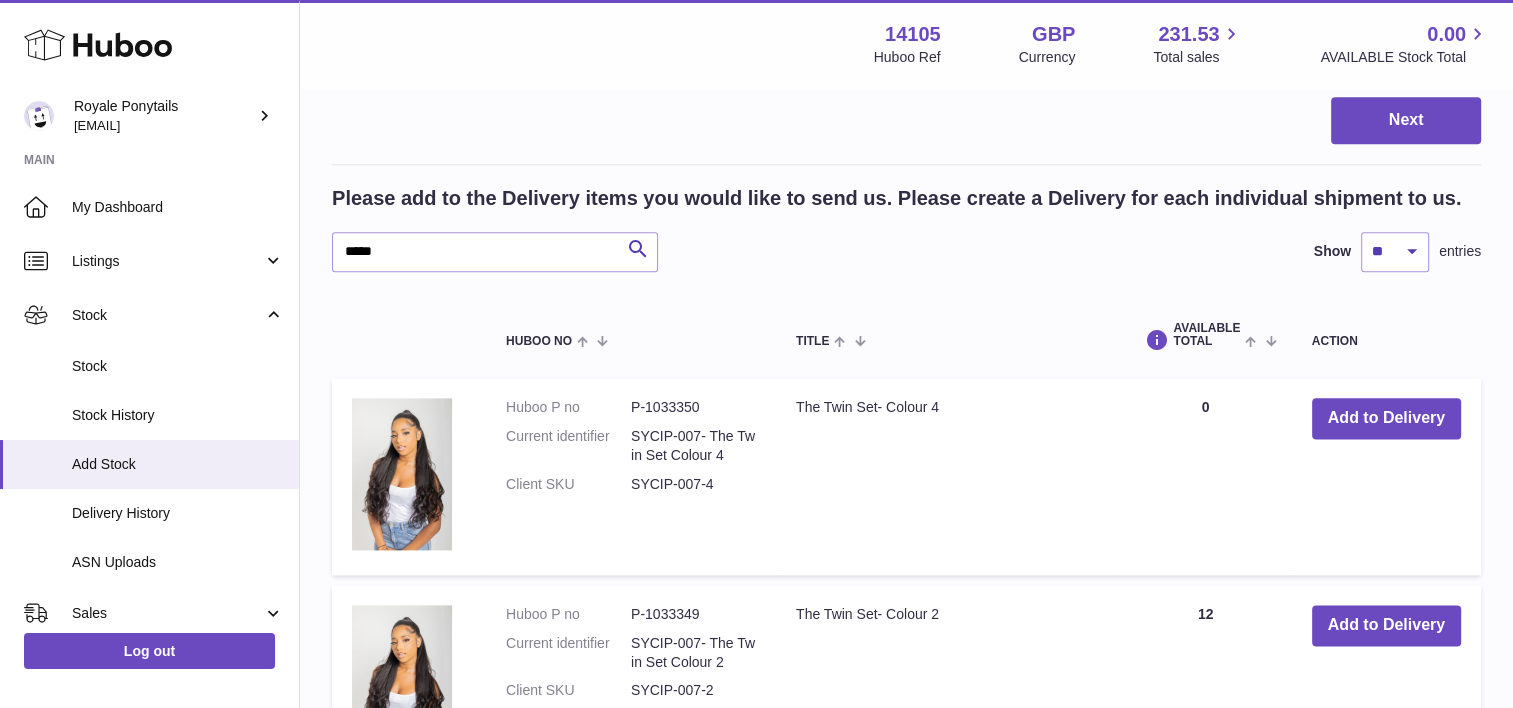 scroll, scrollTop: 2410, scrollLeft: 0, axis: vertical 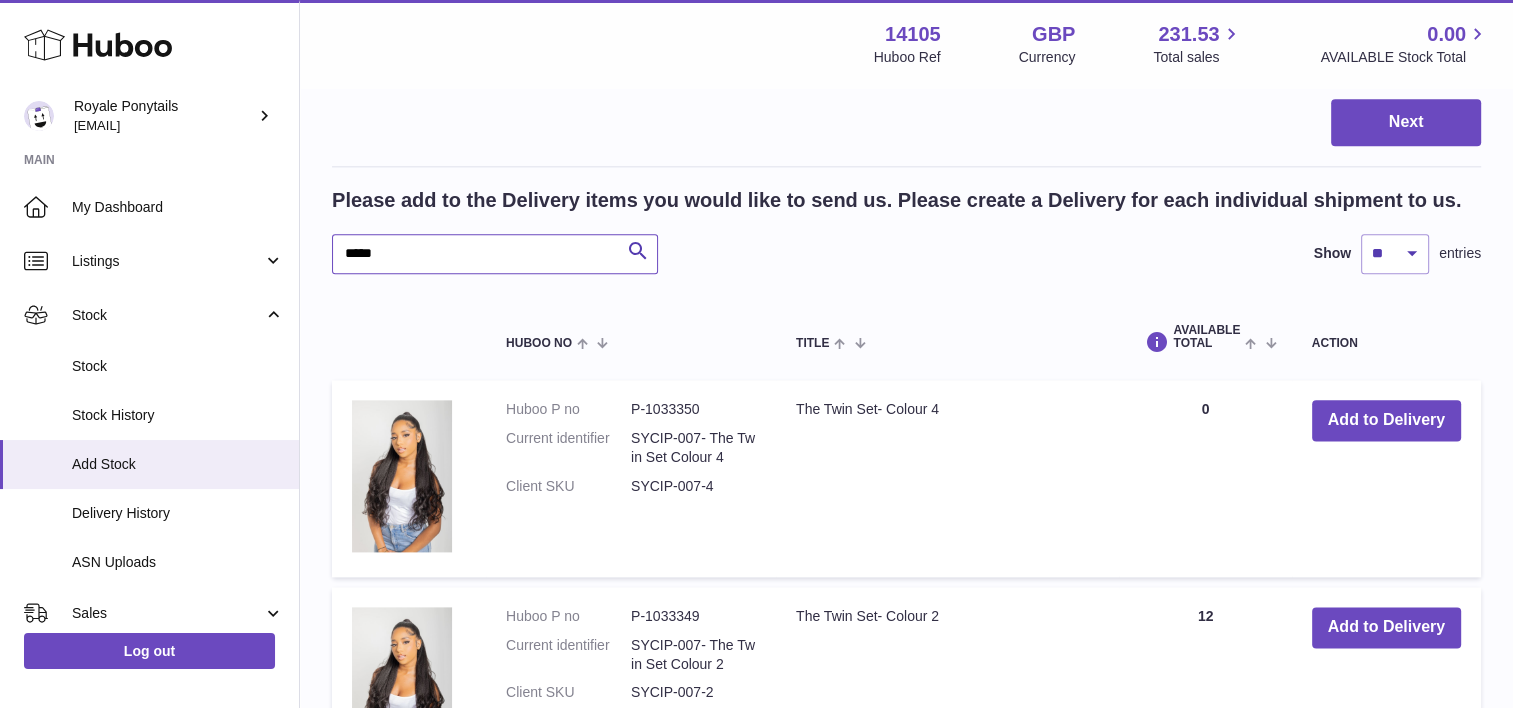 click on "*****" at bounding box center (495, 254) 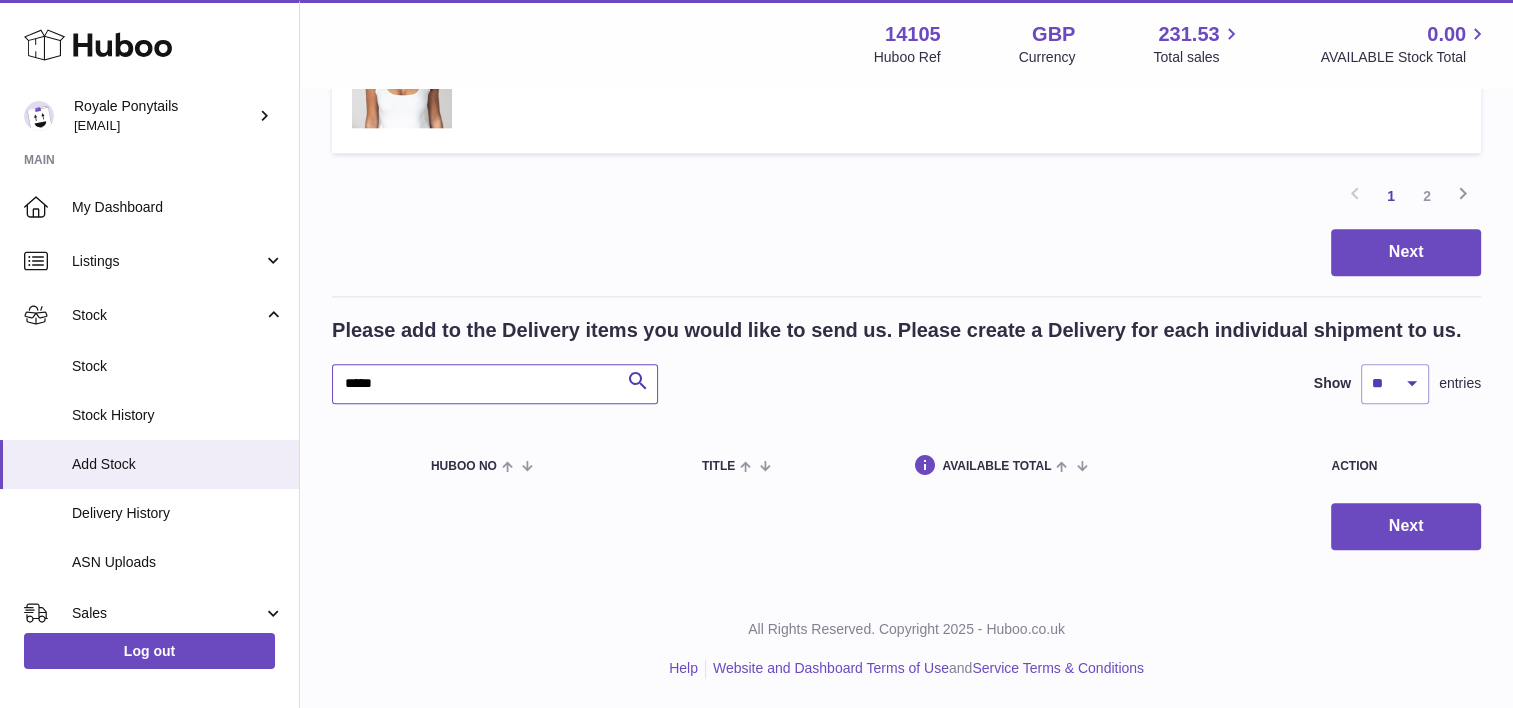scroll, scrollTop: 2277, scrollLeft: 0, axis: vertical 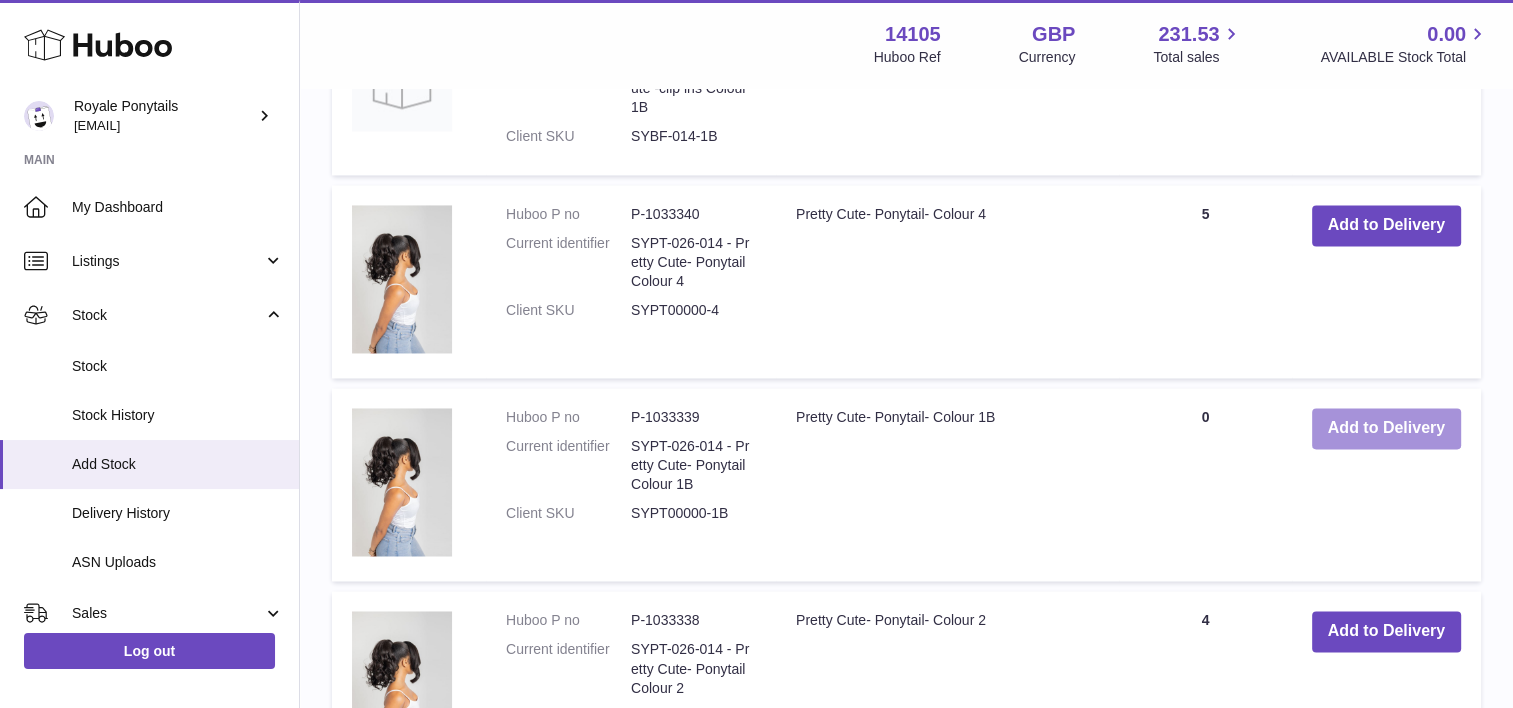 type on "*********" 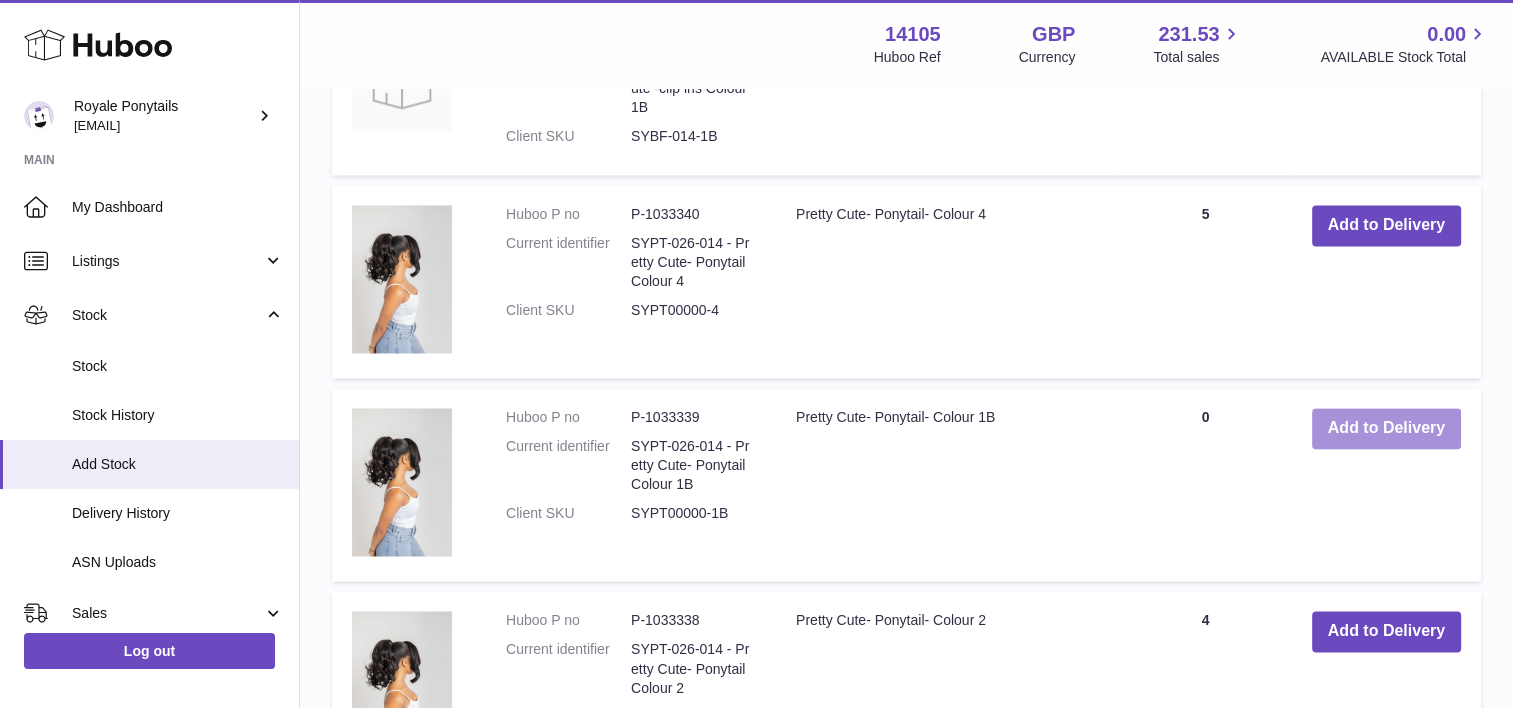 click on "Add to Delivery" at bounding box center (1386, 428) 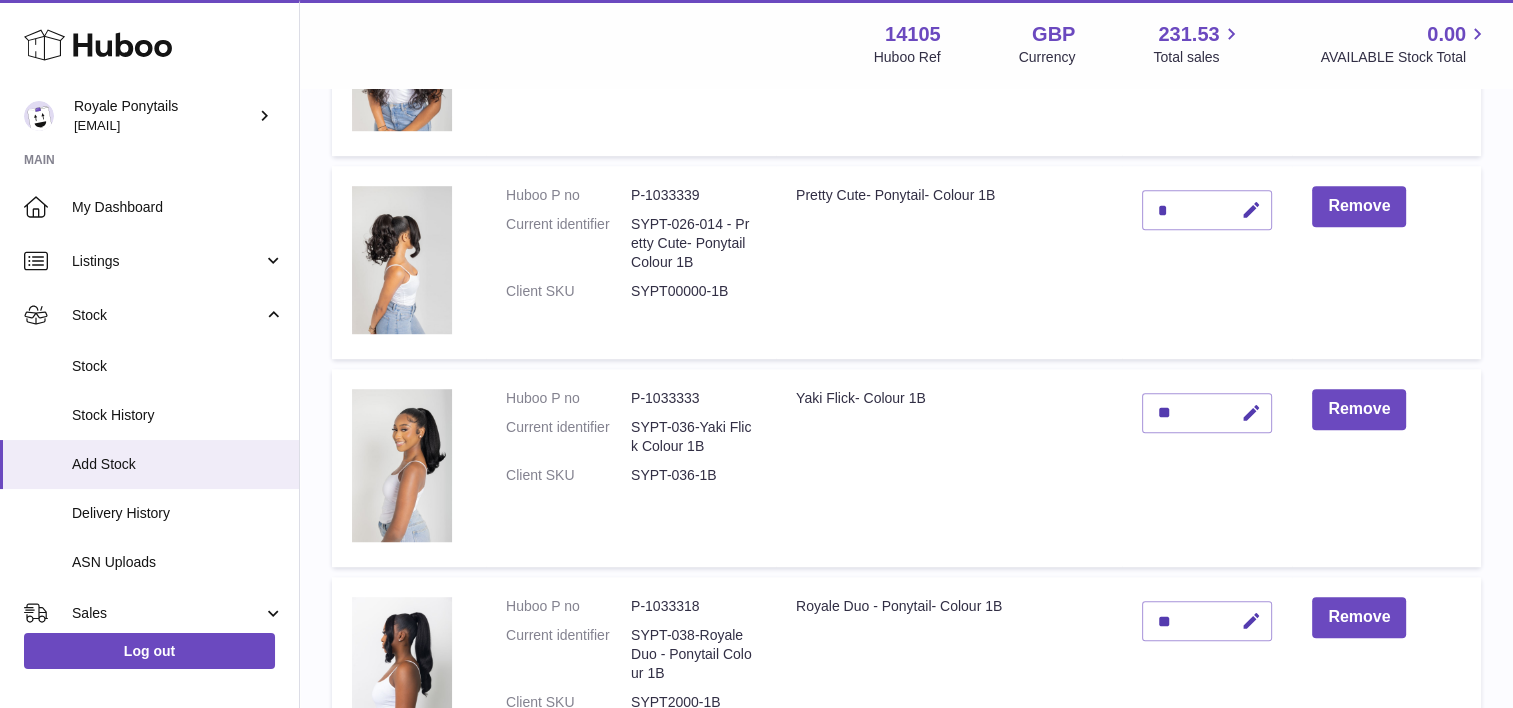 scroll, scrollTop: 1250, scrollLeft: 0, axis: vertical 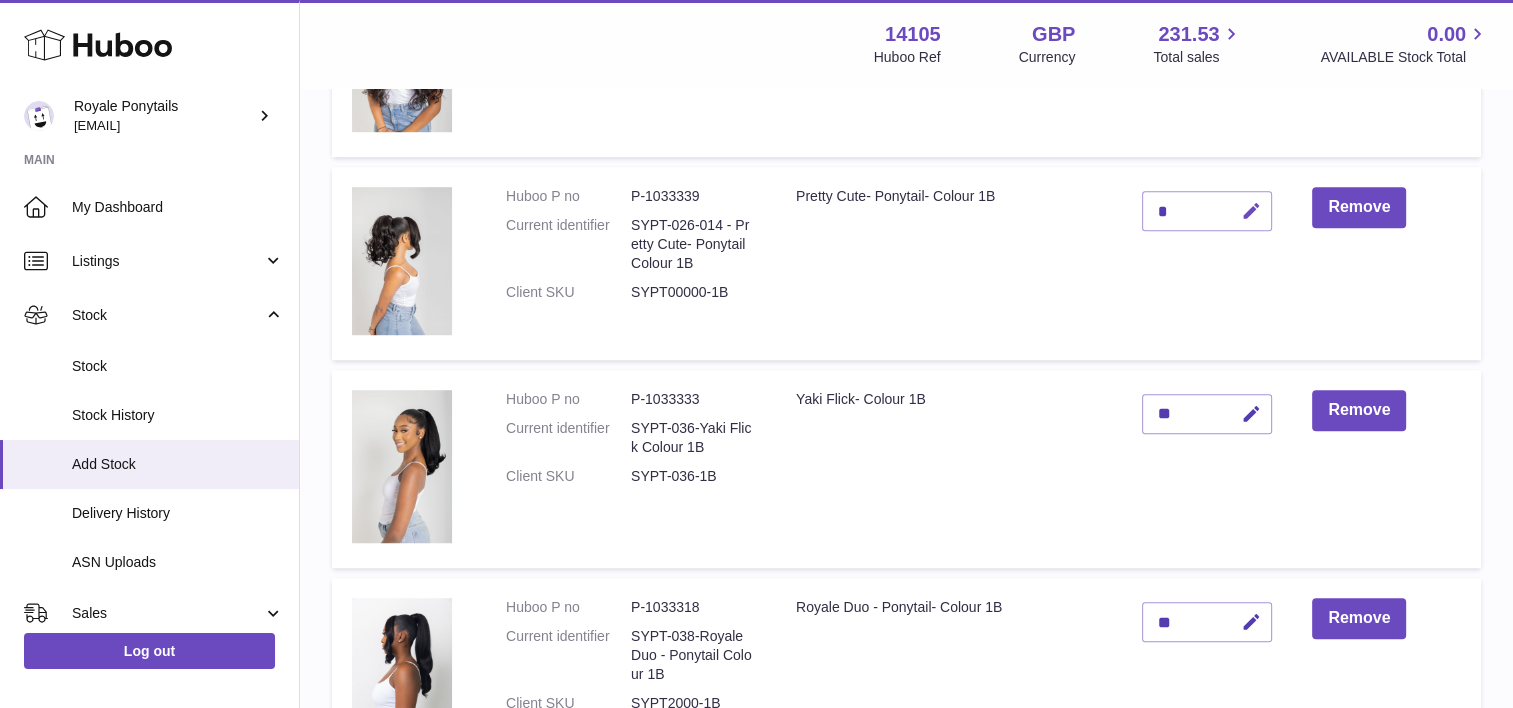 click at bounding box center [1251, 211] 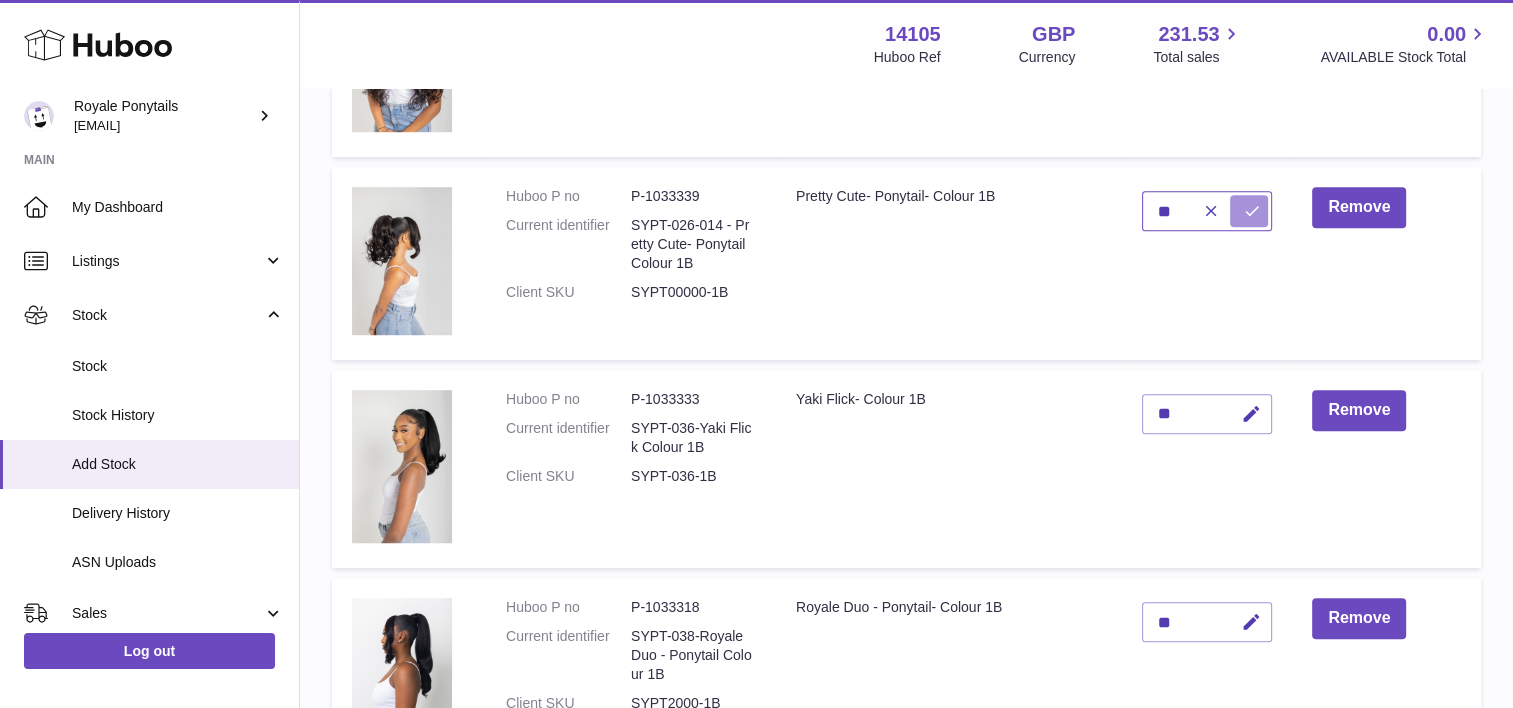 type on "**" 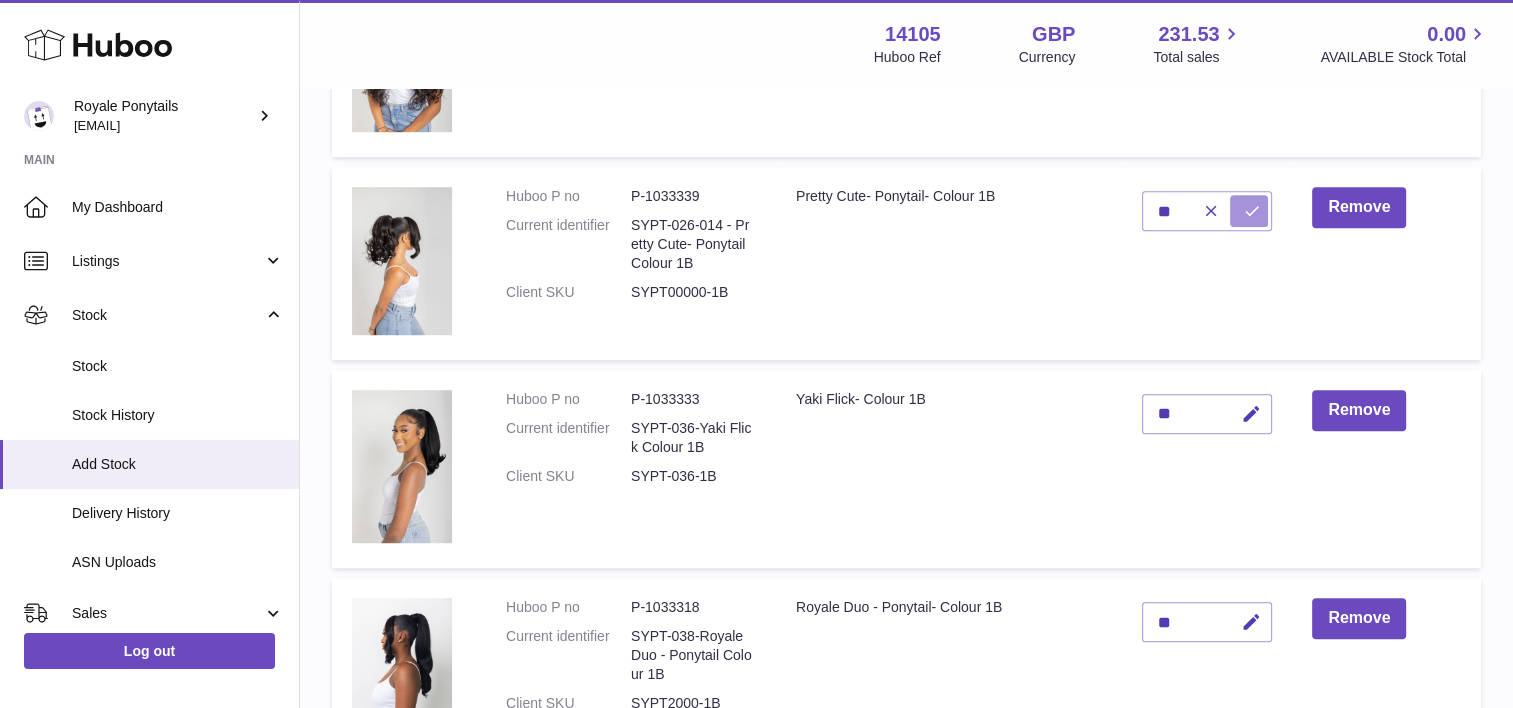 click at bounding box center [1249, 211] 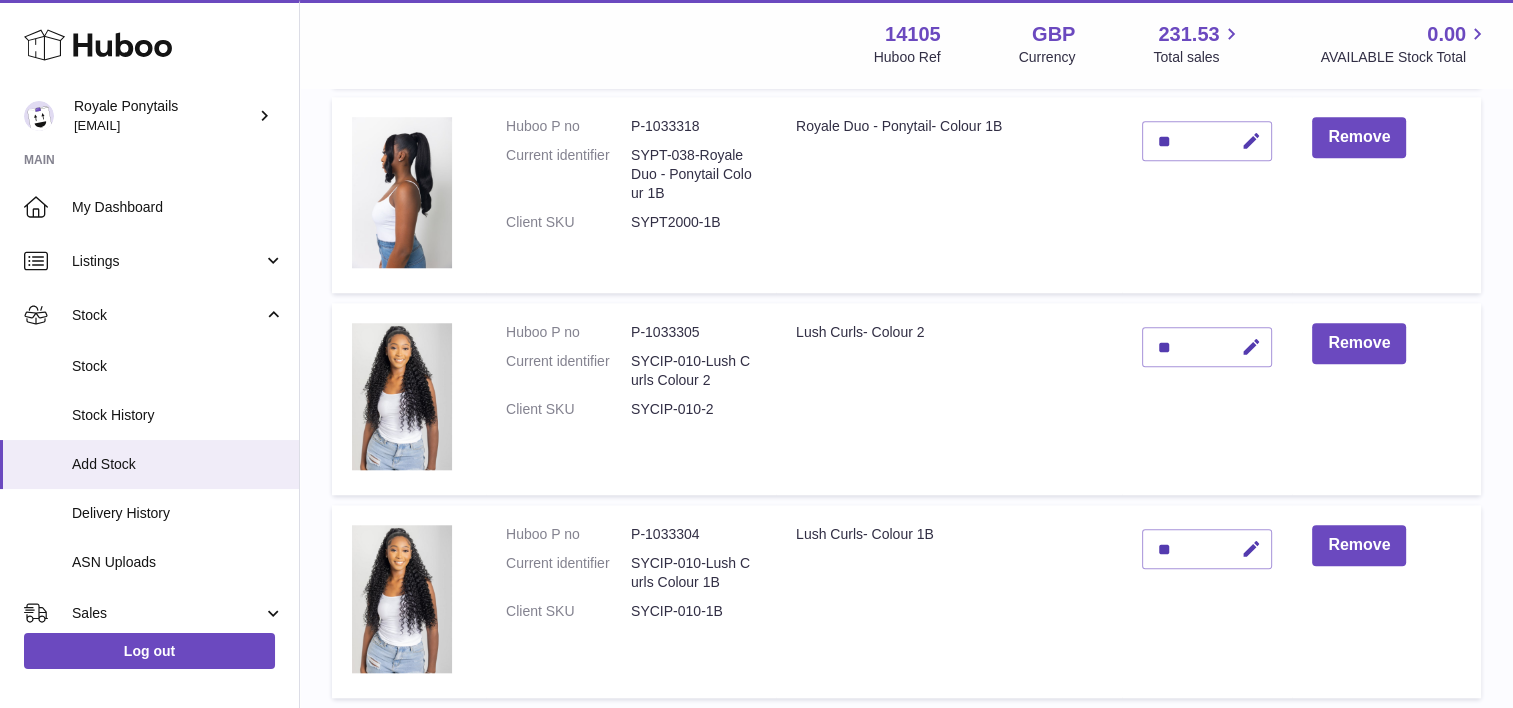 scroll, scrollTop: 1729, scrollLeft: 0, axis: vertical 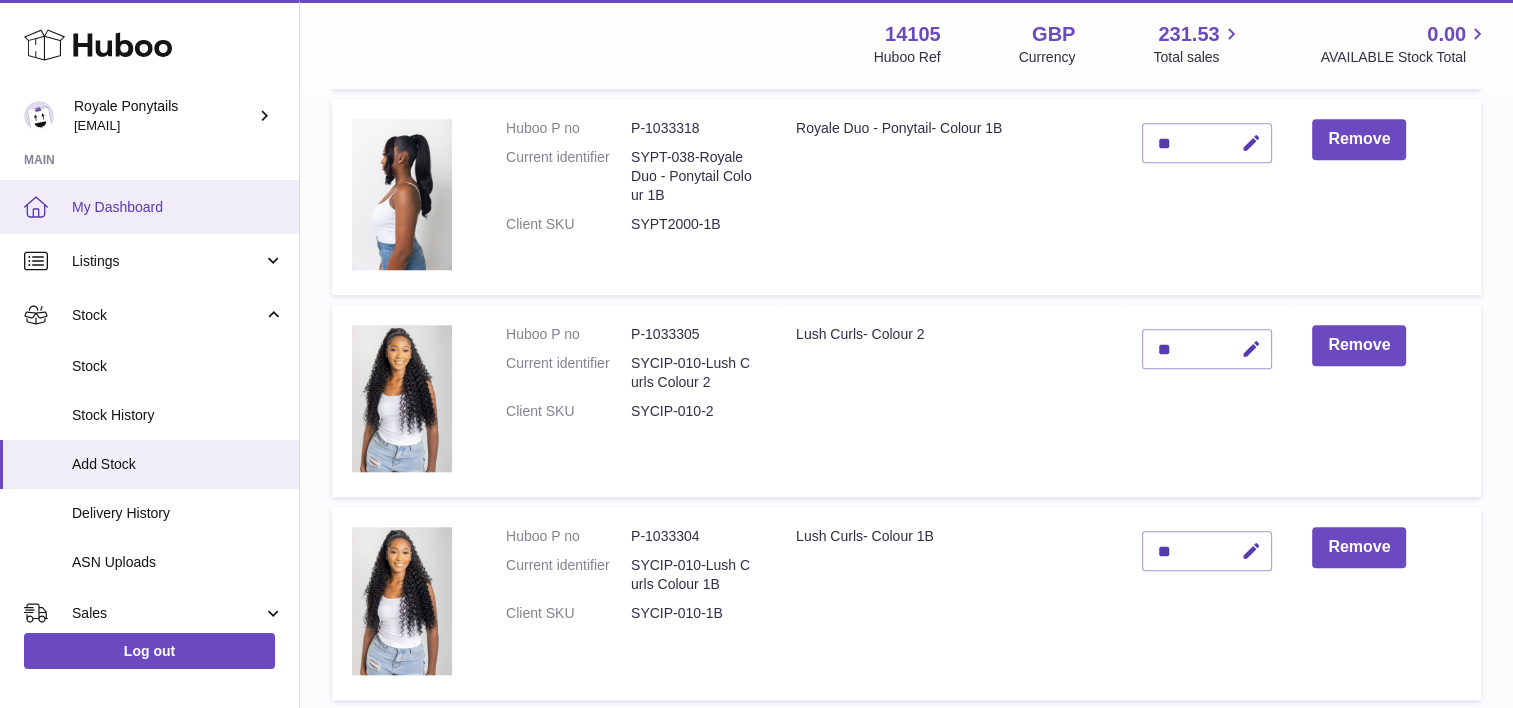 click on "My Dashboard" at bounding box center (149, 207) 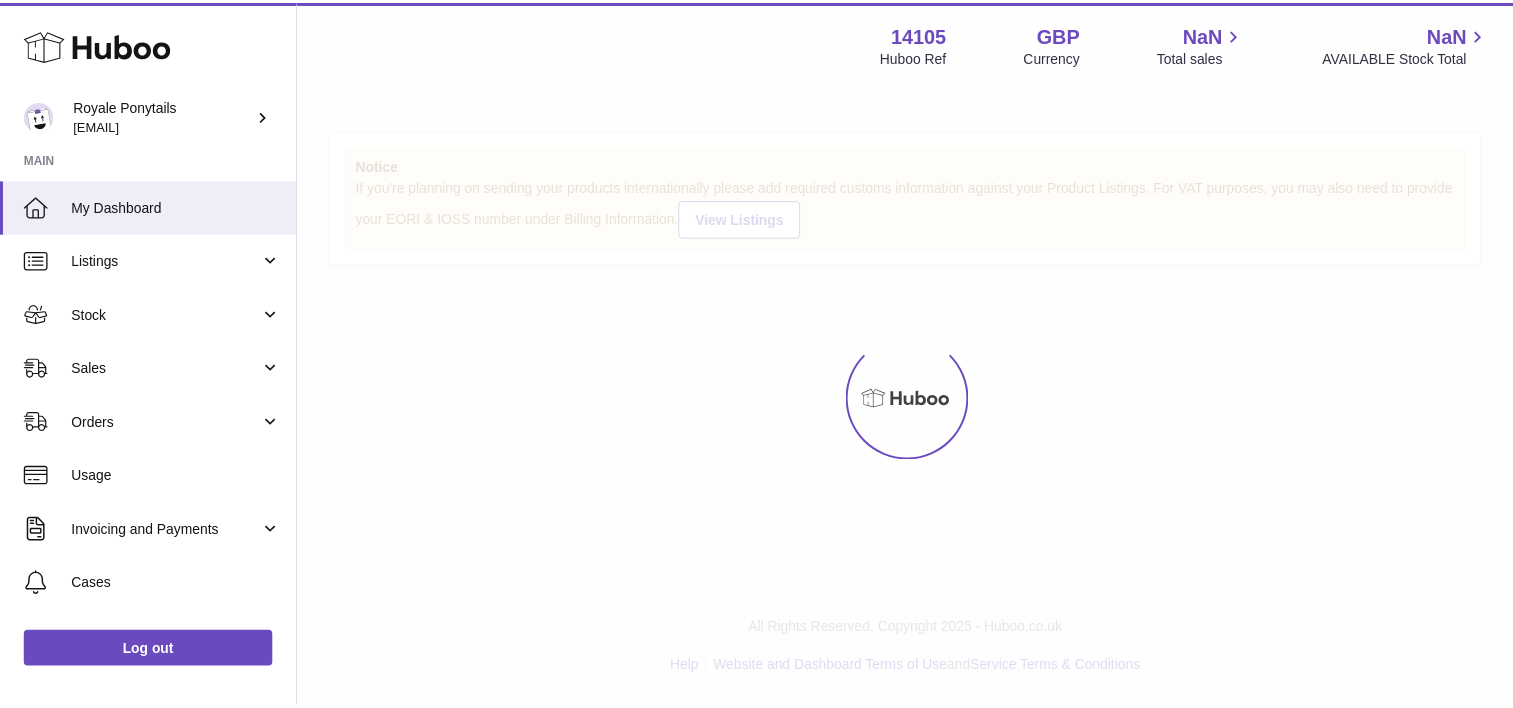 scroll, scrollTop: 0, scrollLeft: 0, axis: both 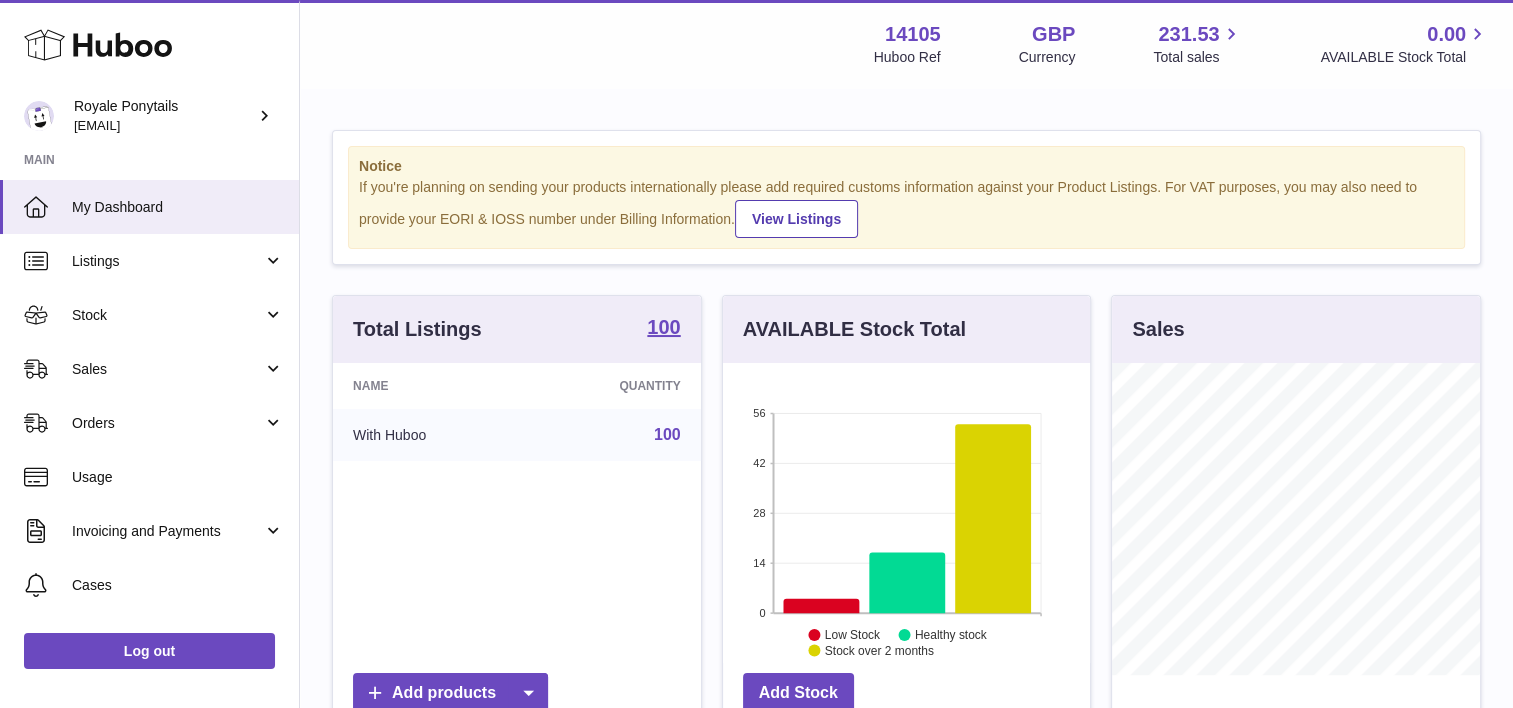click on "Listings" at bounding box center [167, 261] 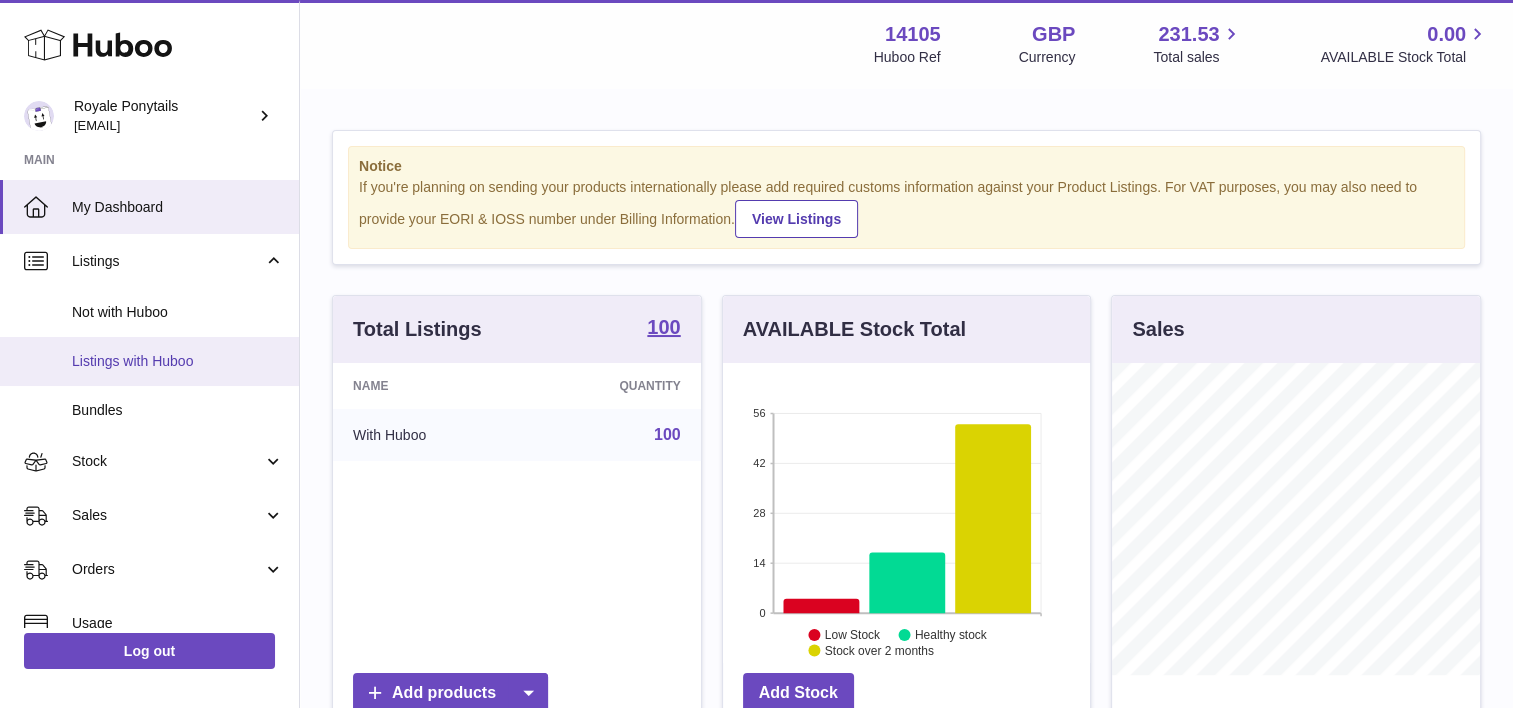 click on "Listings with Huboo" at bounding box center [178, 361] 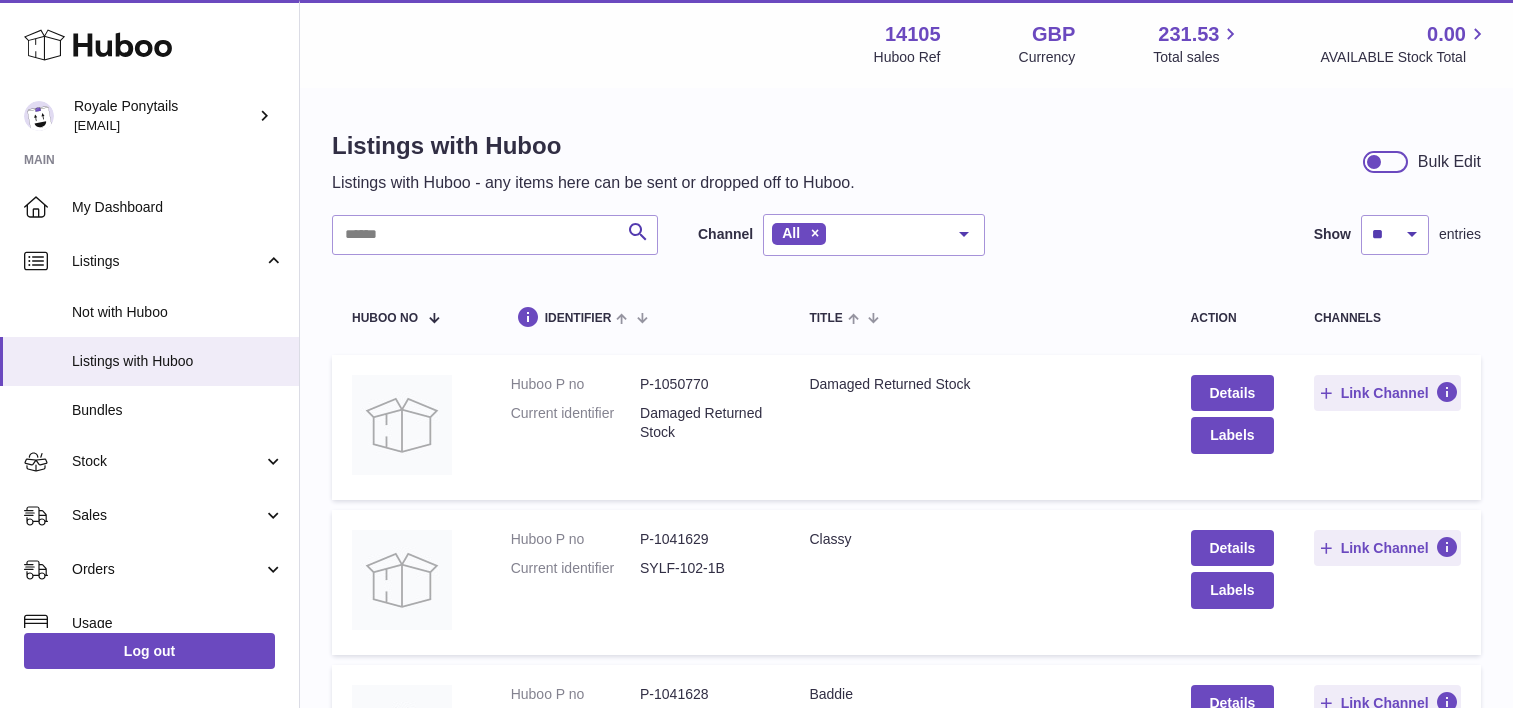 scroll, scrollTop: 0, scrollLeft: 0, axis: both 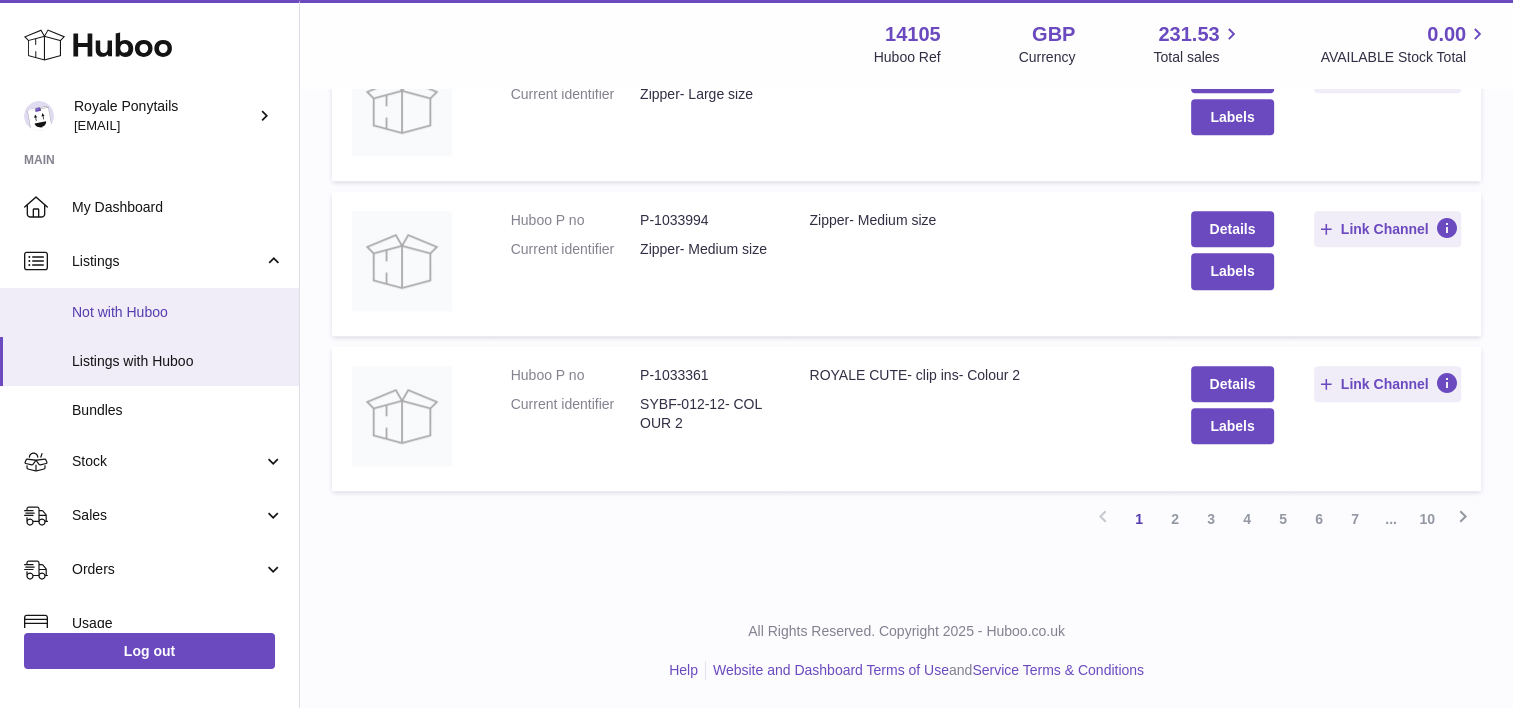 click on "Not with Huboo" at bounding box center [178, 312] 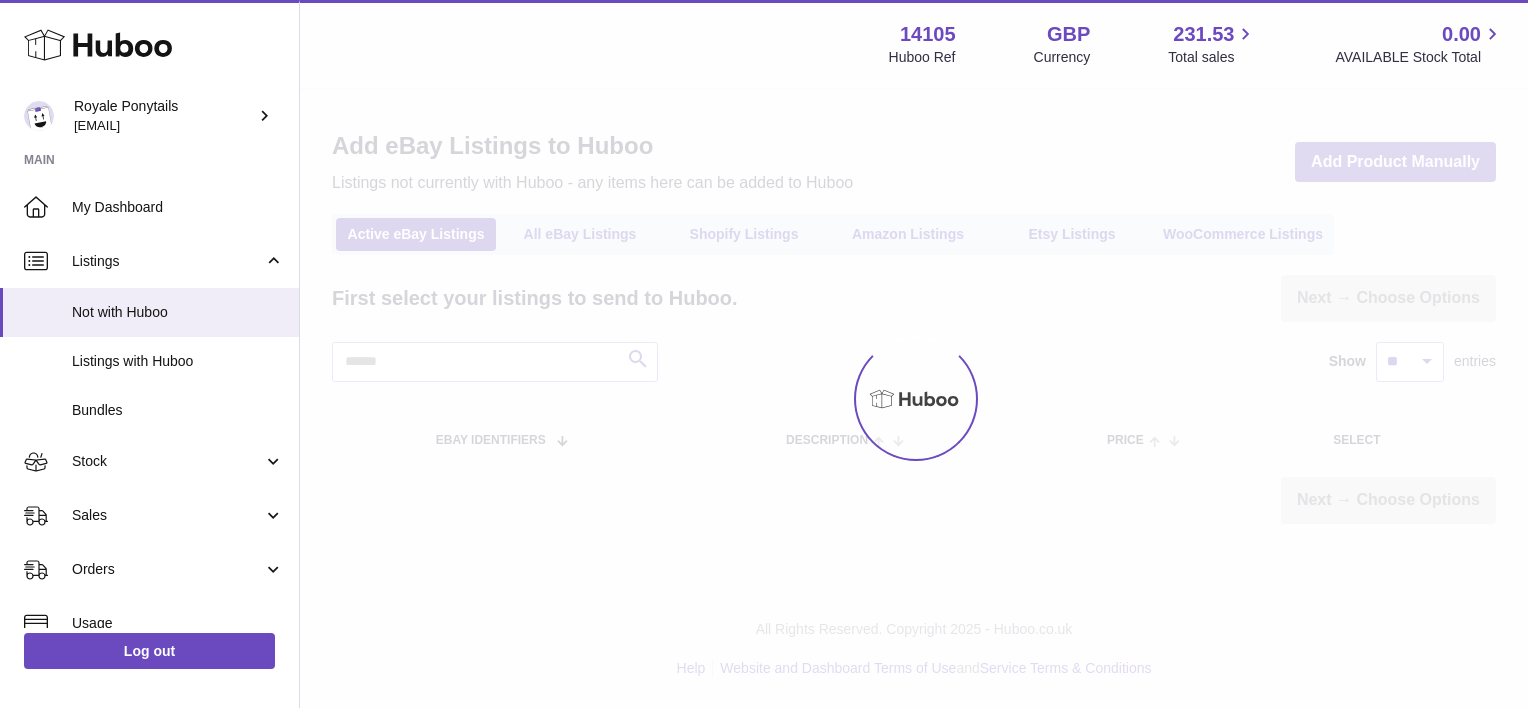 scroll, scrollTop: 0, scrollLeft: 0, axis: both 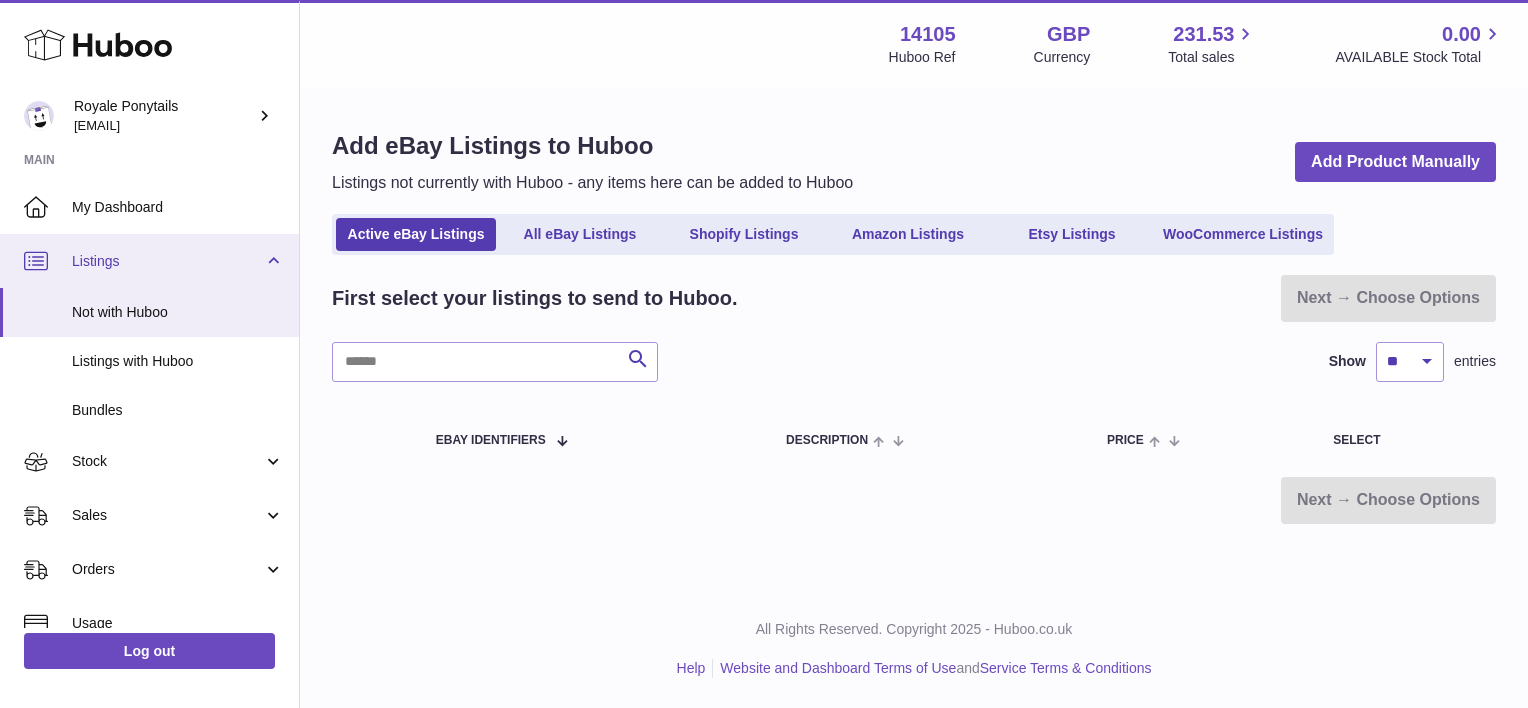 click on "Listings" at bounding box center [167, 261] 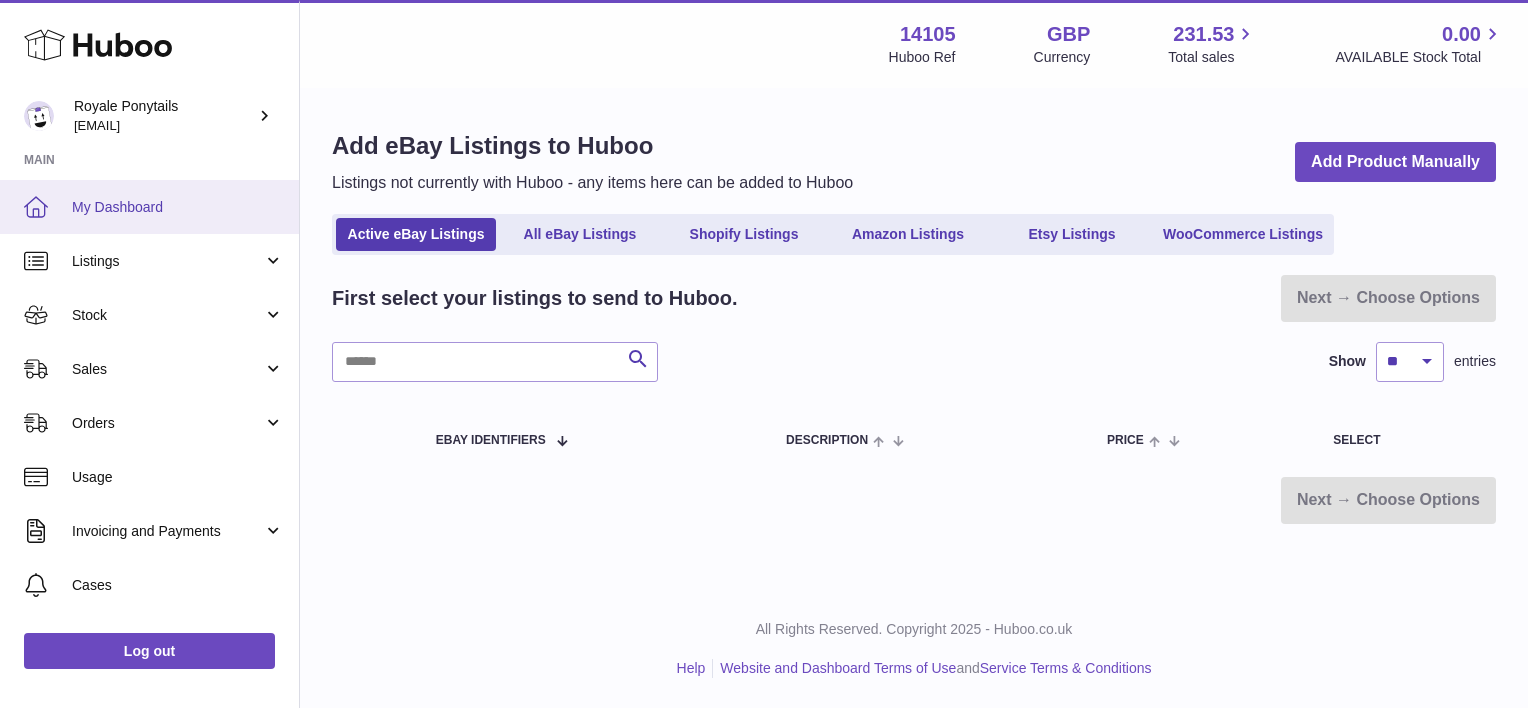 click on "My Dashboard" at bounding box center [178, 207] 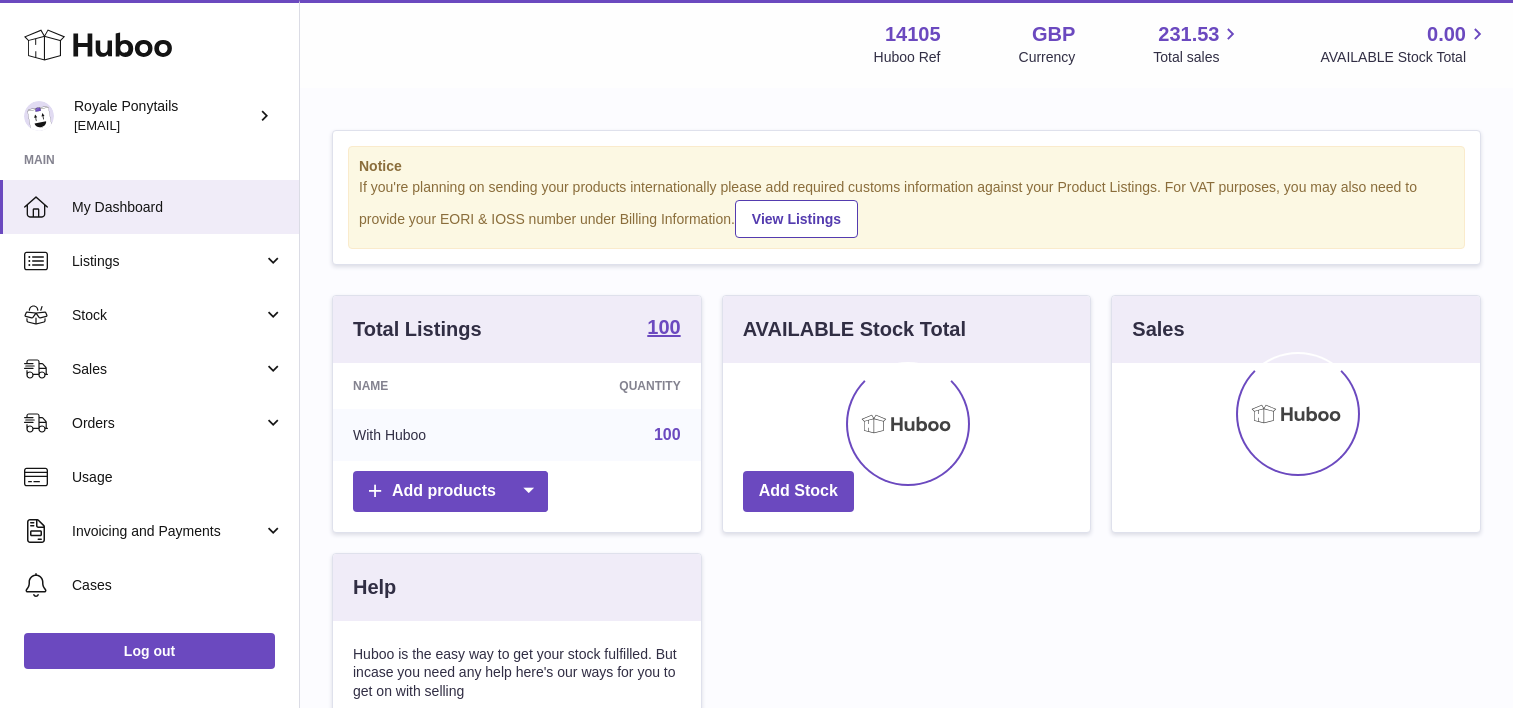 scroll, scrollTop: 0, scrollLeft: 0, axis: both 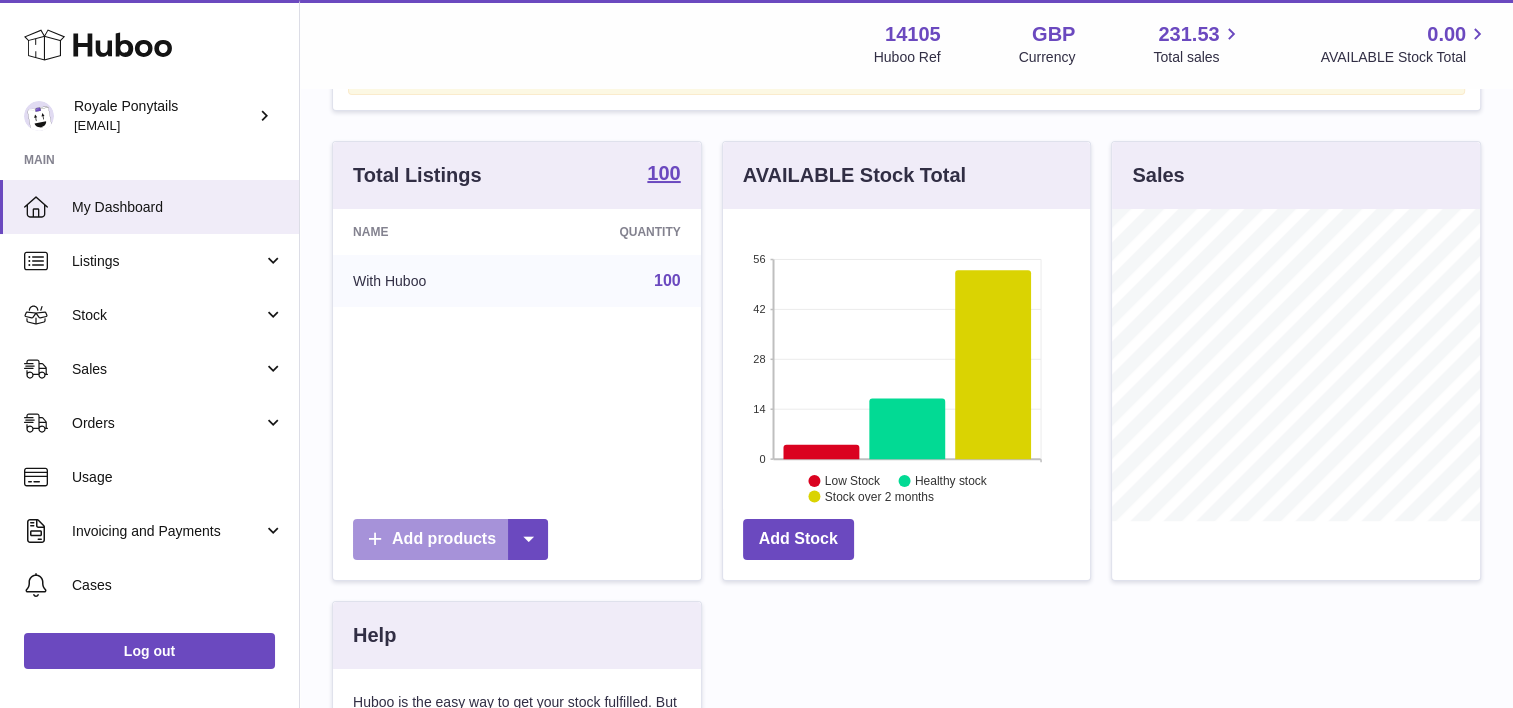 click on "Add products" at bounding box center (450, 539) 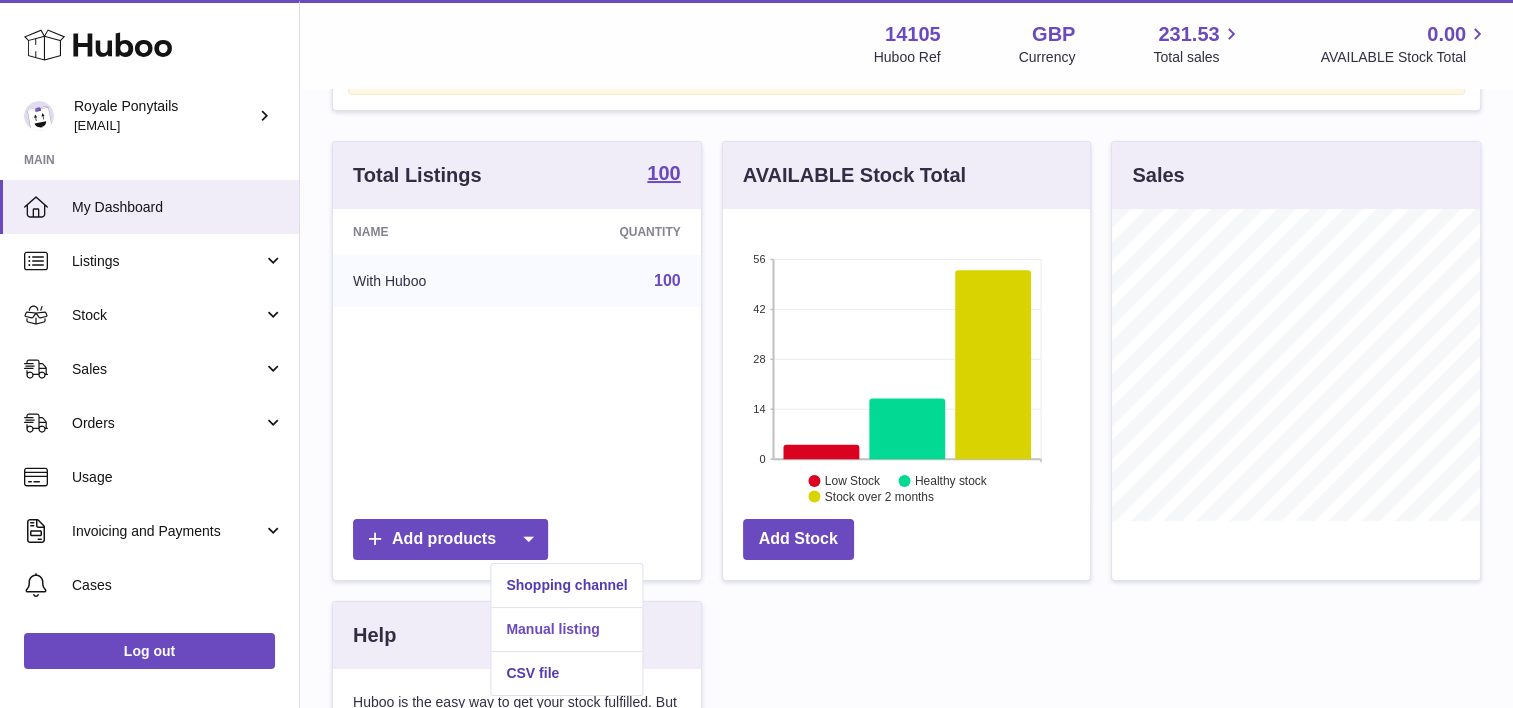 click on "Manual listing" at bounding box center (566, 629) 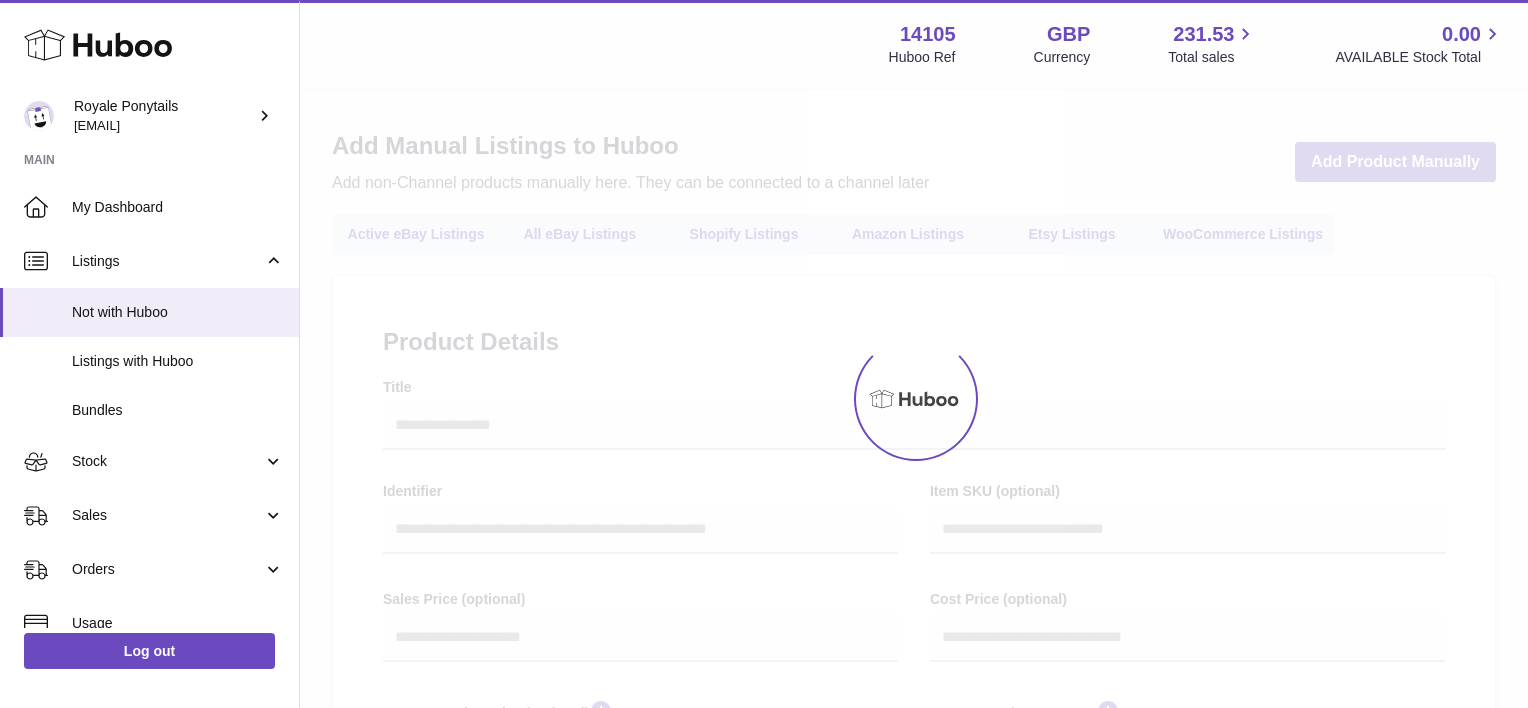 select 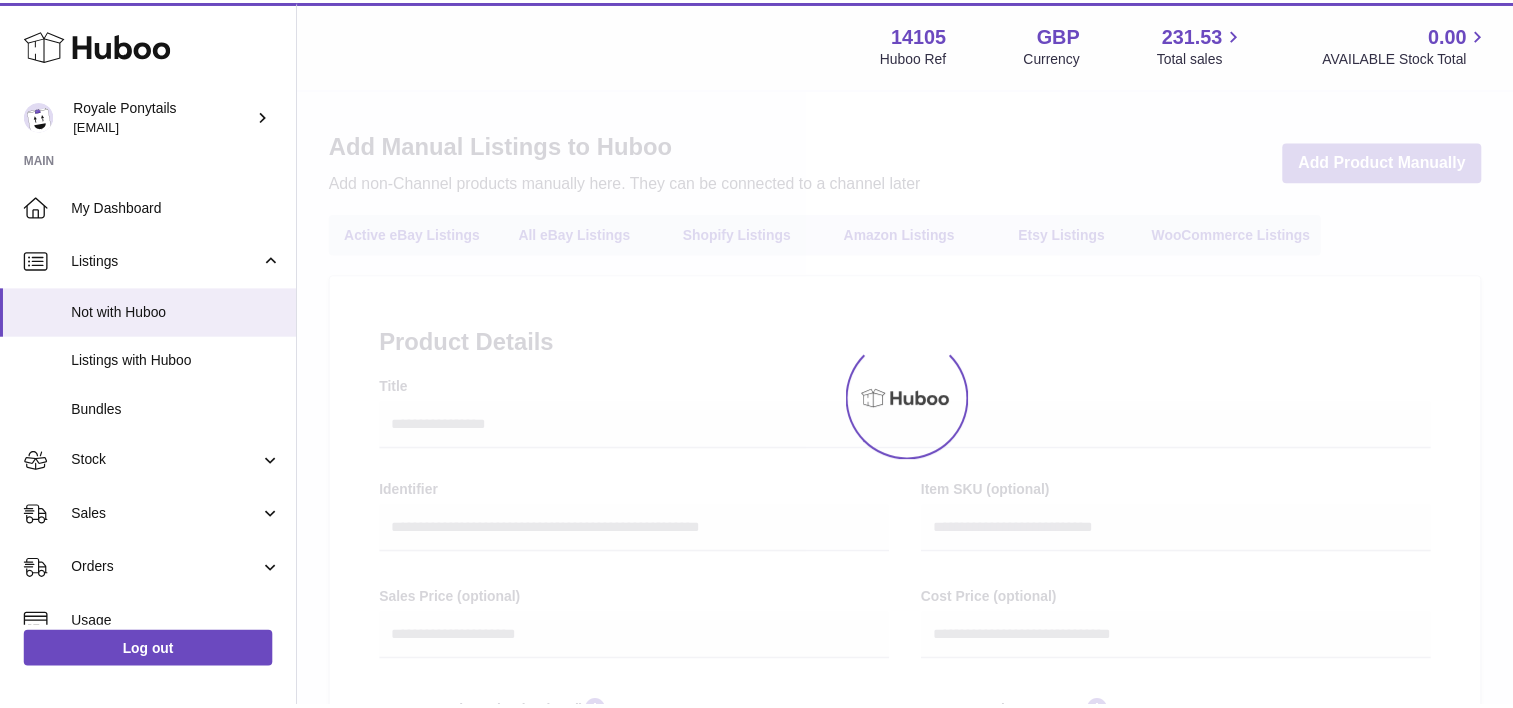 scroll, scrollTop: 0, scrollLeft: 0, axis: both 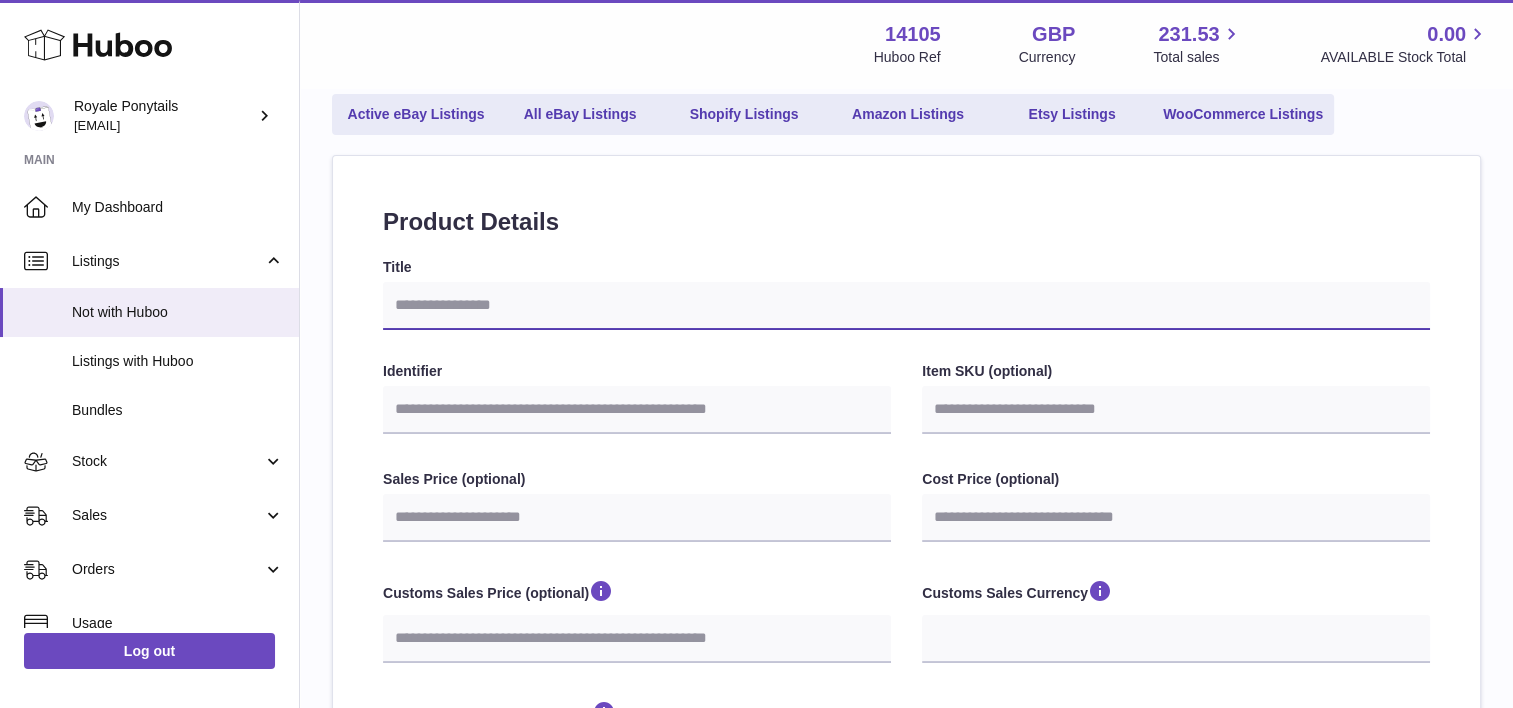 click on "Title" at bounding box center (906, 306) 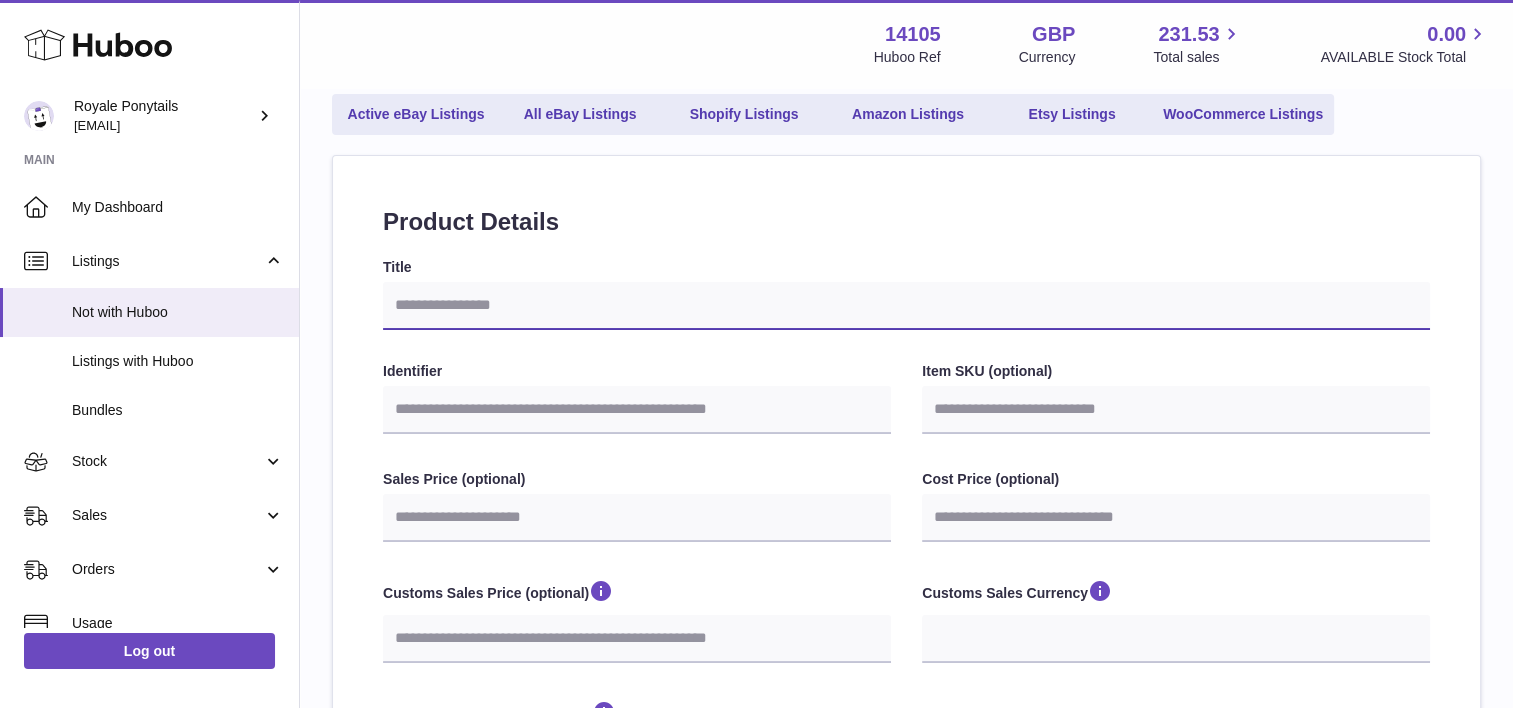 type on "*" 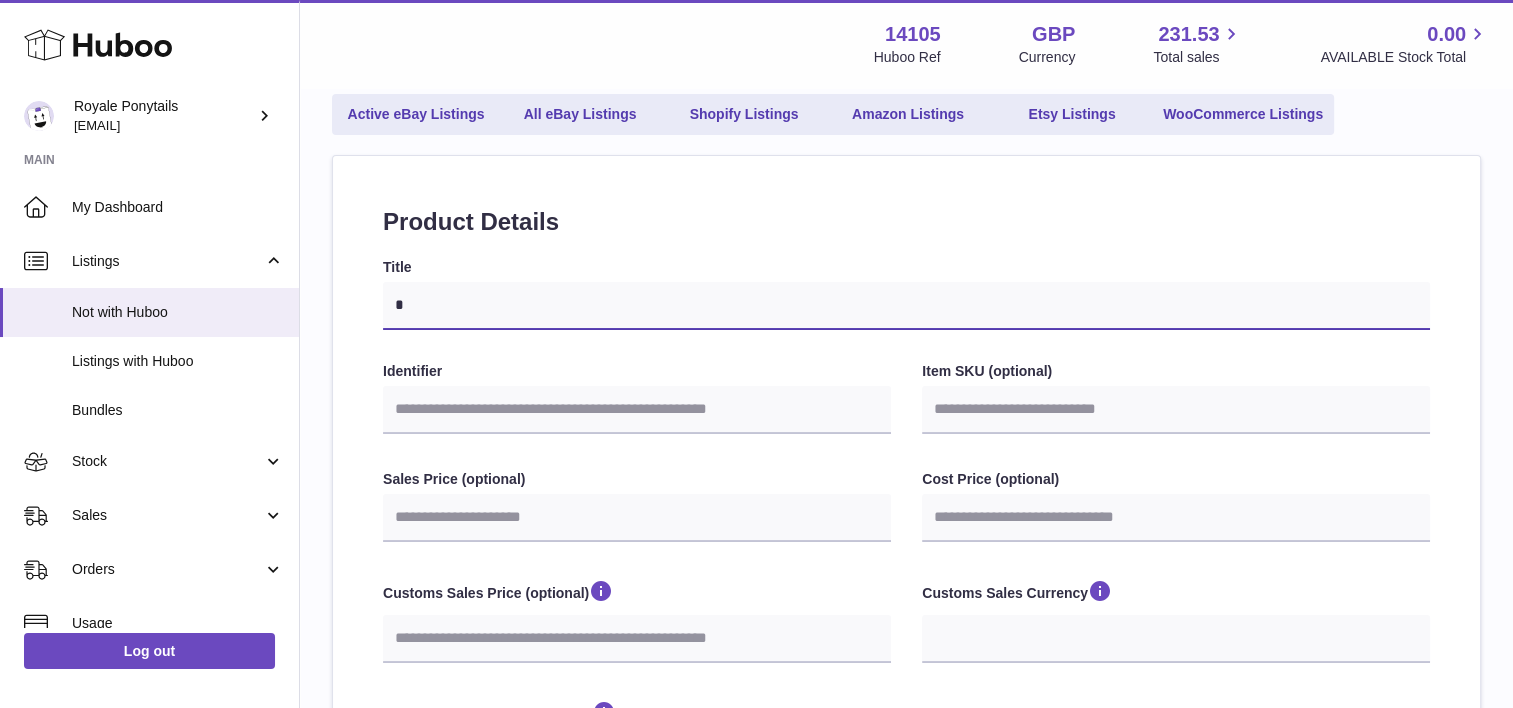 select 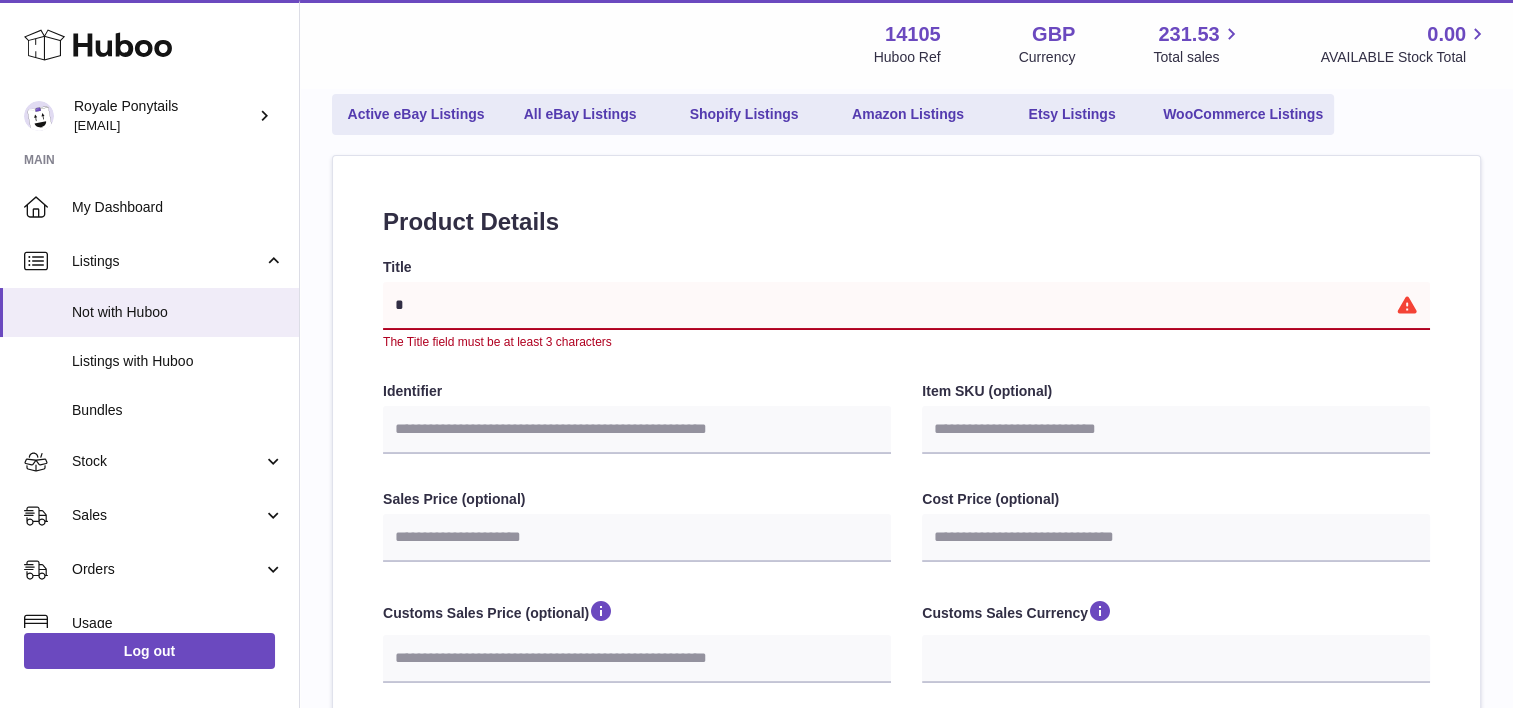 type 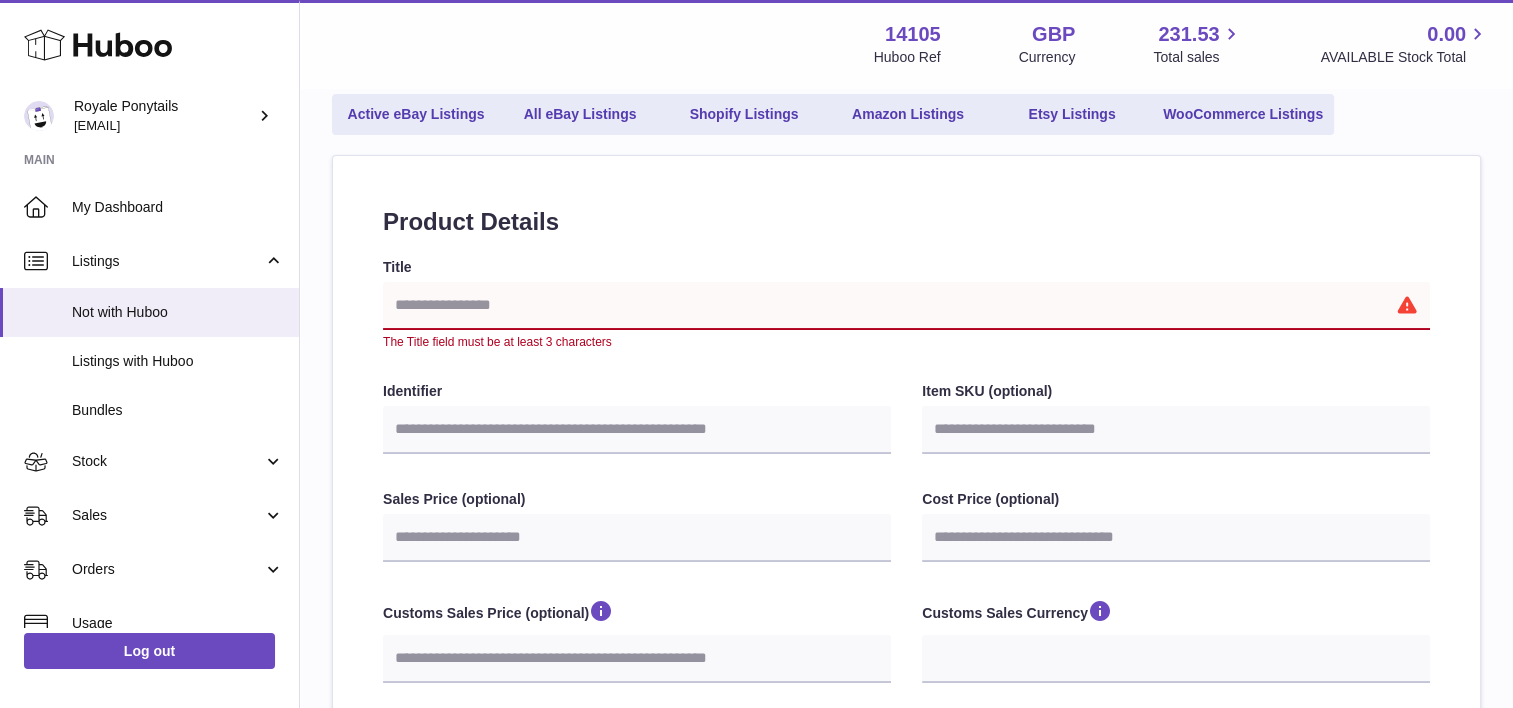 select 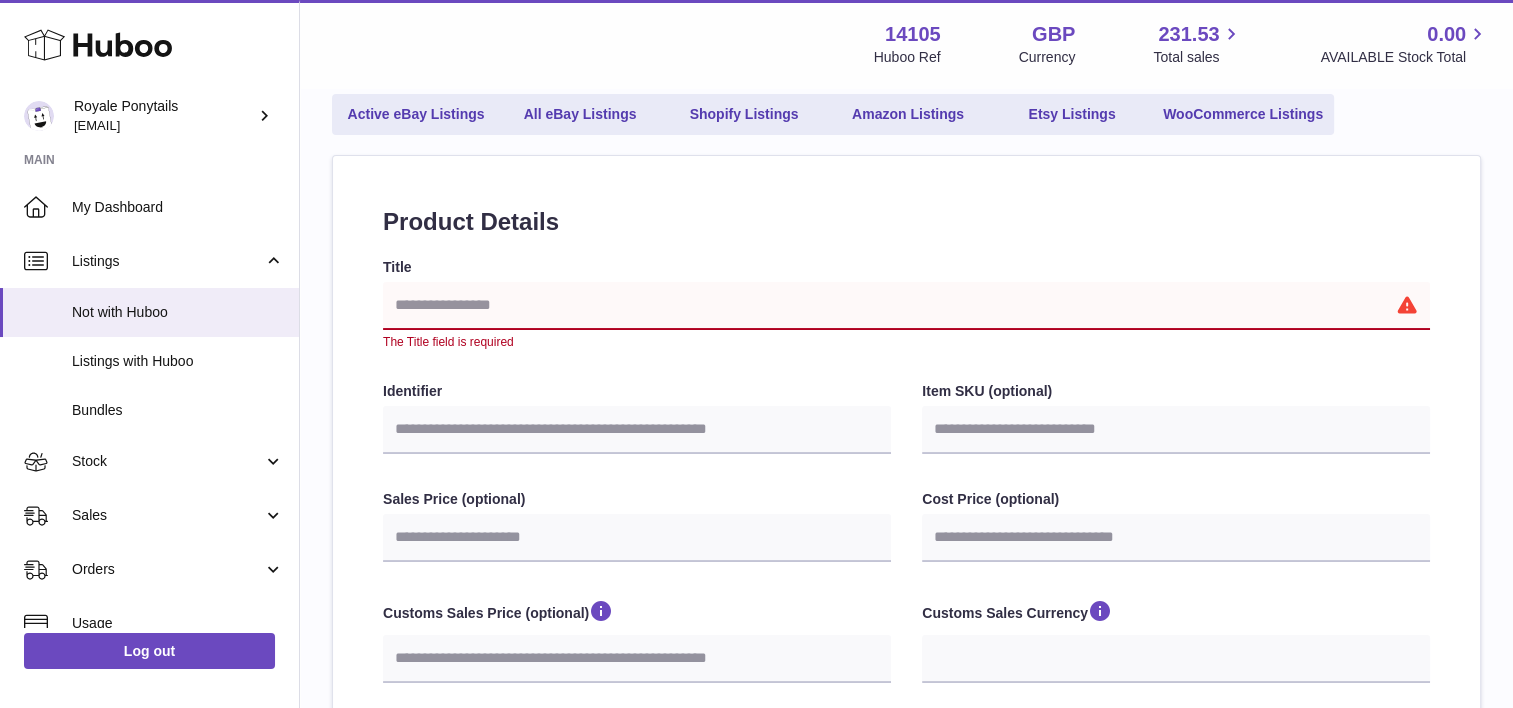 type on "*" 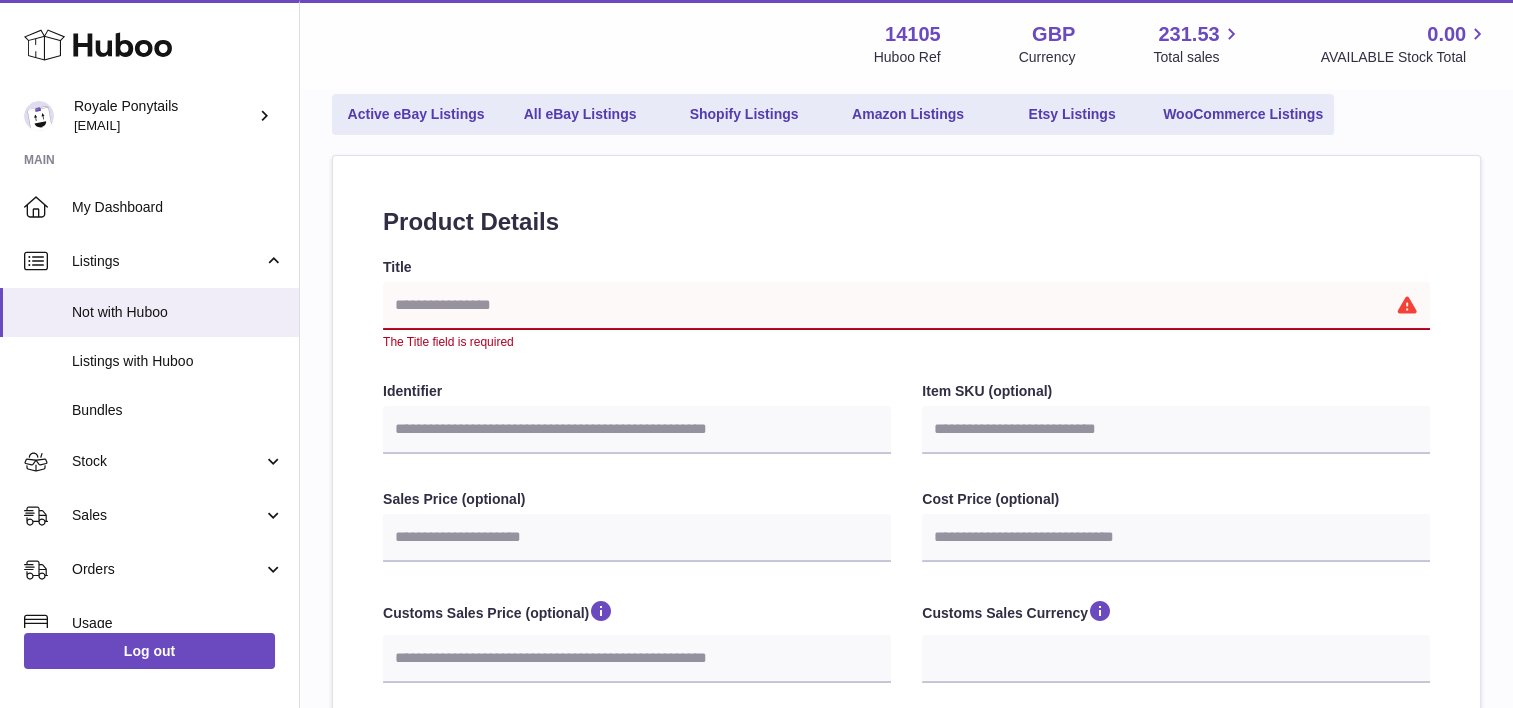 select 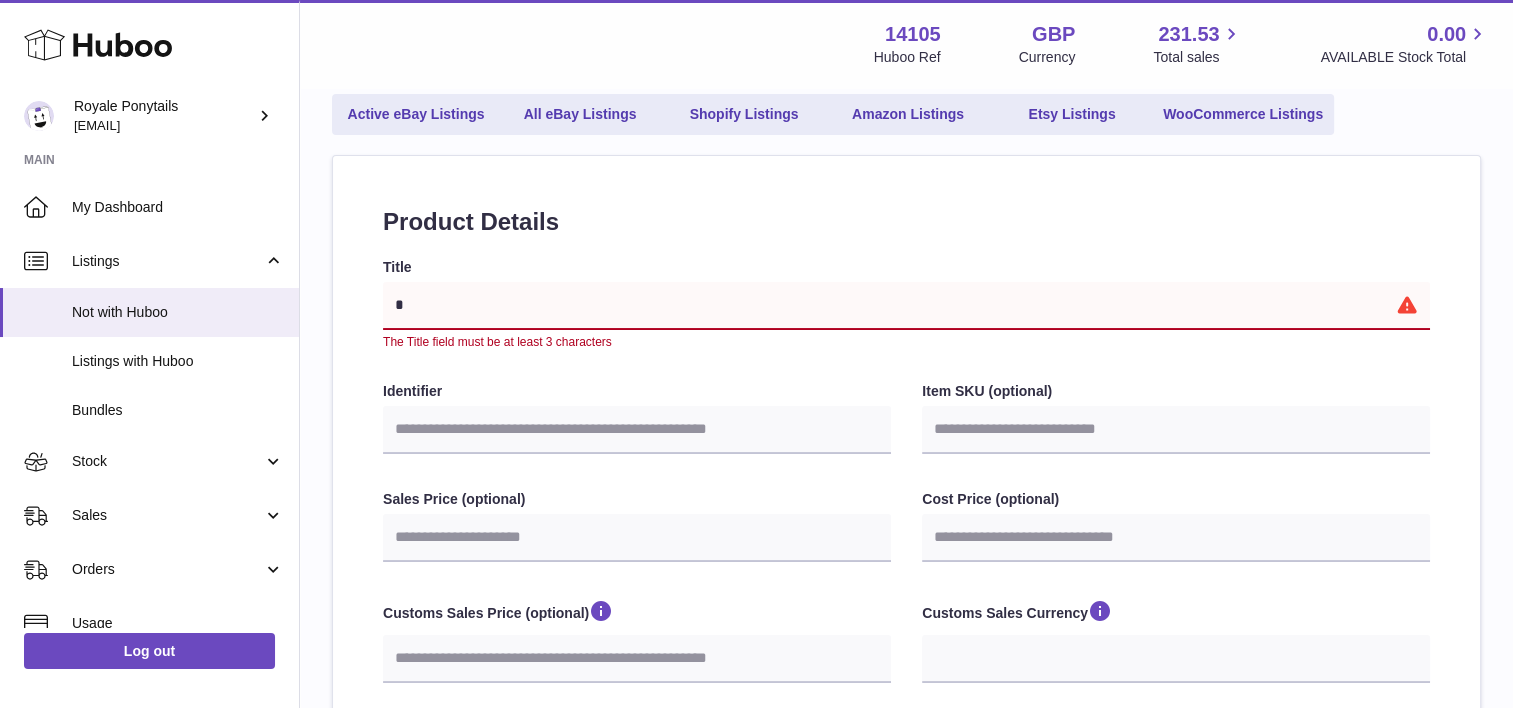 type on "**" 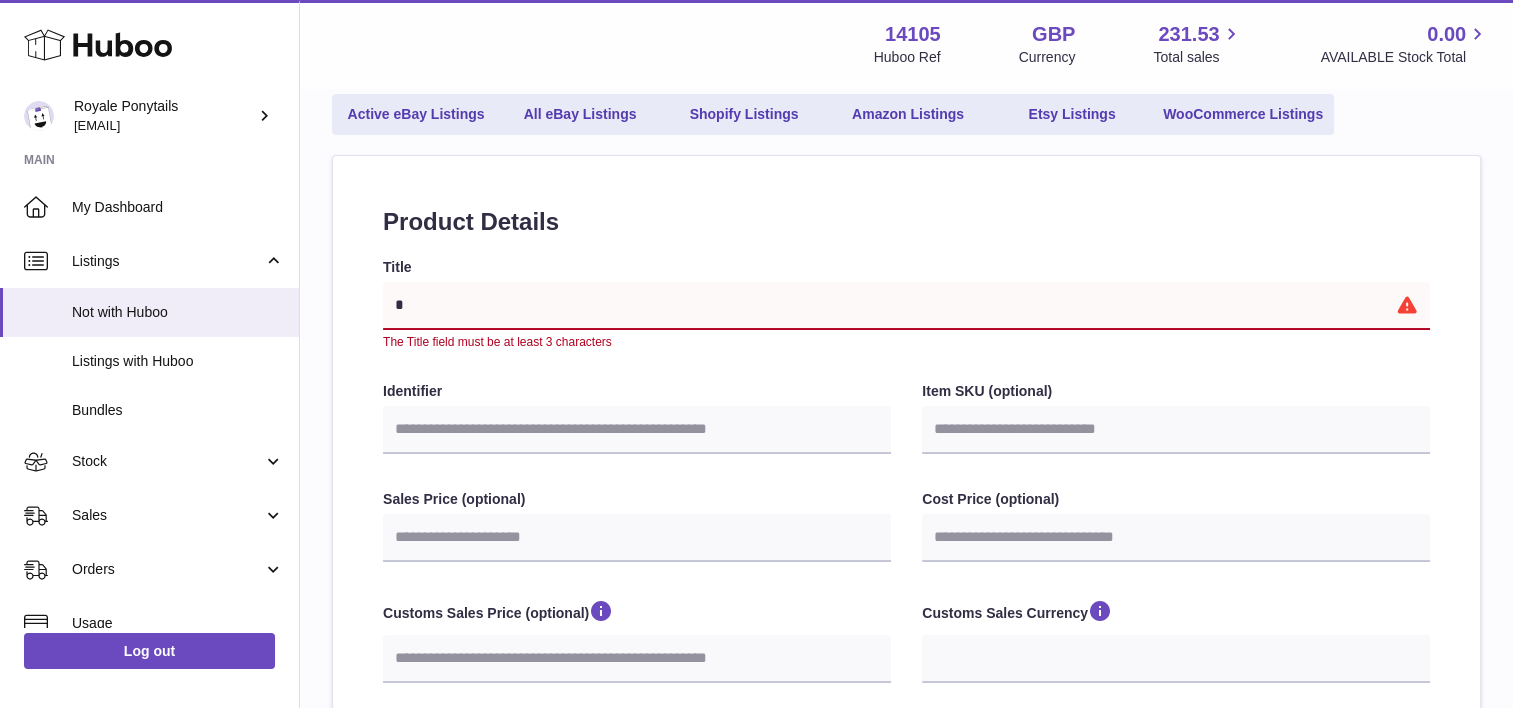 select 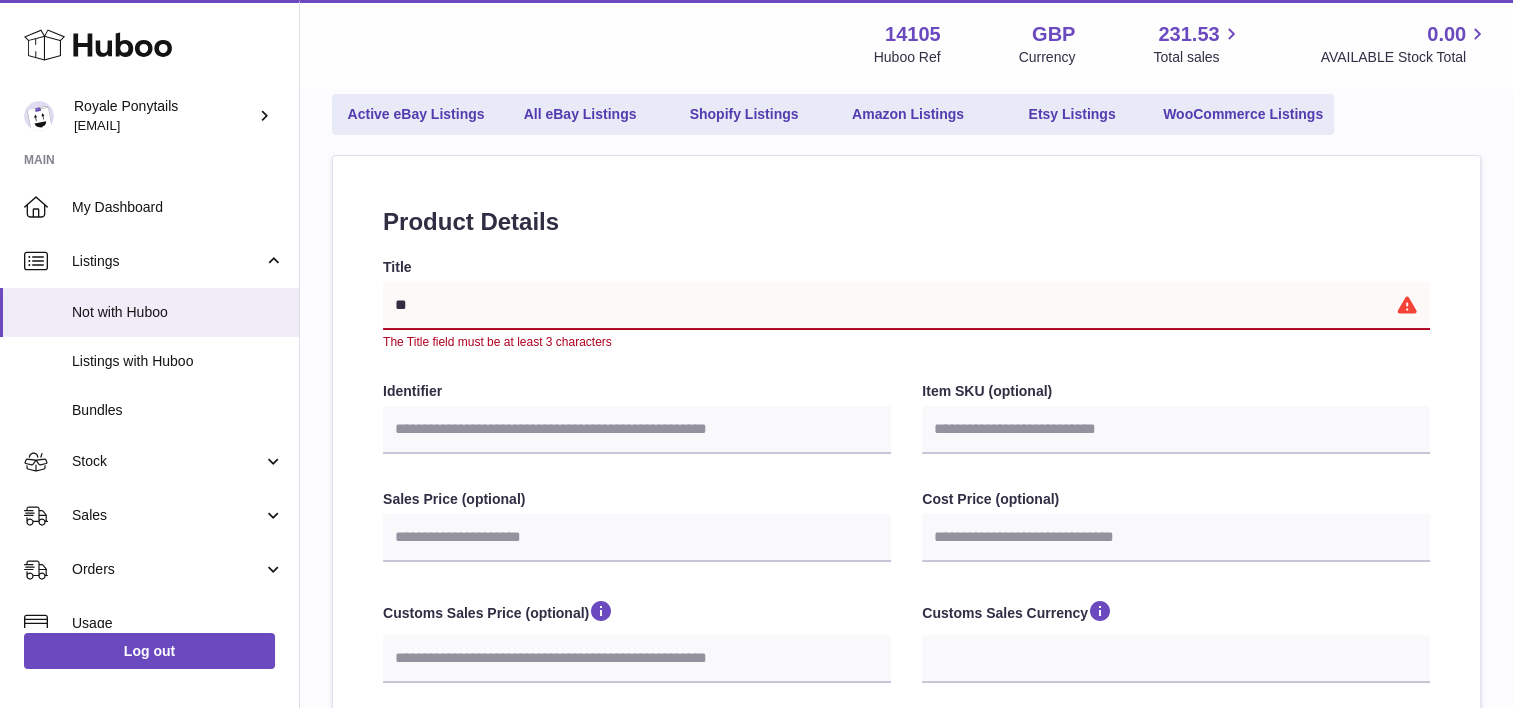 type on "***" 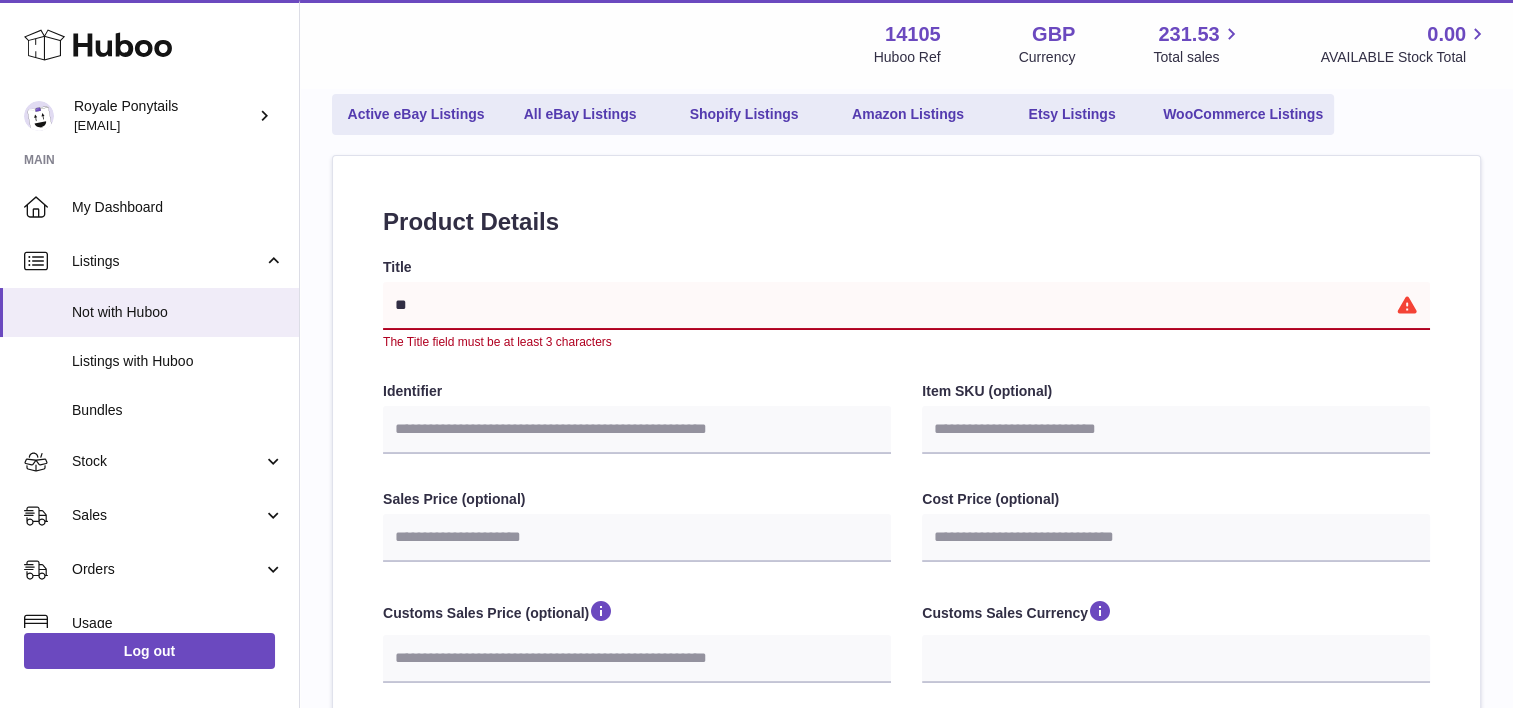 select 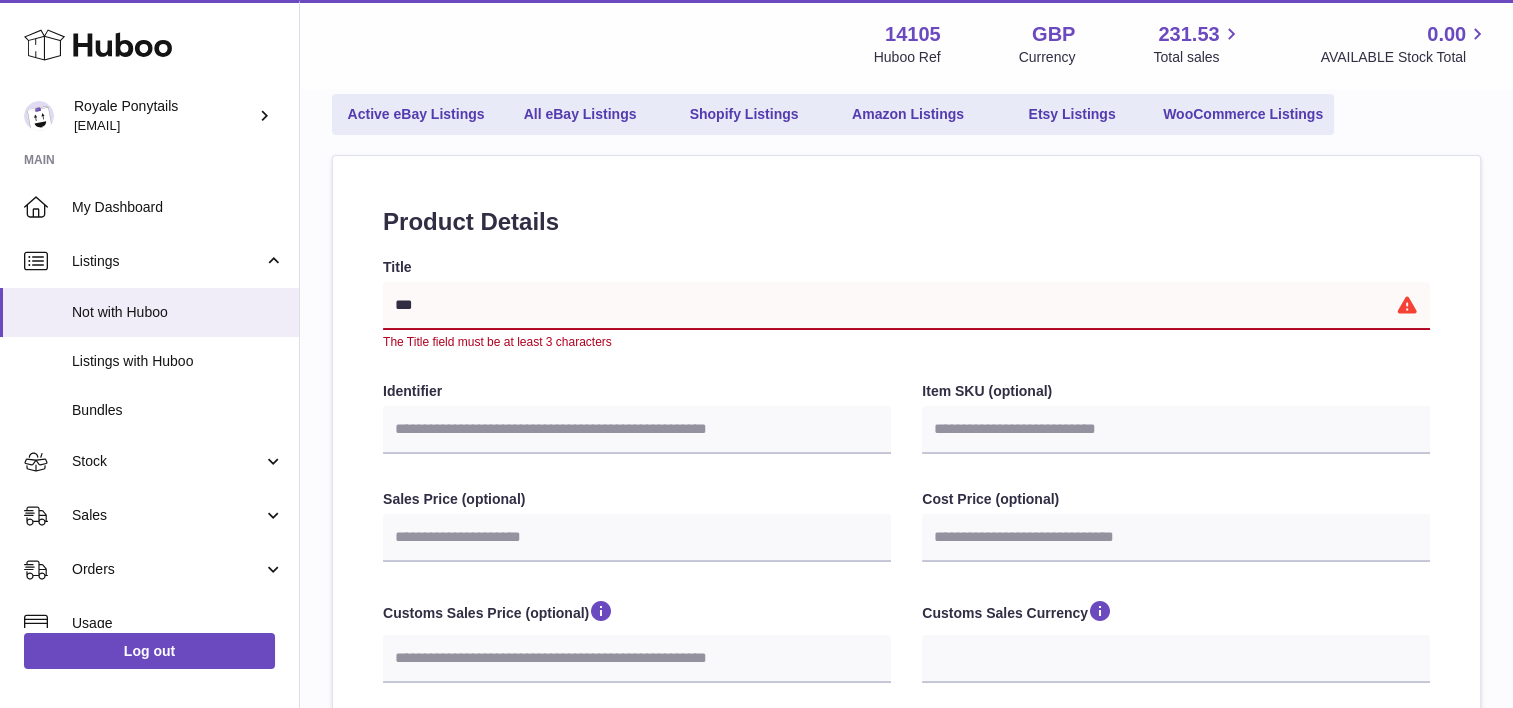 type on "****" 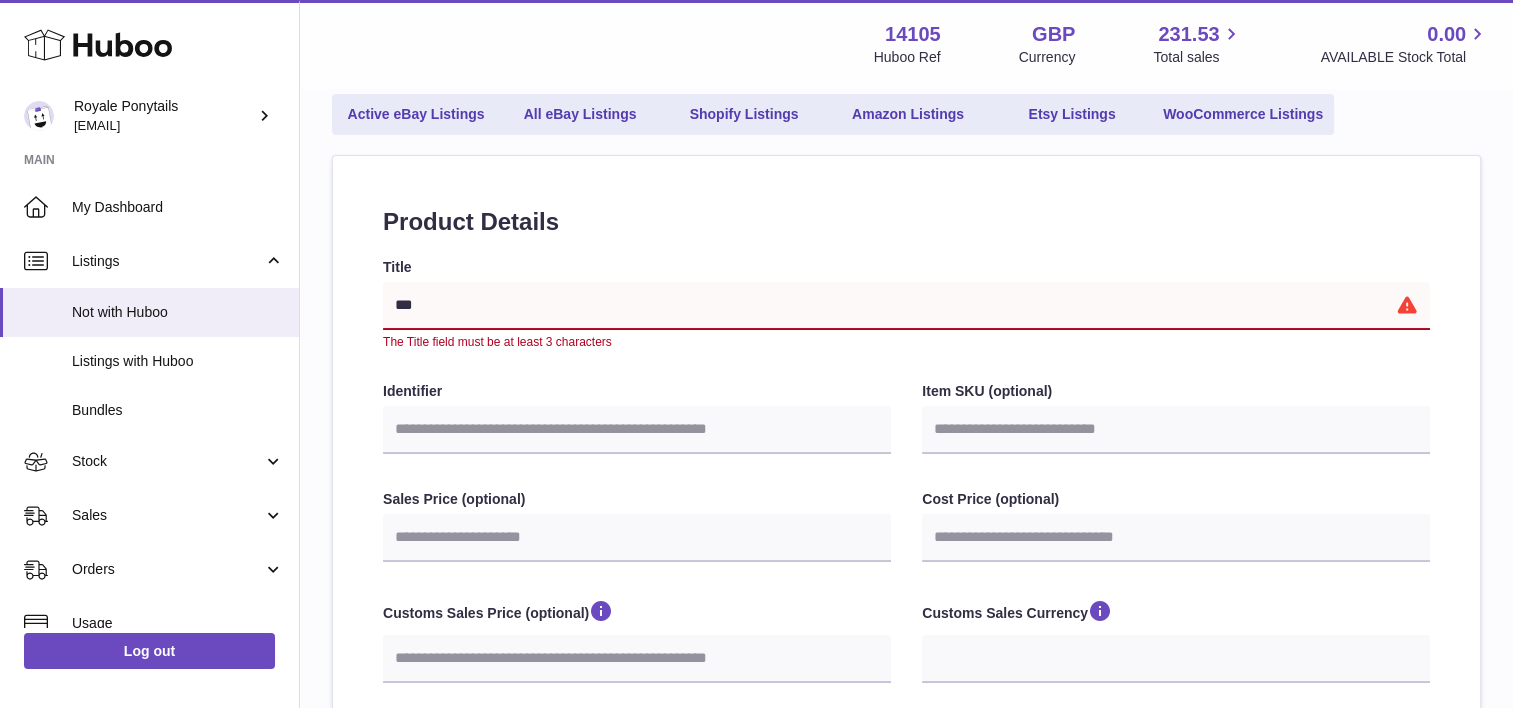 select 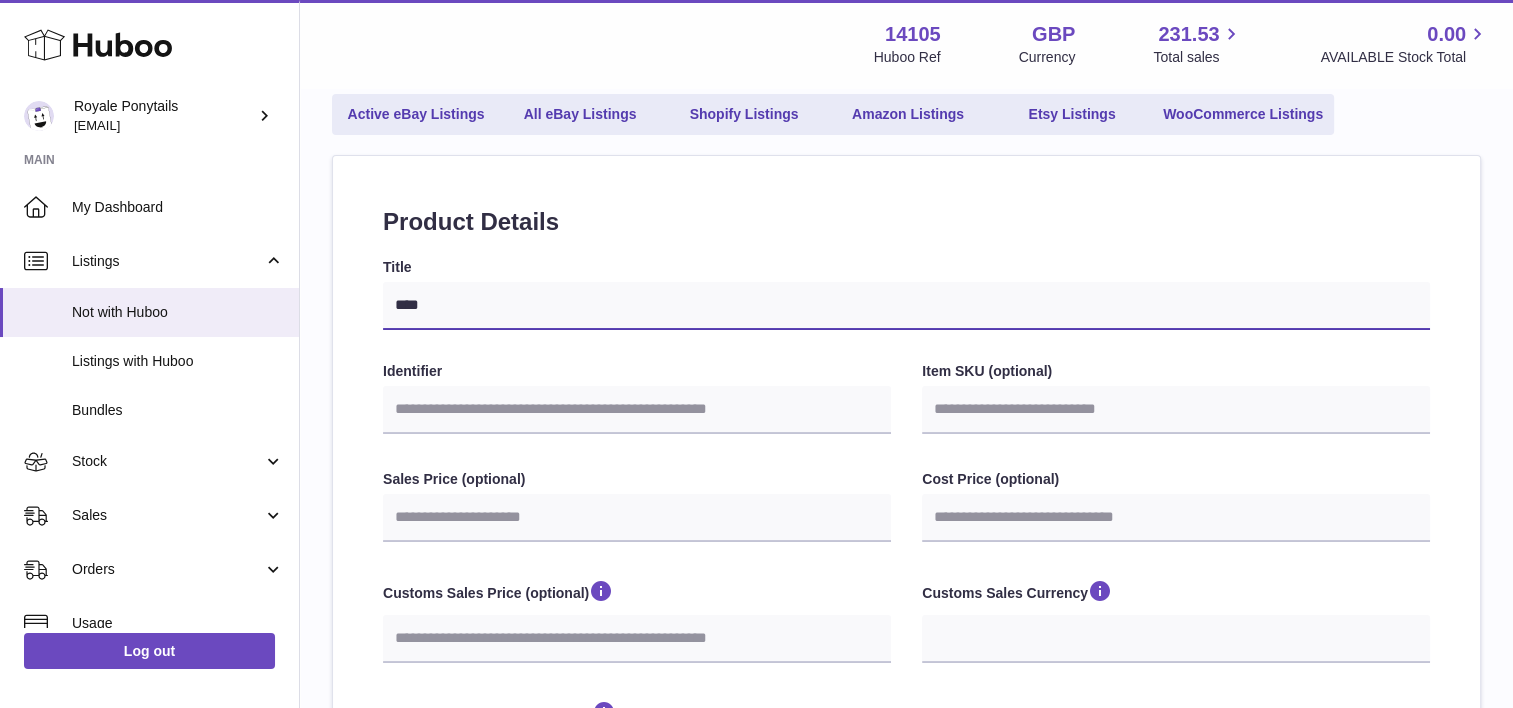 type on "*****" 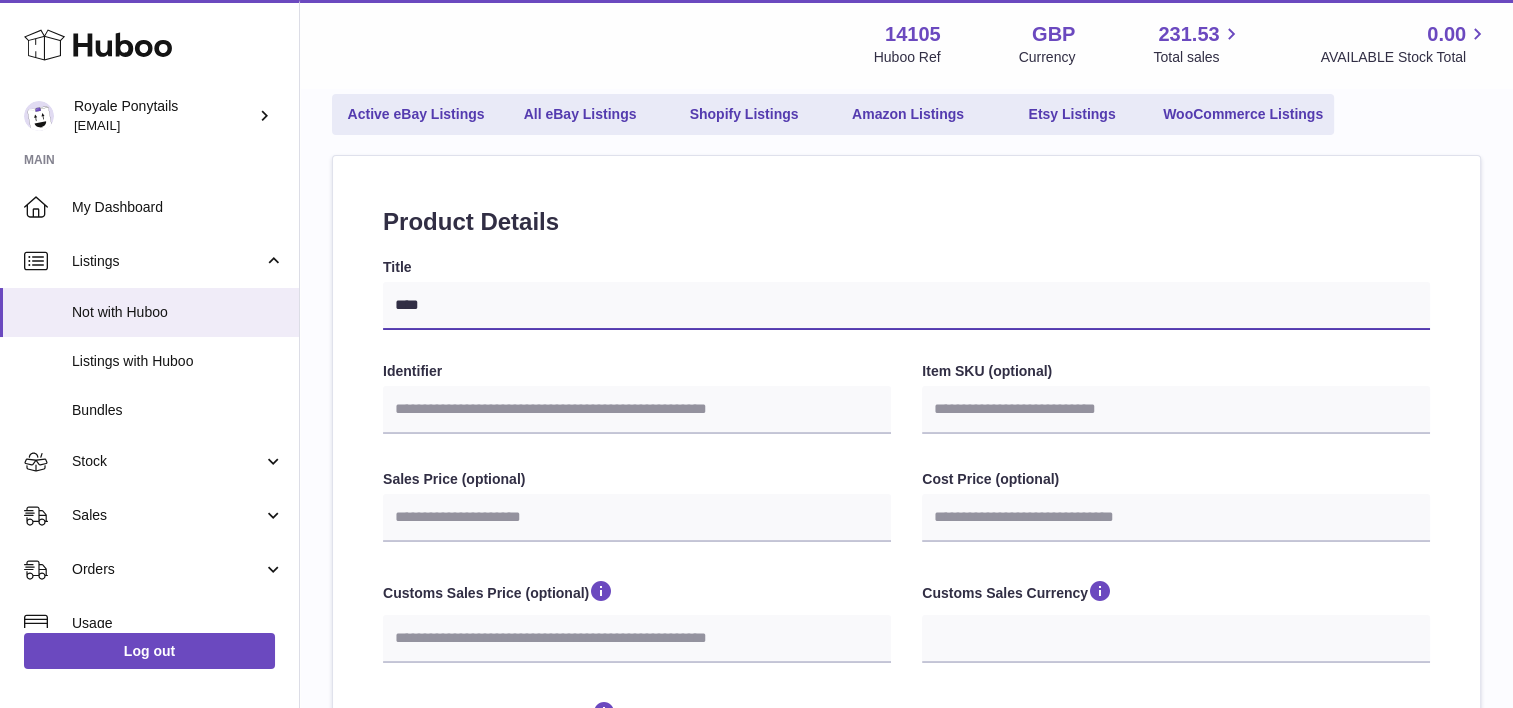 select 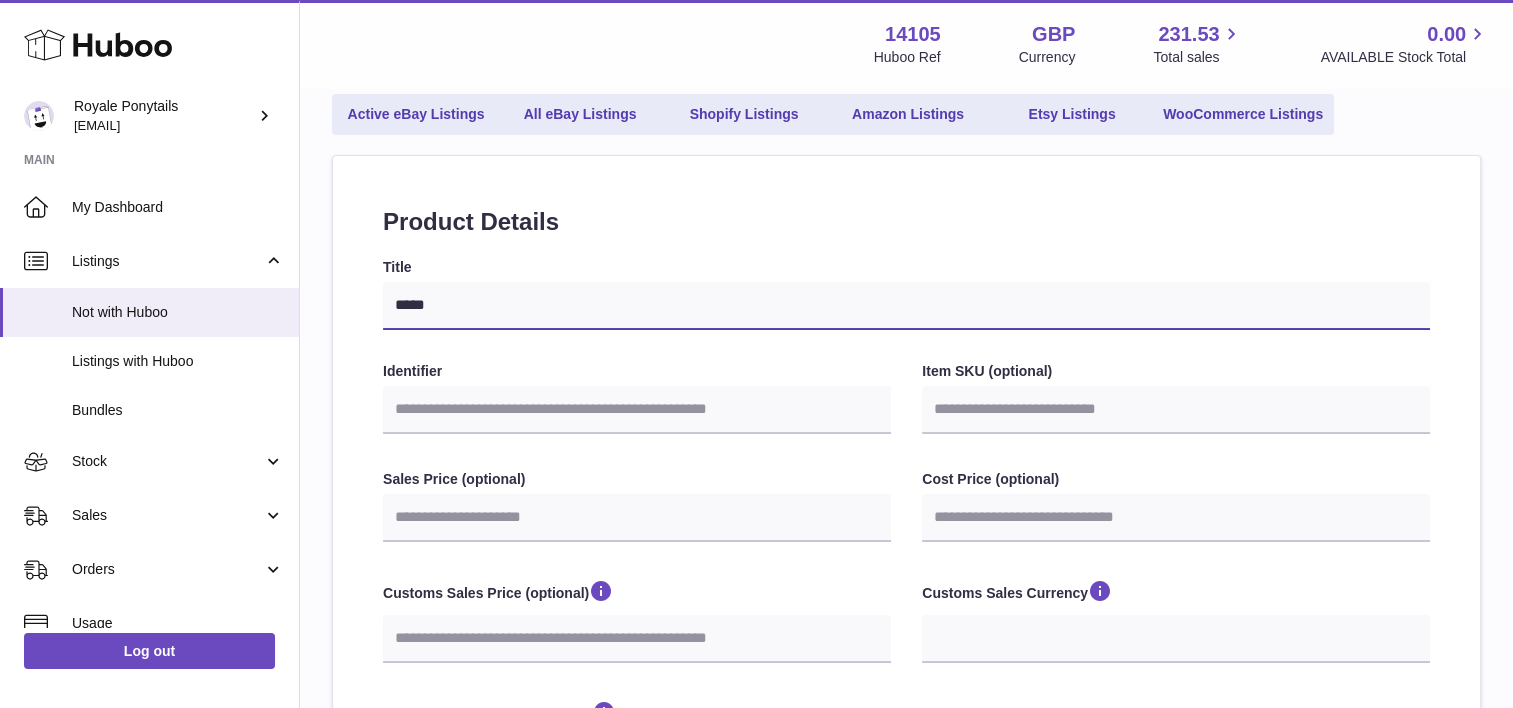 type on "*****" 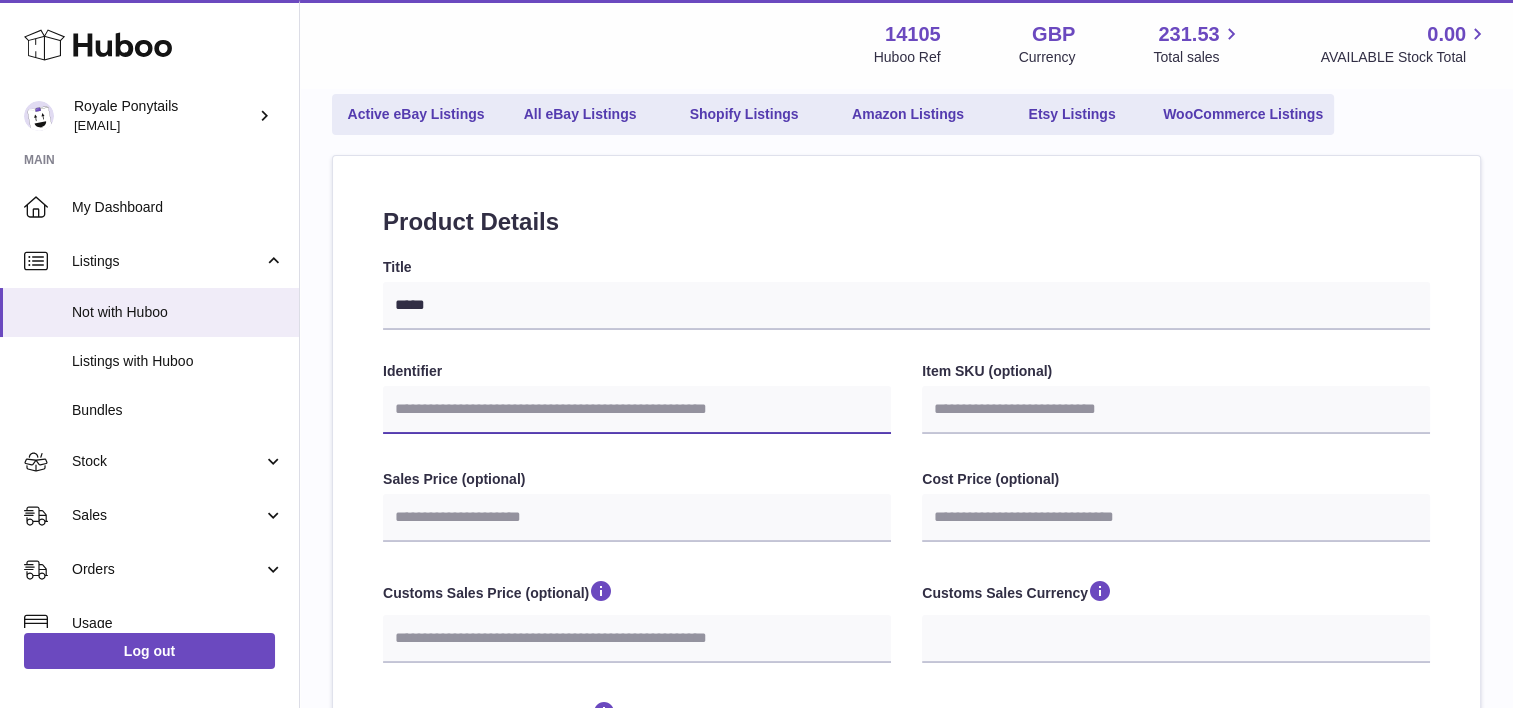 click on "Identifier" at bounding box center [637, 410] 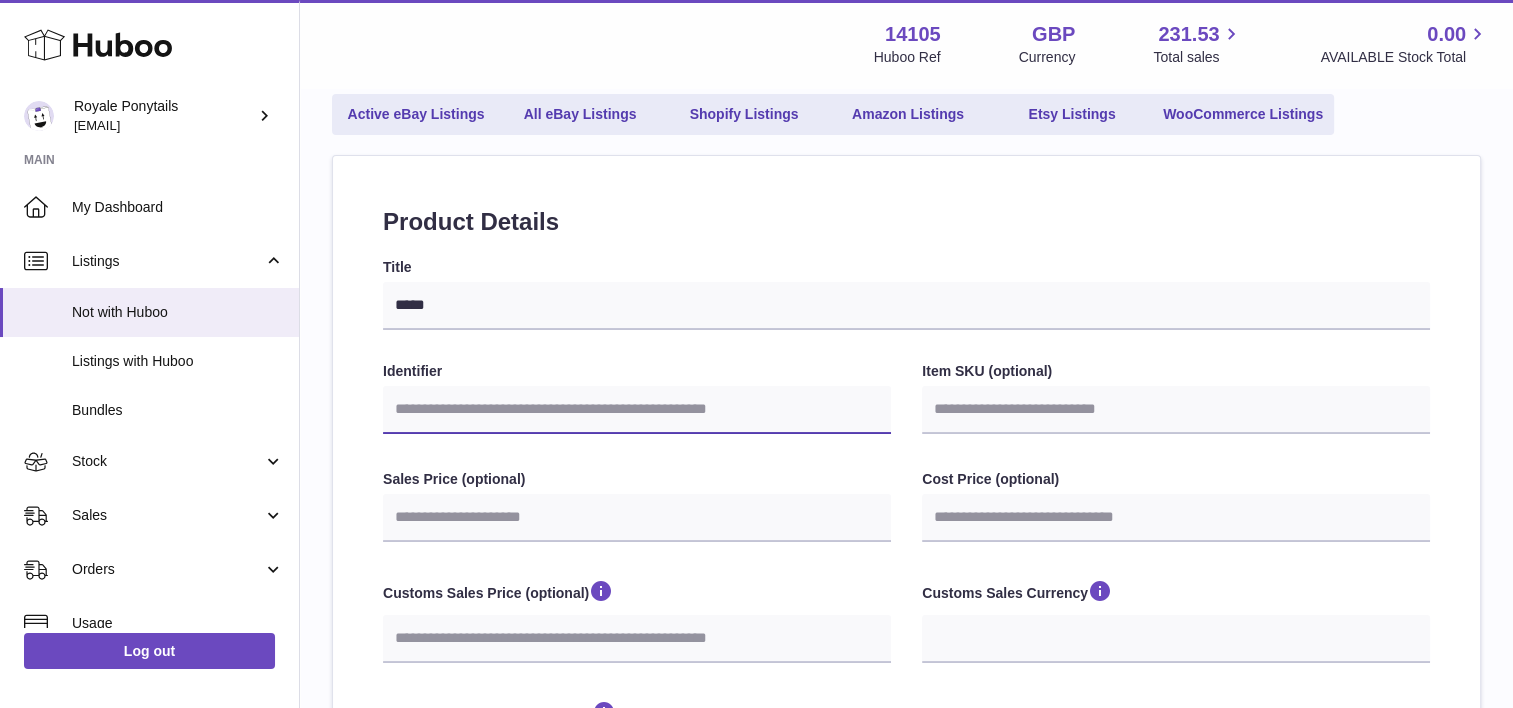 type on "*" 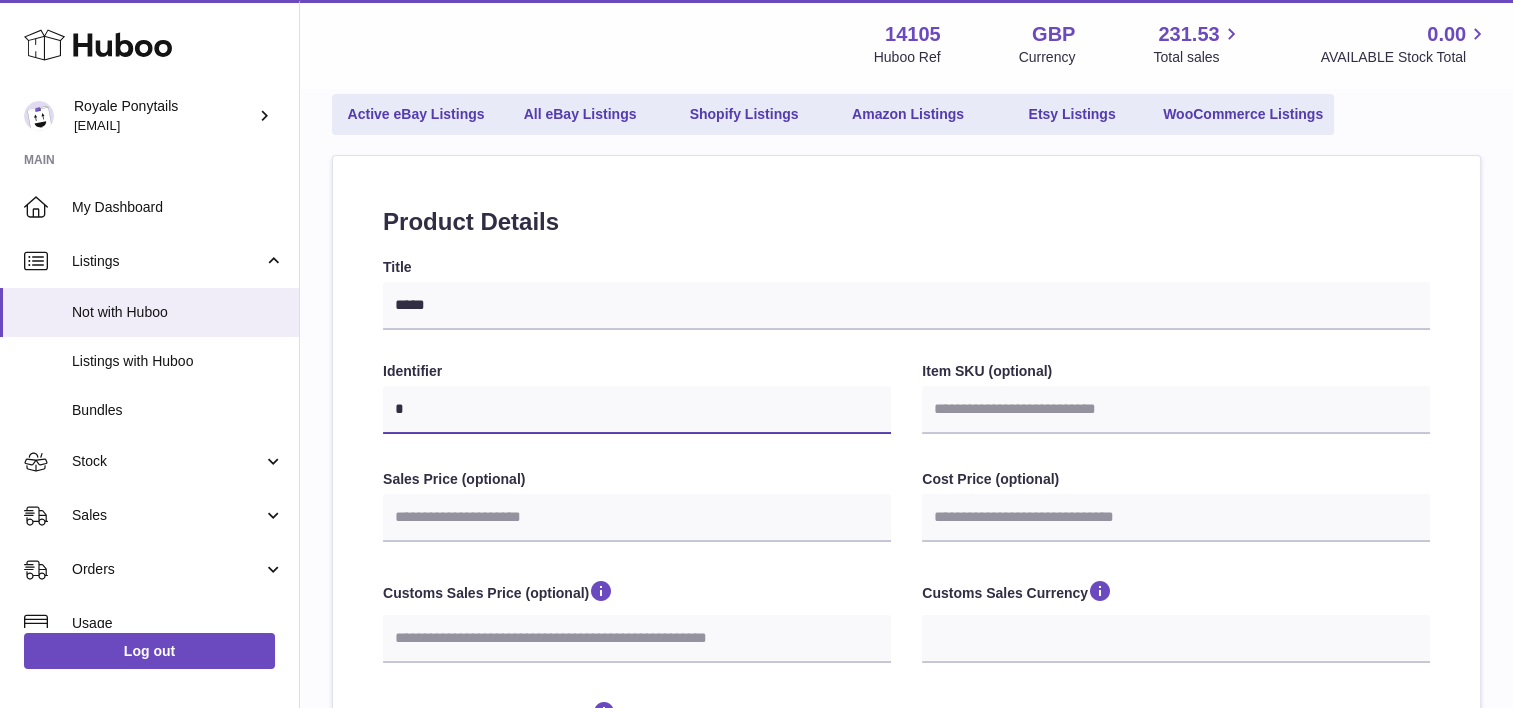 select 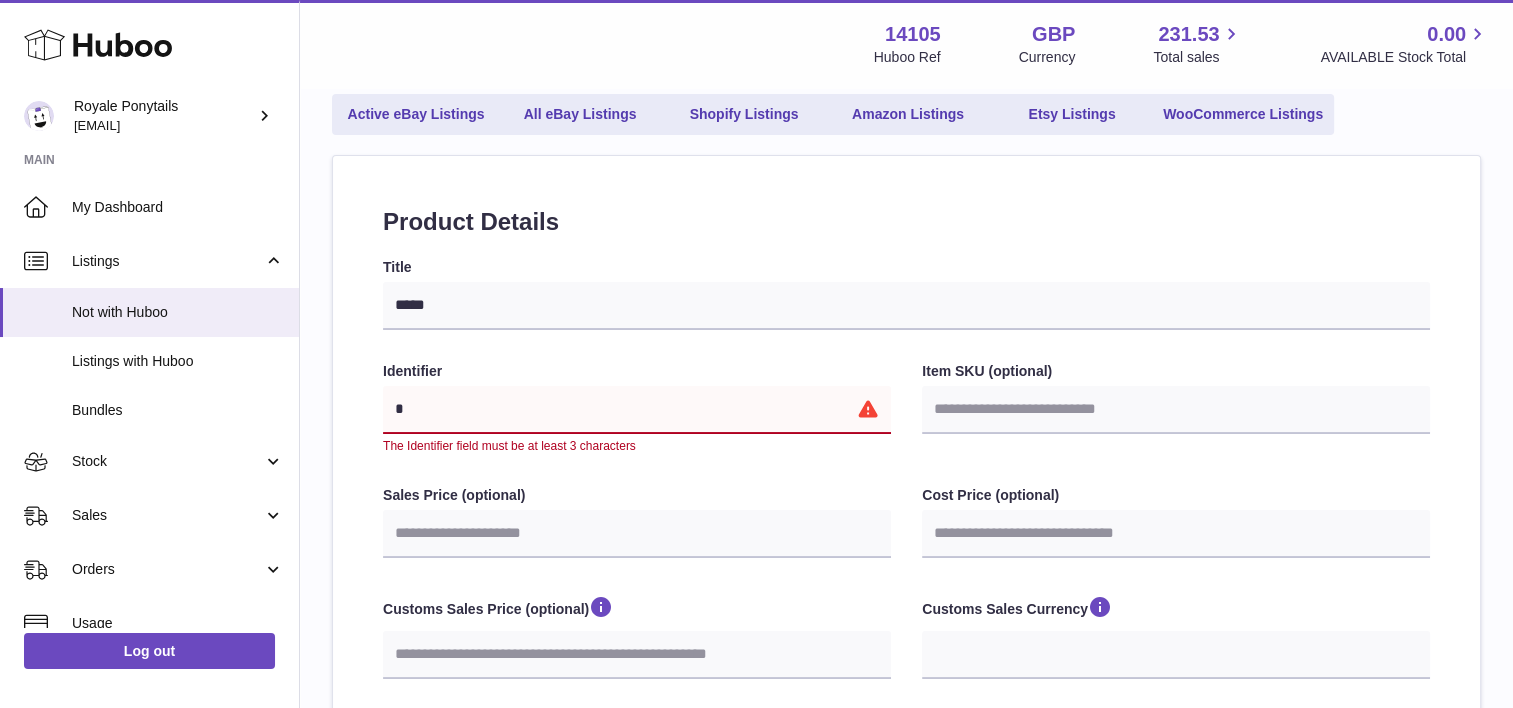 type on "**" 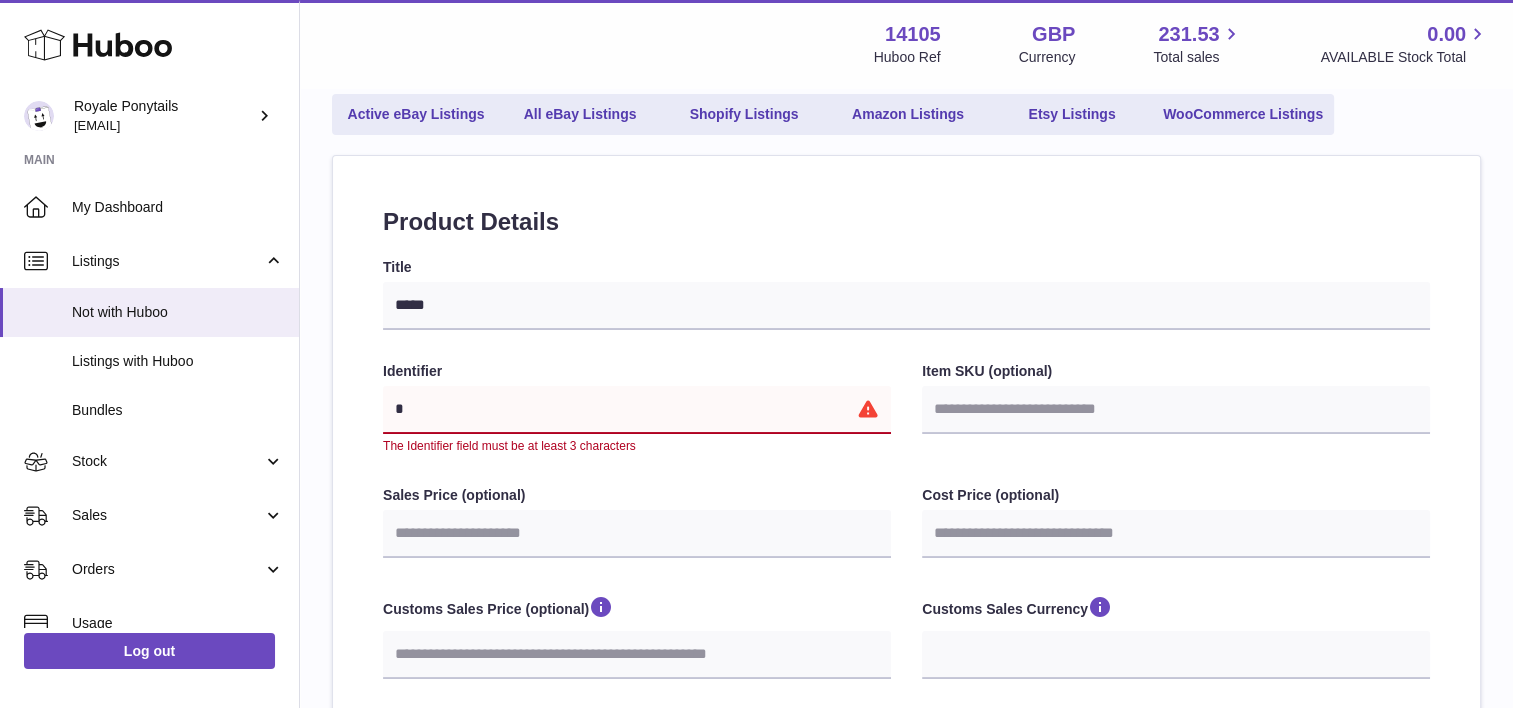 select 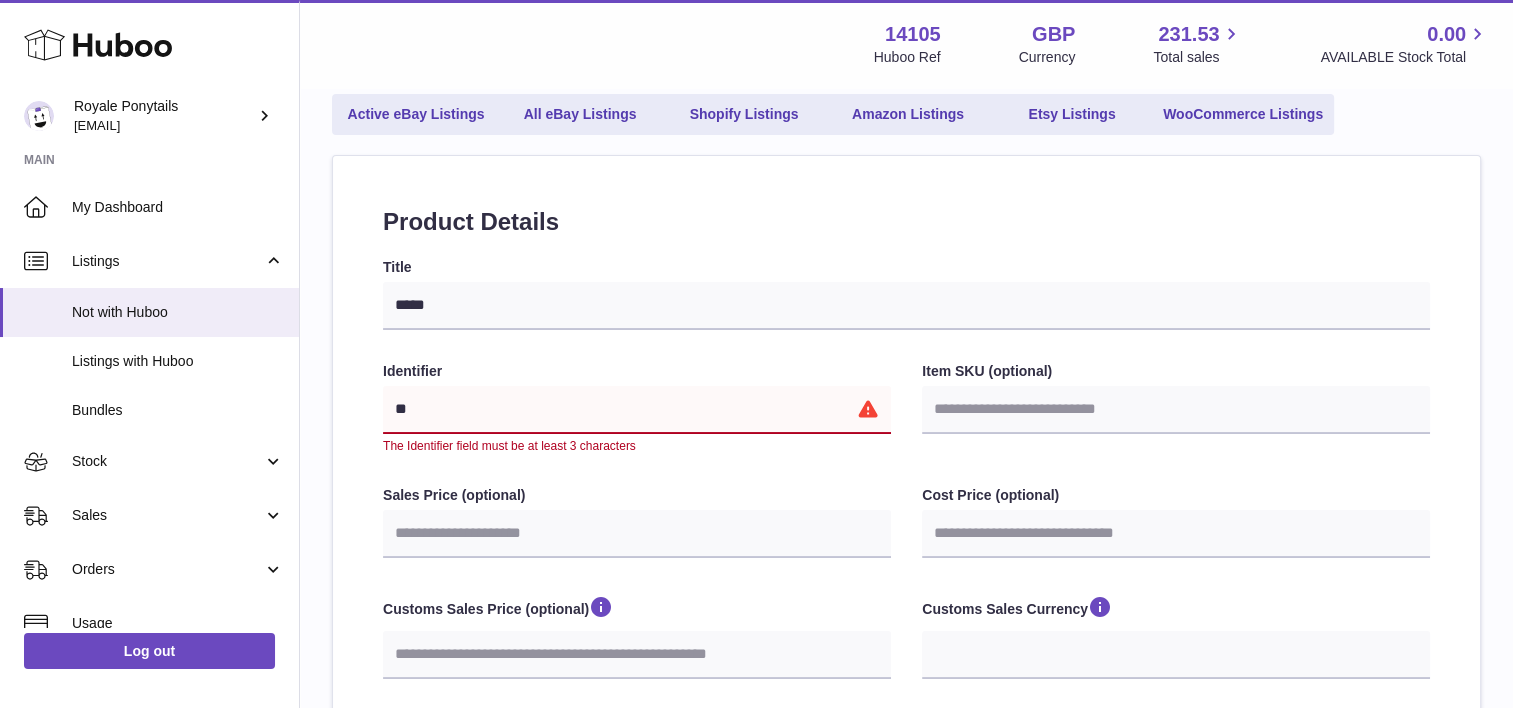 select 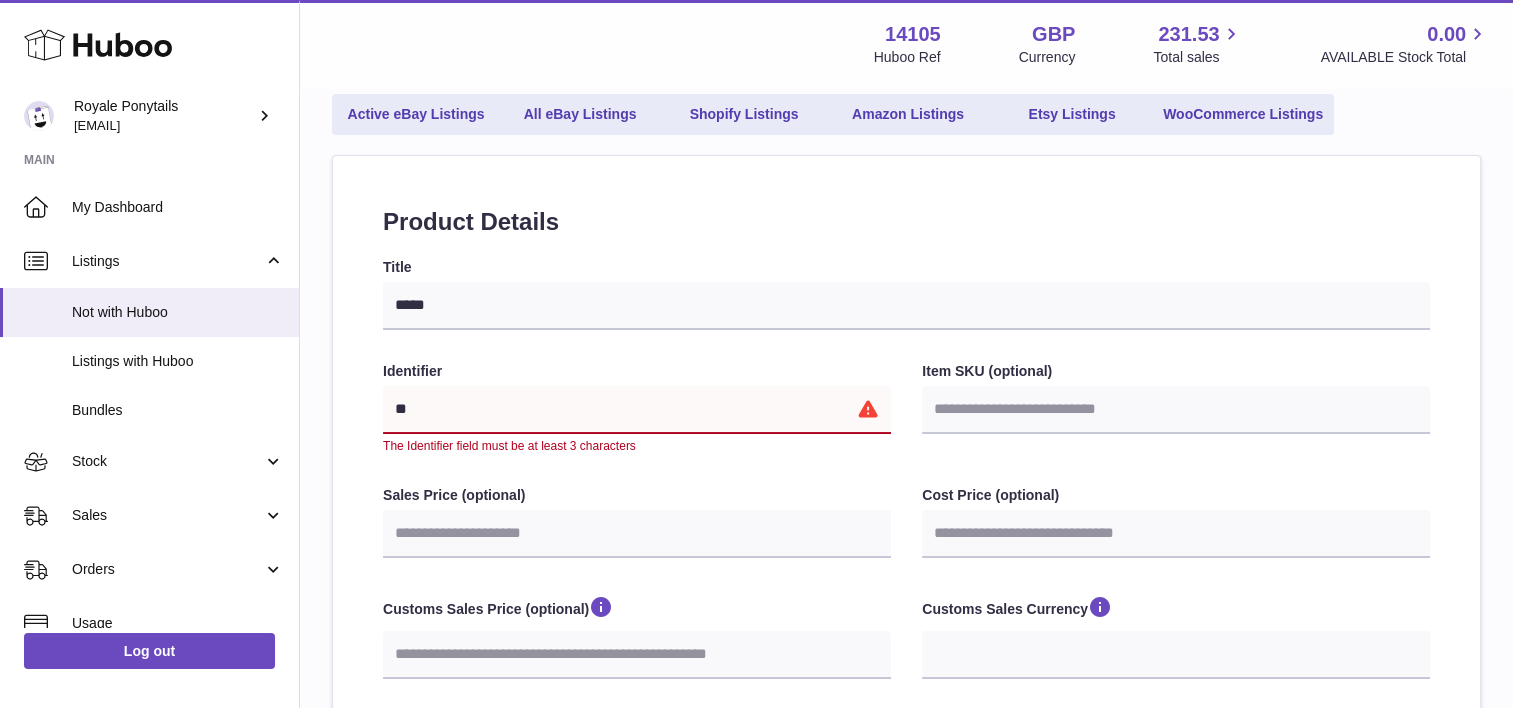 type on "***" 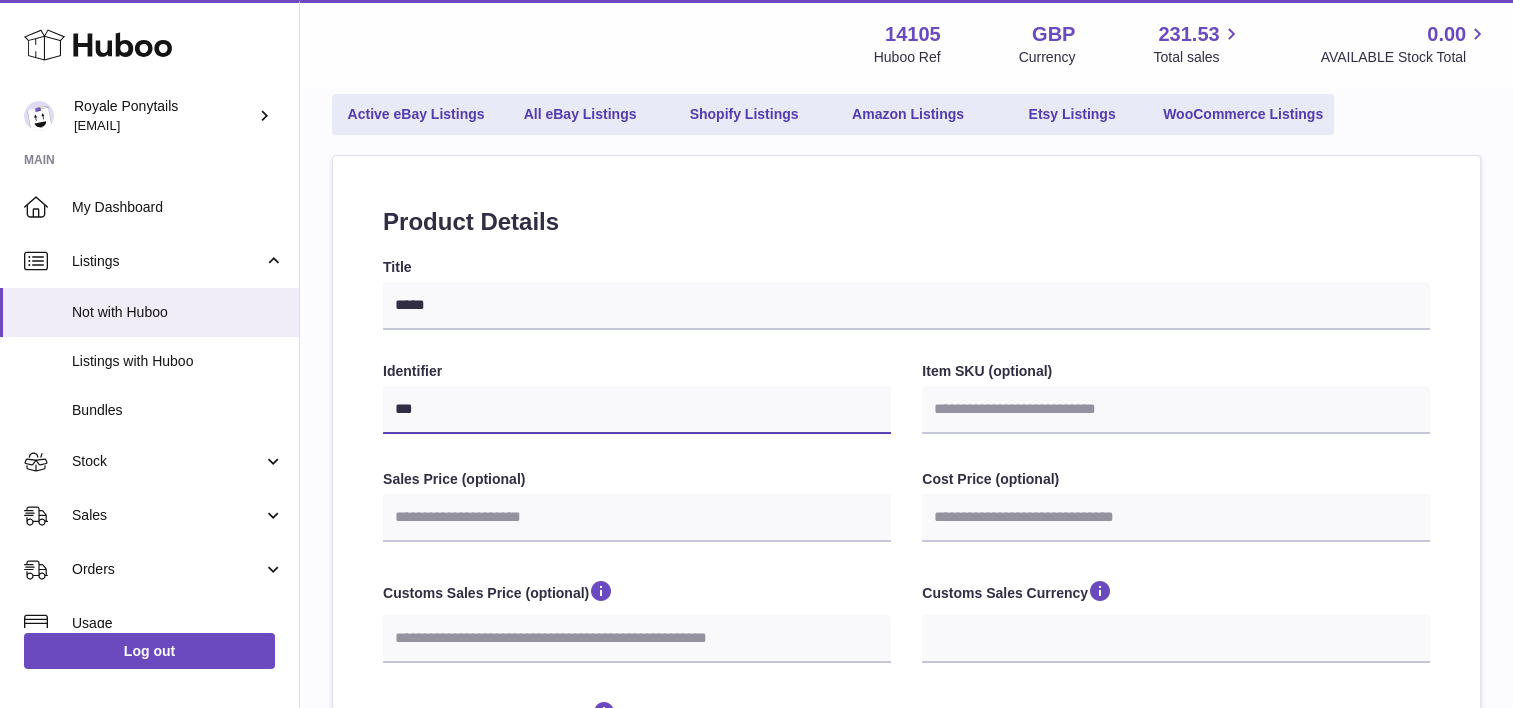 type on "****" 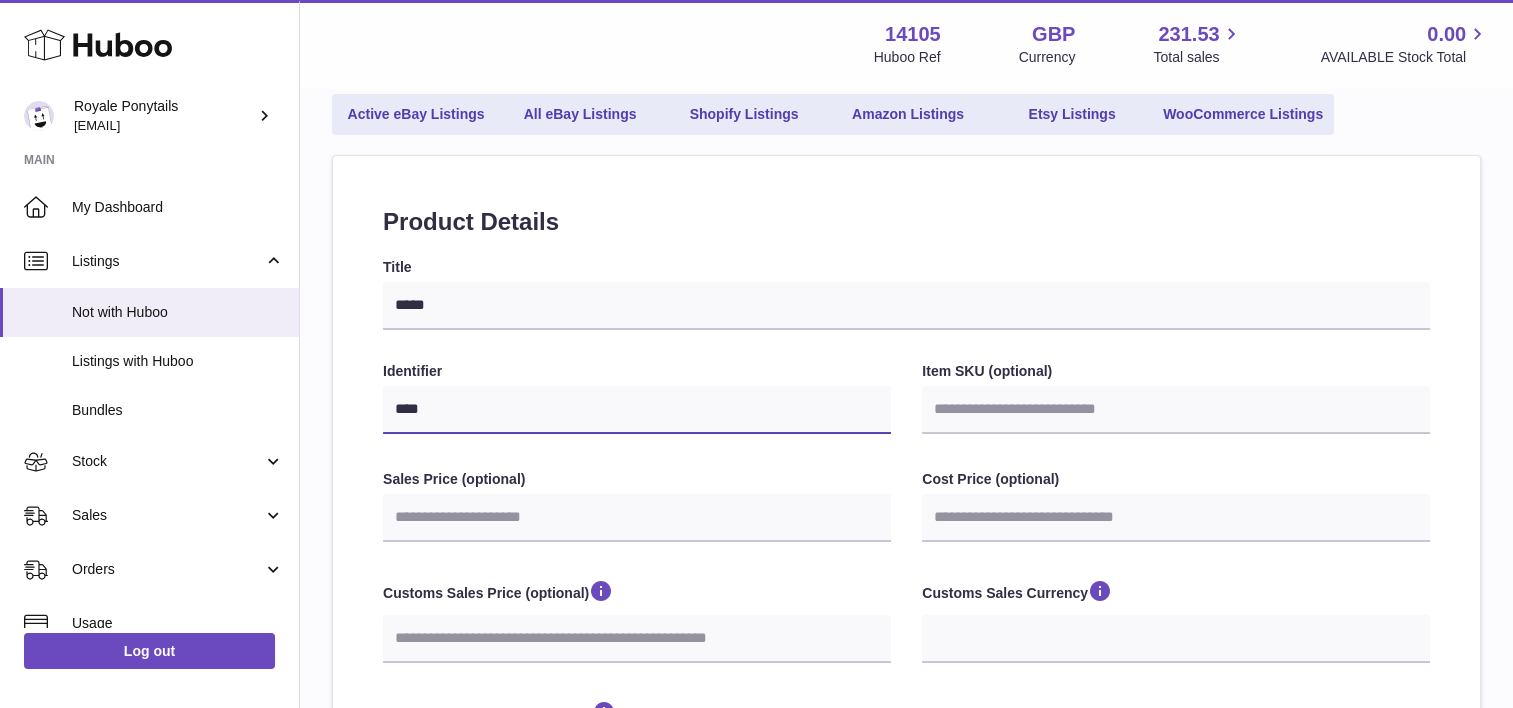 select 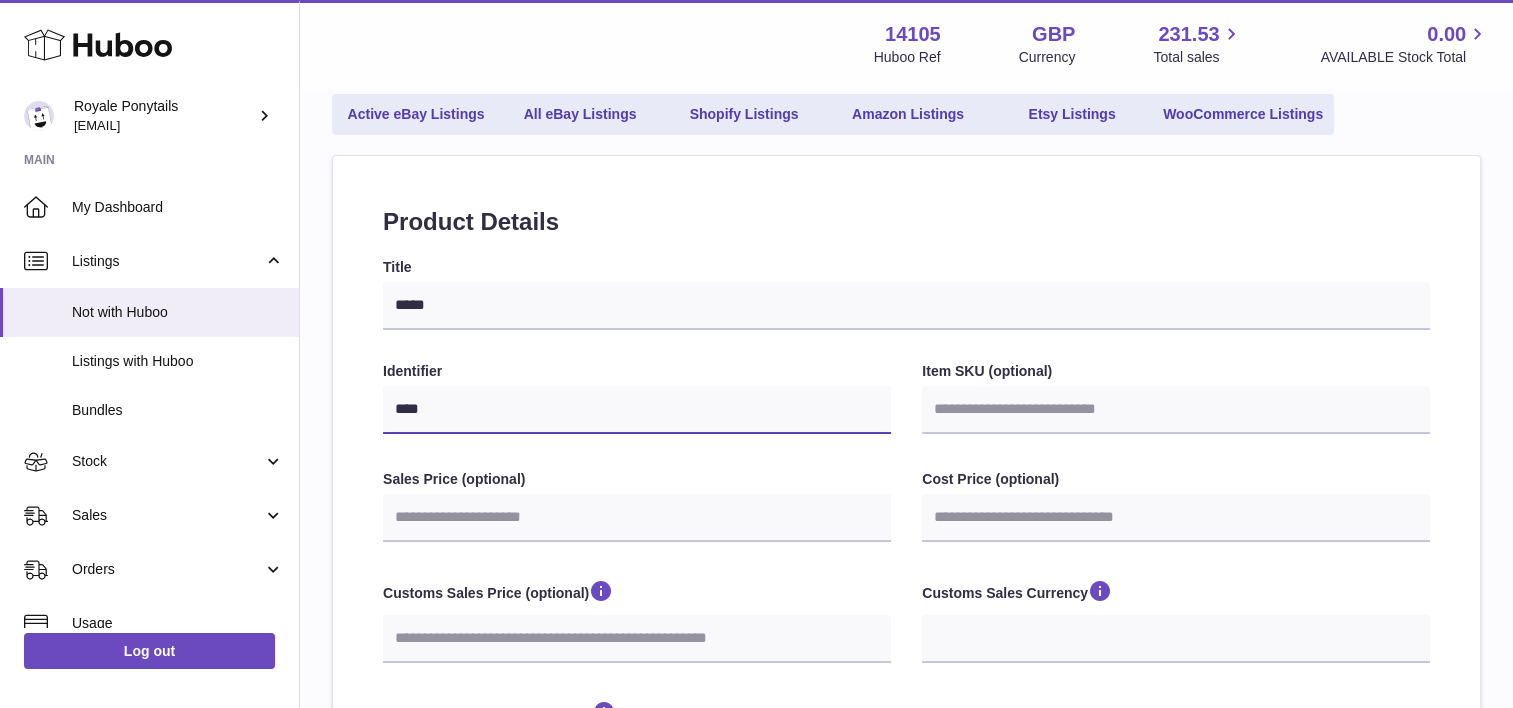 type on "*****" 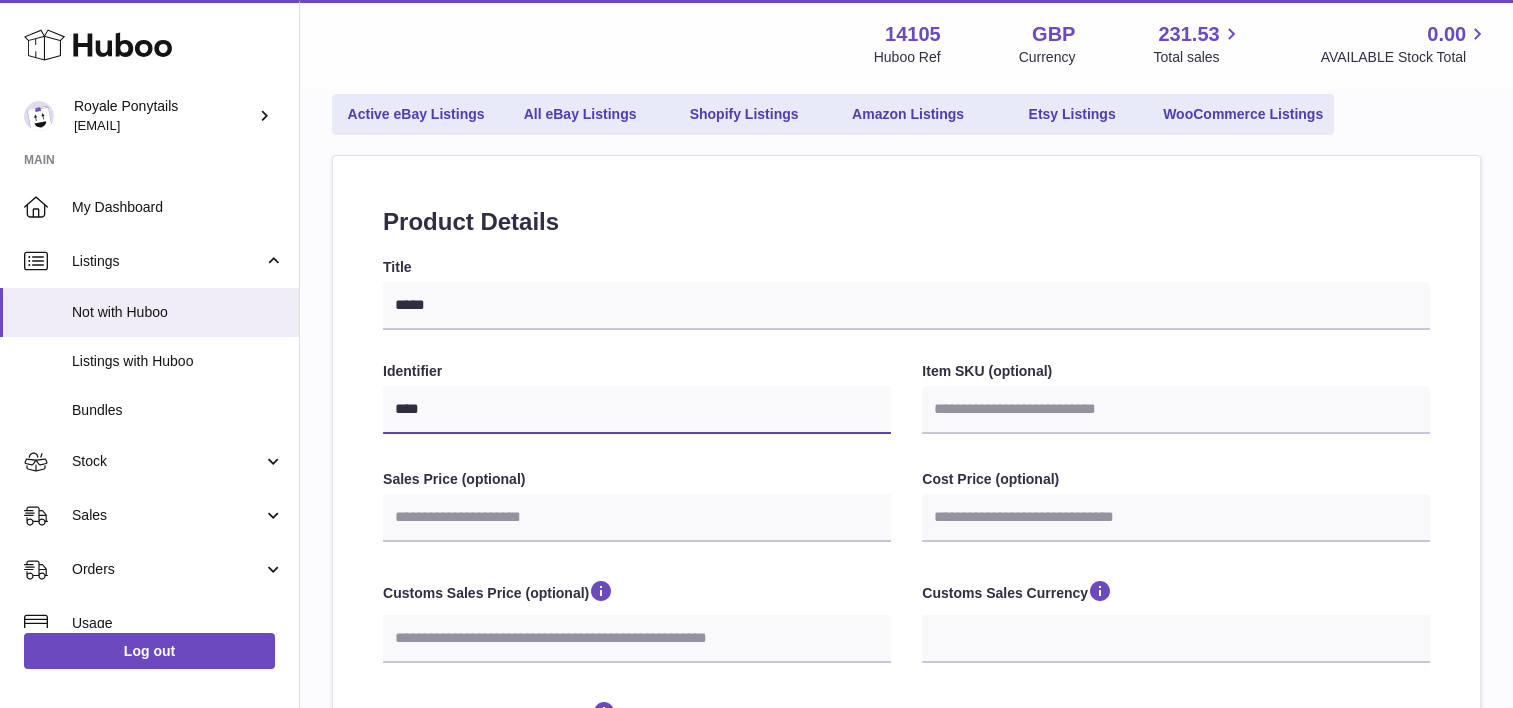 select 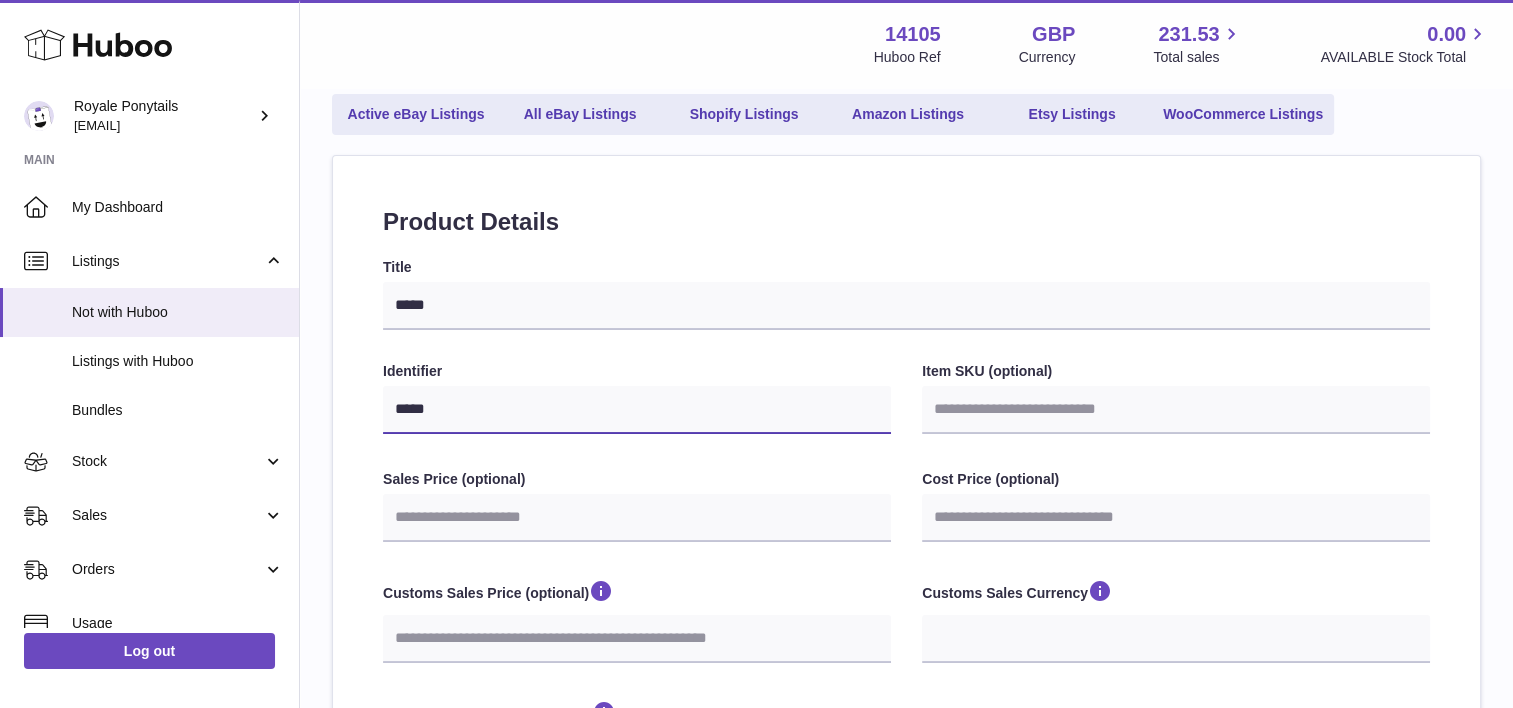 type on "******" 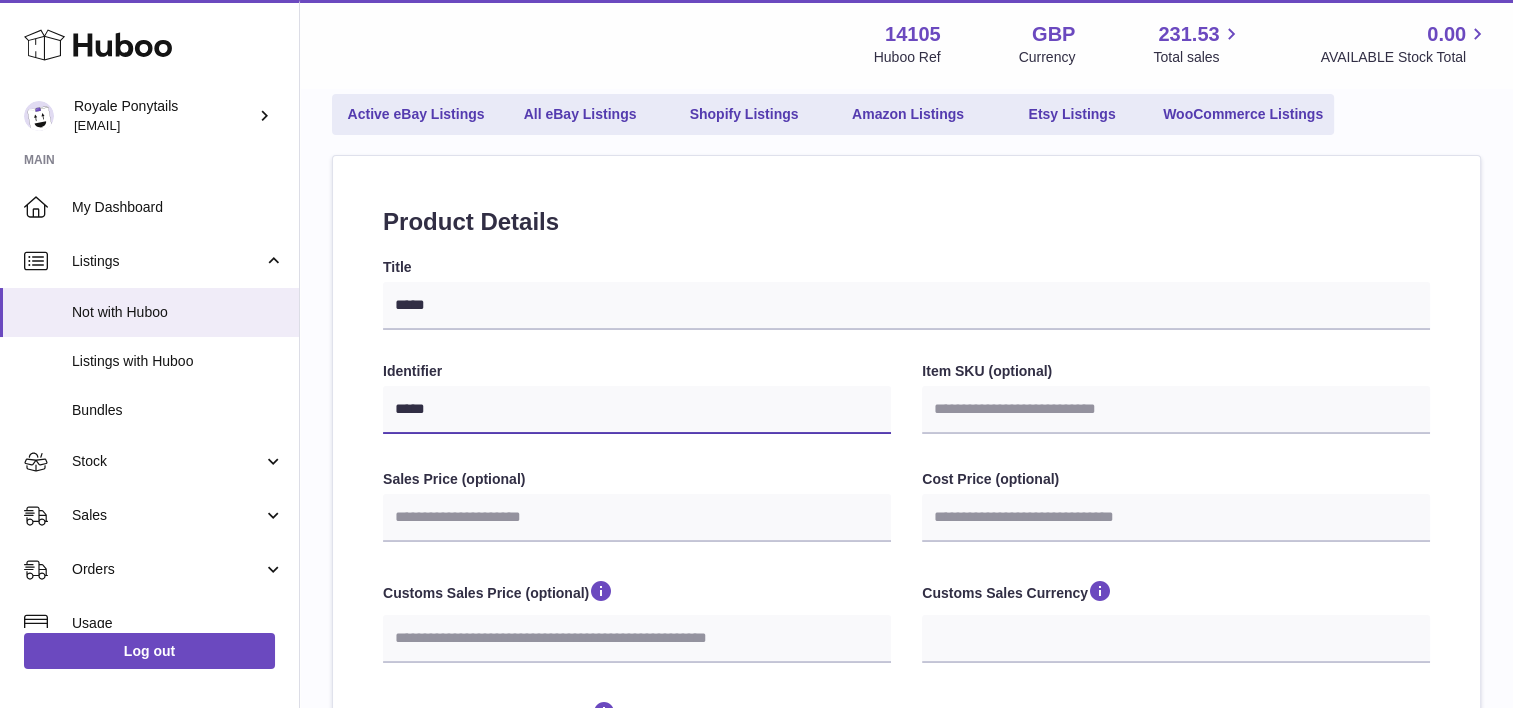 select 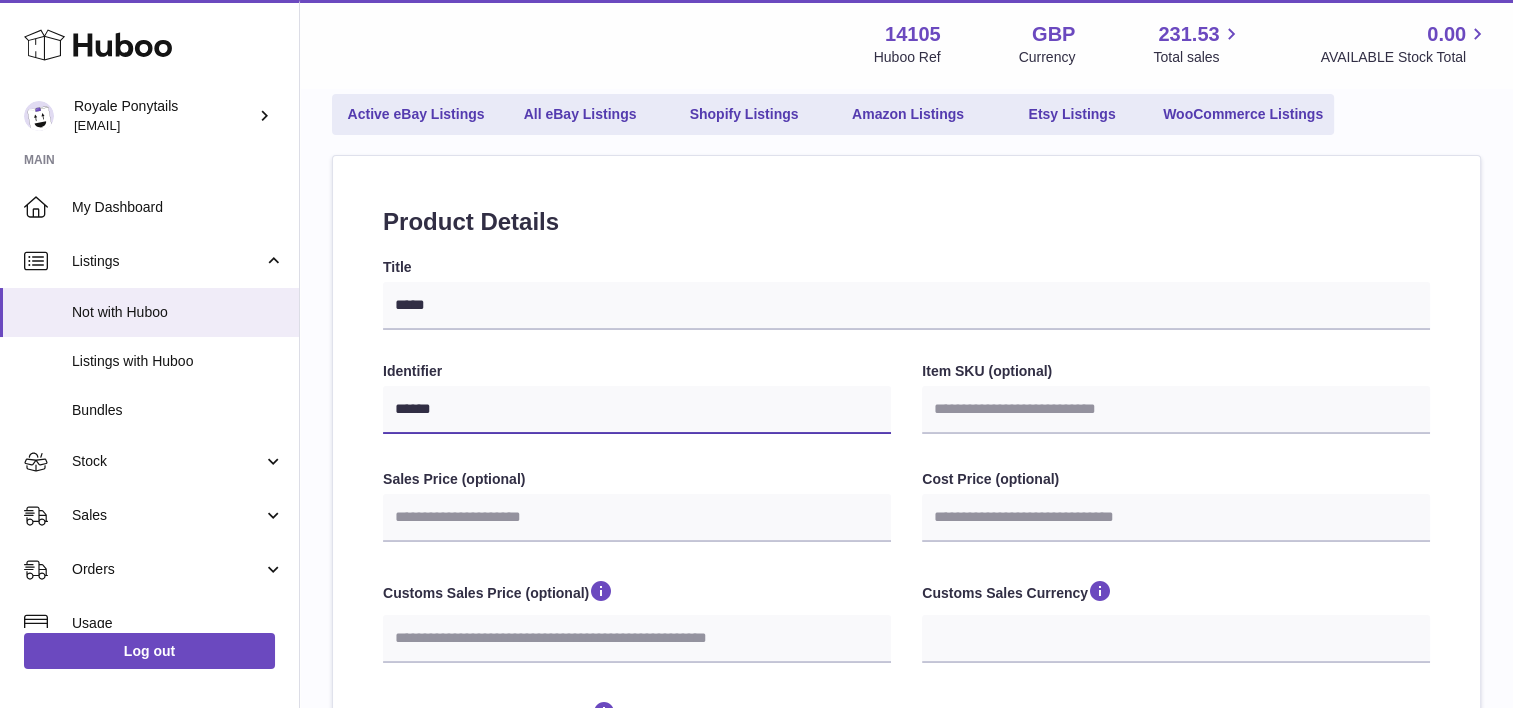 type on "*******" 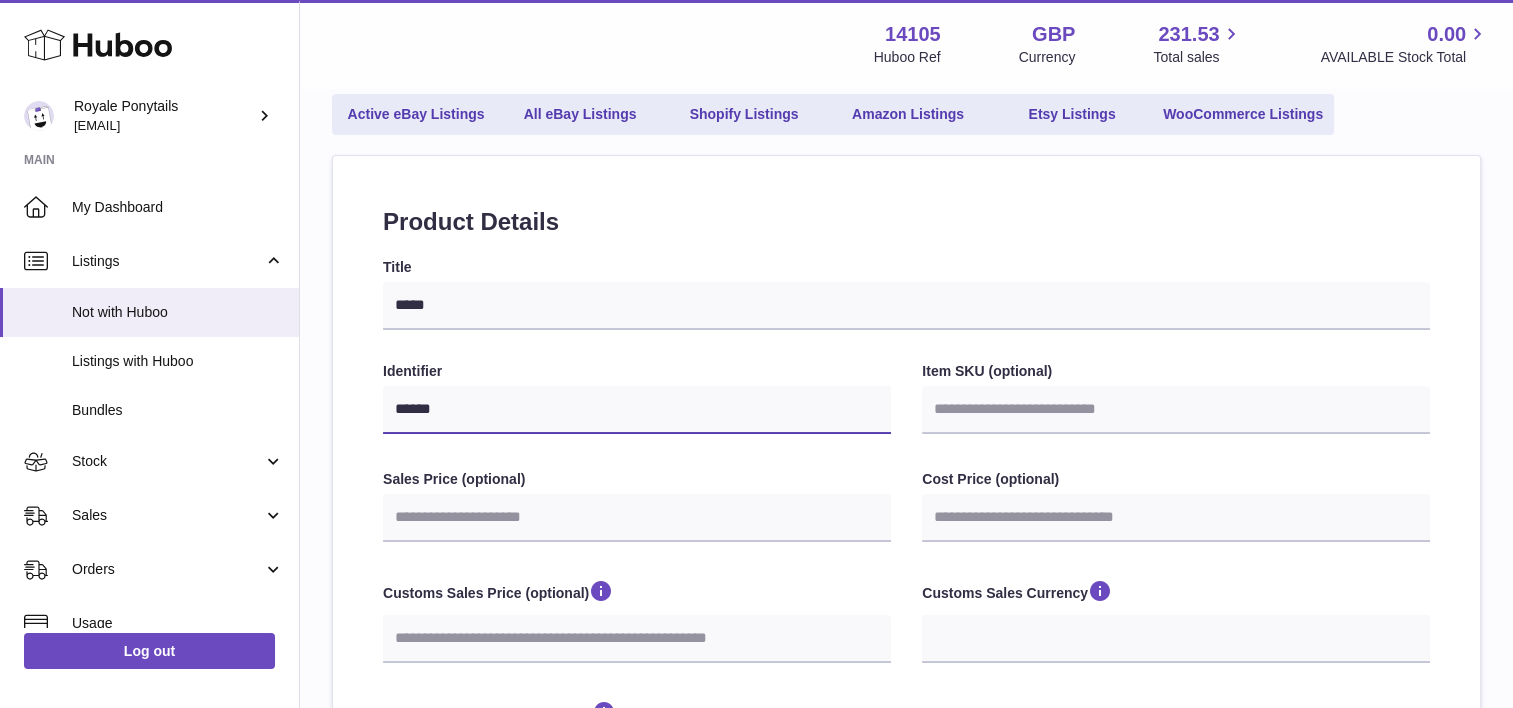 select 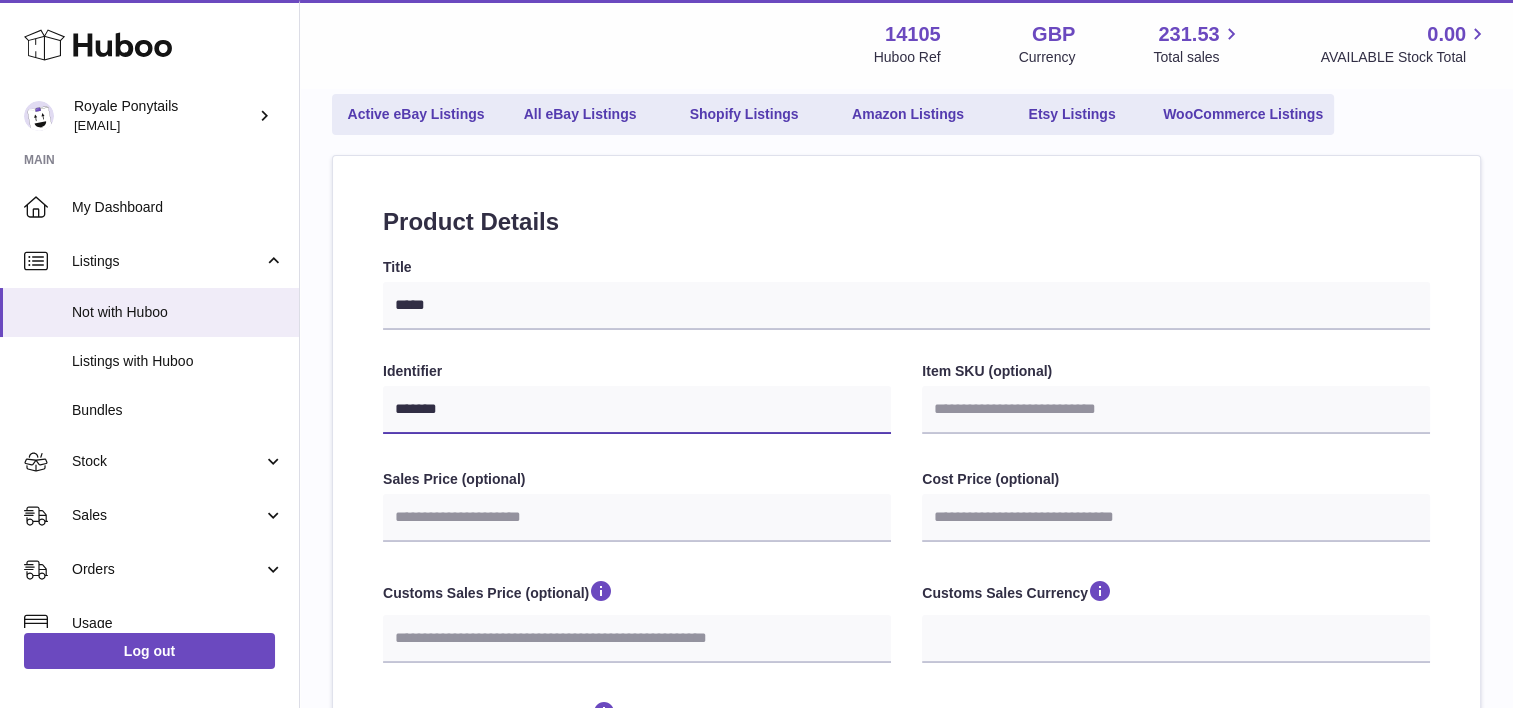 select 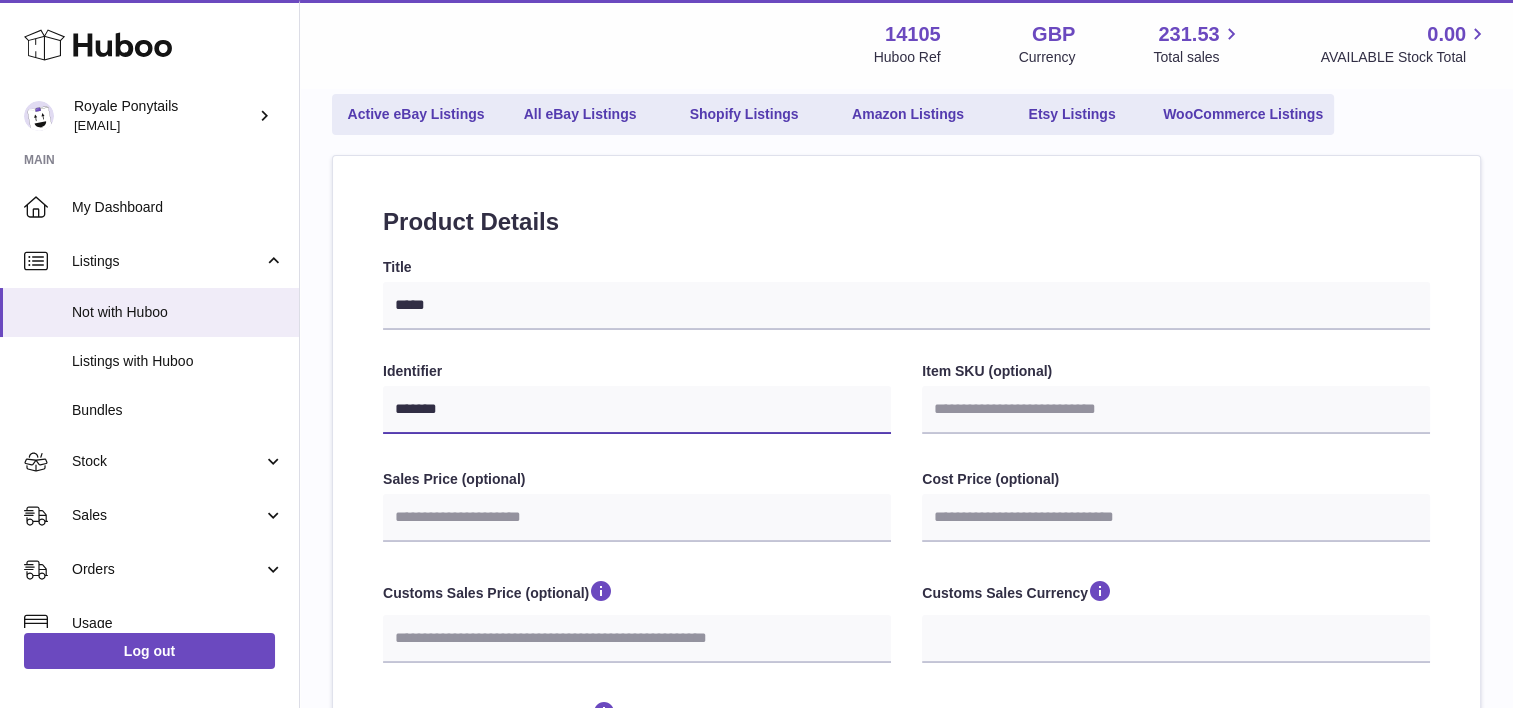 type on "********" 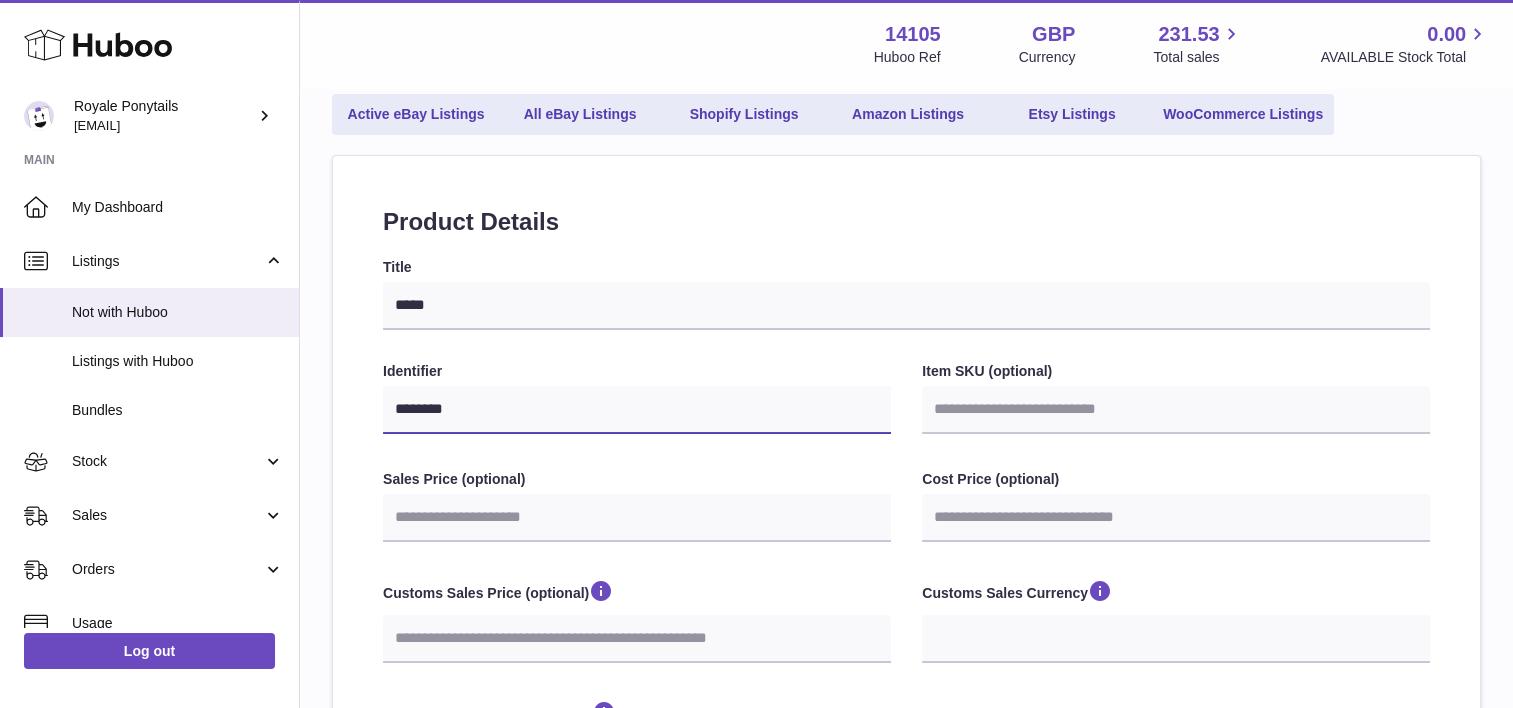 type on "********" 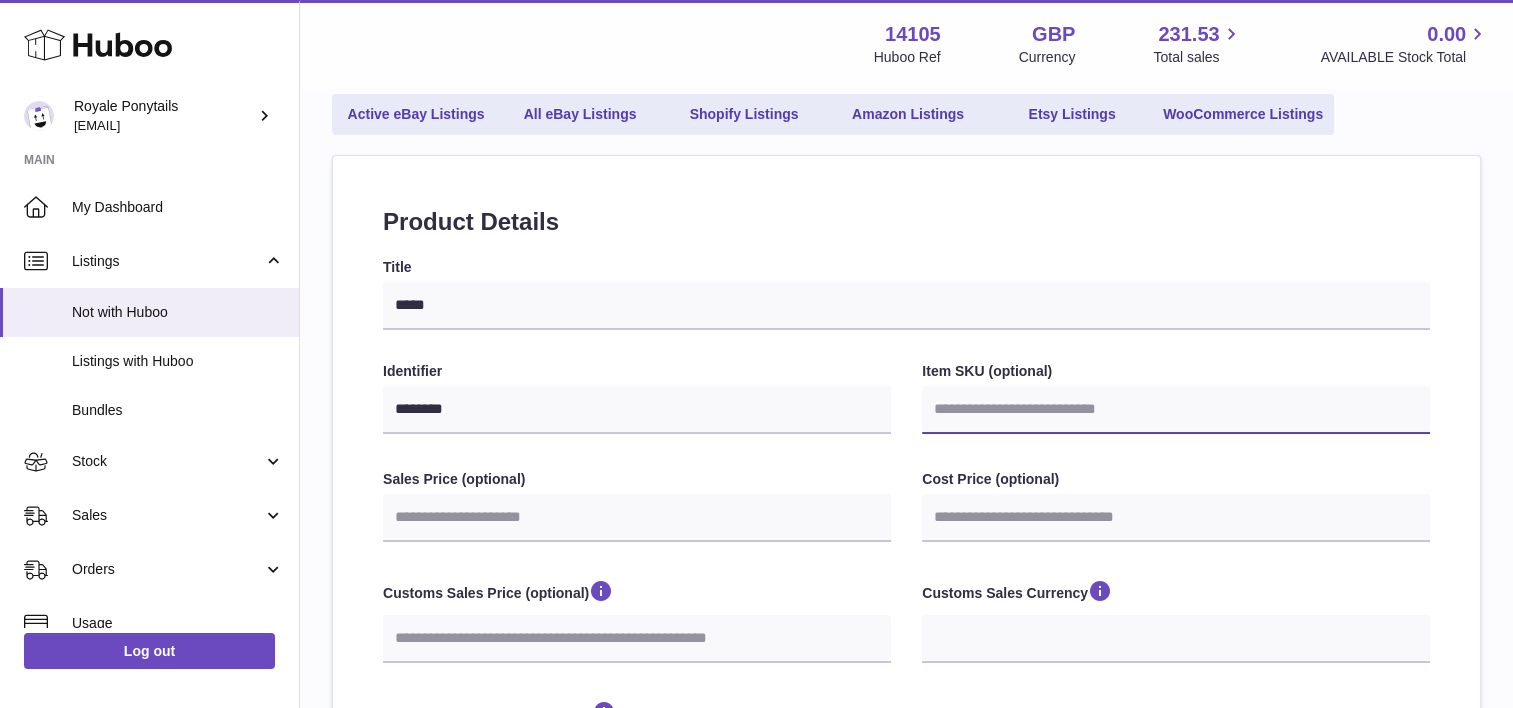 type on "*" 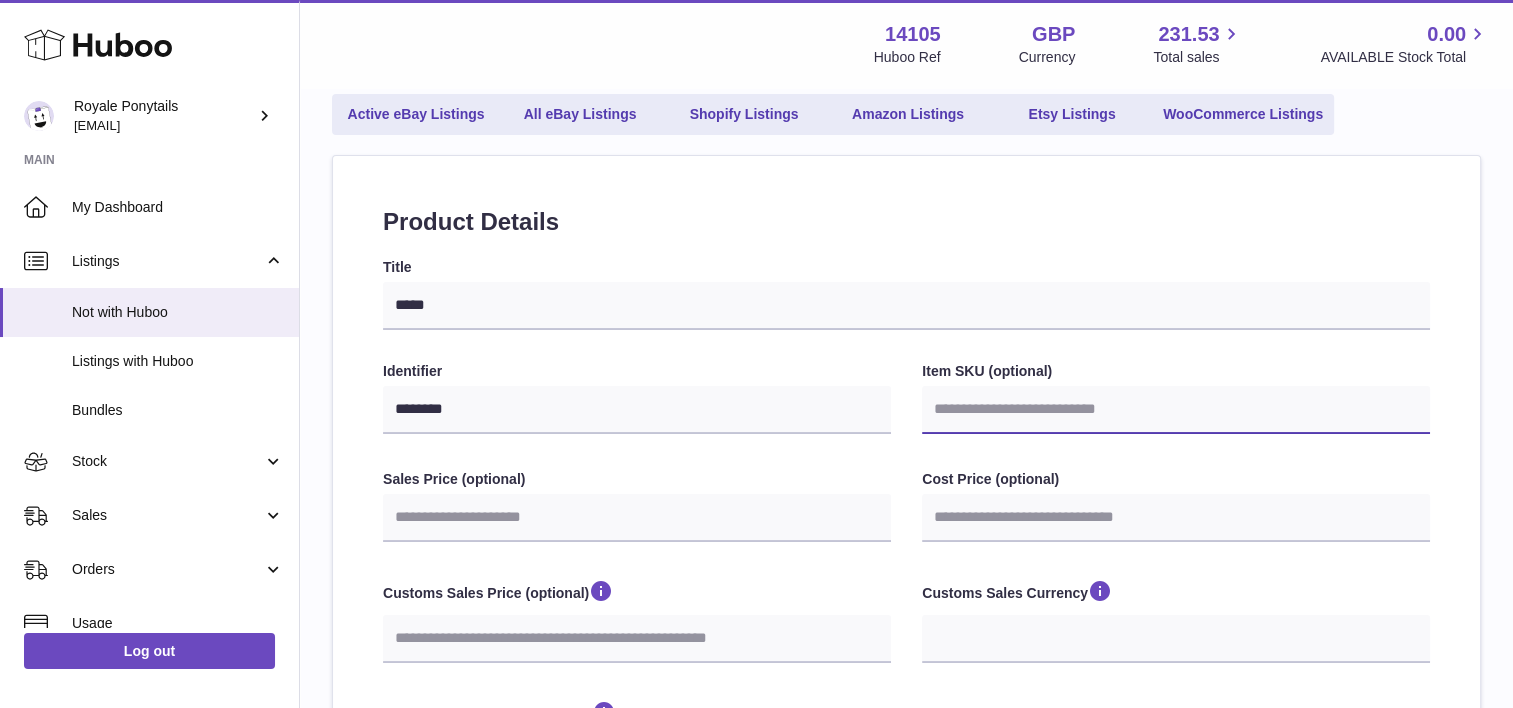 select 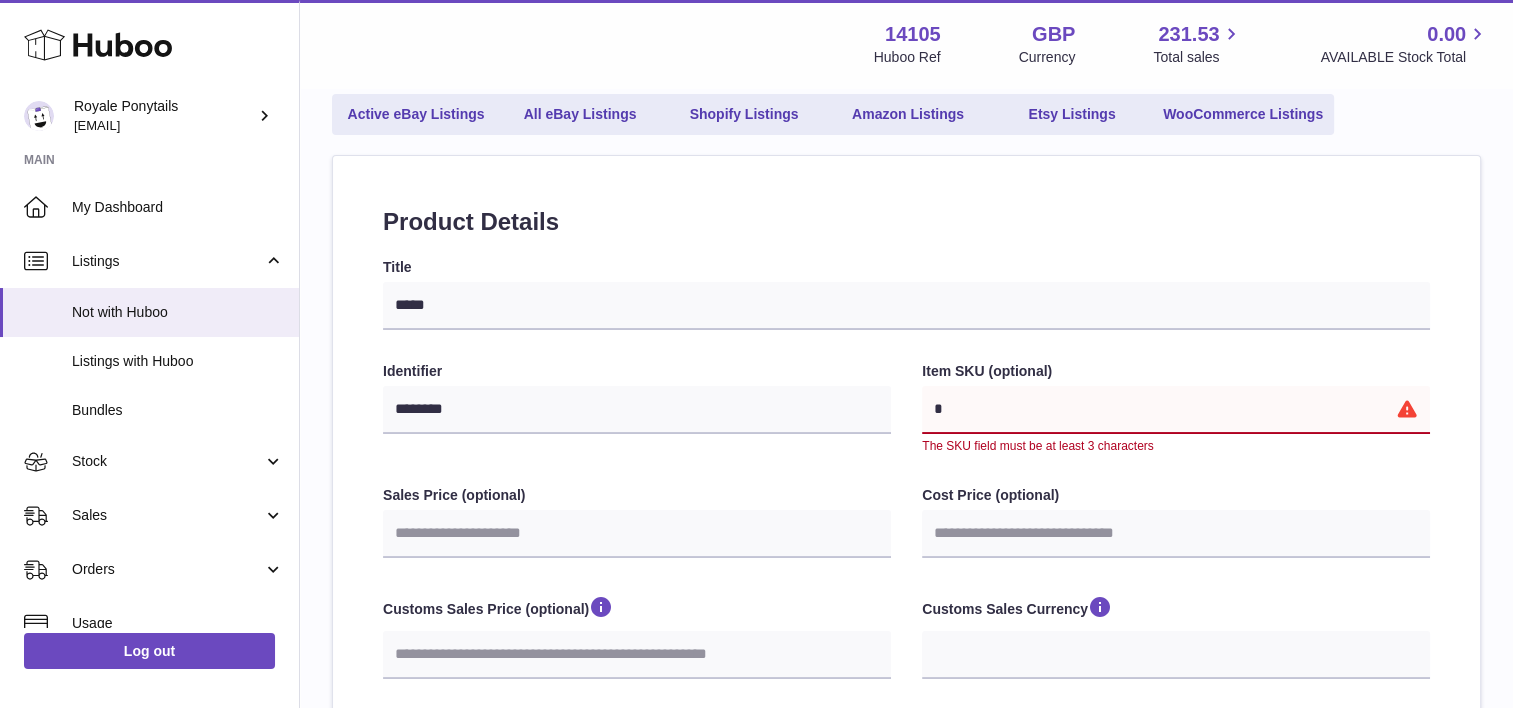 type on "**" 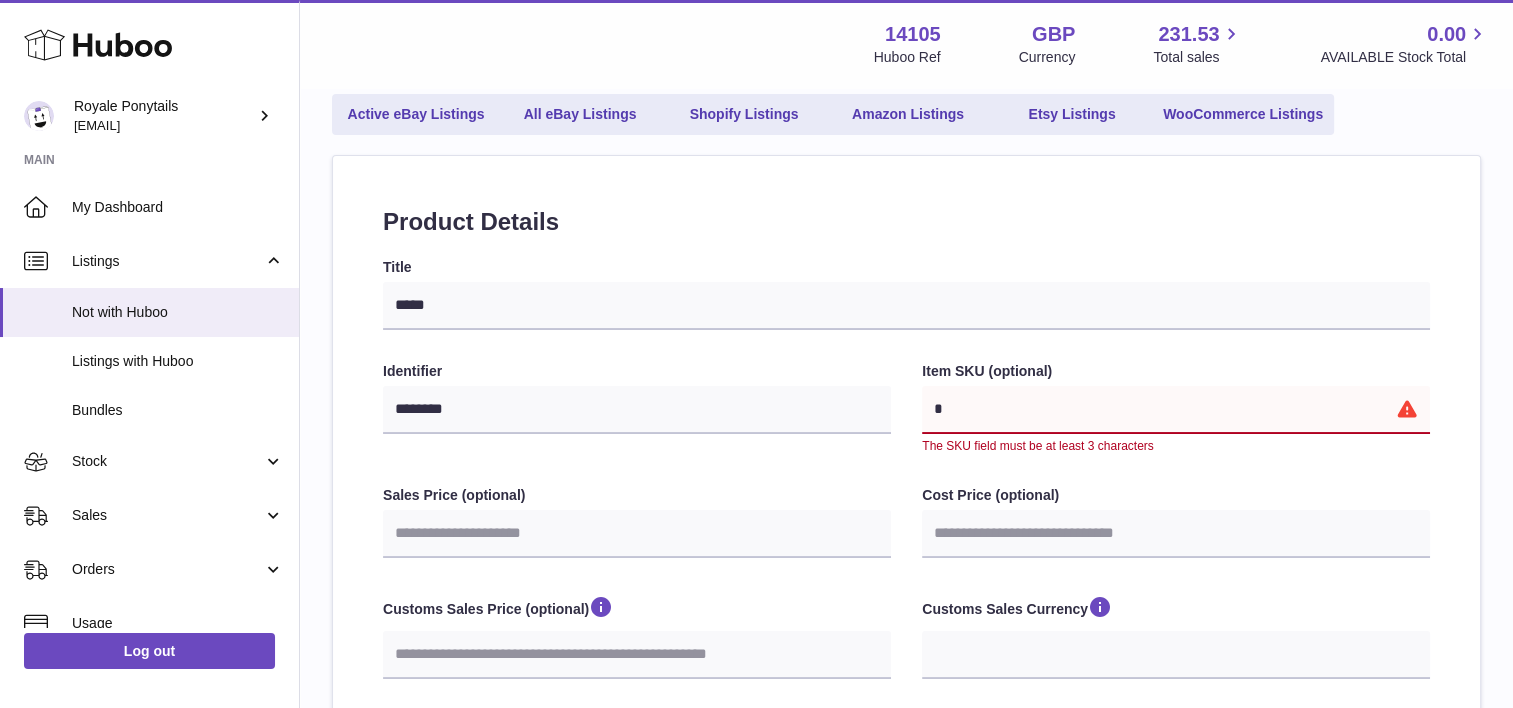 select 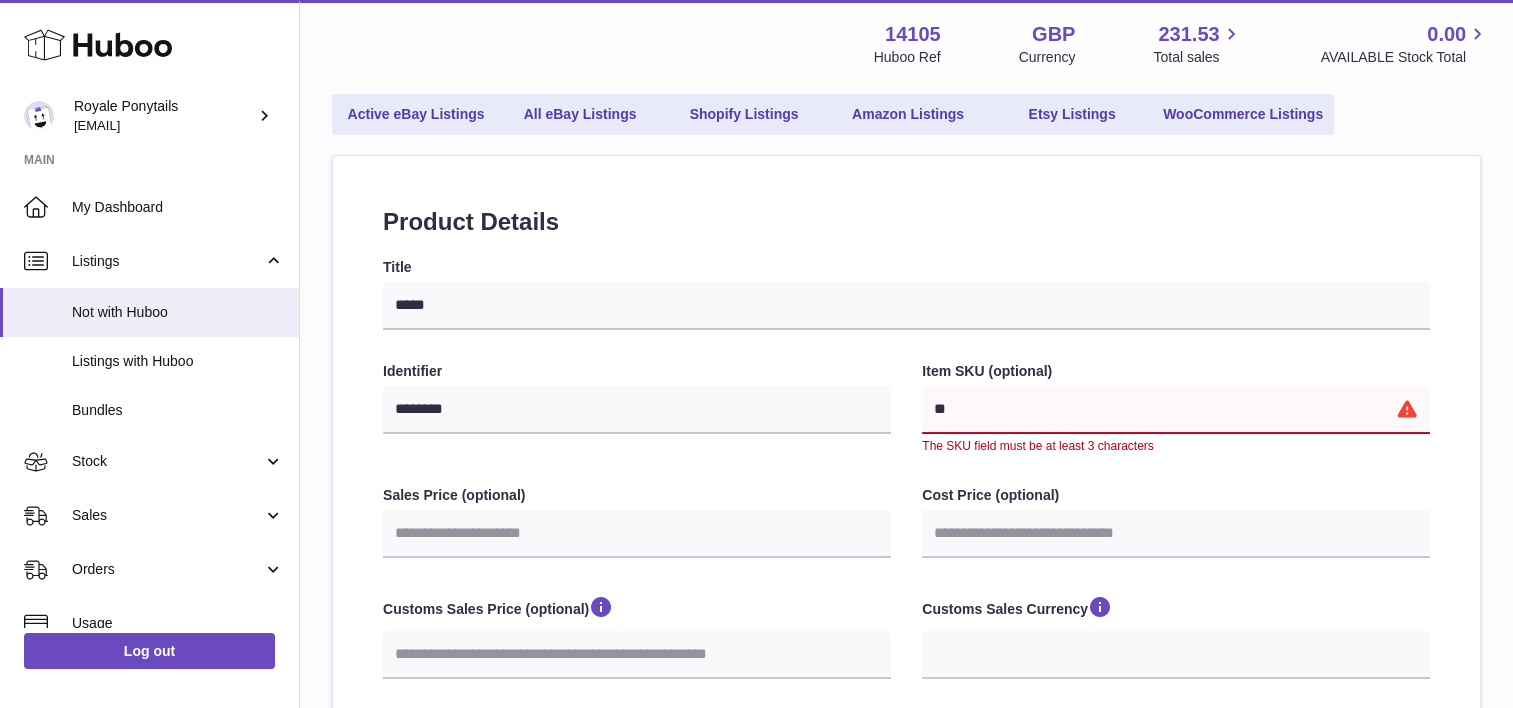 type on "***" 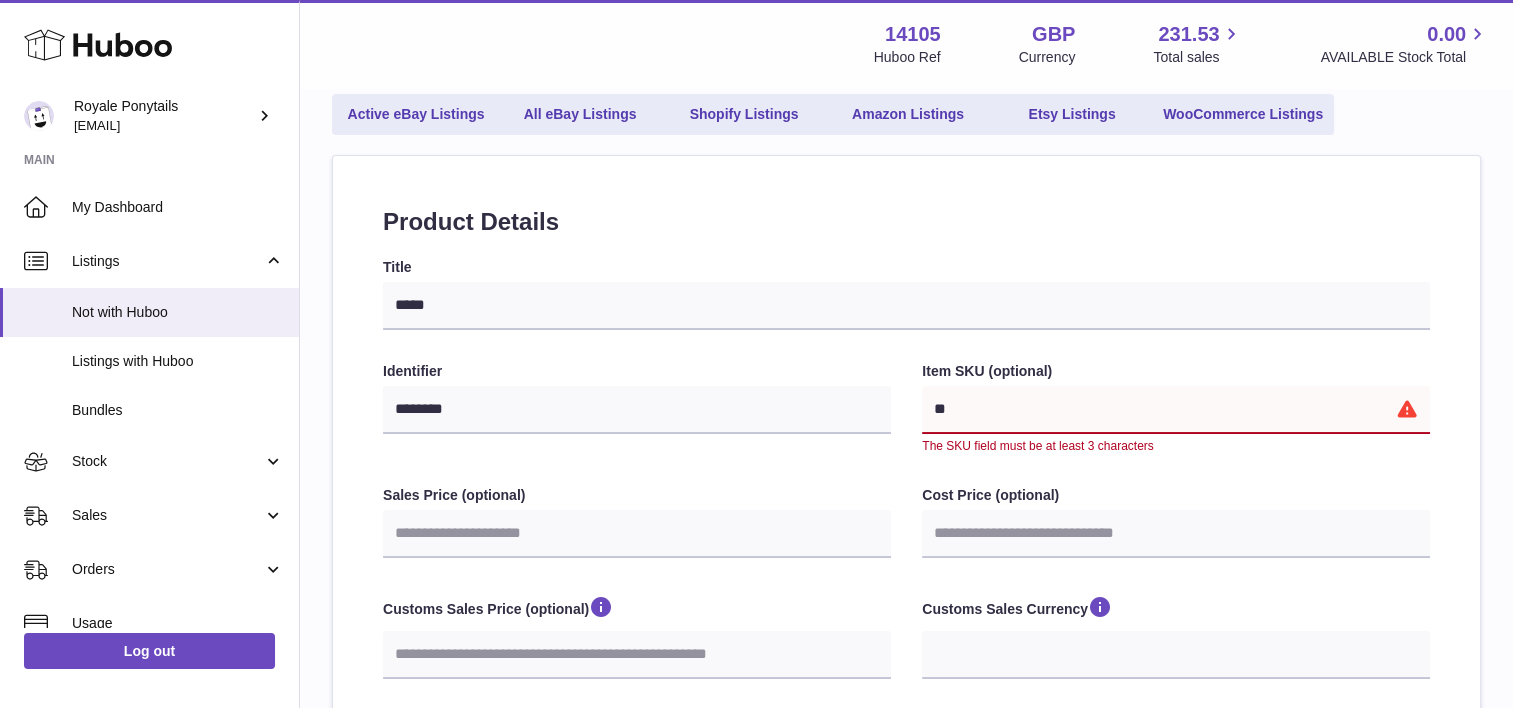 select 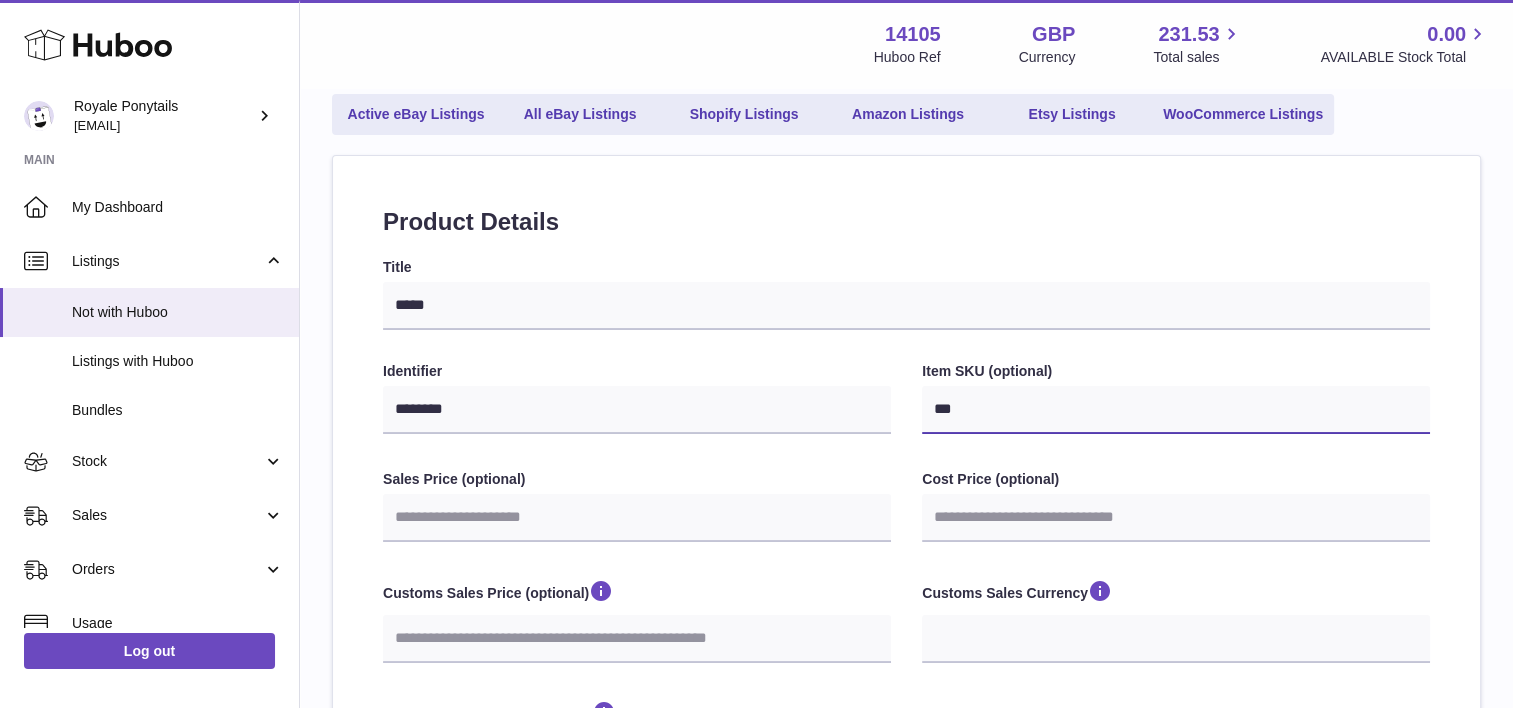 type on "****" 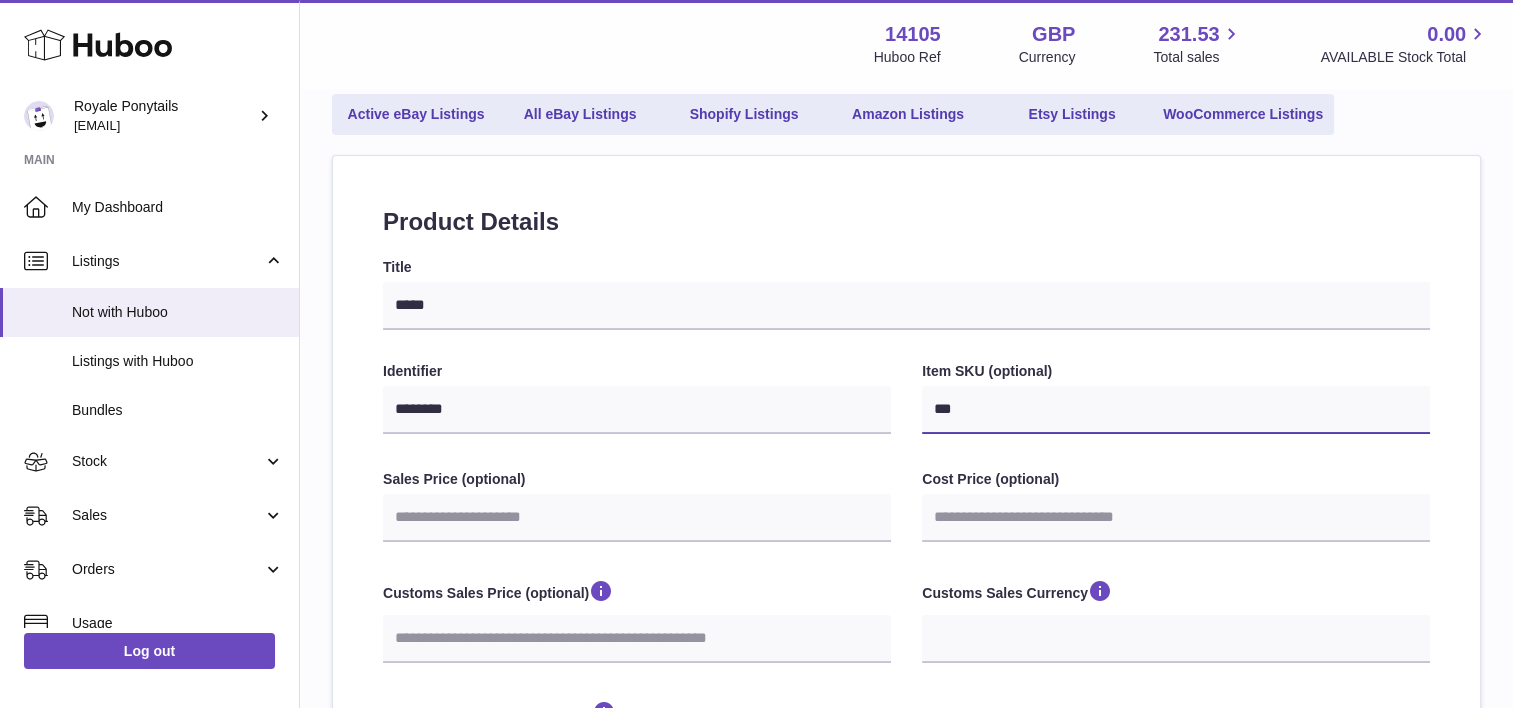 select 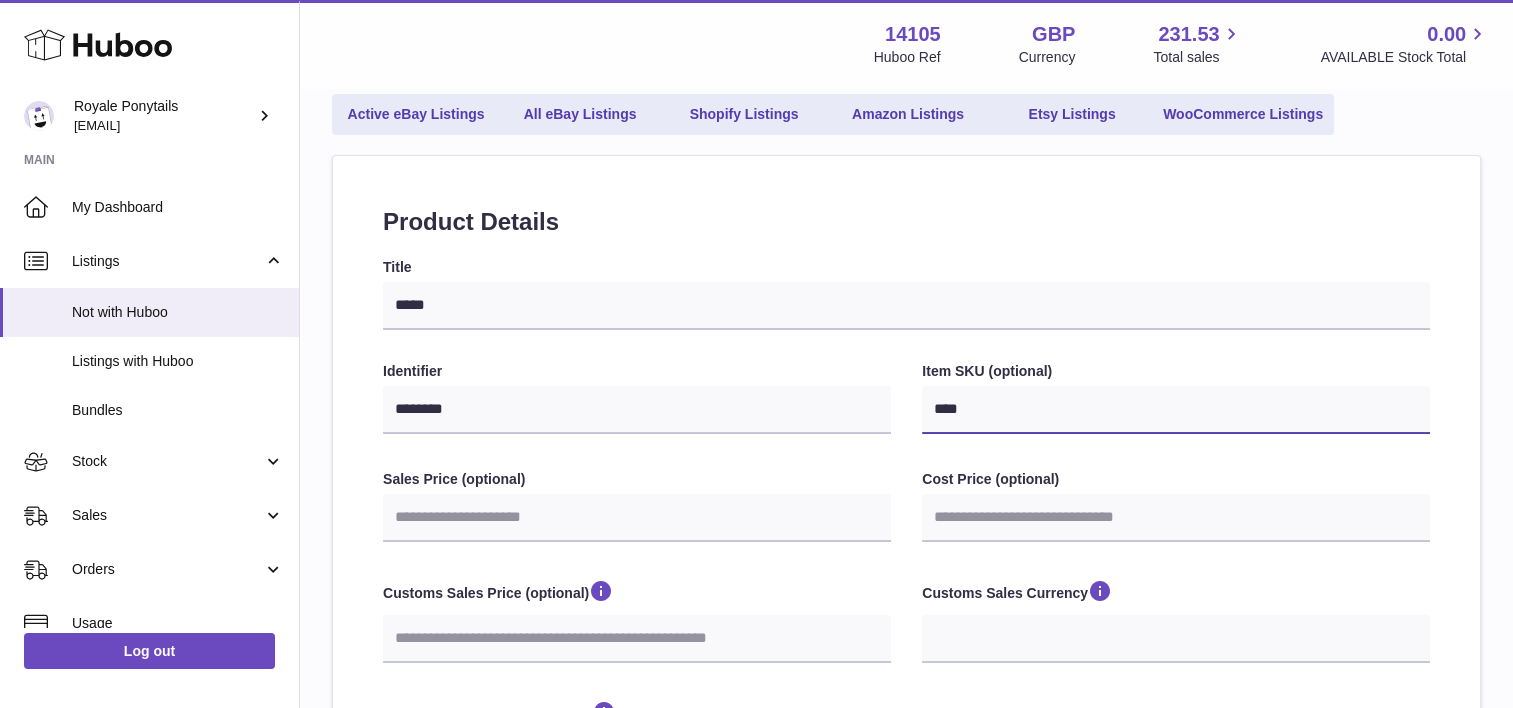 type on "*****" 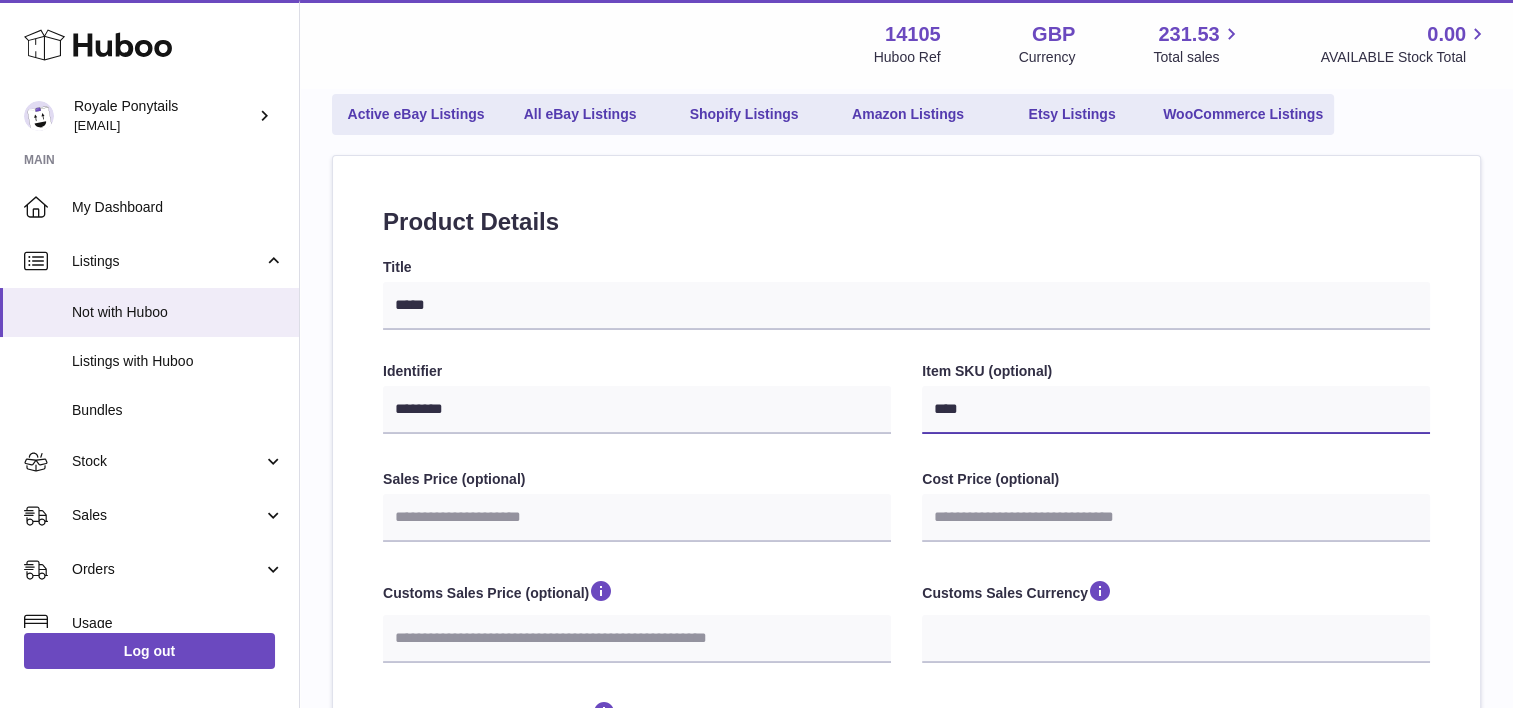 select 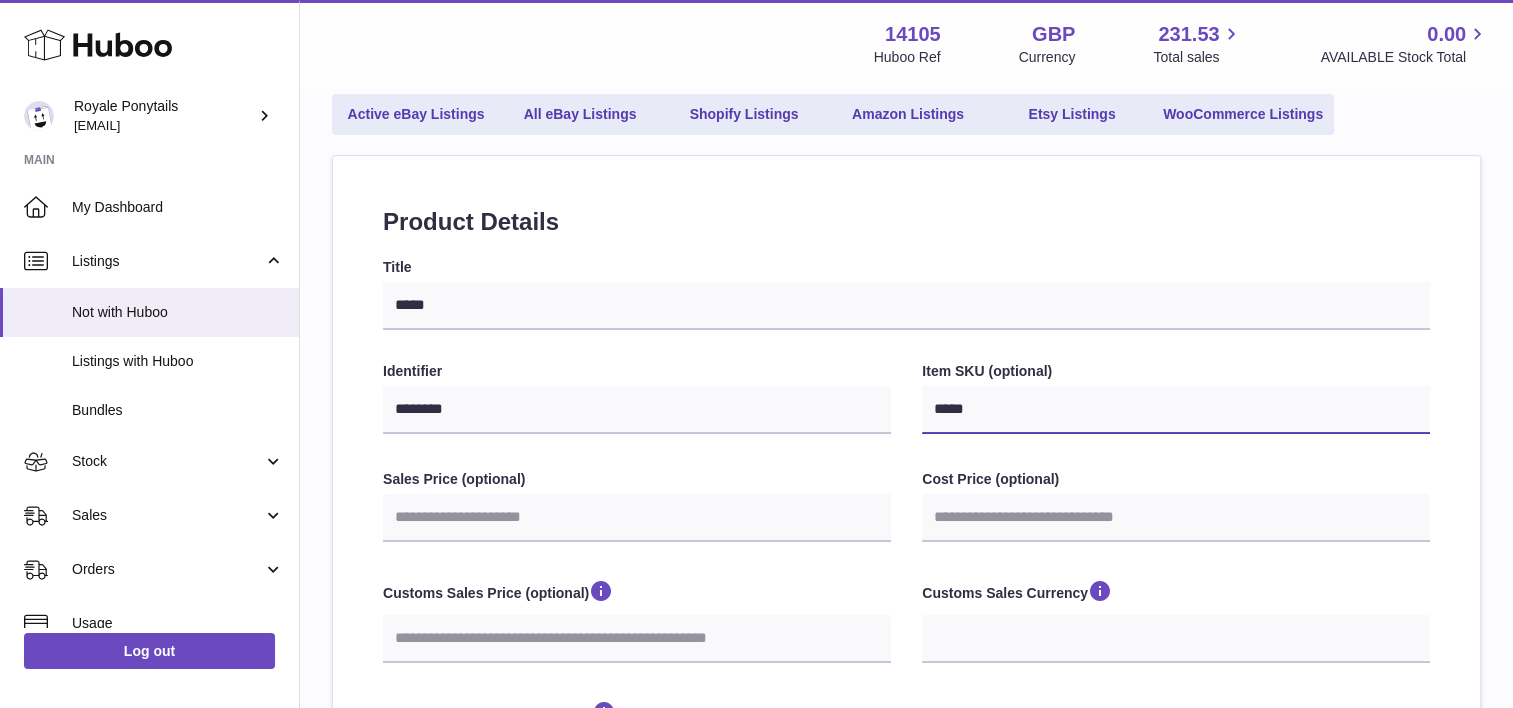 type on "******" 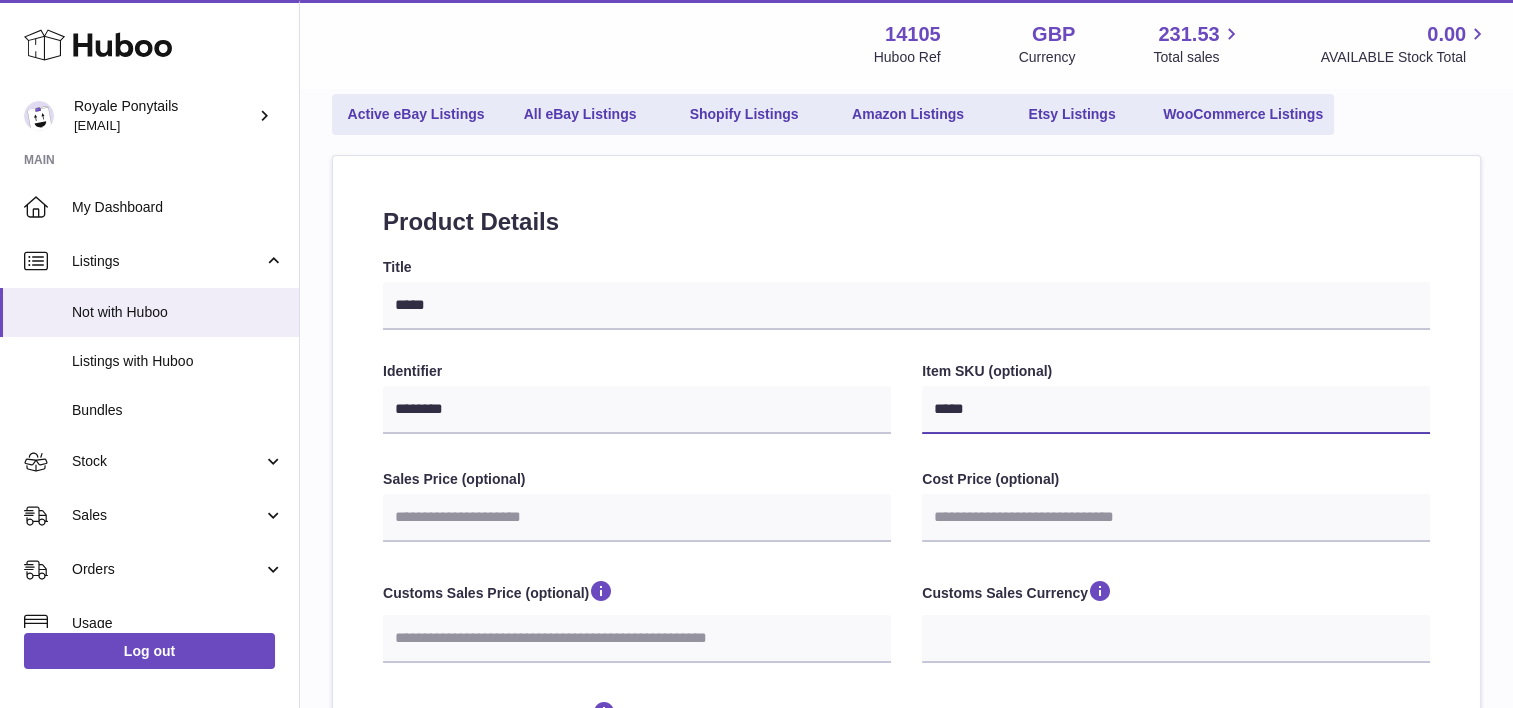 select 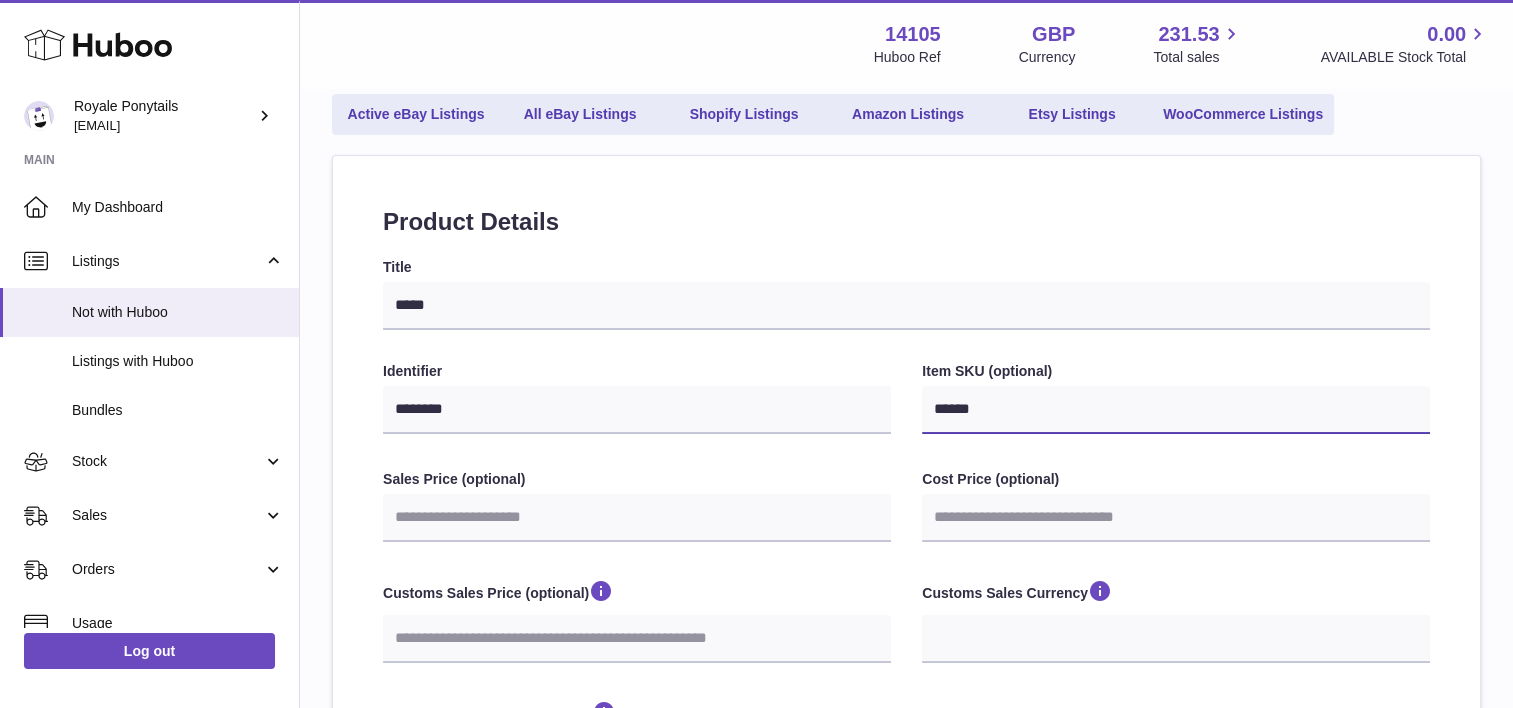 type on "*******" 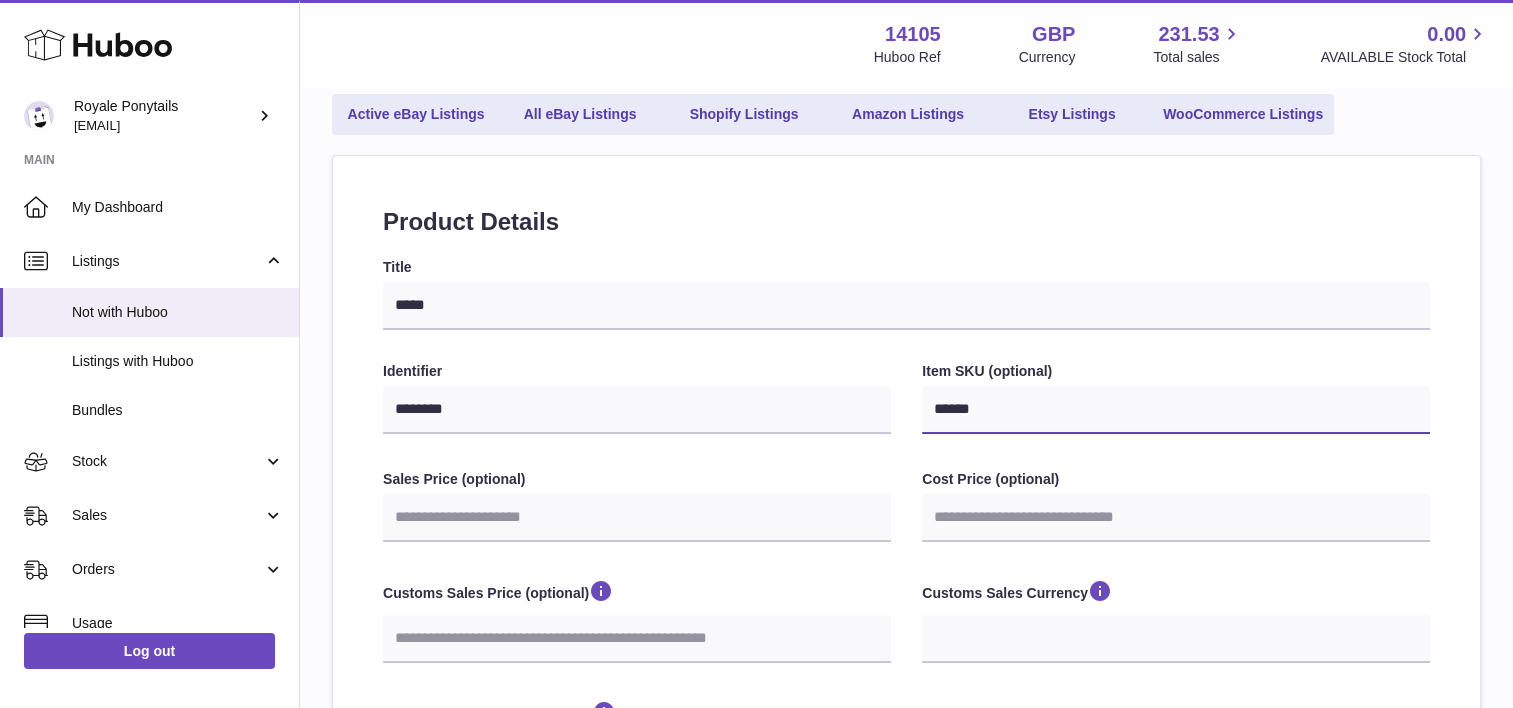 select 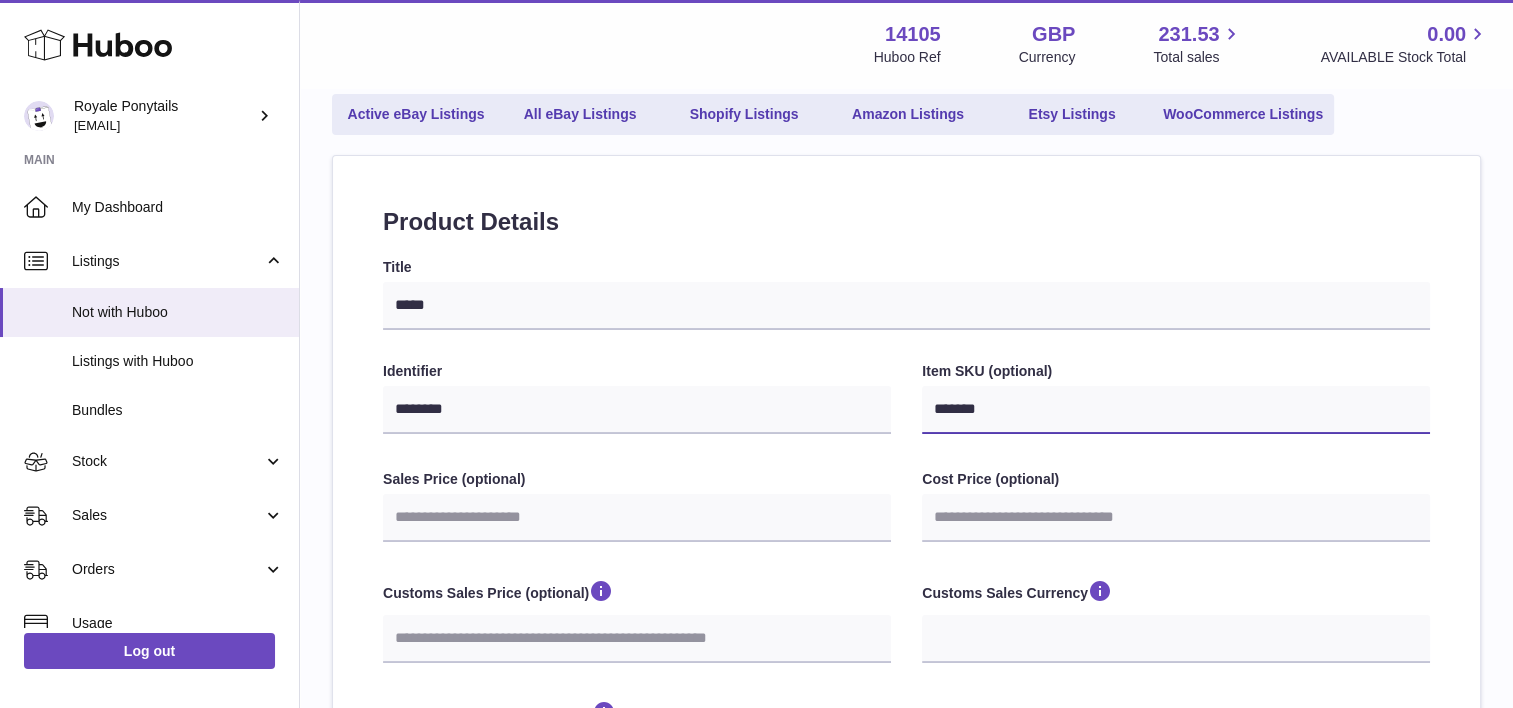 type on "********" 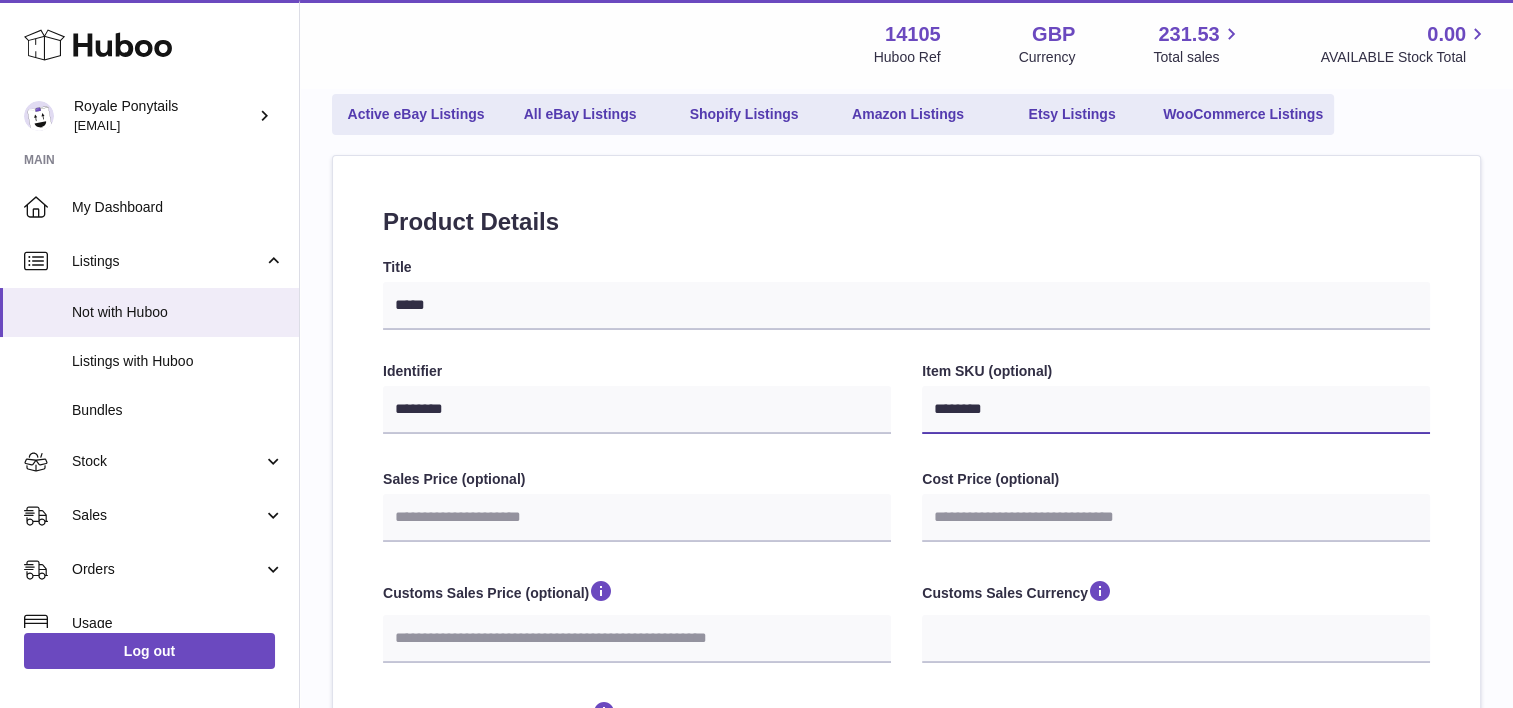 select 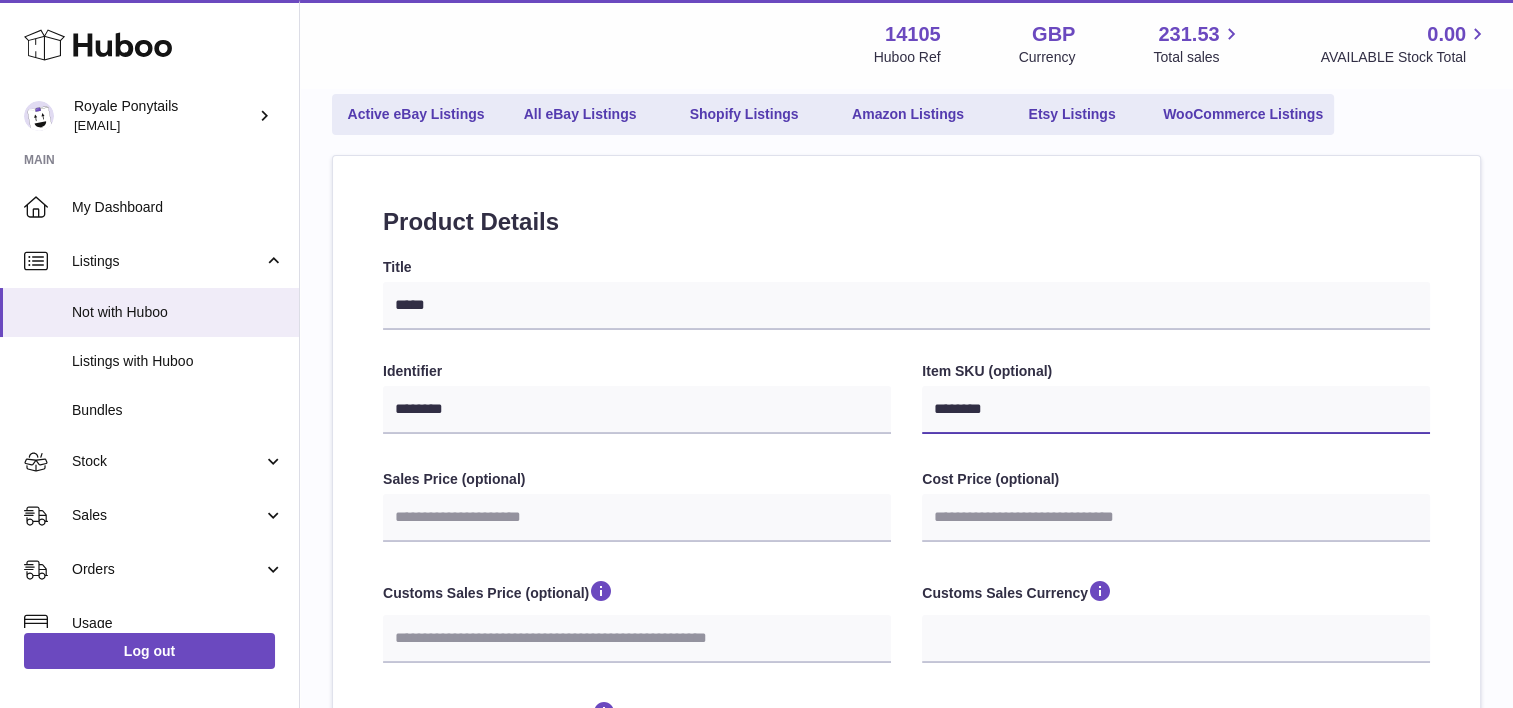 select 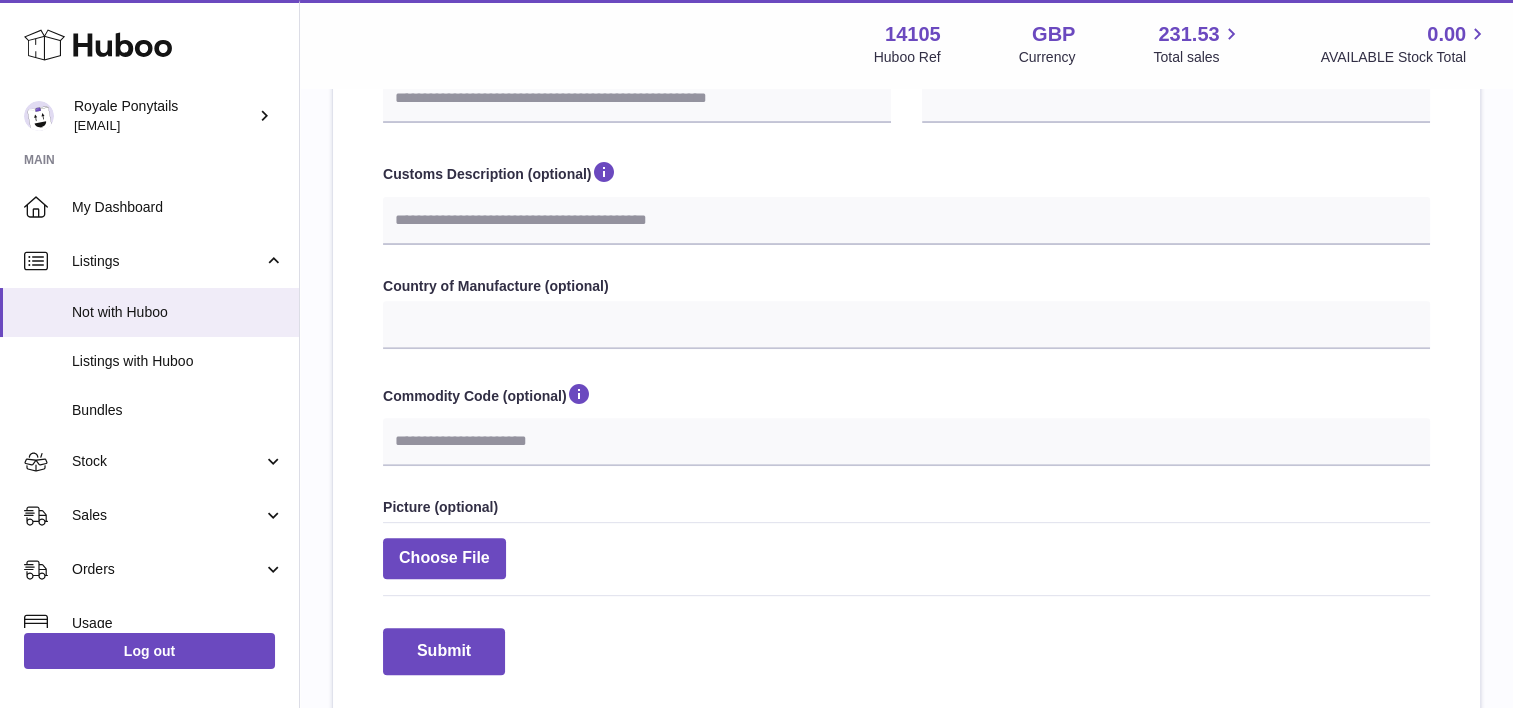 scroll, scrollTop: 654, scrollLeft: 0, axis: vertical 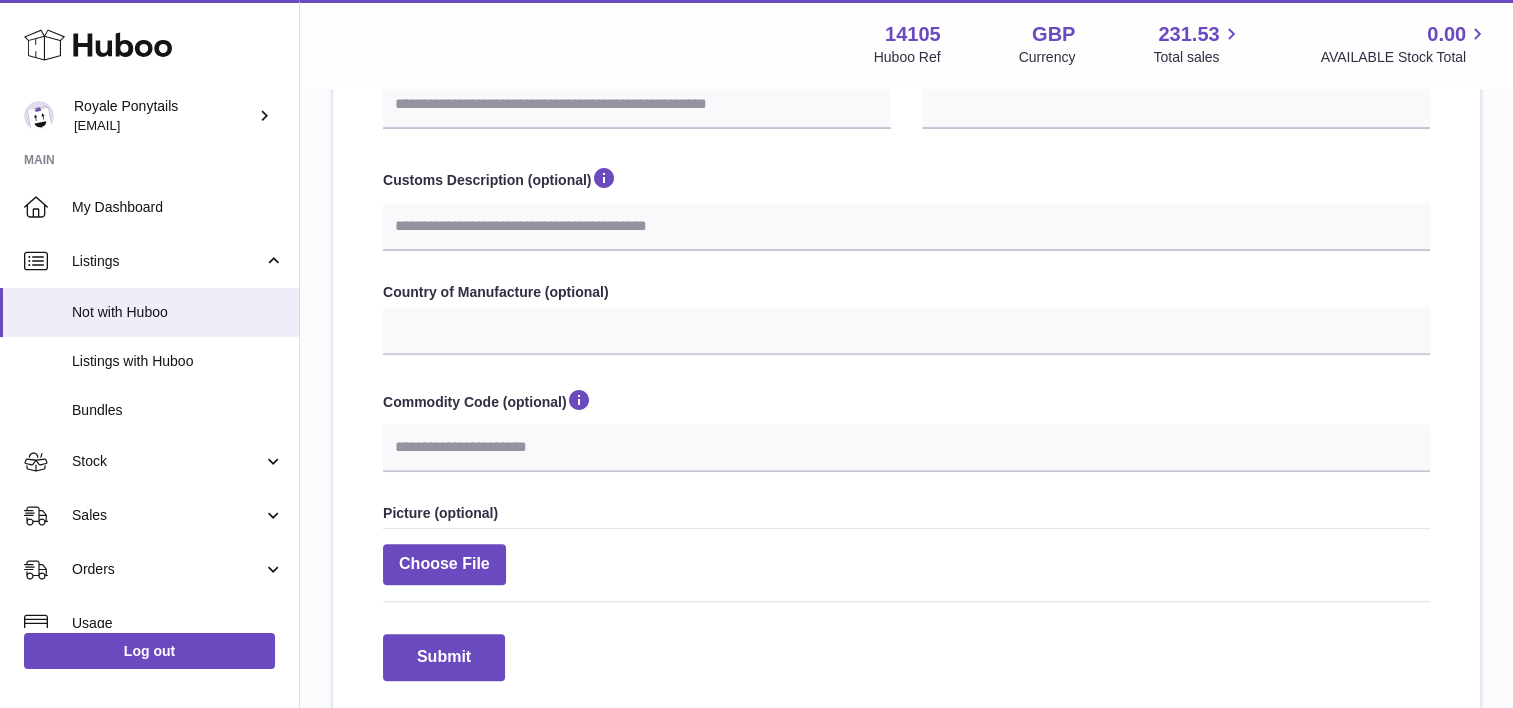 type on "********" 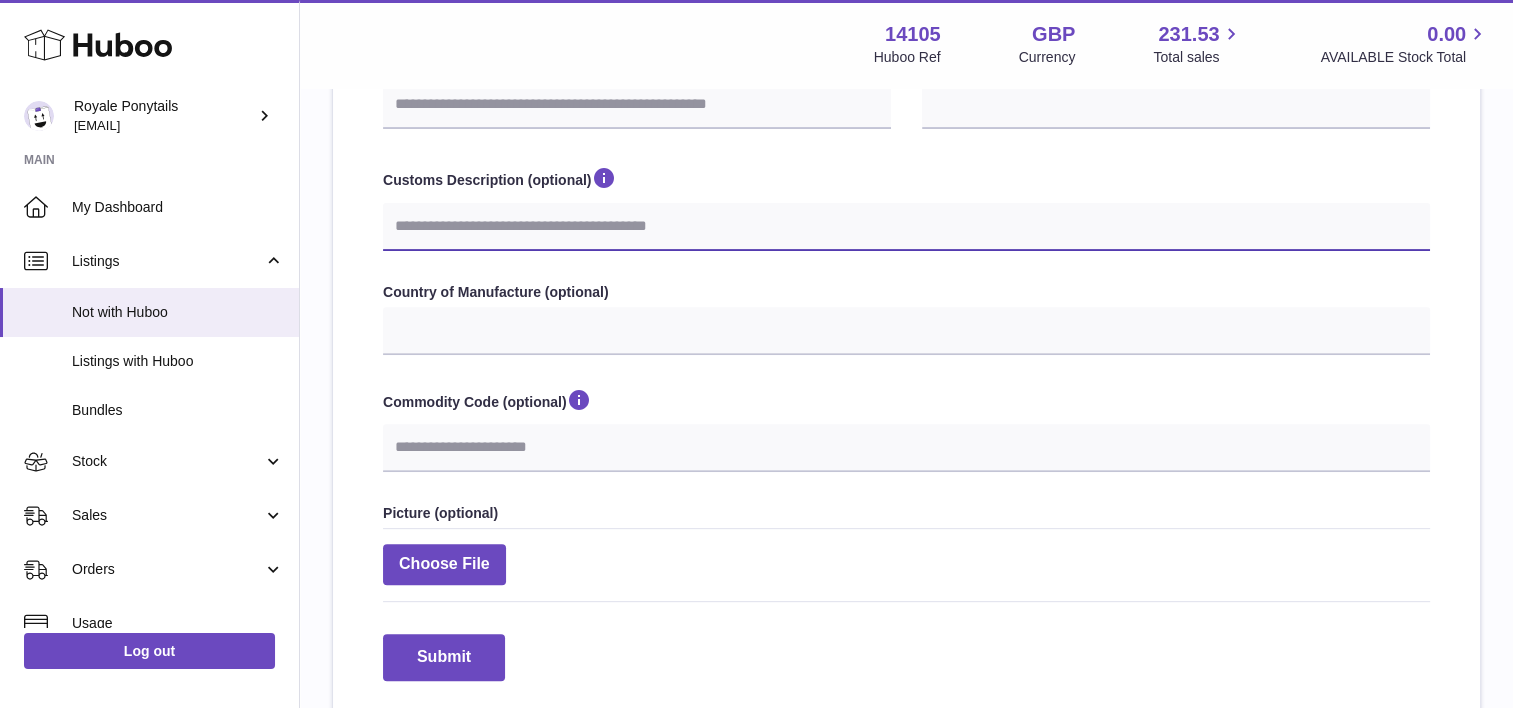 click on "Customs Description (optional)" at bounding box center [906, 227] 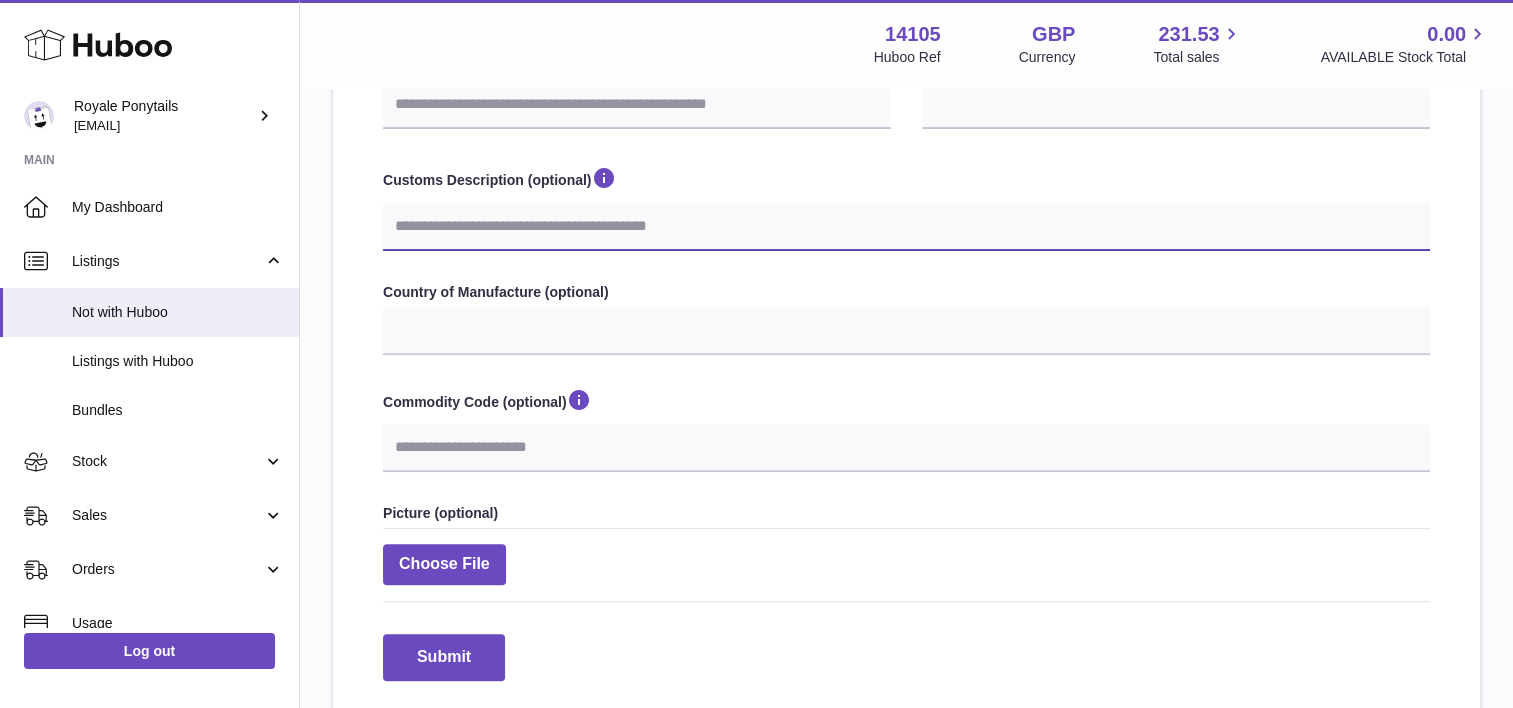 scroll, scrollTop: 836, scrollLeft: 0, axis: vertical 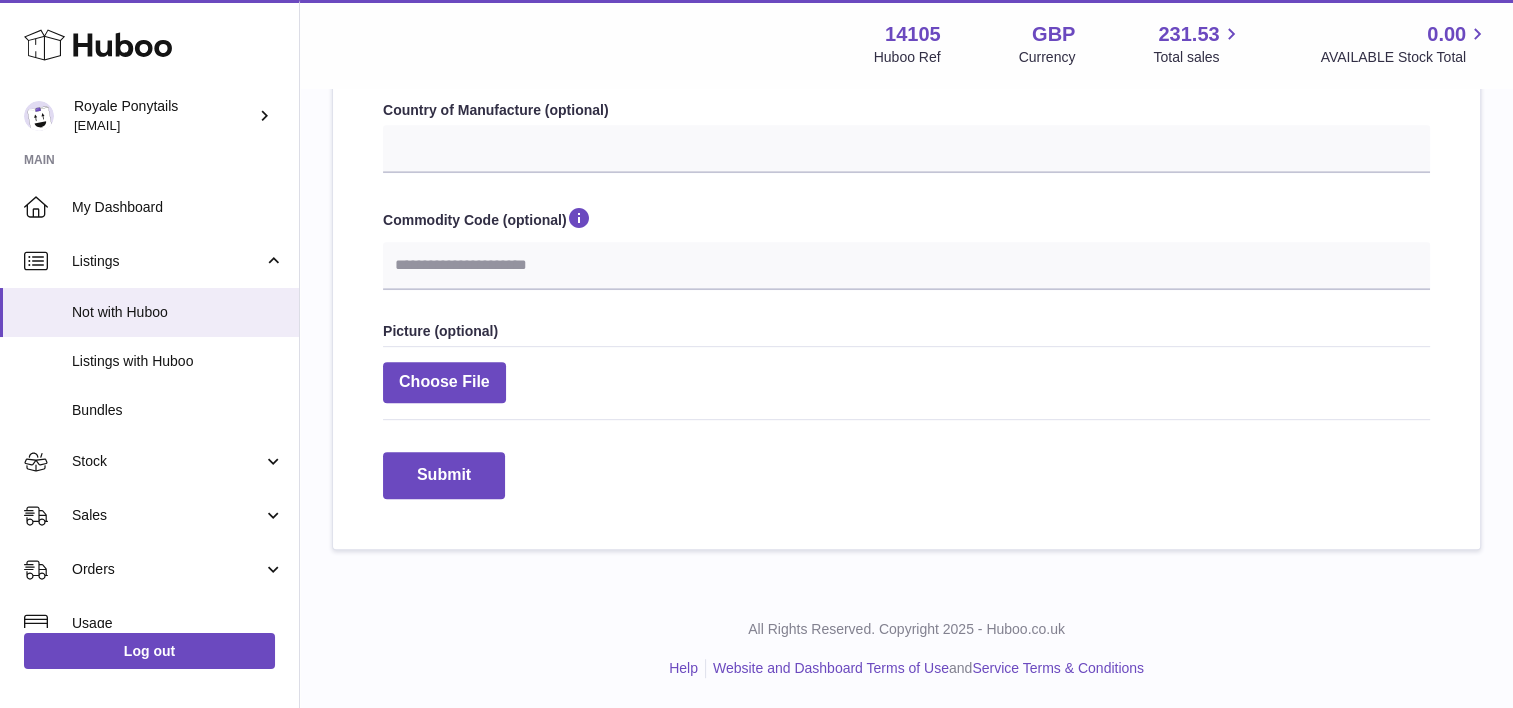 click on "Choose File" at bounding box center [906, 383] 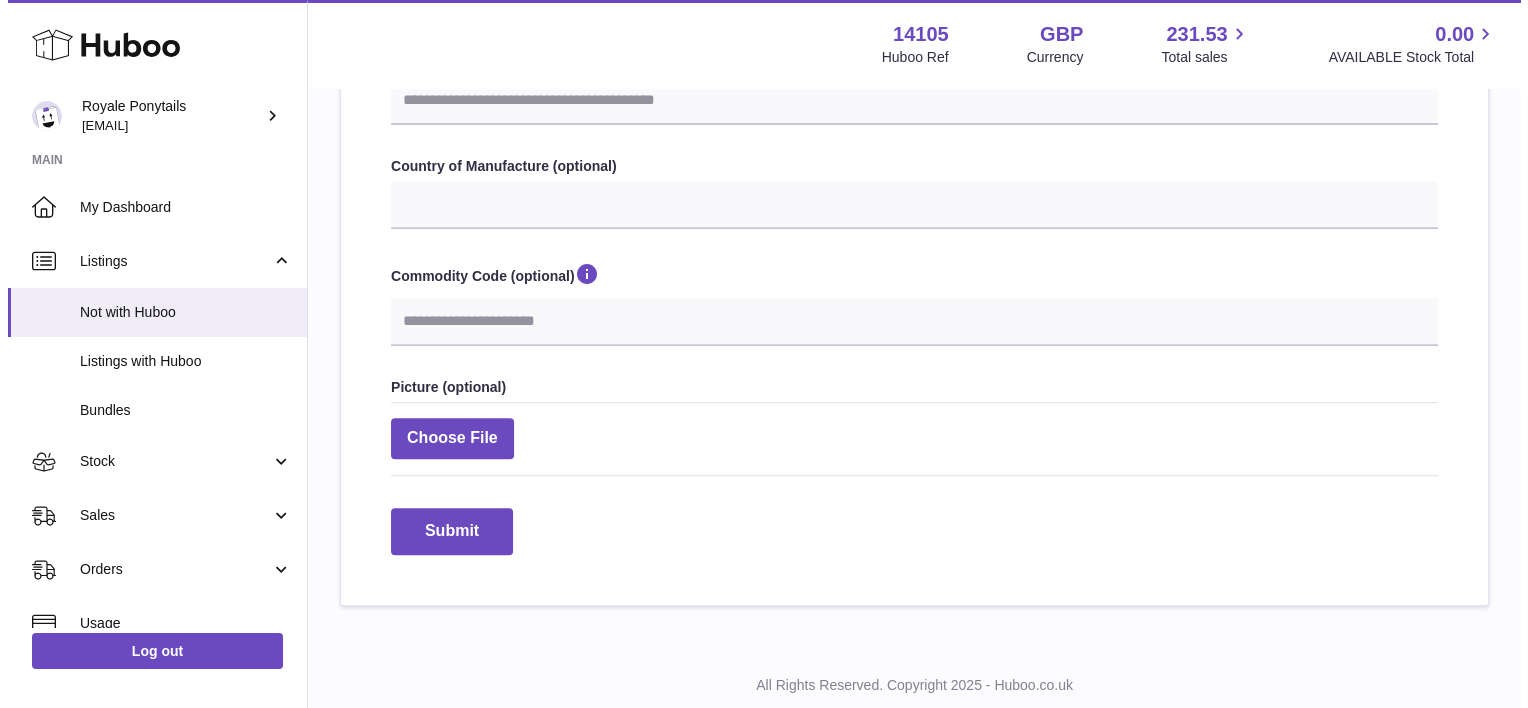 scroll, scrollTop: 794, scrollLeft: 0, axis: vertical 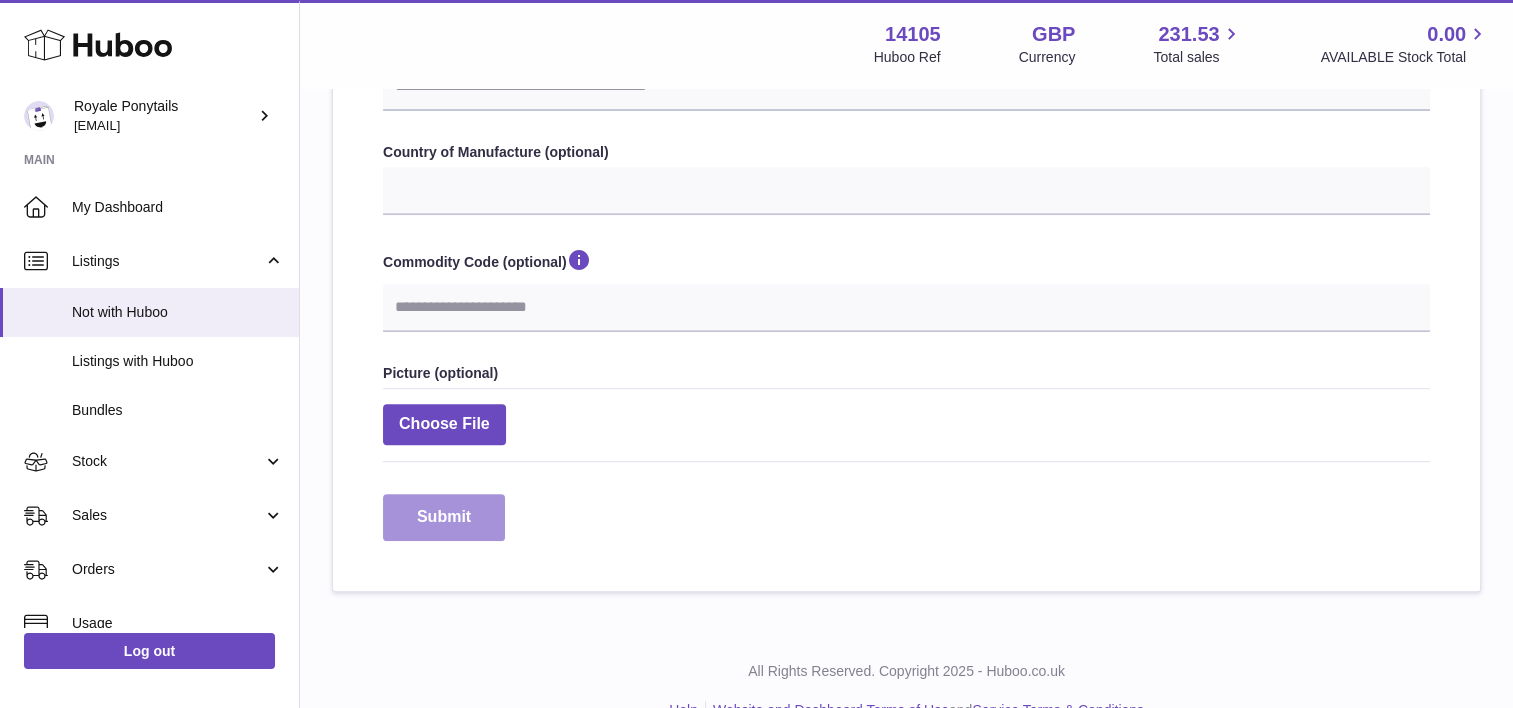 click on "Submit" at bounding box center (444, 517) 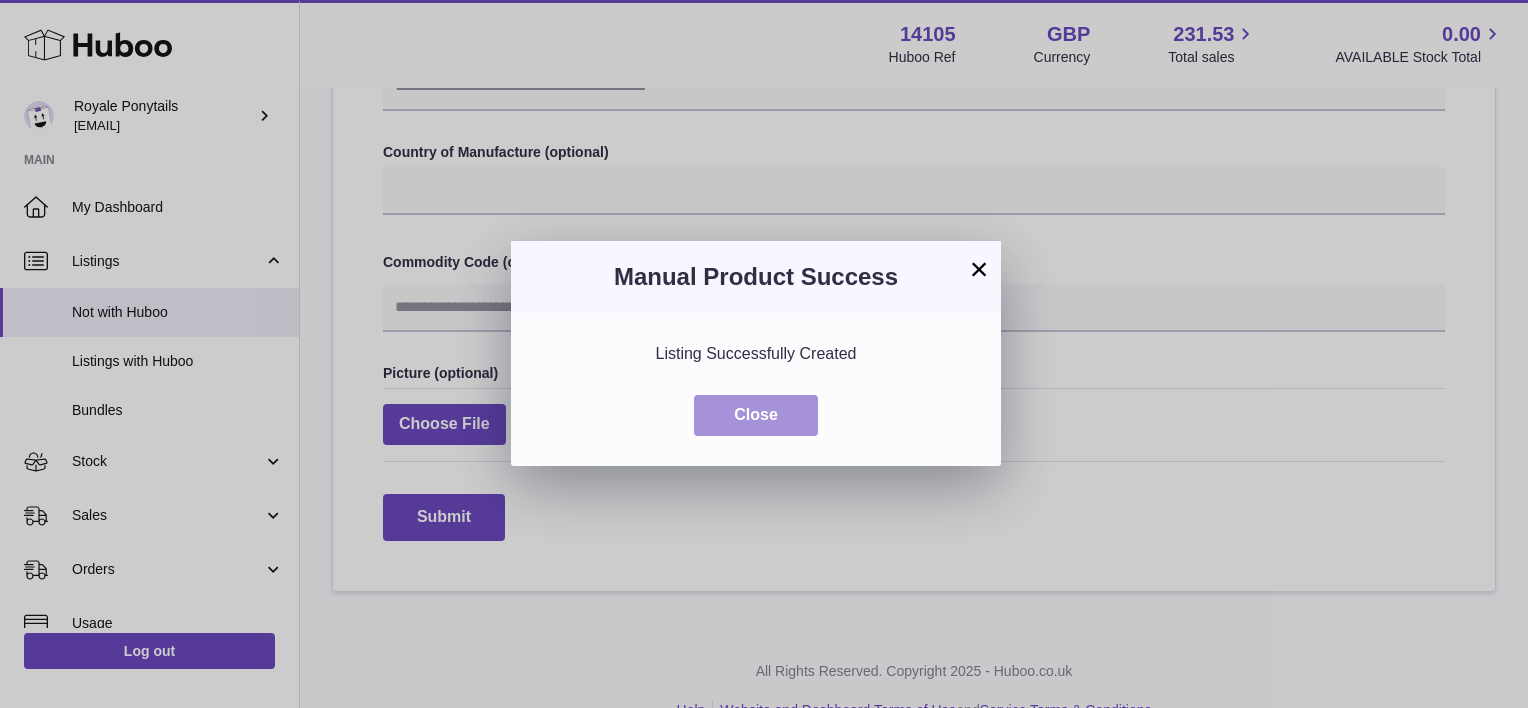 click on "Close" at bounding box center (756, 415) 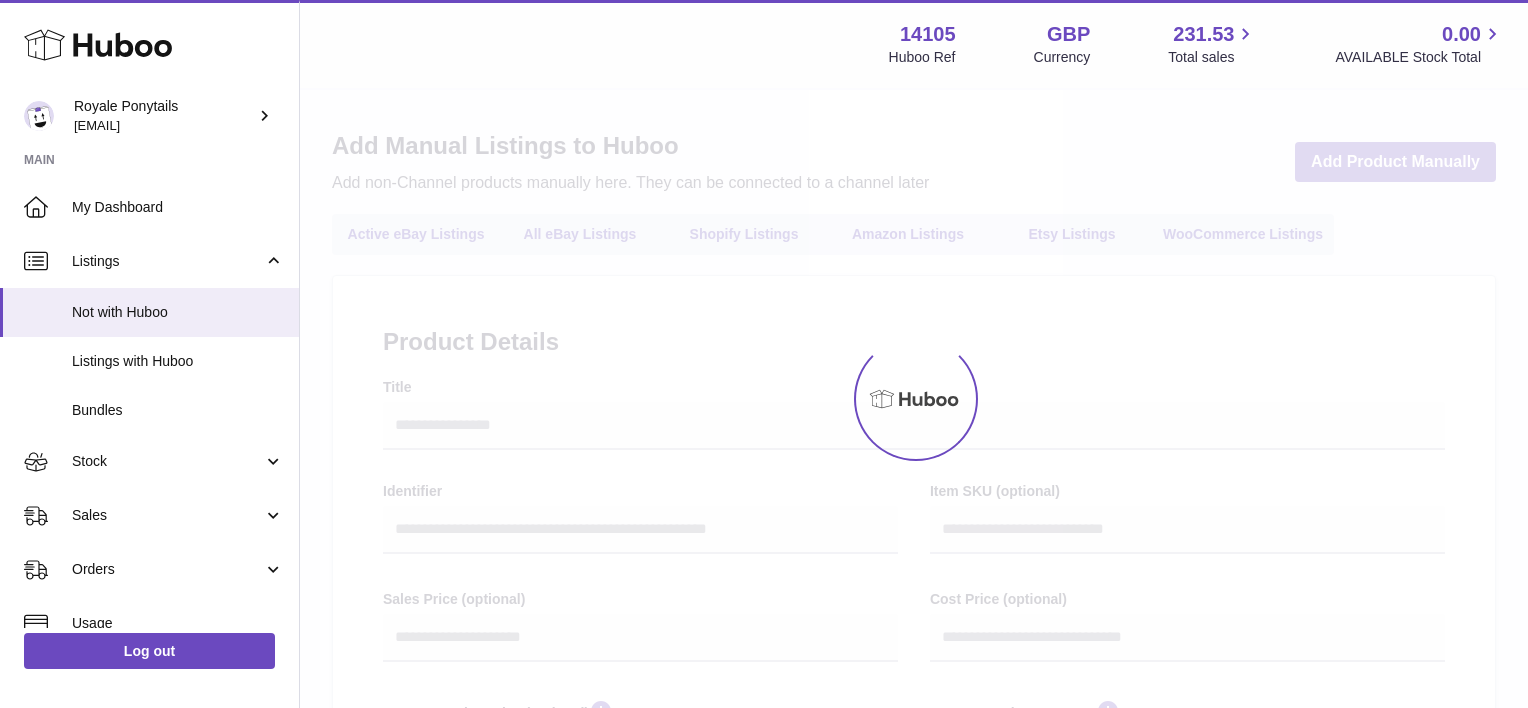 select 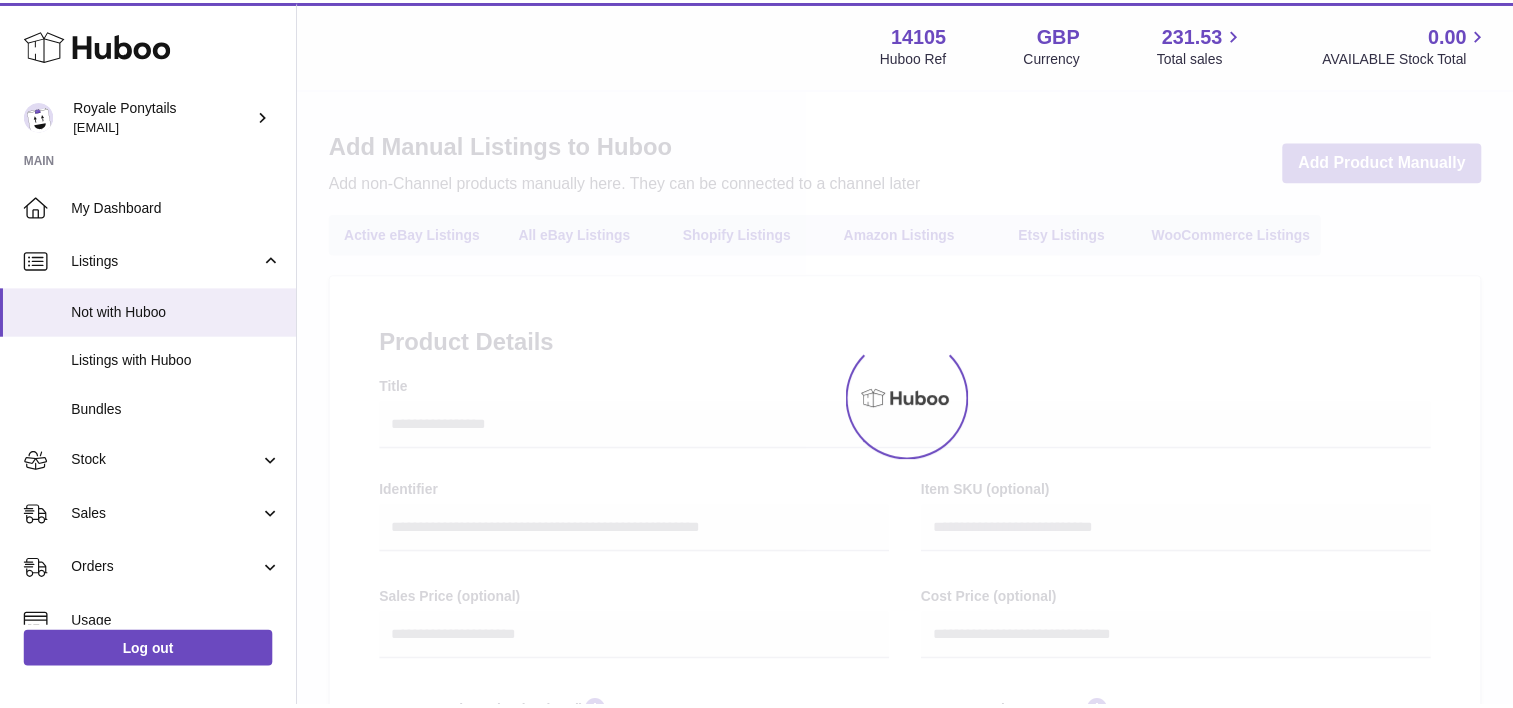 scroll, scrollTop: 0, scrollLeft: 0, axis: both 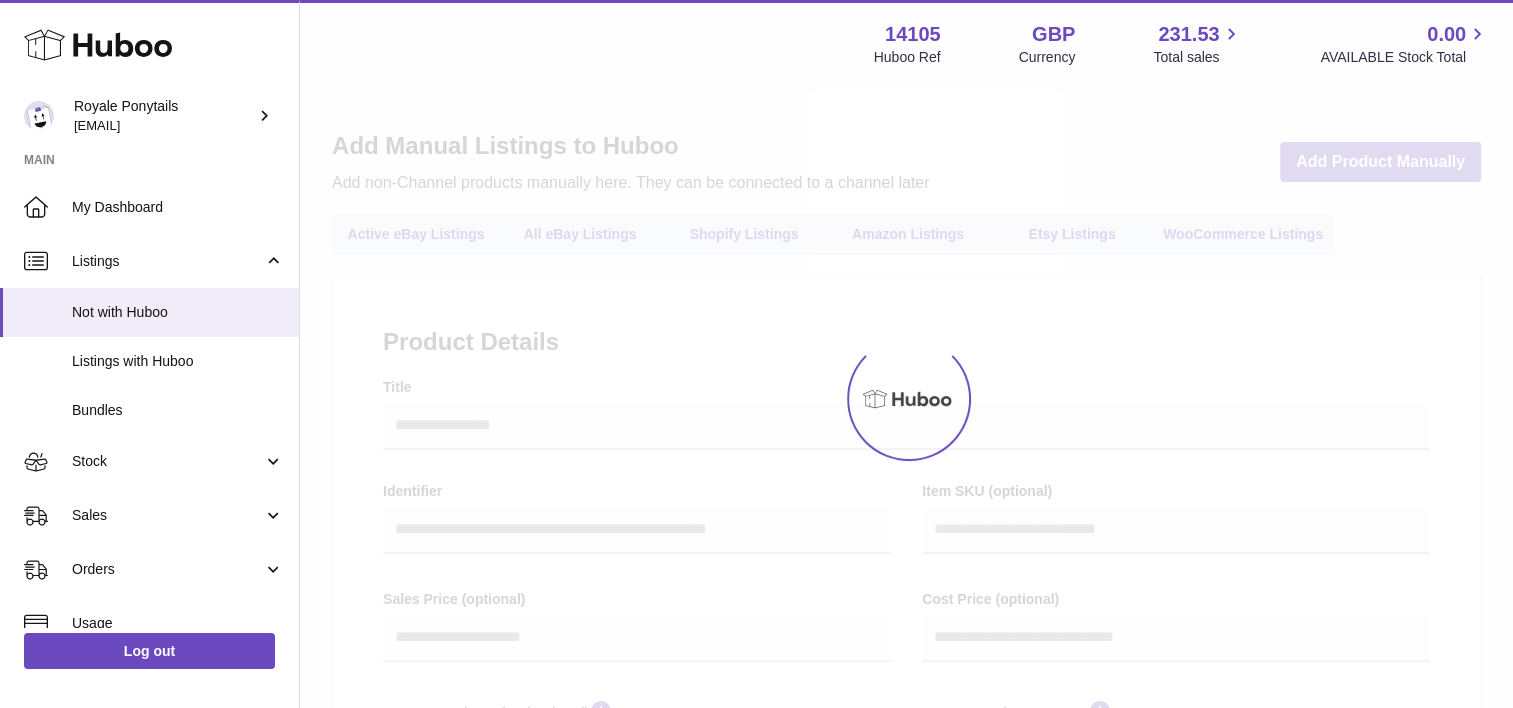 select 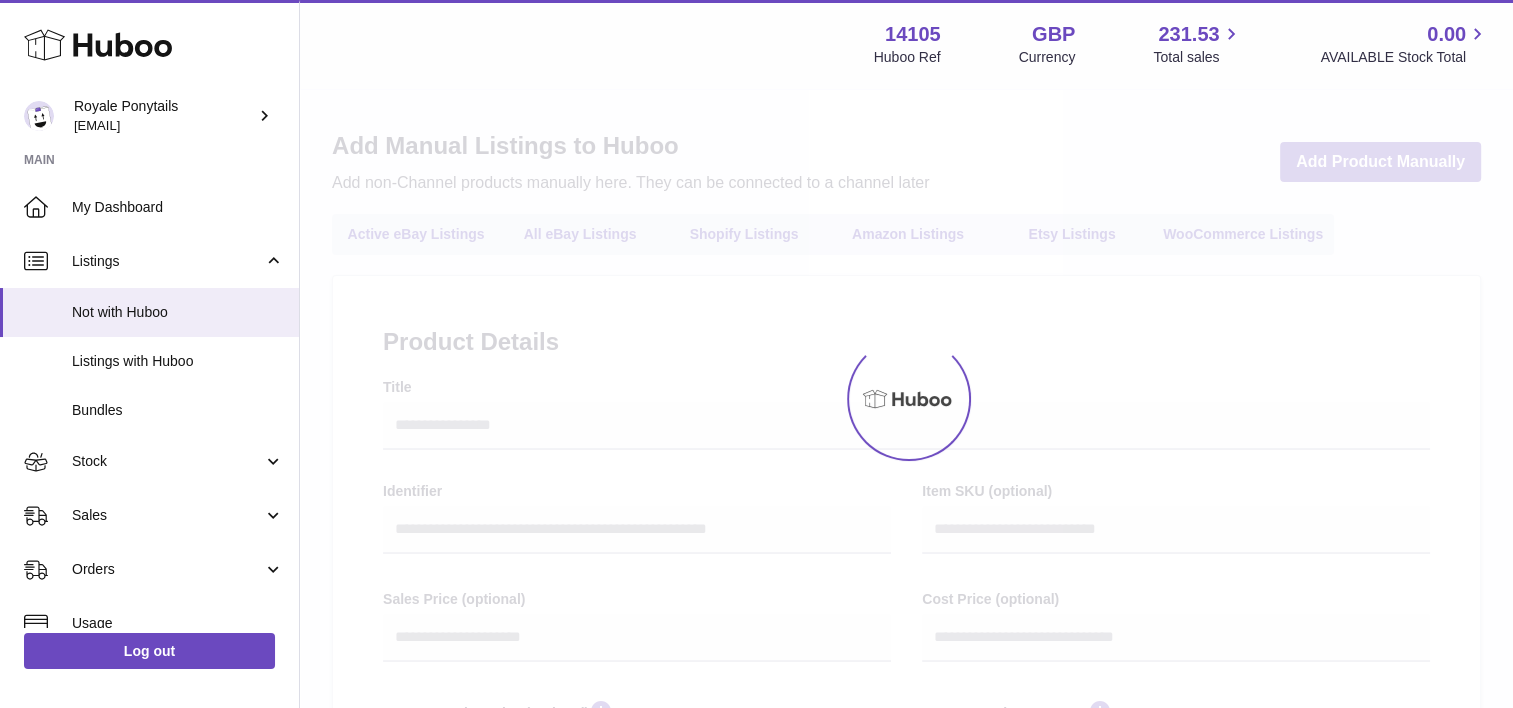 select 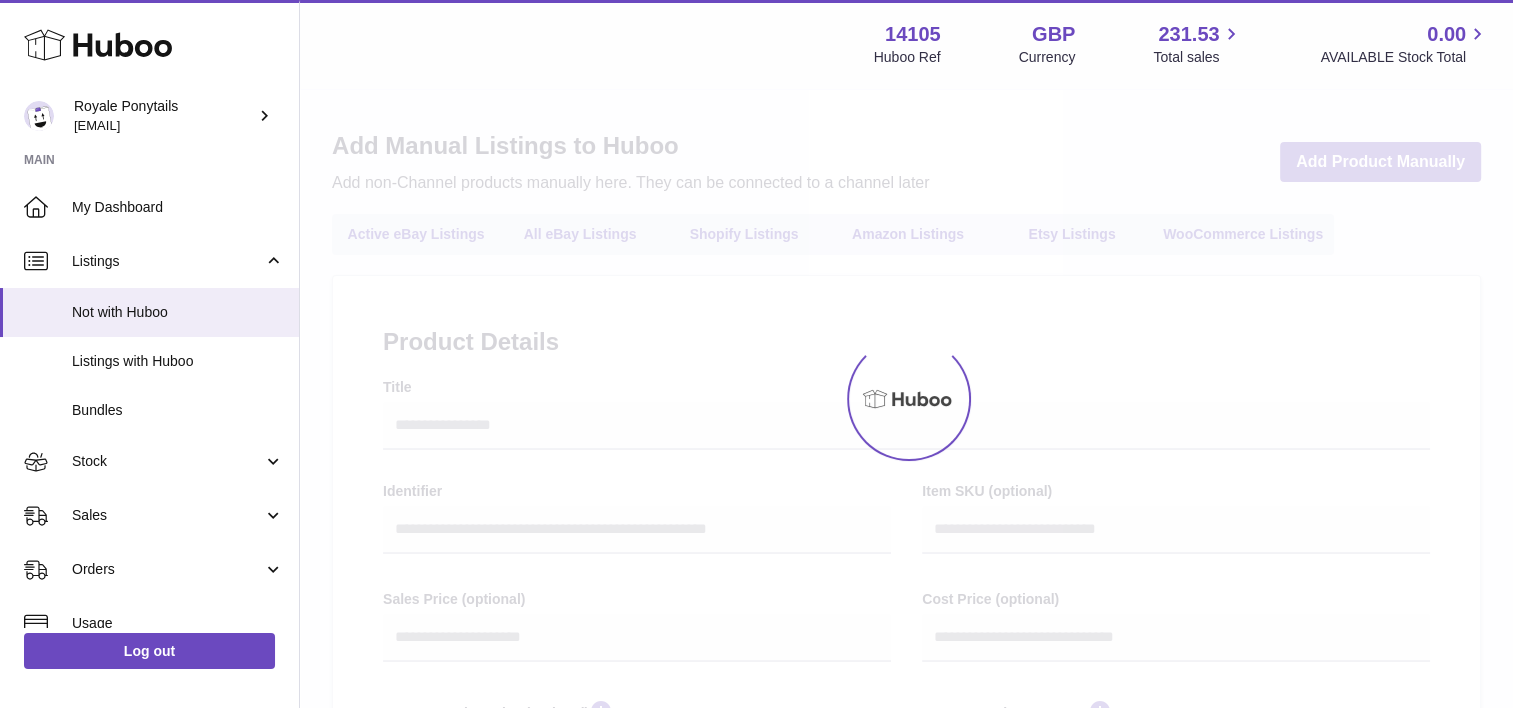 scroll, scrollTop: 0, scrollLeft: 0, axis: both 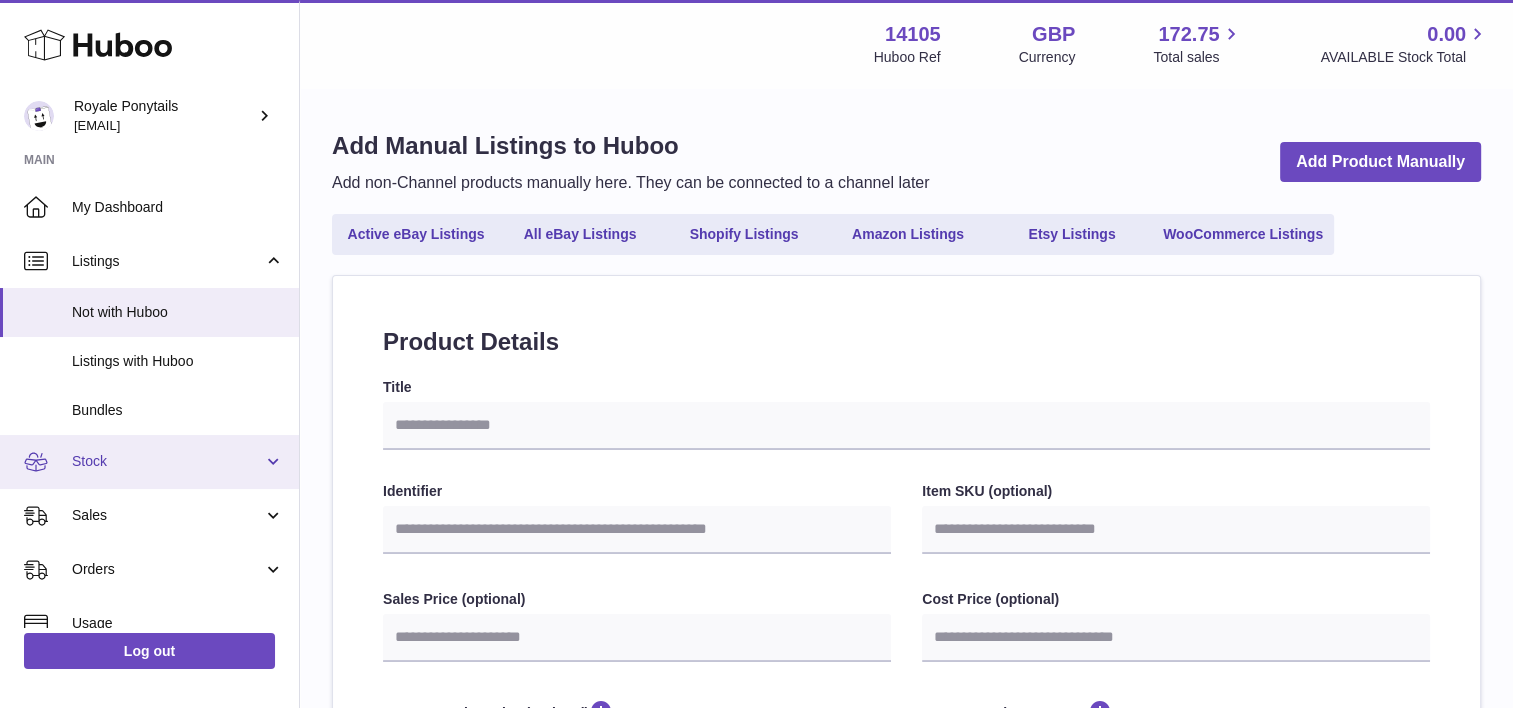 click on "Stock" at bounding box center (149, 462) 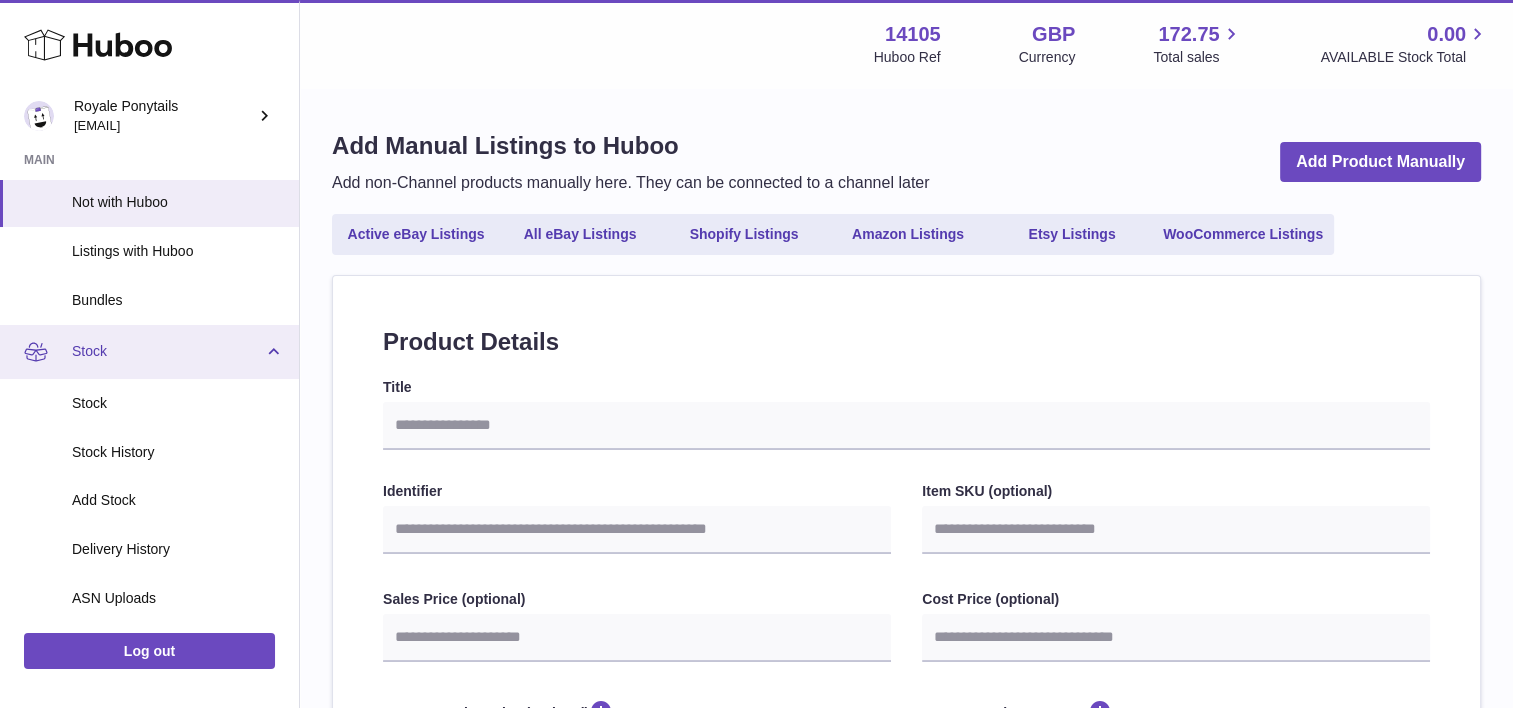 scroll, scrollTop: 118, scrollLeft: 0, axis: vertical 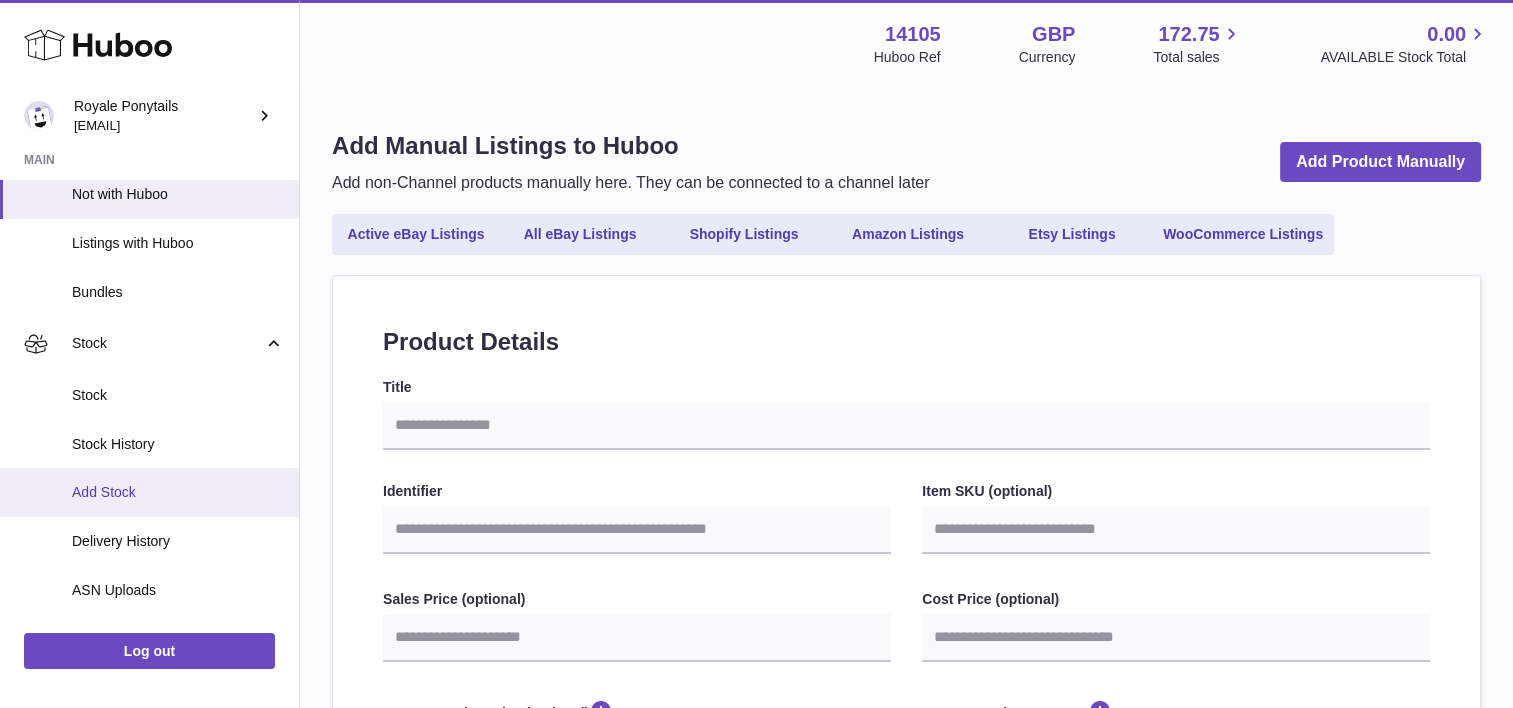 click on "Add Stock" at bounding box center (178, 492) 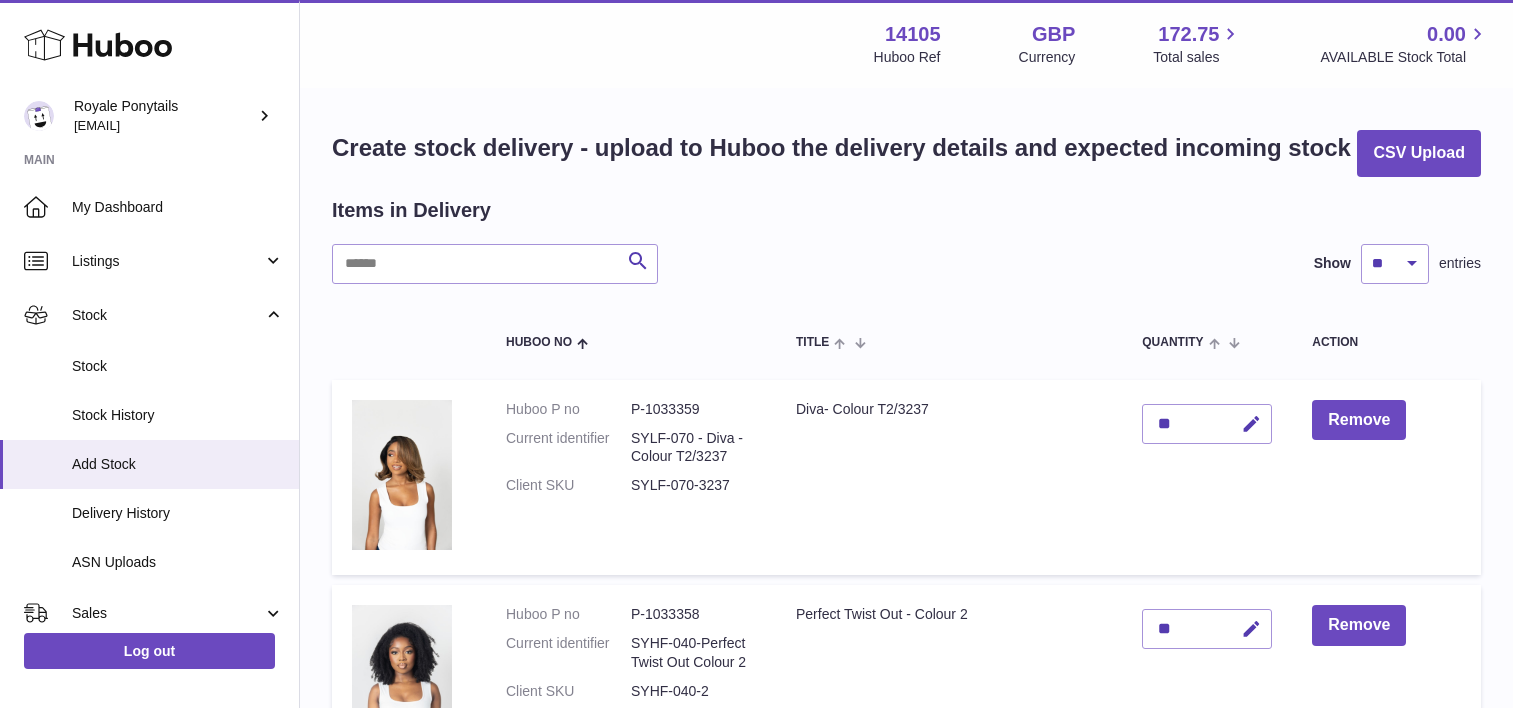 scroll, scrollTop: 0, scrollLeft: 0, axis: both 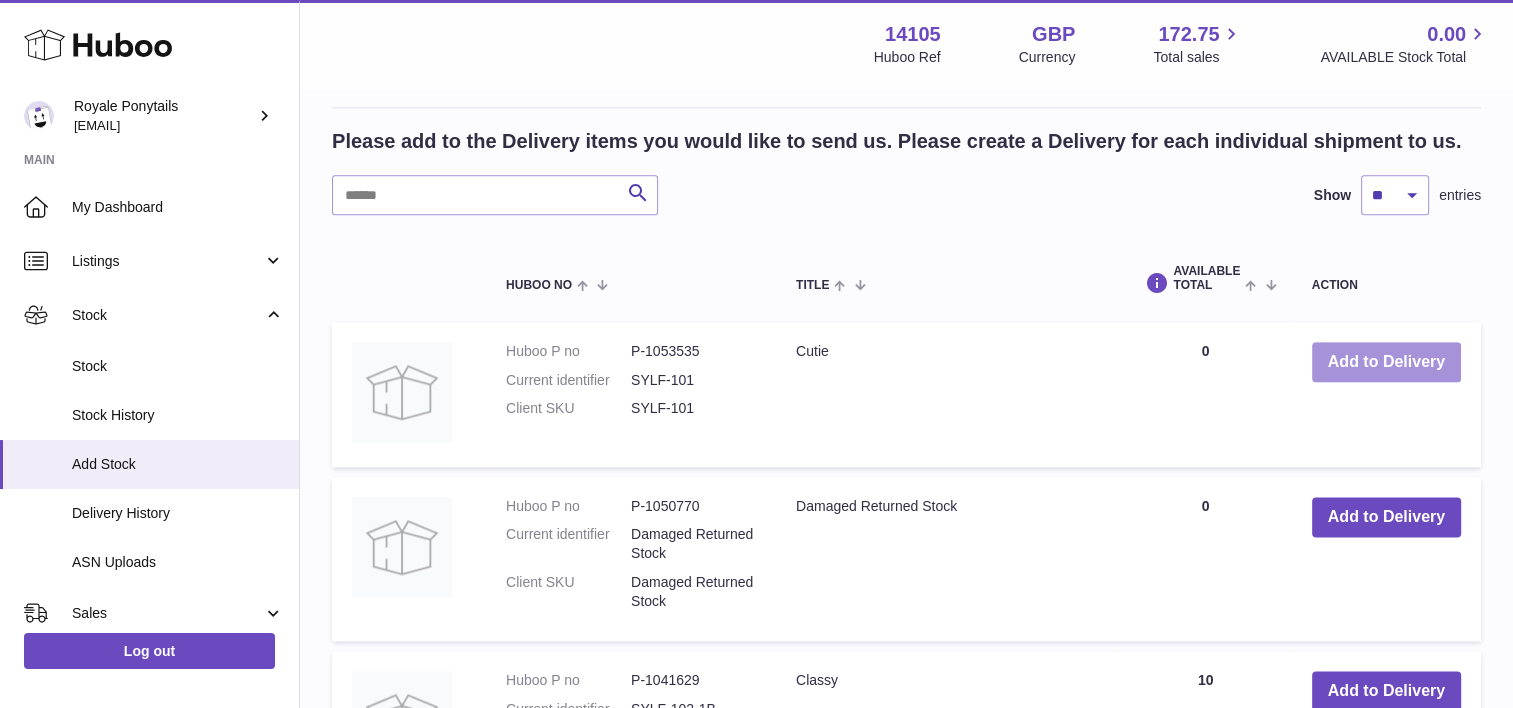click on "Add to Delivery" at bounding box center (1386, 362) 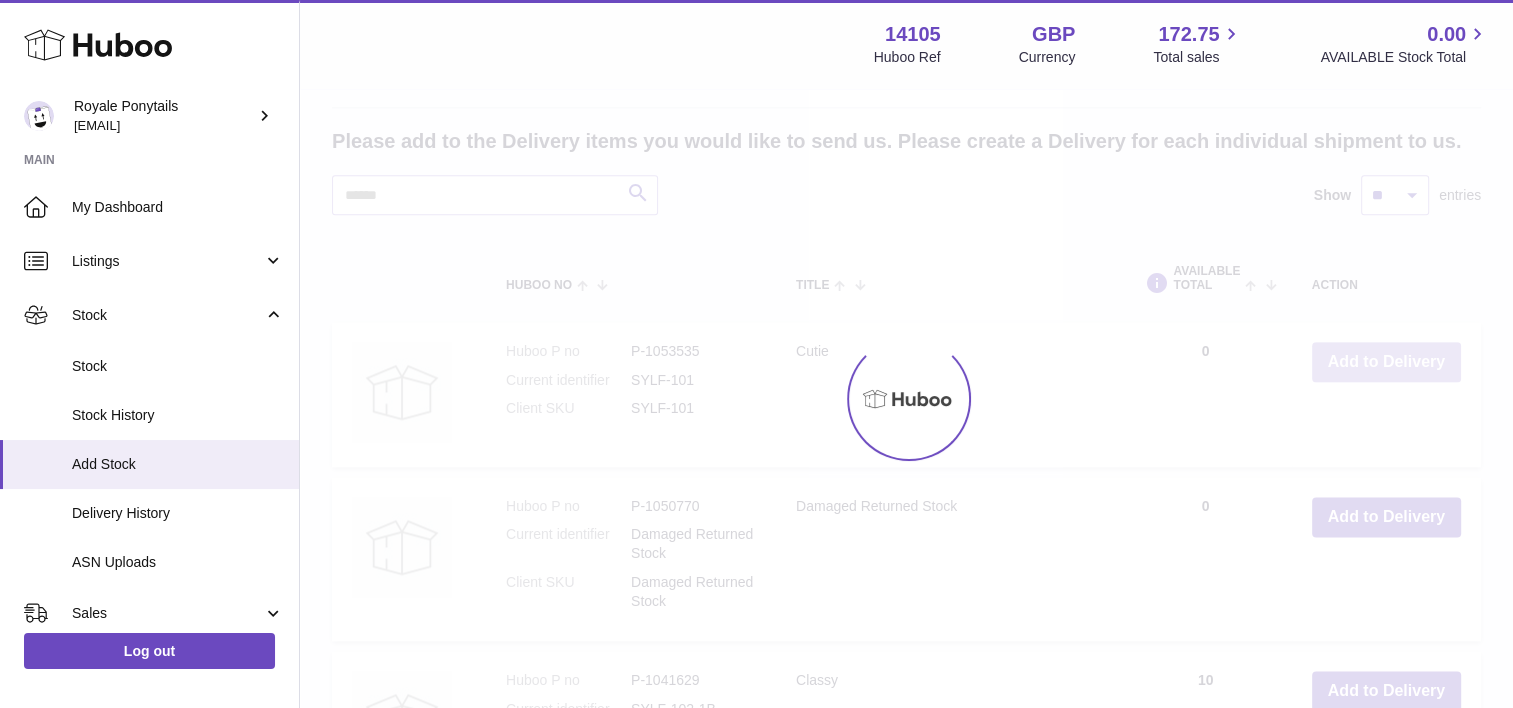 scroll, scrollTop: 2416, scrollLeft: 0, axis: vertical 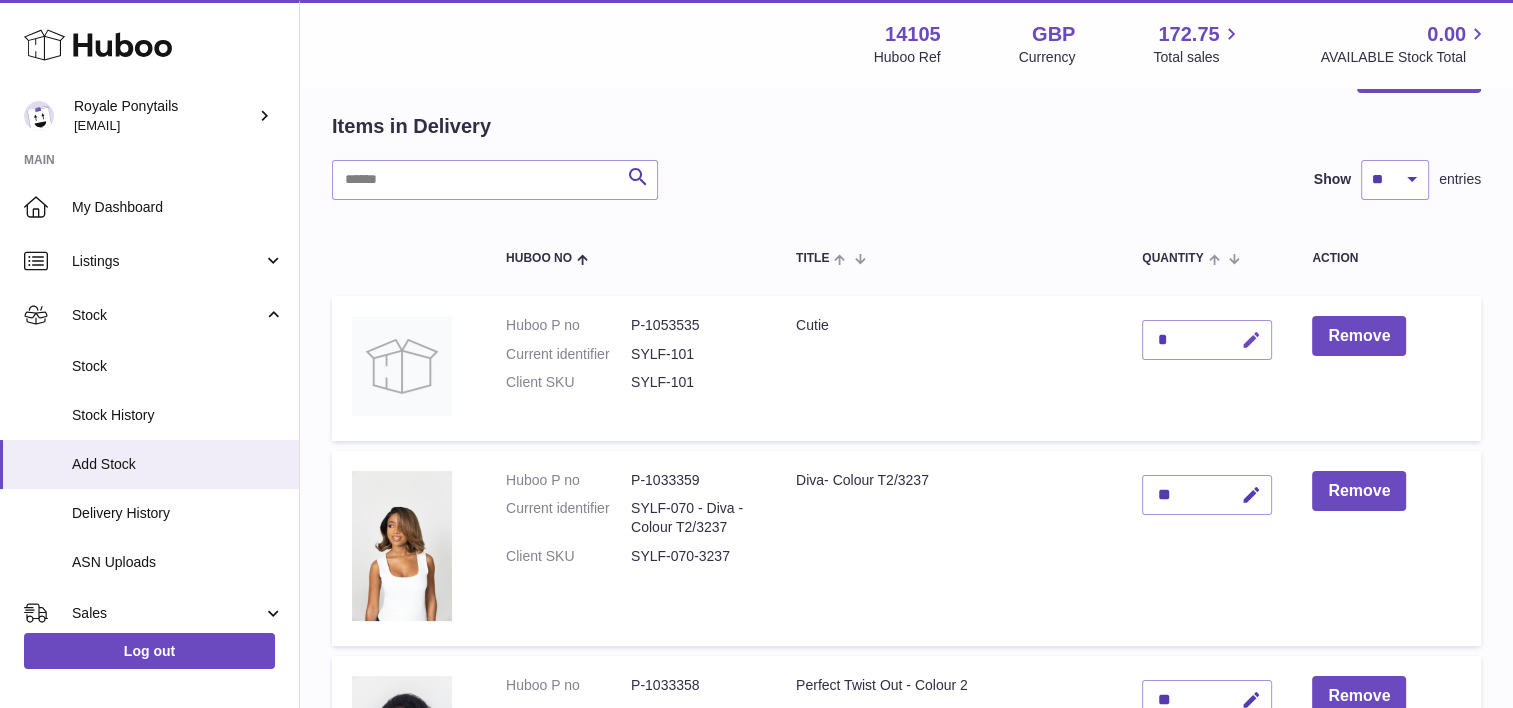 click at bounding box center (1251, 340) 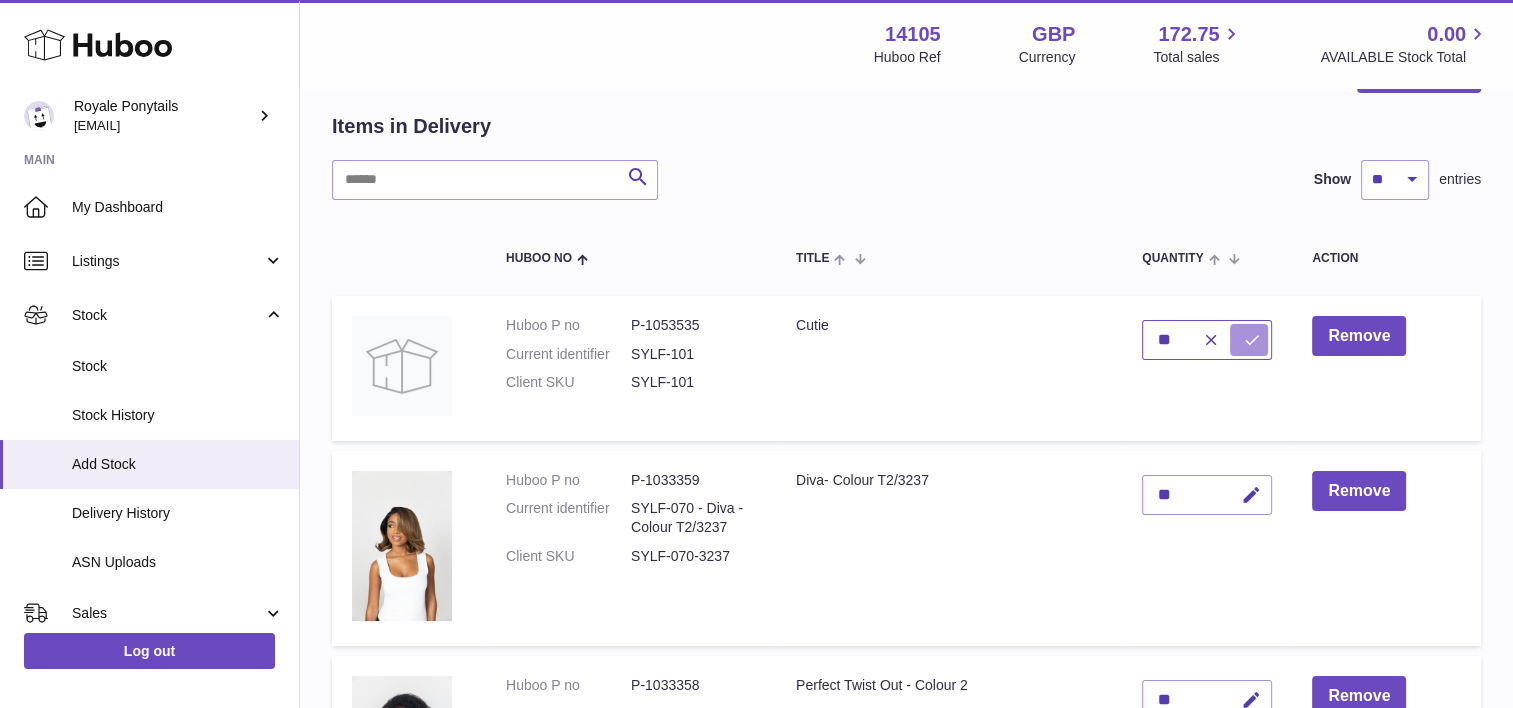 type on "**" 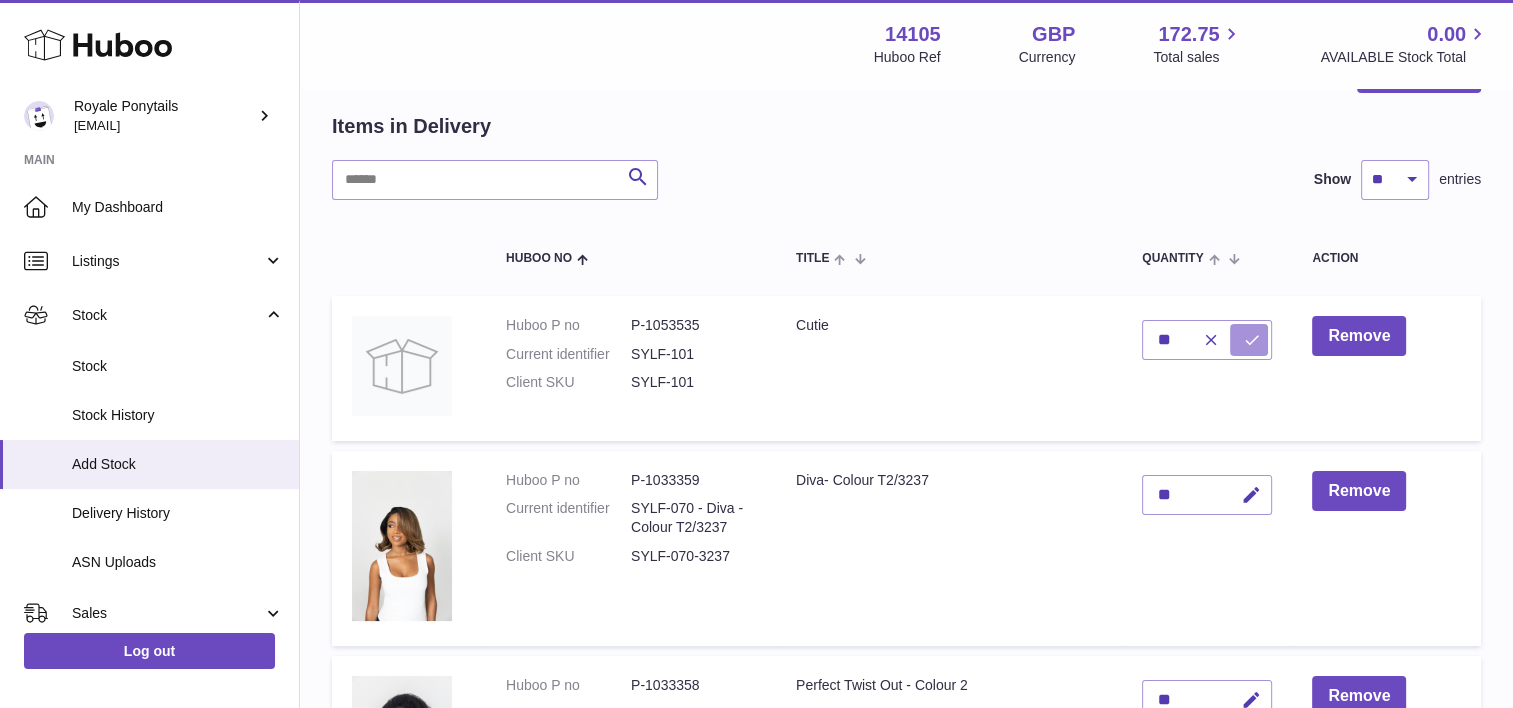 click at bounding box center (1249, 340) 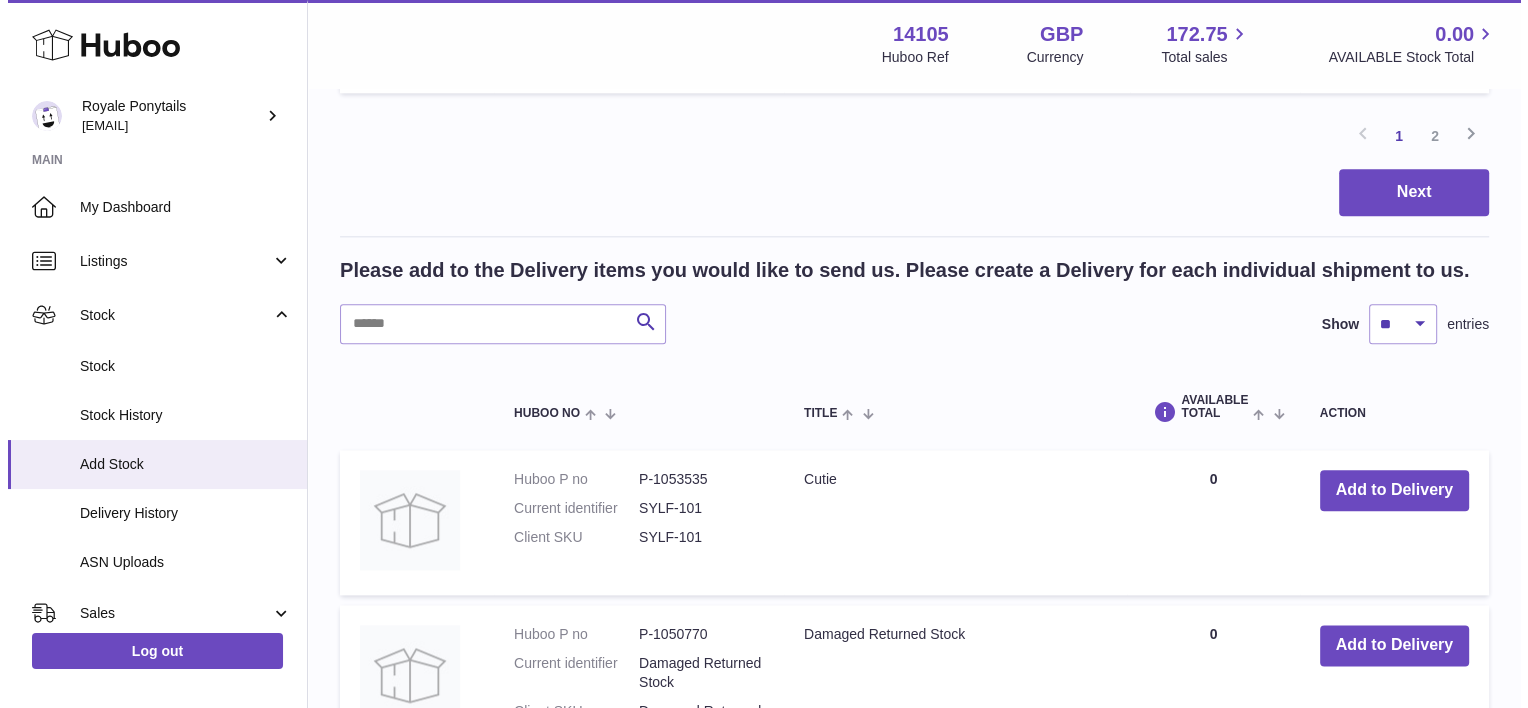 scroll, scrollTop: 2352, scrollLeft: 0, axis: vertical 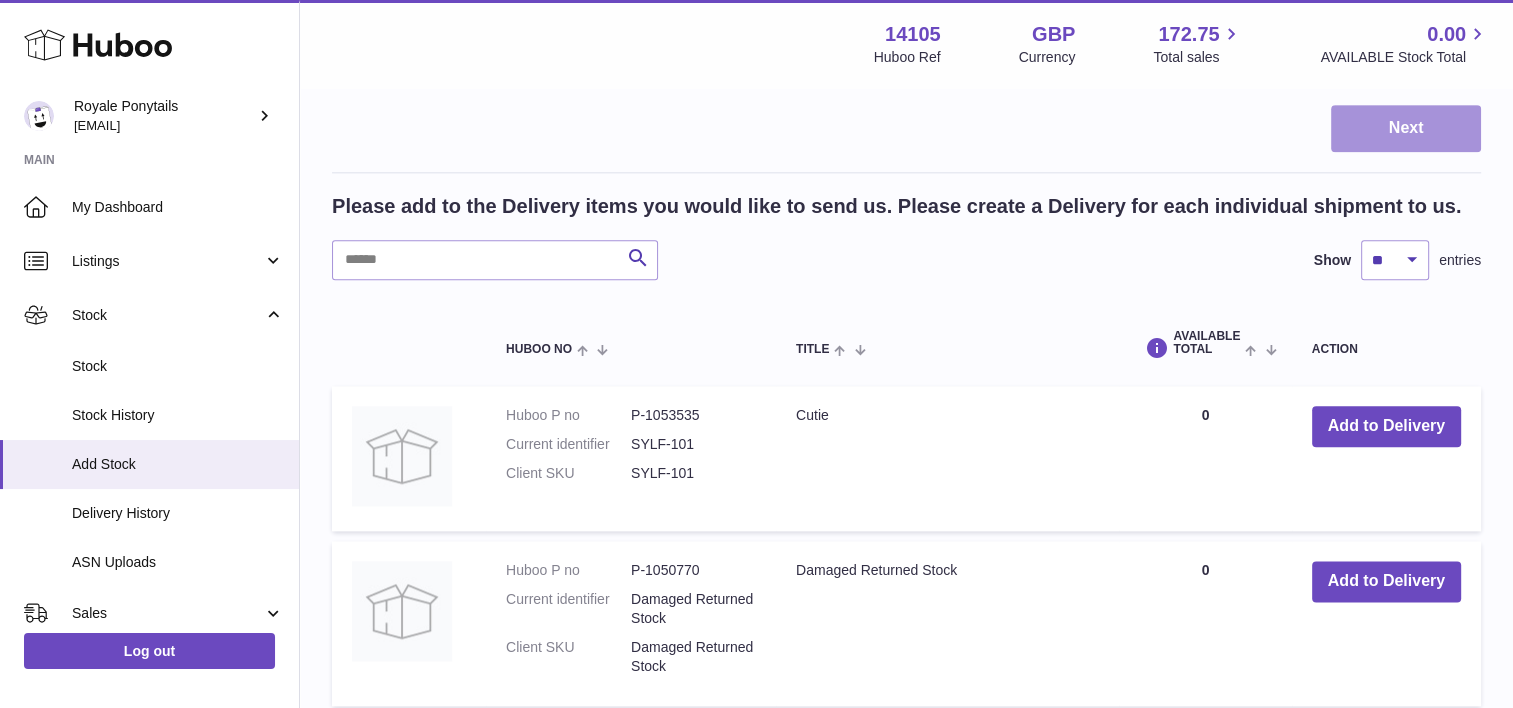 click on "Next" at bounding box center [1406, 128] 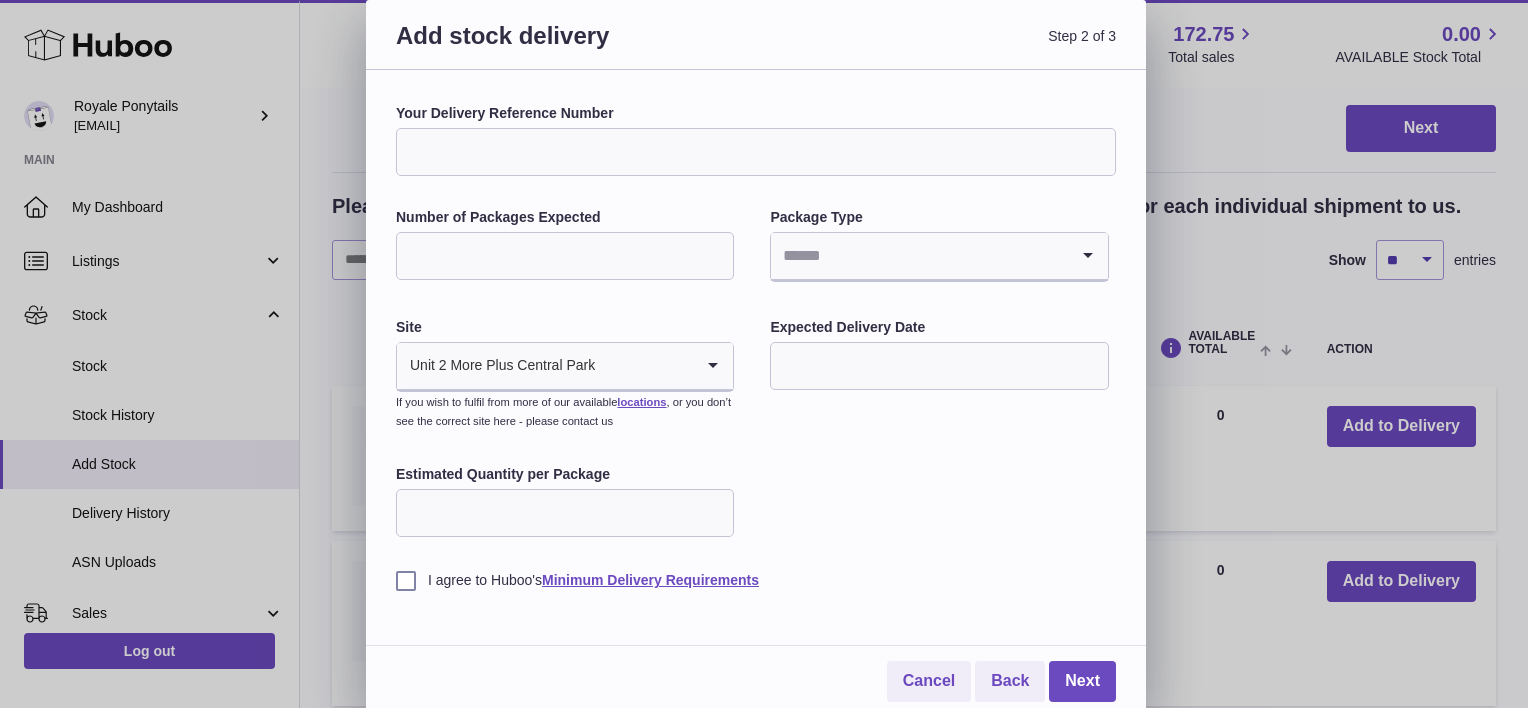click on "Your Delivery Reference Number" at bounding box center (756, 152) 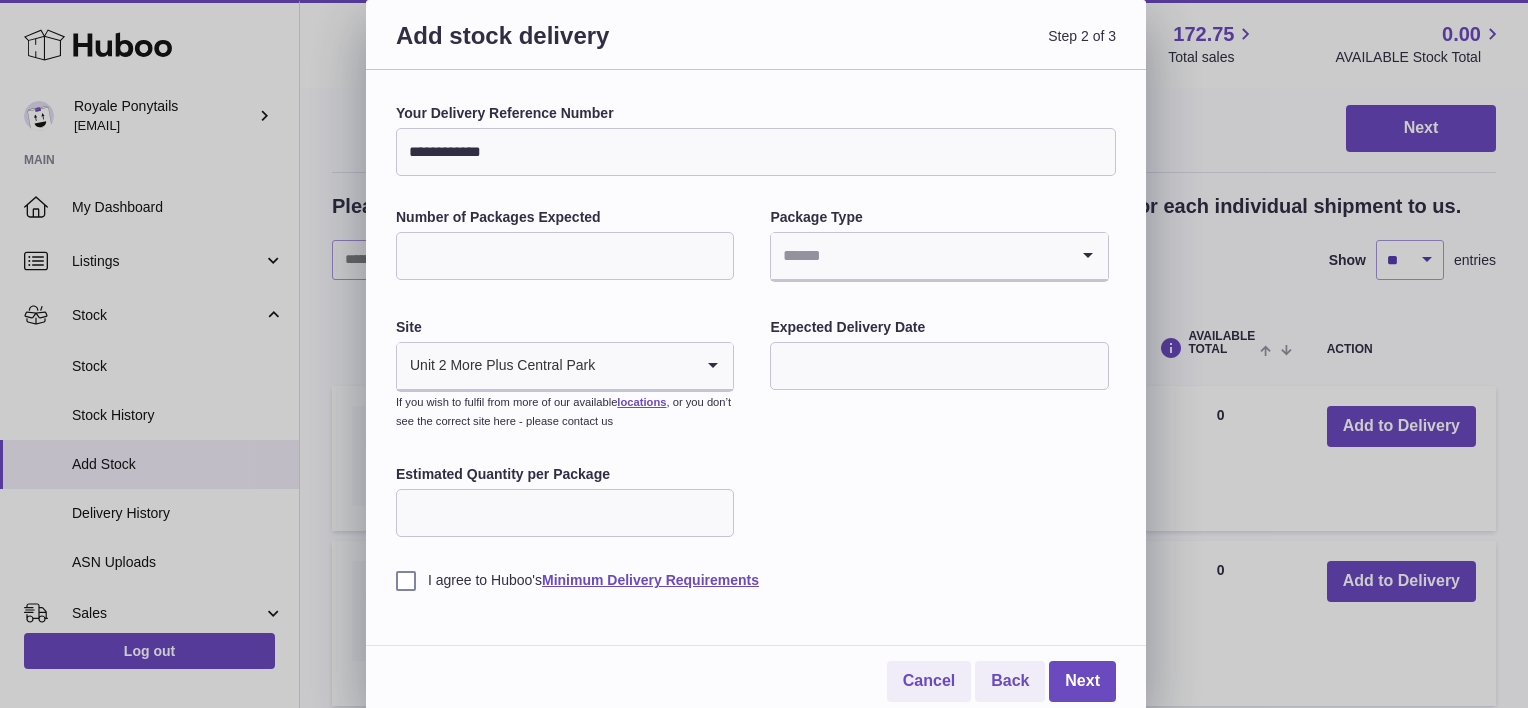 type on "**********" 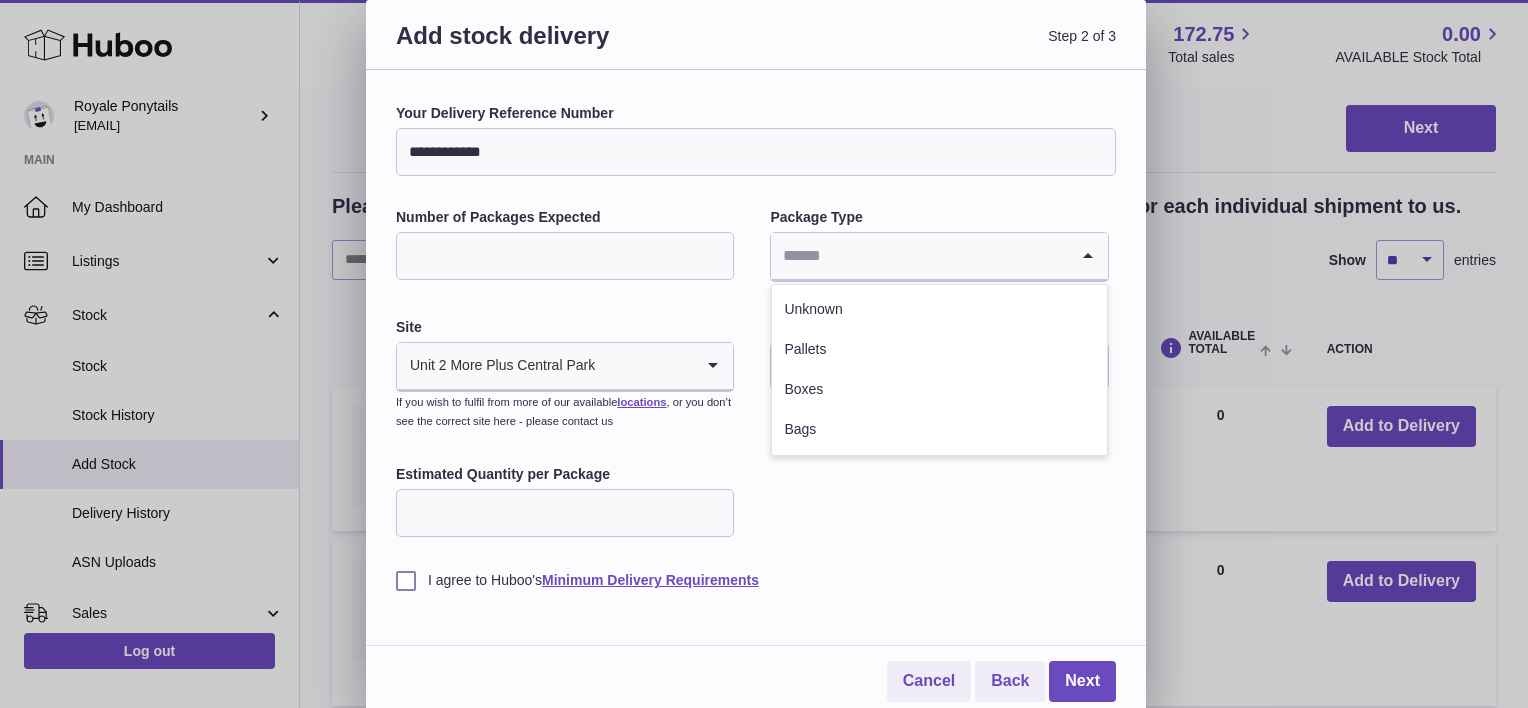 click at bounding box center (919, 256) 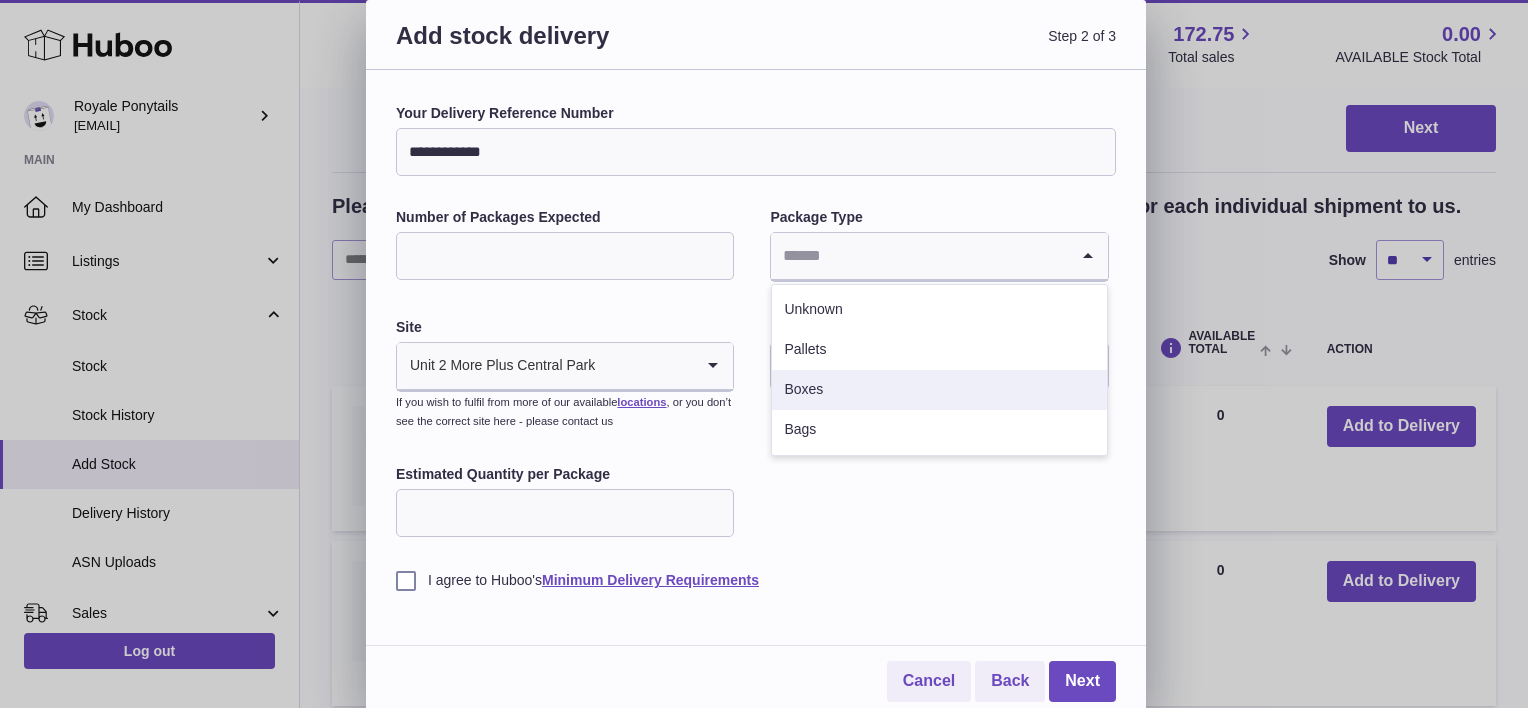 click on "Boxes" at bounding box center (939, 390) 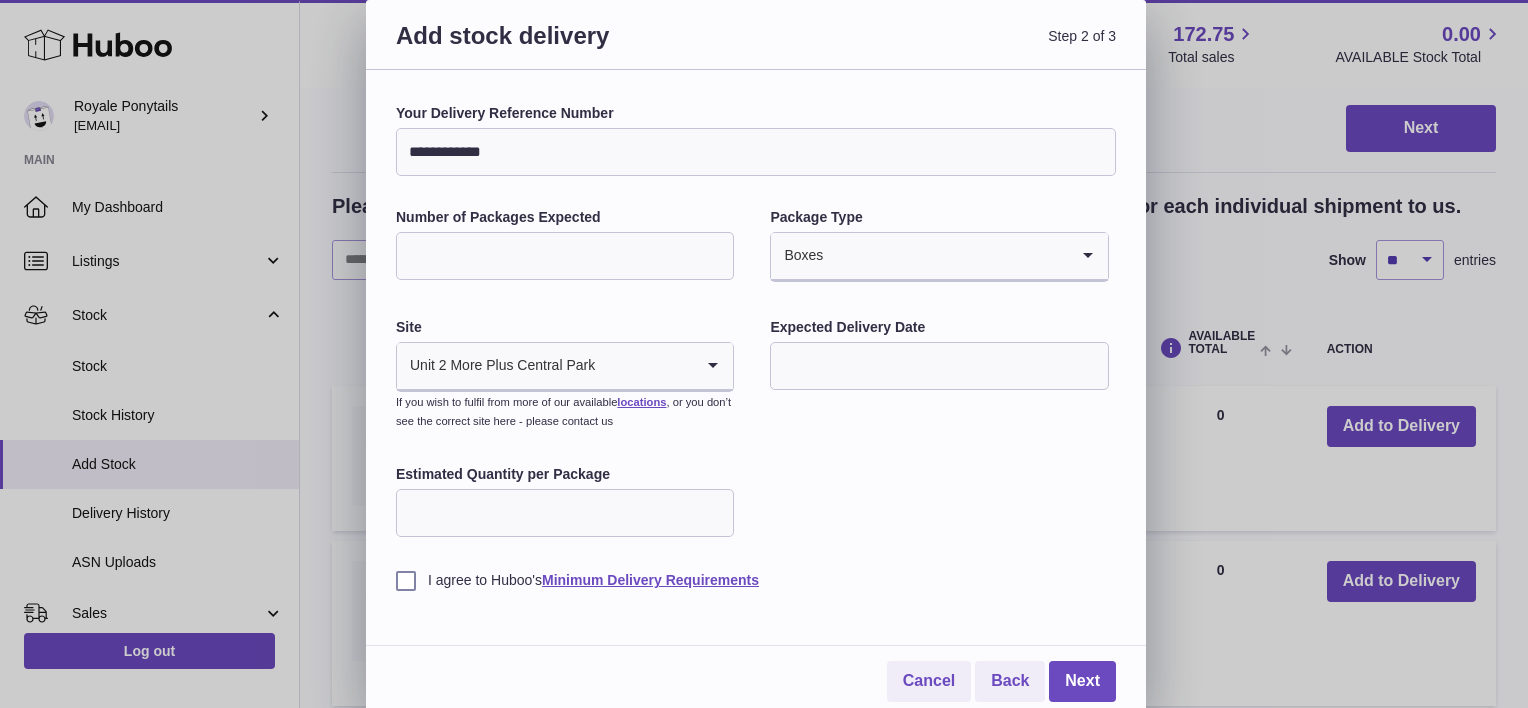 click at bounding box center (939, 366) 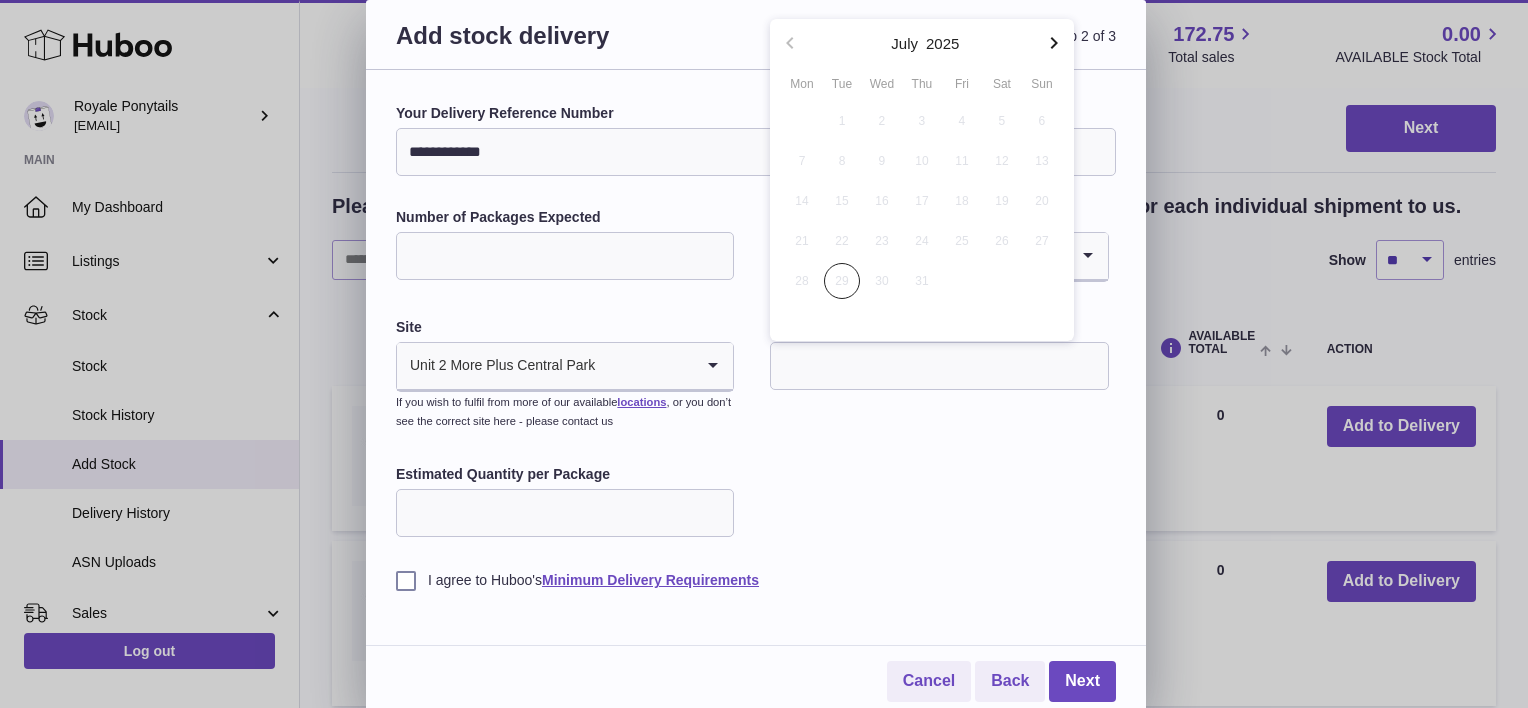 click 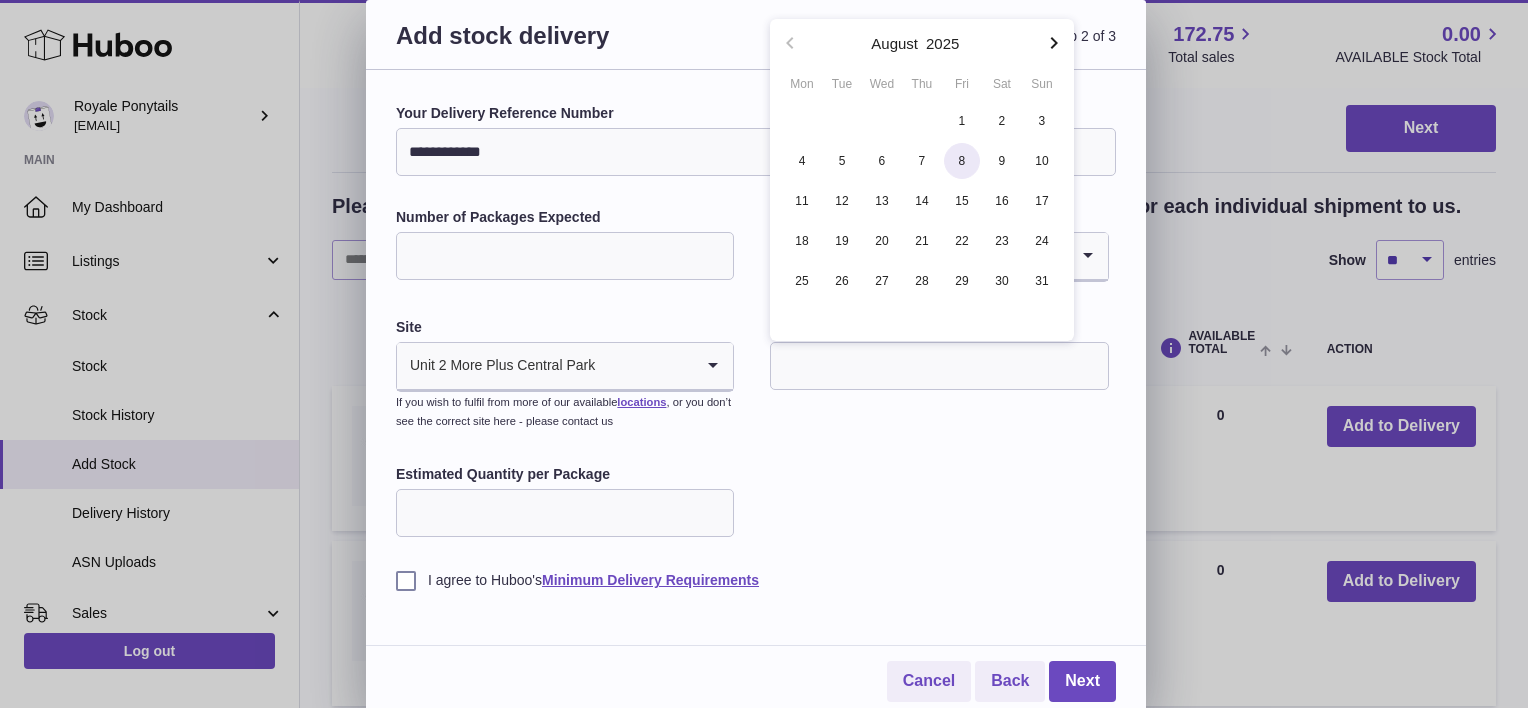 click on "8" at bounding box center (962, 161) 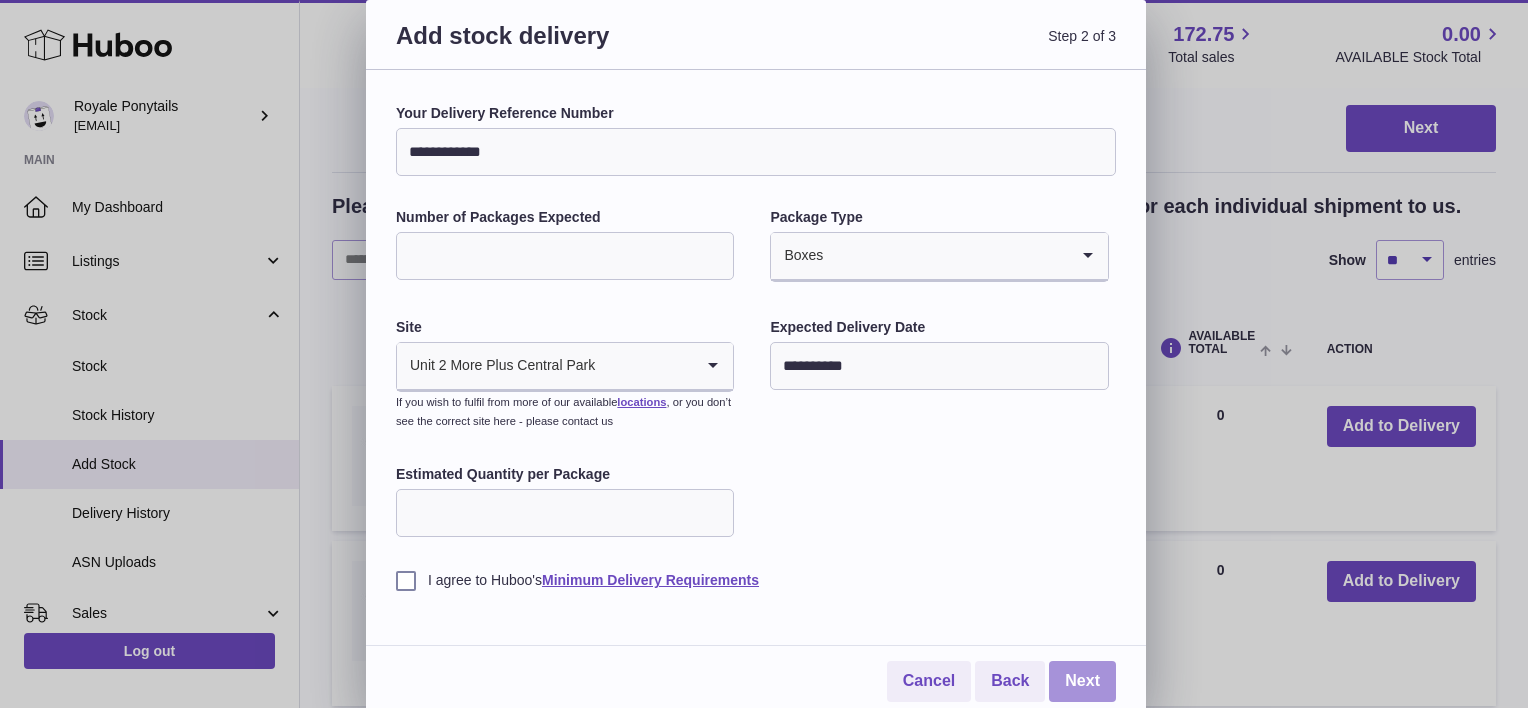 click on "Next" at bounding box center [1082, 681] 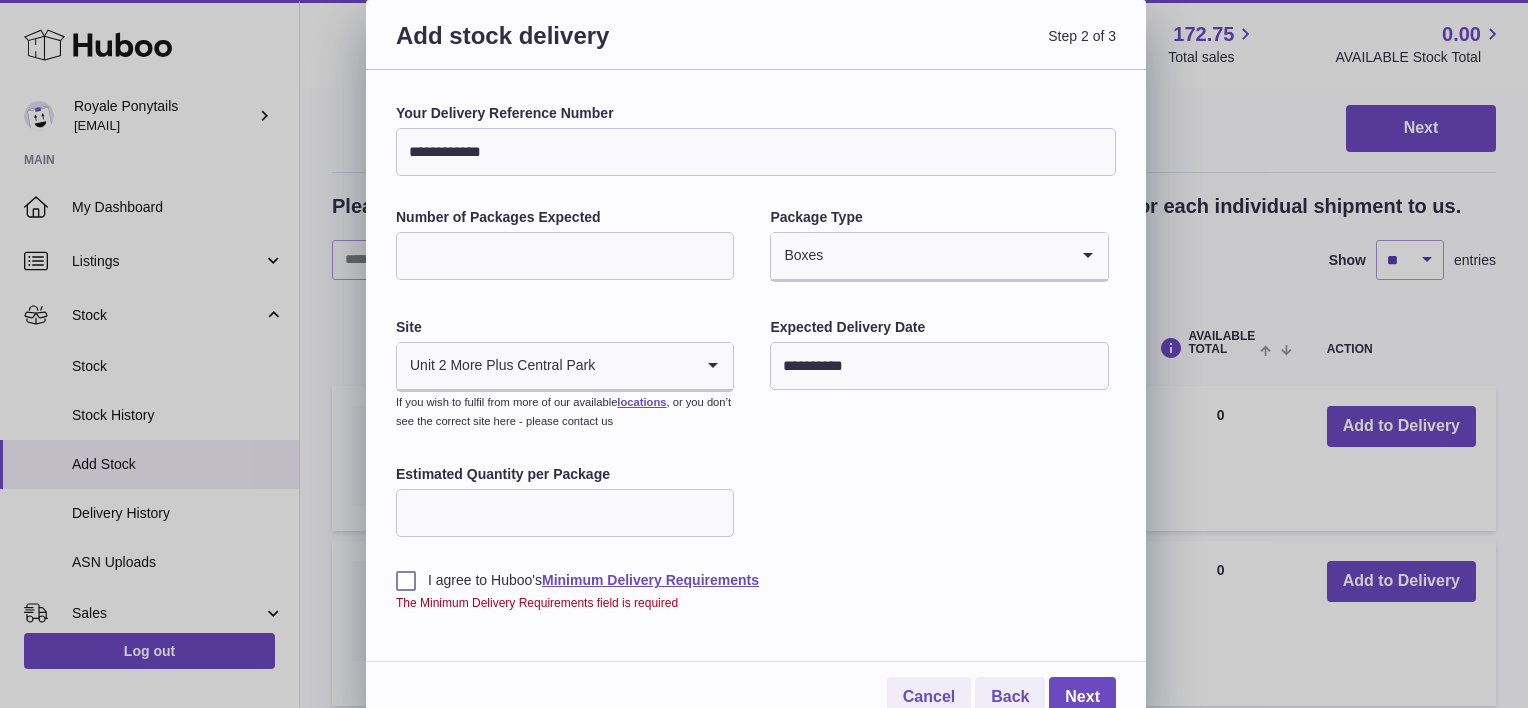 click on "Estimated Quantity per Package" at bounding box center [565, 513] 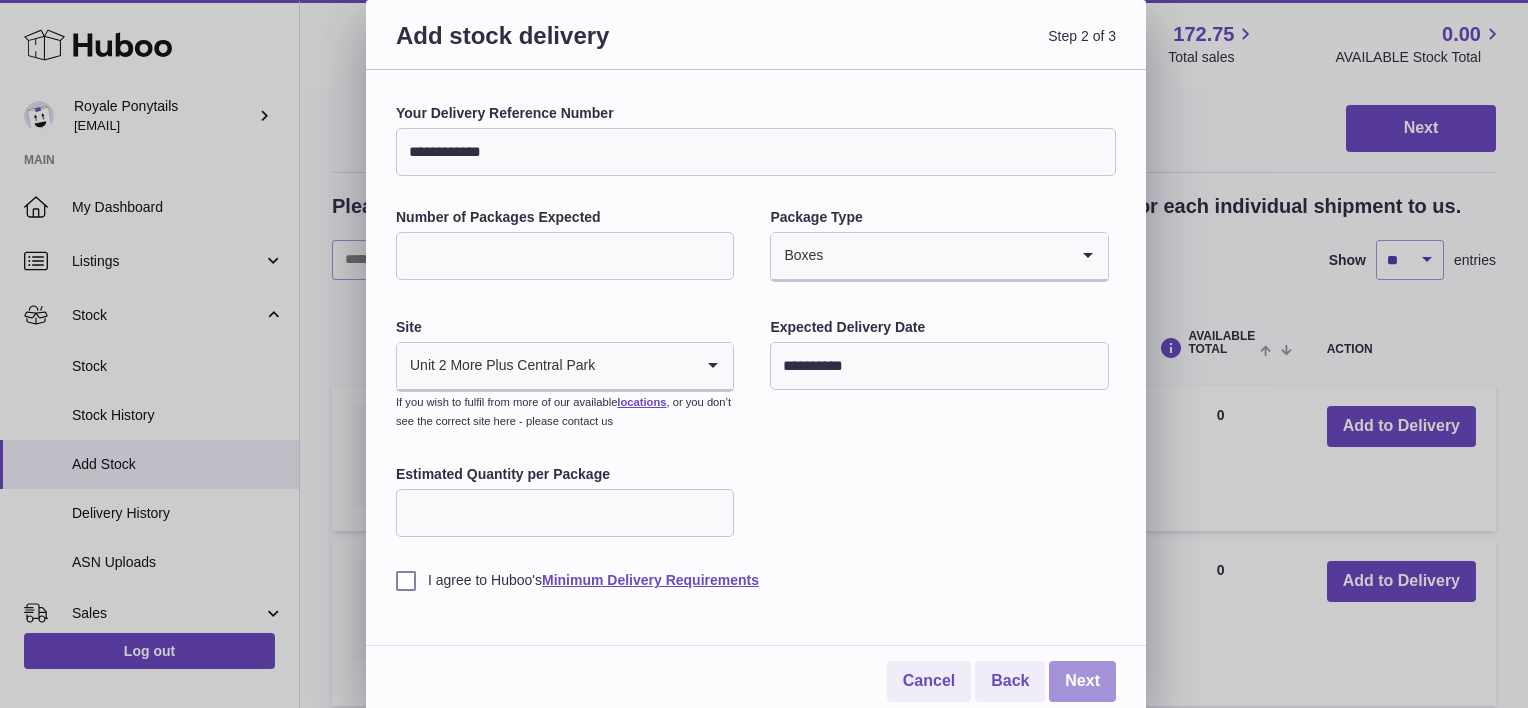 click on "Next" at bounding box center (1082, 681) 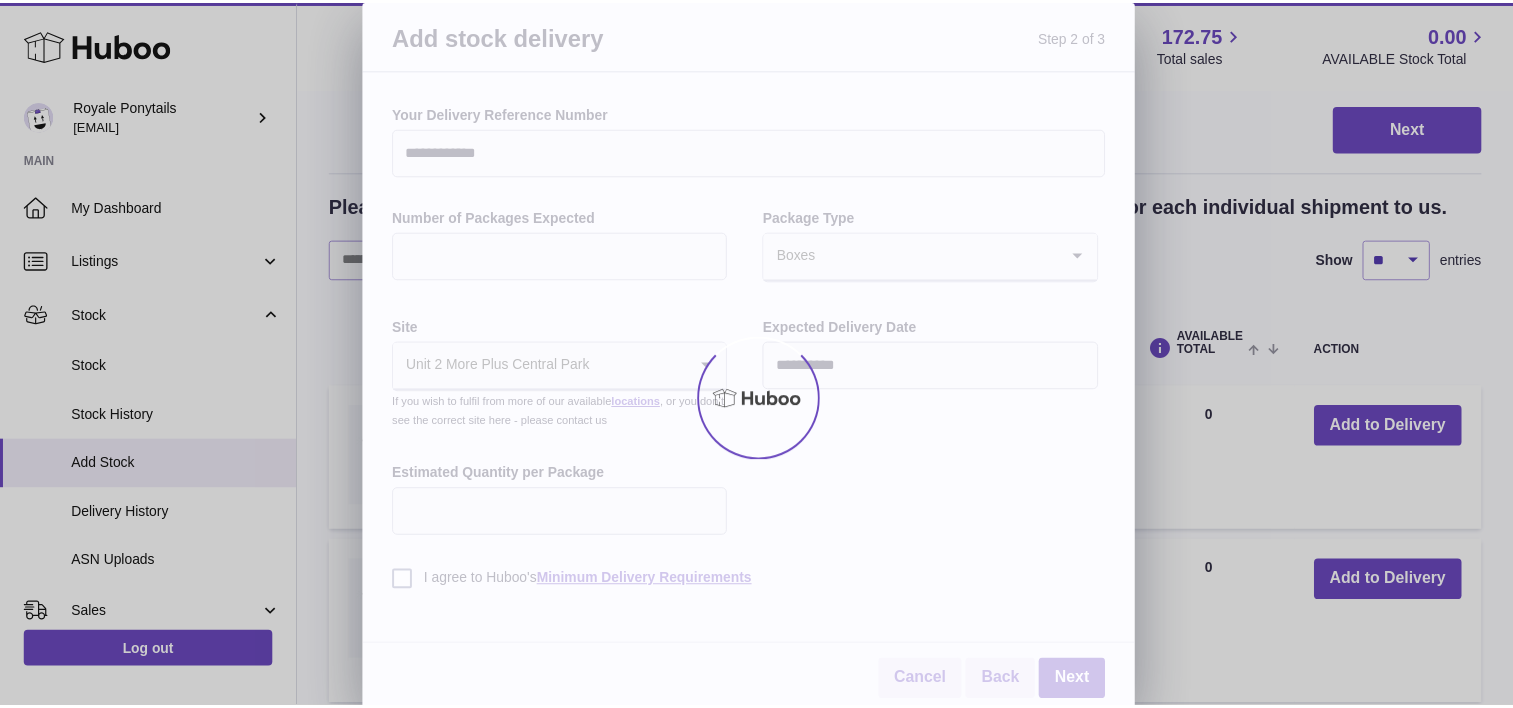 scroll, scrollTop: 1858, scrollLeft: 0, axis: vertical 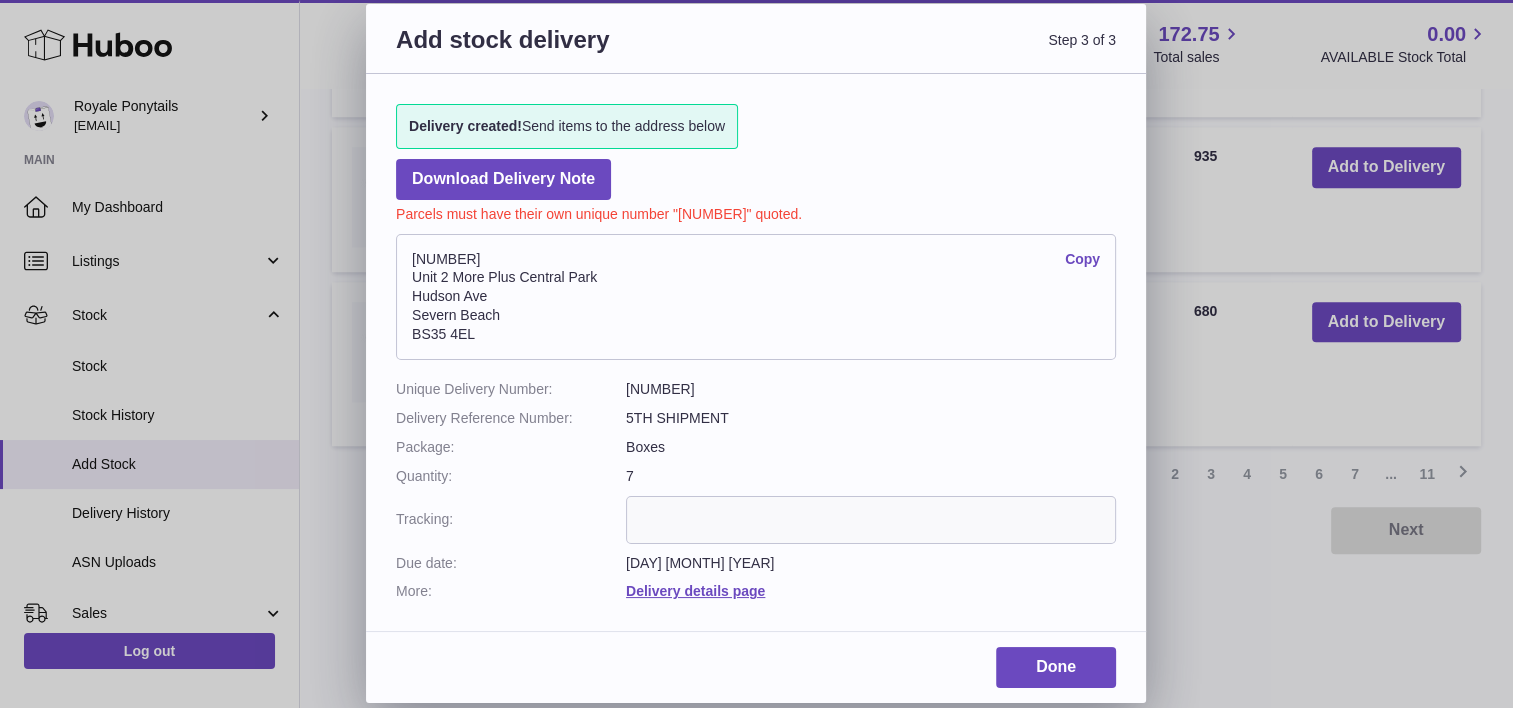 drag, startPoint x: 411, startPoint y: 244, endPoint x: 553, endPoint y: 381, distance: 197.31447 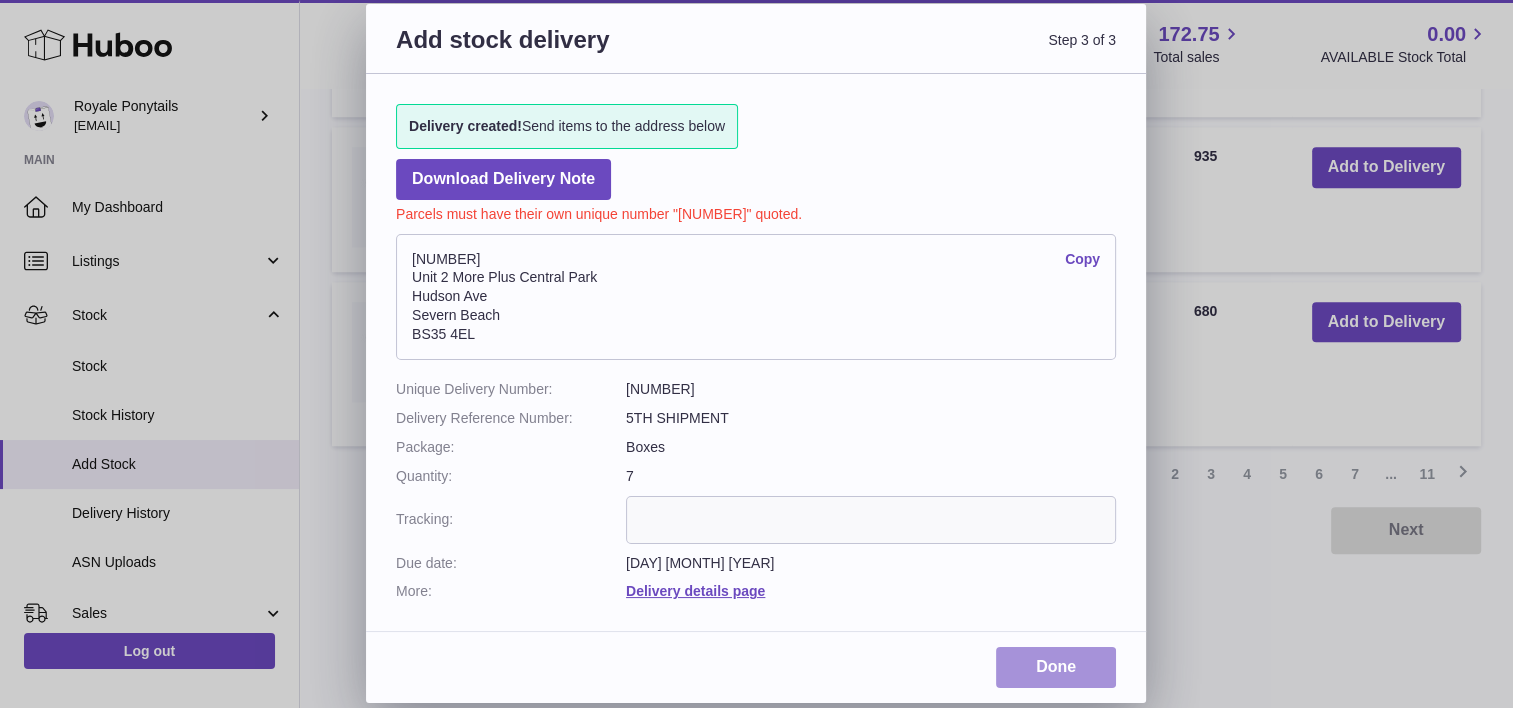 click on "Done" at bounding box center [1056, 667] 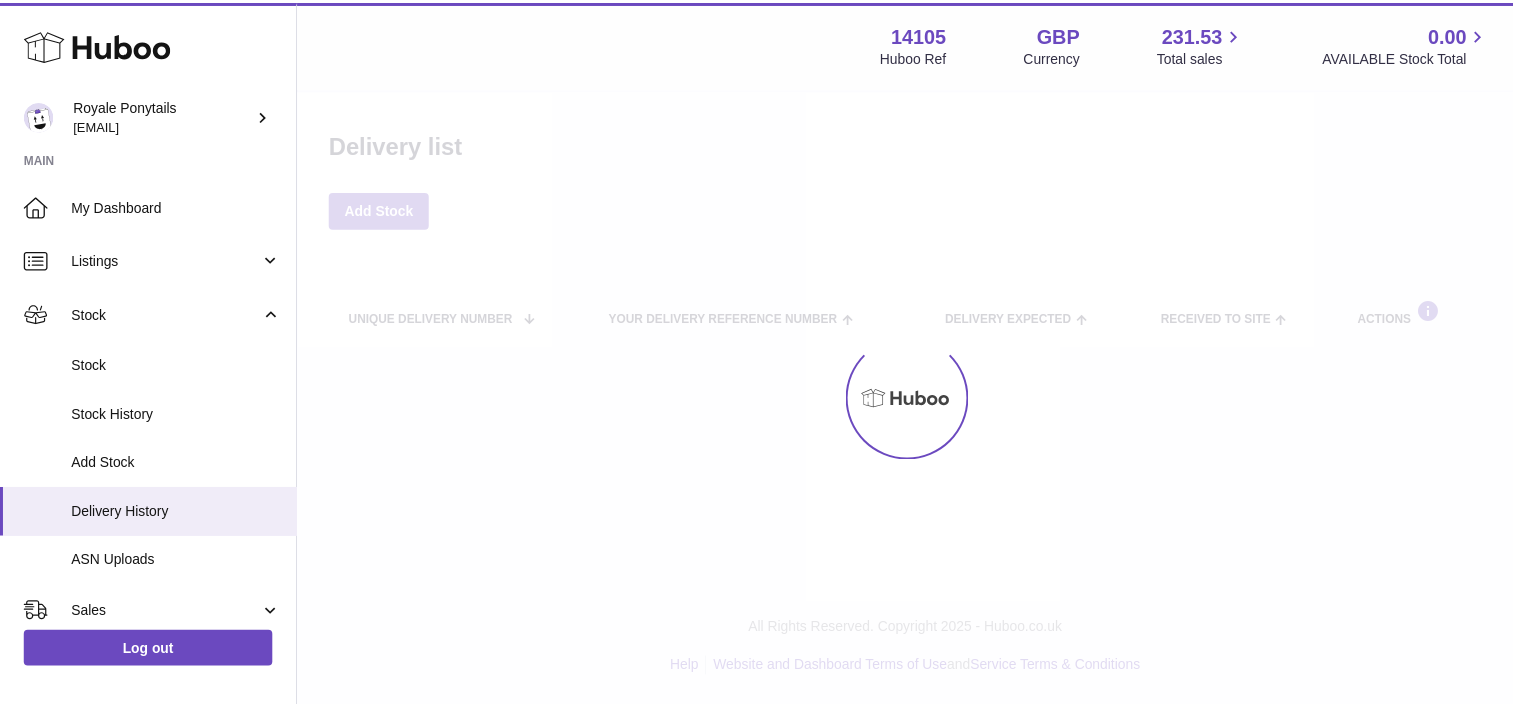 scroll, scrollTop: 0, scrollLeft: 0, axis: both 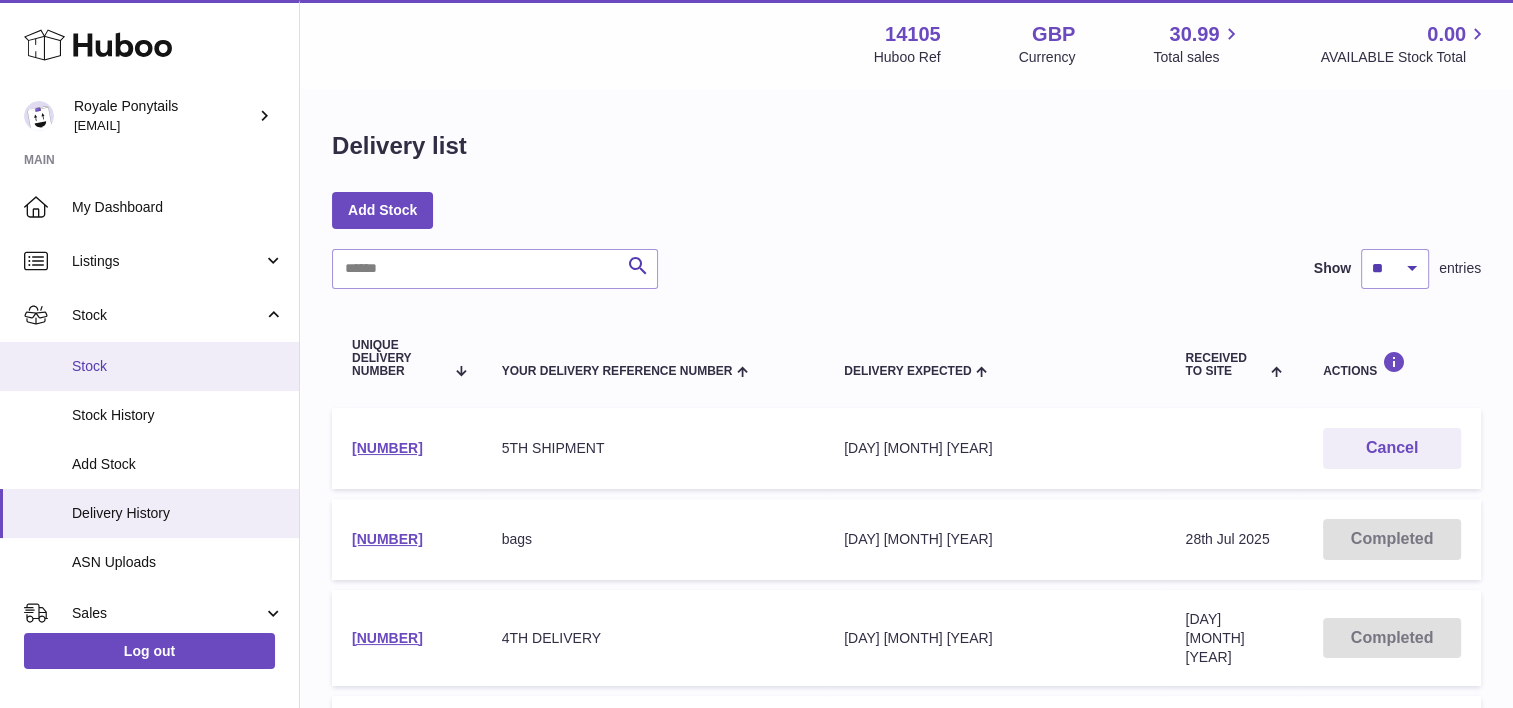 click on "Stock" at bounding box center (149, 366) 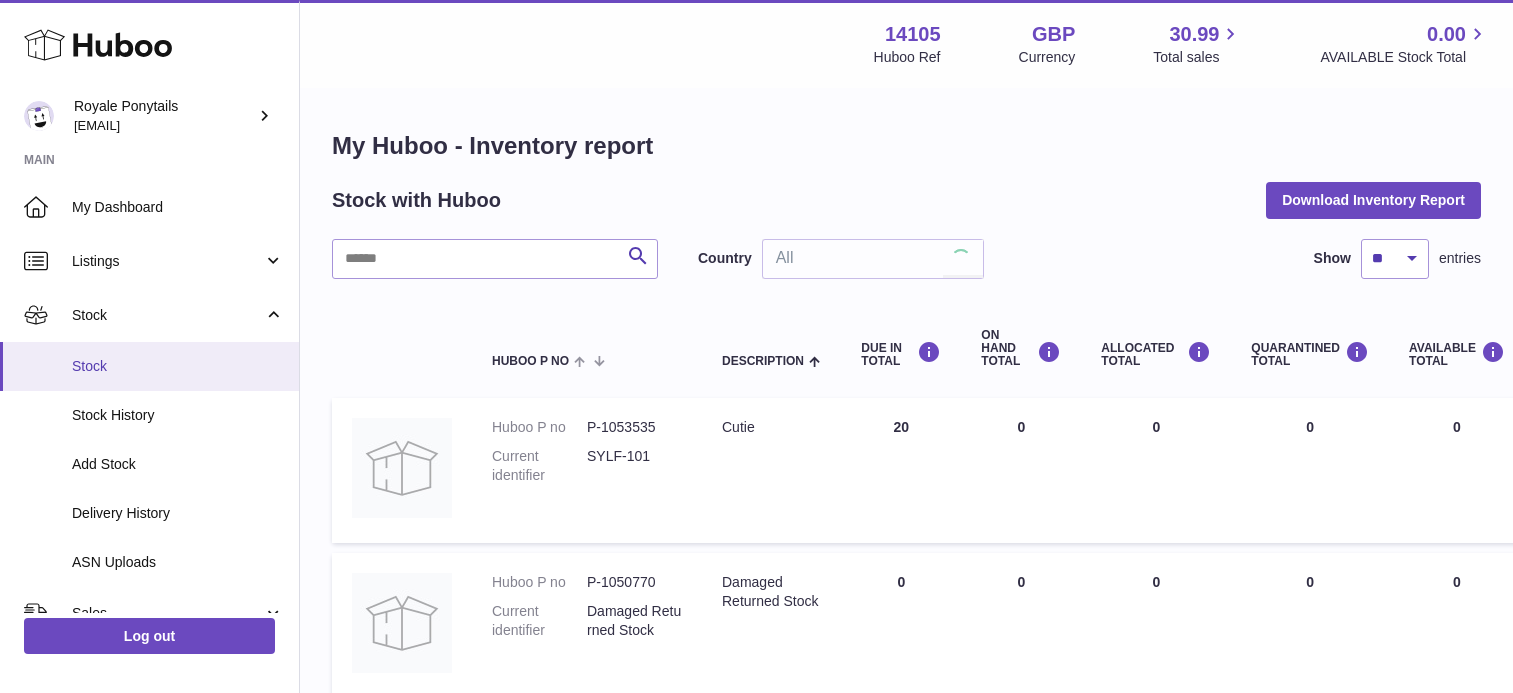 scroll, scrollTop: 0, scrollLeft: 0, axis: both 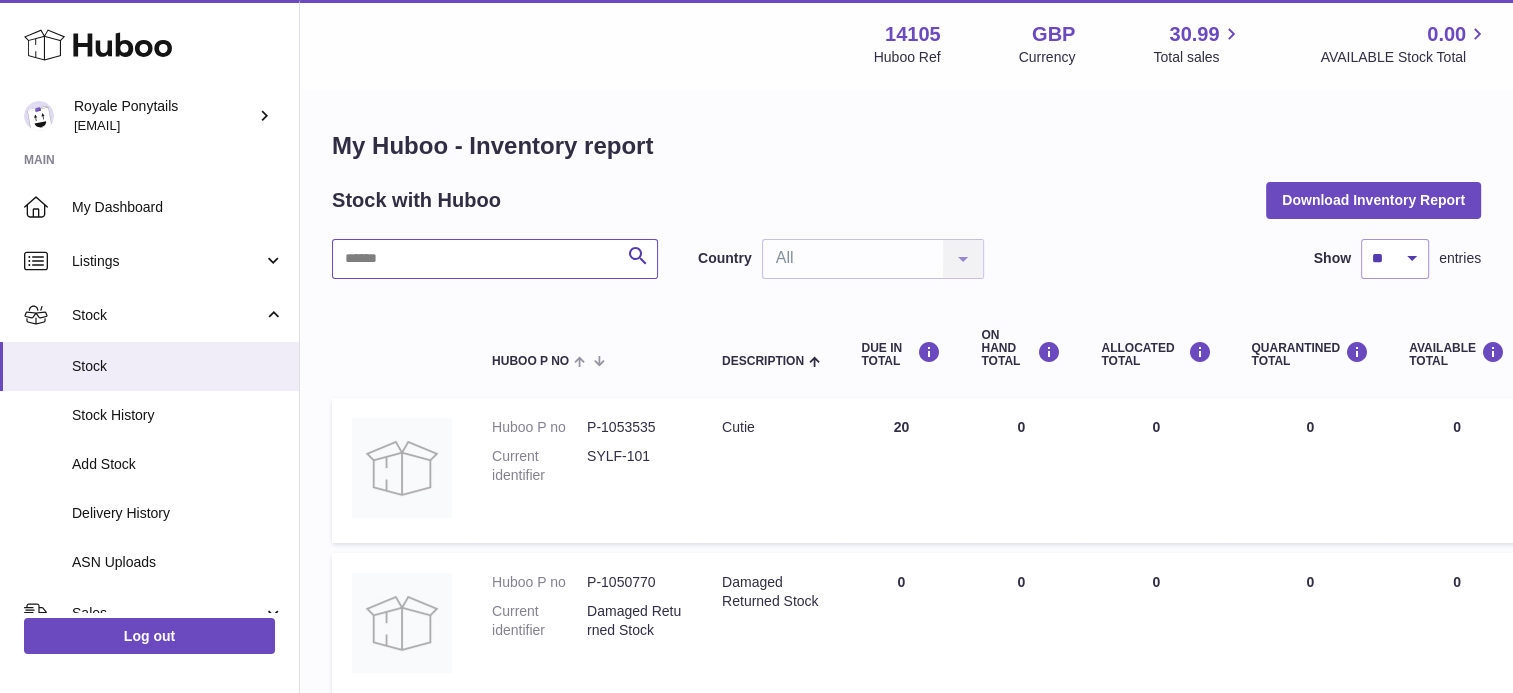 click at bounding box center [495, 259] 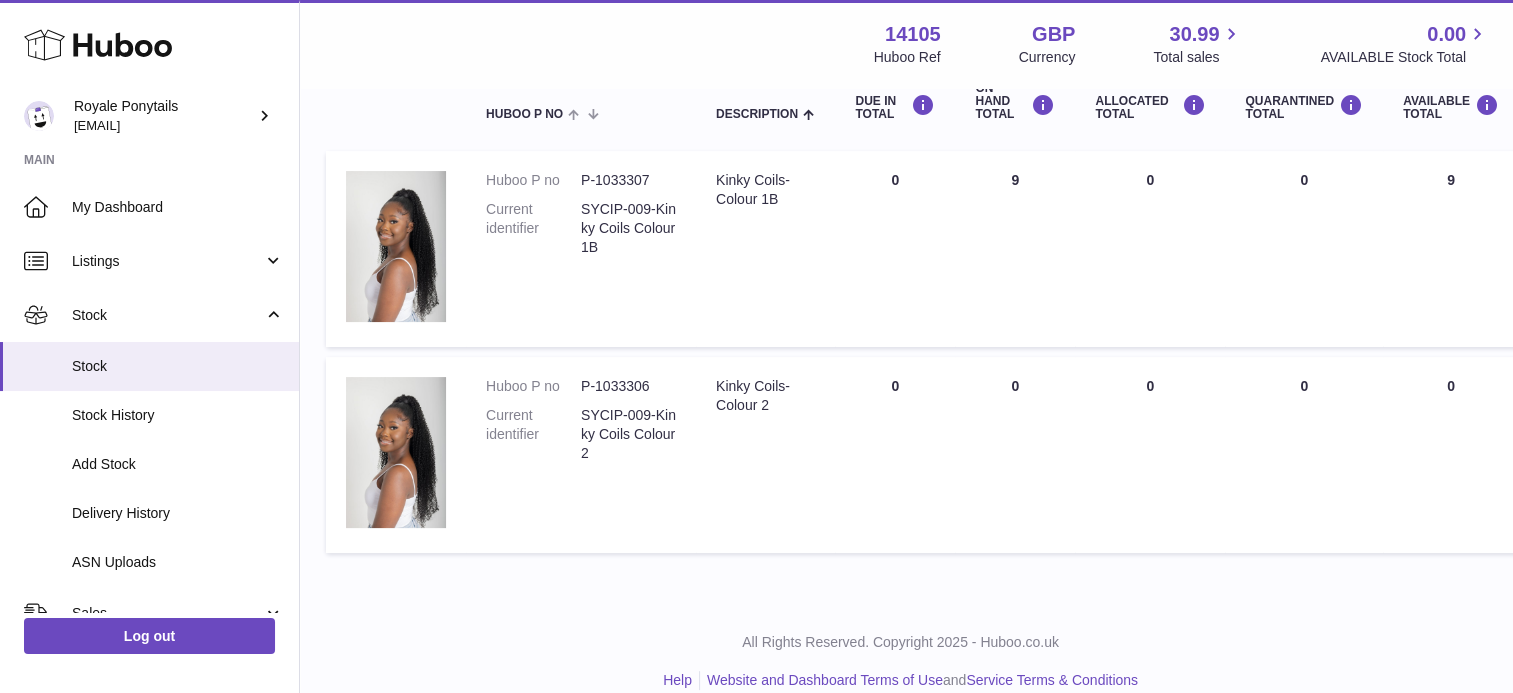 scroll, scrollTop: 248, scrollLeft: 7, axis: both 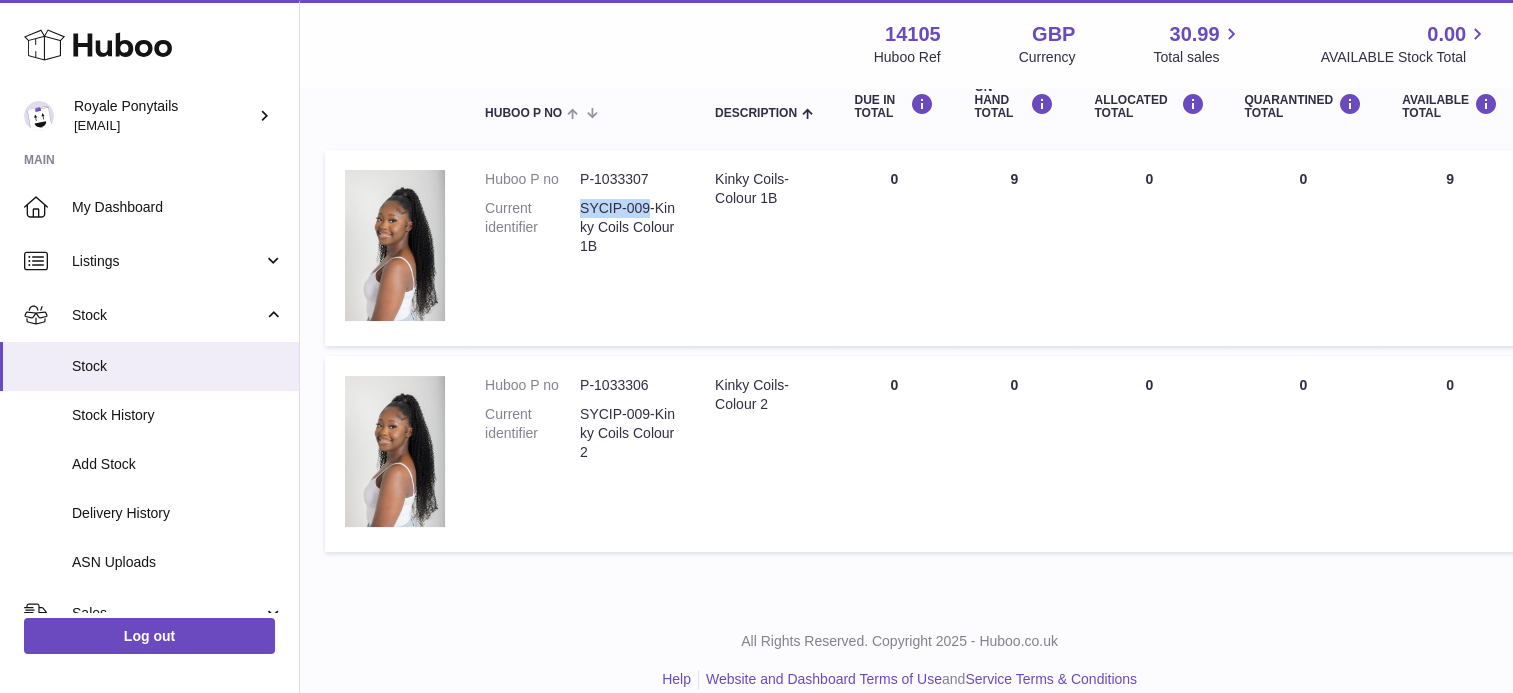 drag, startPoint x: 579, startPoint y: 204, endPoint x: 648, endPoint y: 212, distance: 69.46222 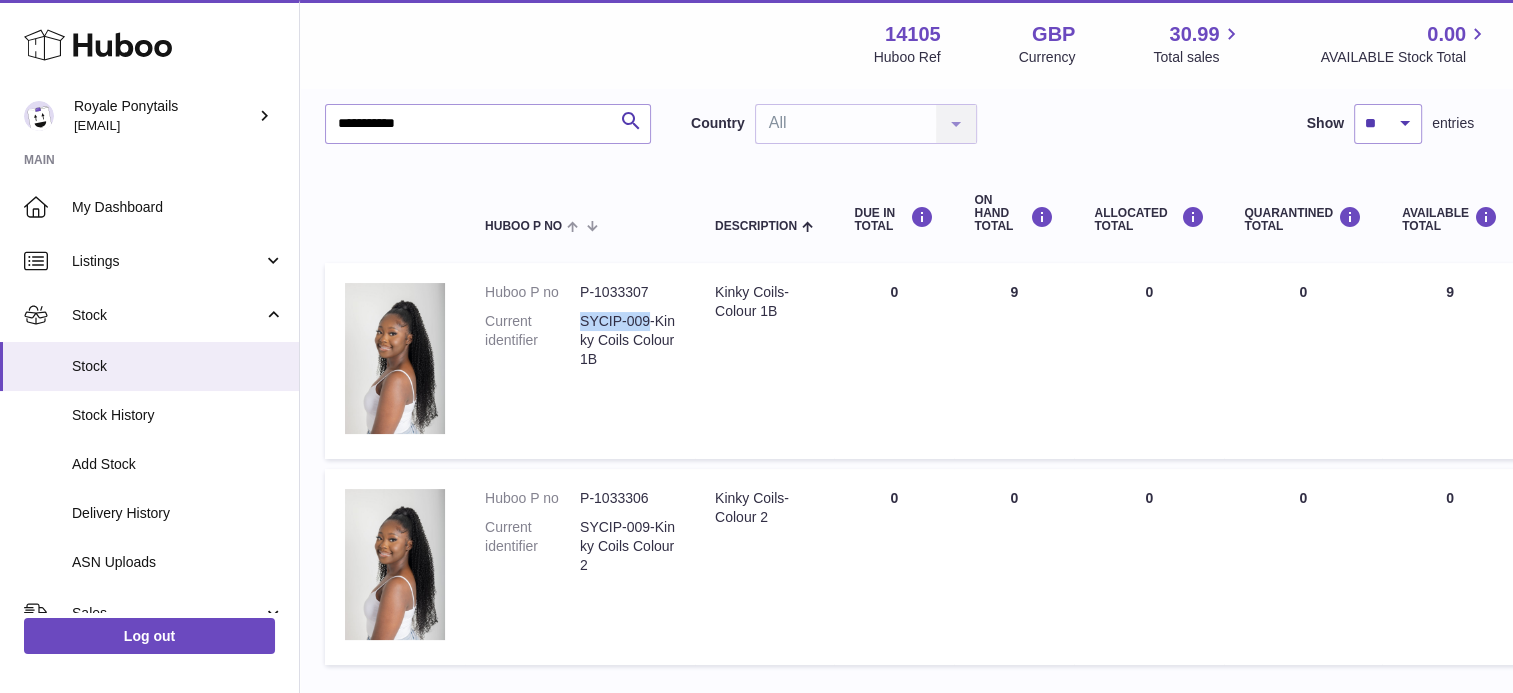 scroll, scrollTop: 131, scrollLeft: 7, axis: both 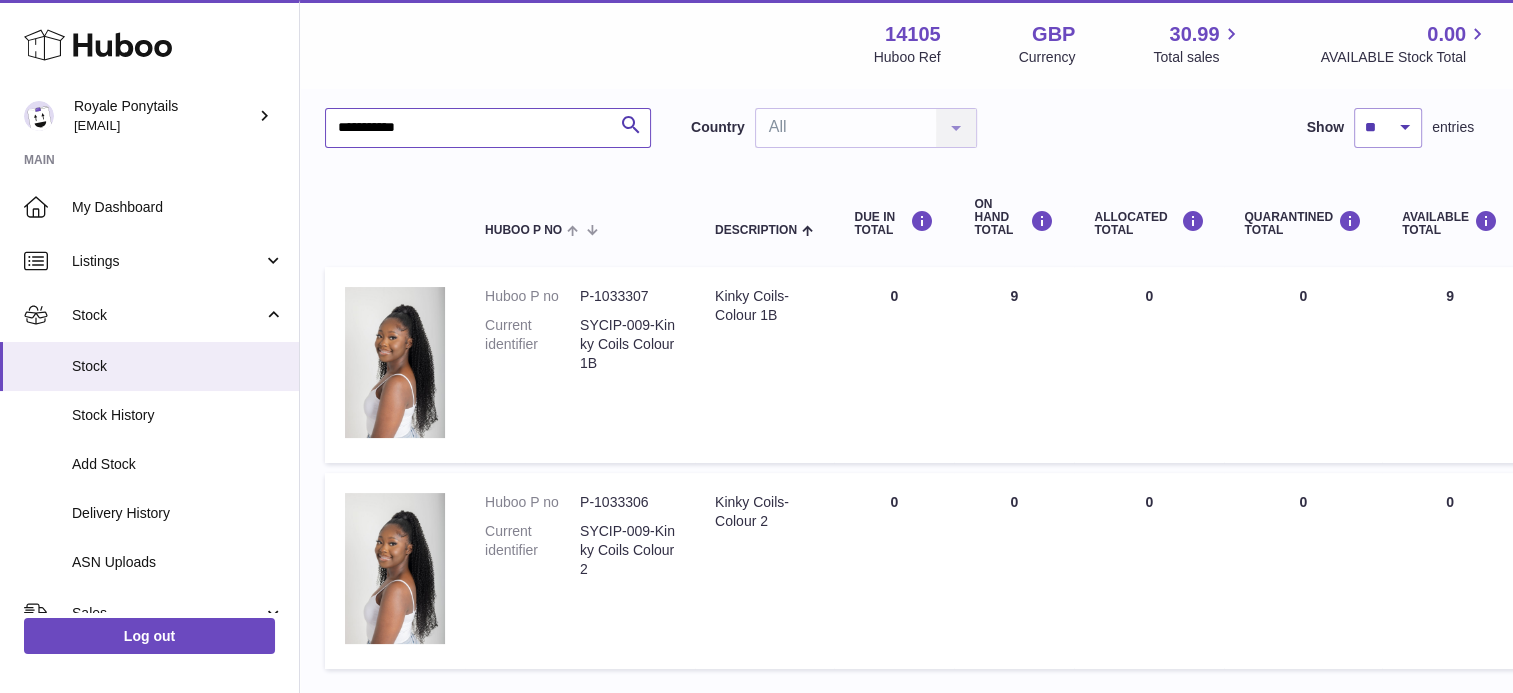 click on "**********" at bounding box center [488, 128] 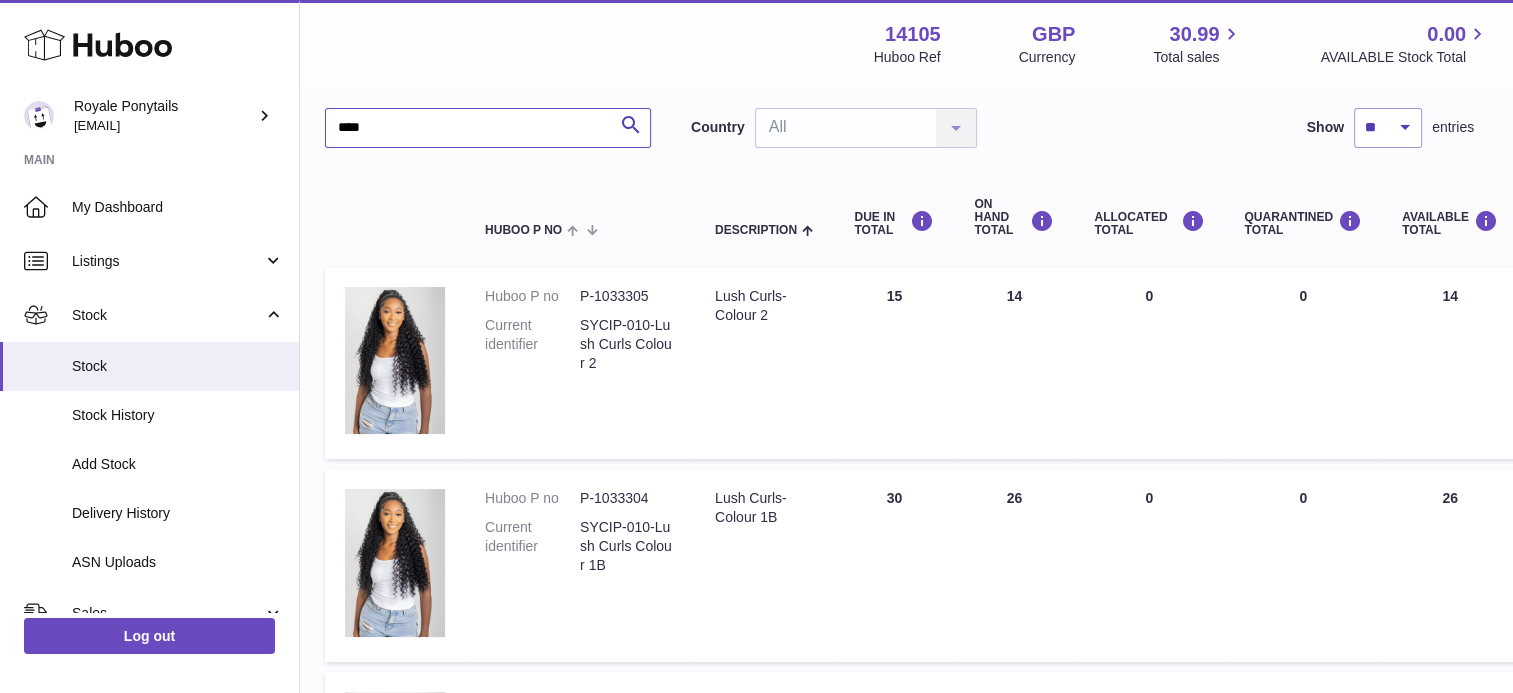 type on "****" 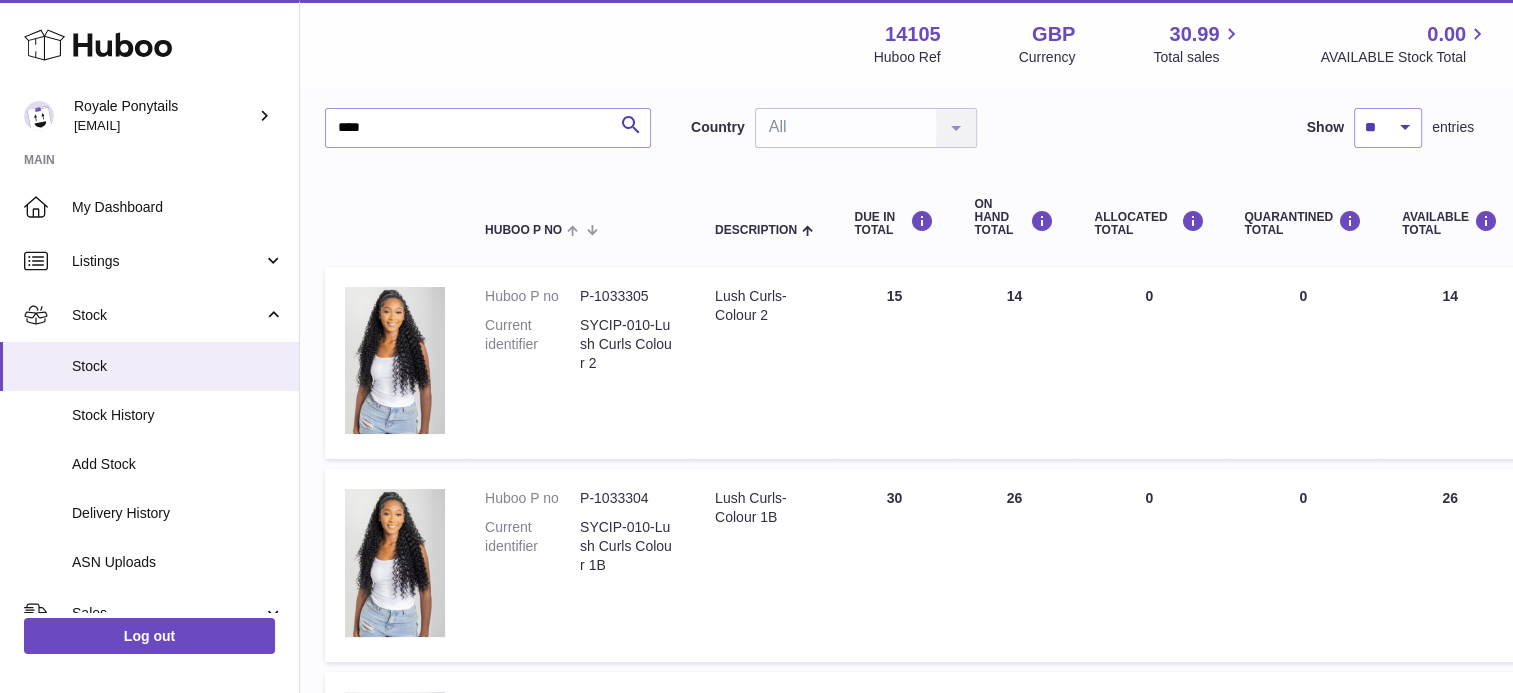 click on "DUE IN Total
30" at bounding box center [894, 565] 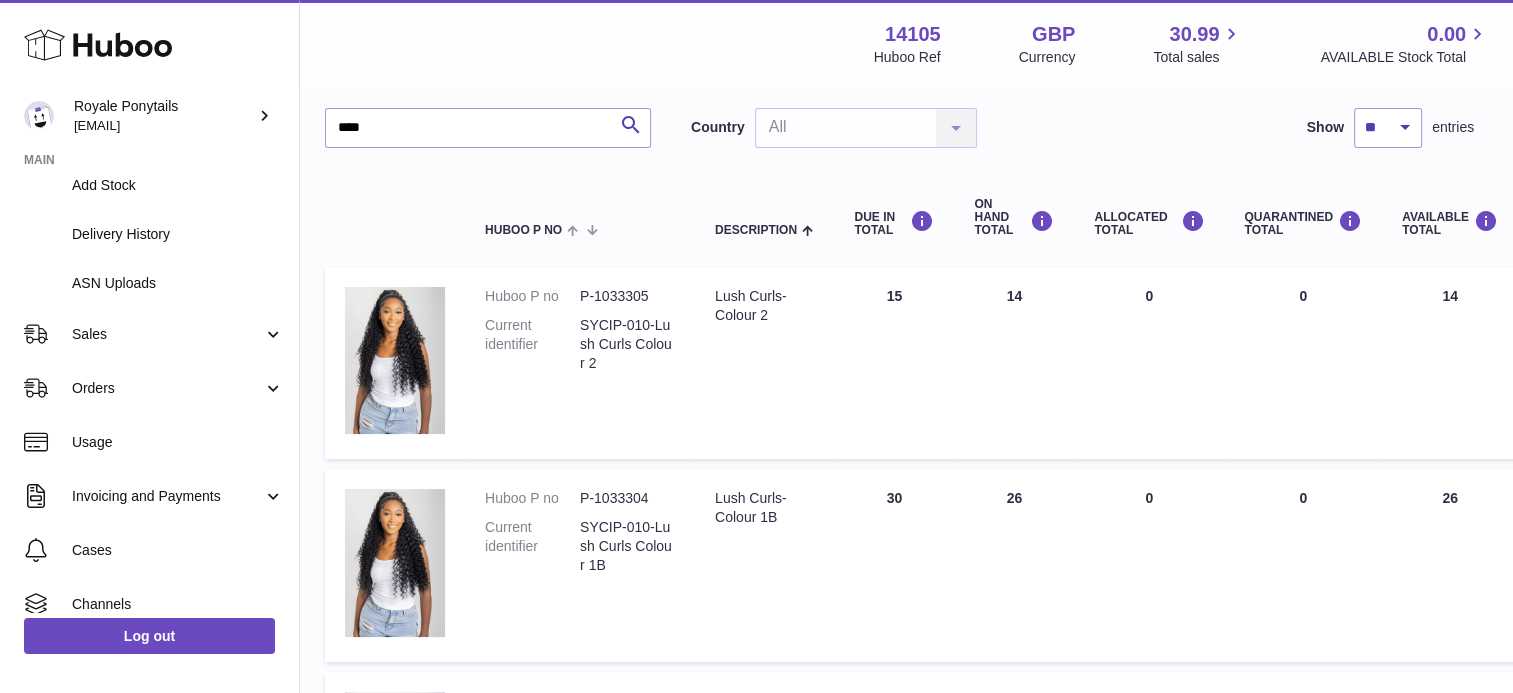 scroll, scrollTop: 280, scrollLeft: 0, axis: vertical 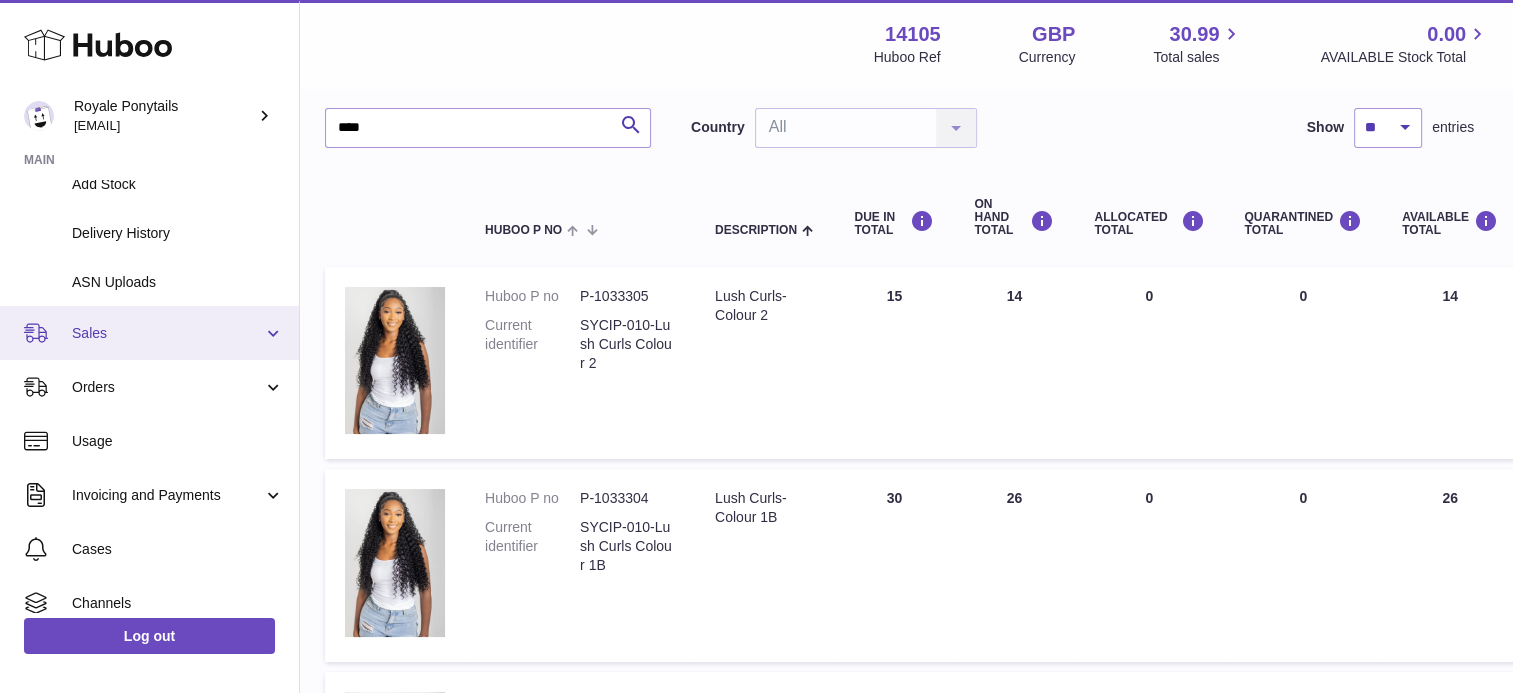 click on "Sales" at bounding box center (167, 333) 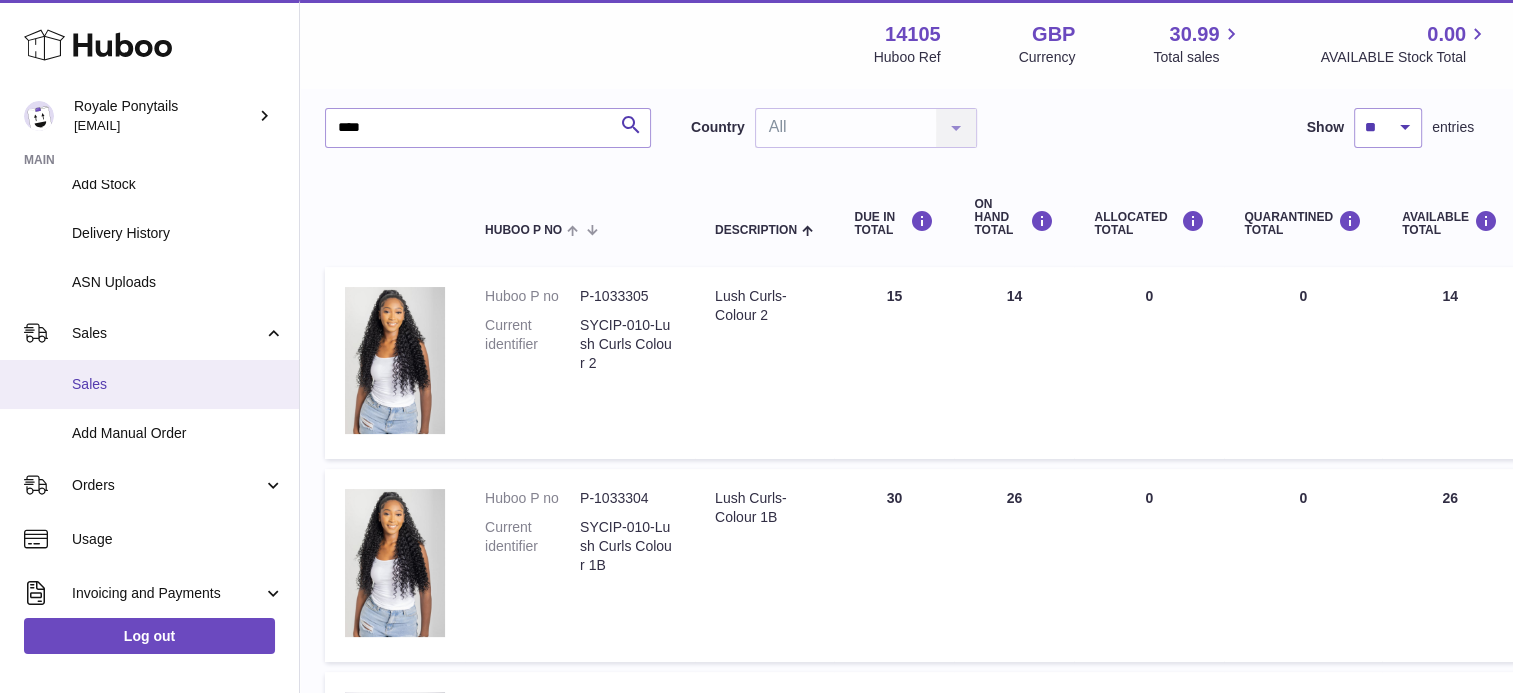 click on "Sales" at bounding box center [178, 384] 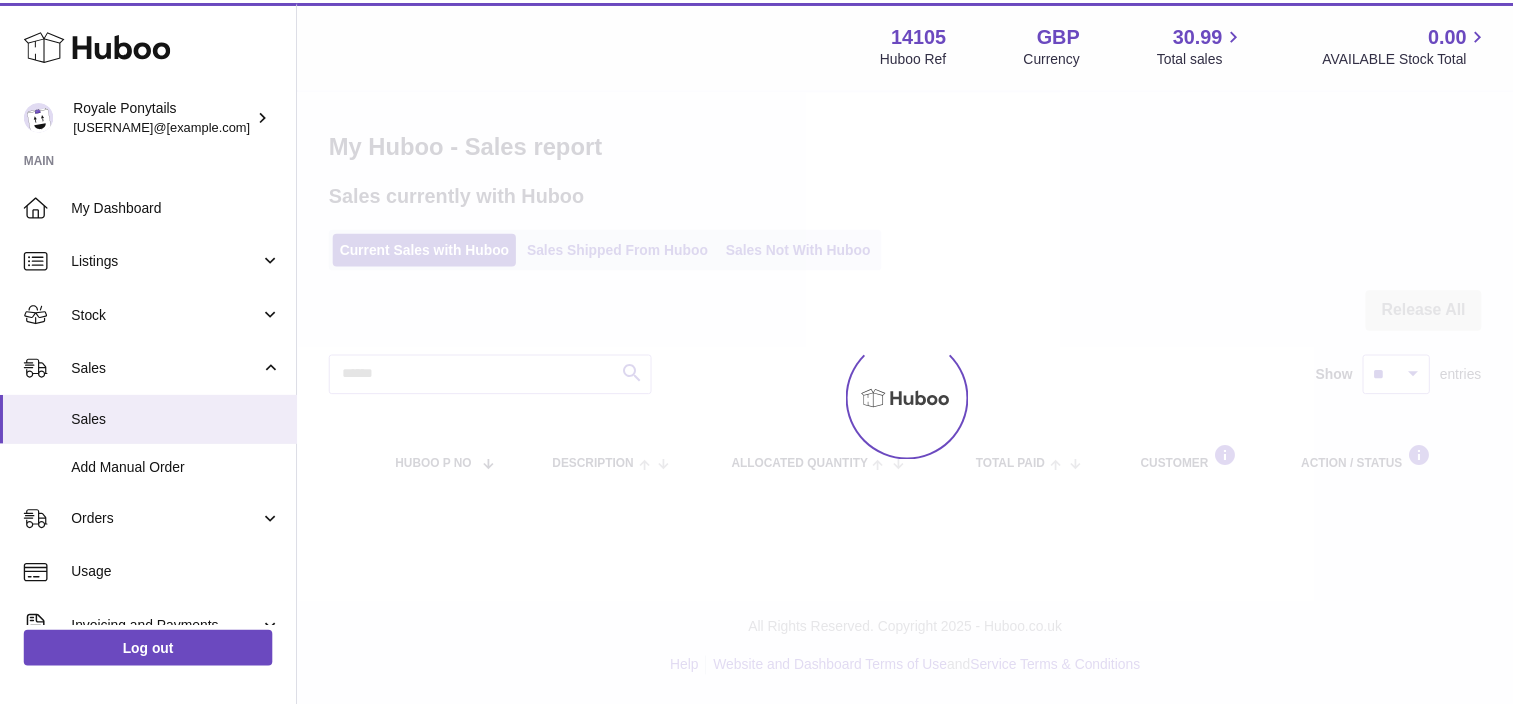 scroll, scrollTop: 0, scrollLeft: 0, axis: both 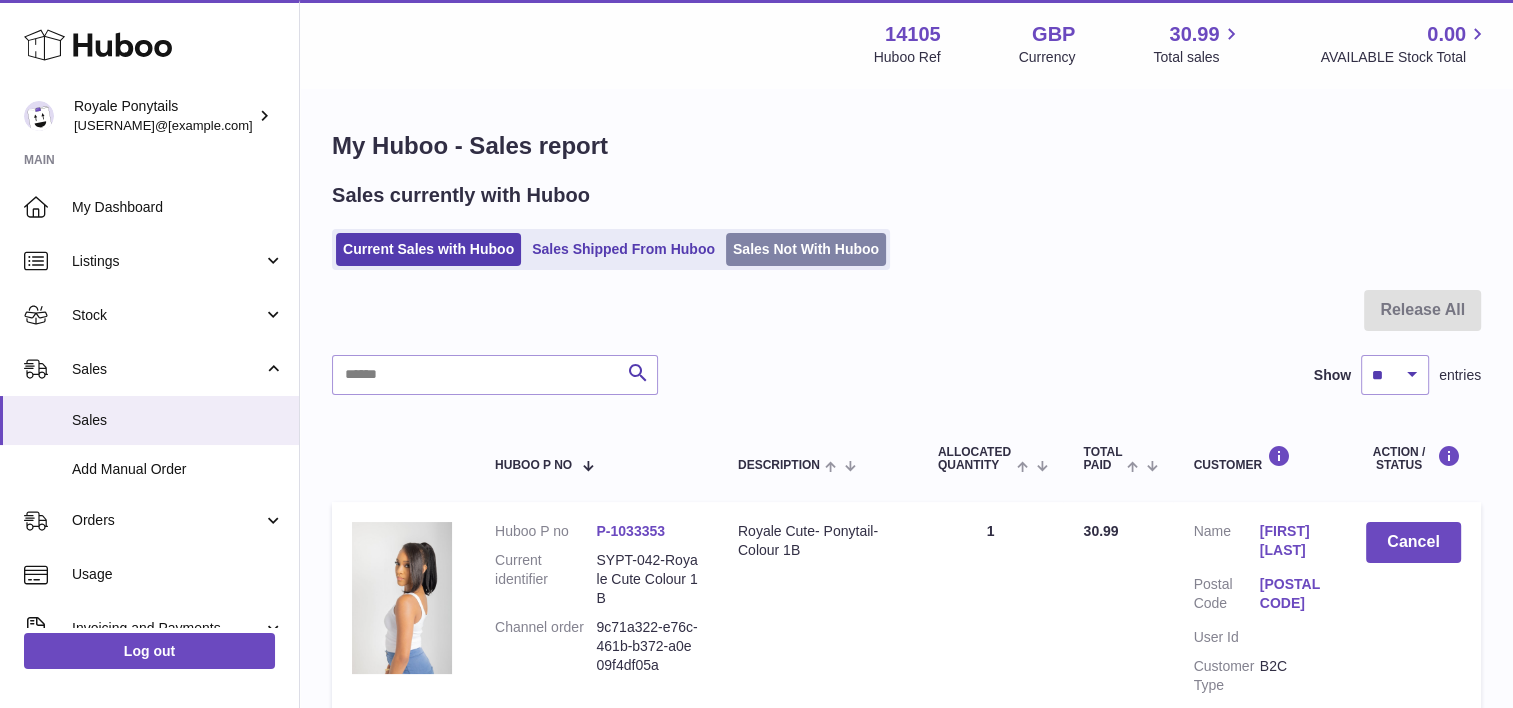 click on "Sales Not With Huboo" at bounding box center [806, 249] 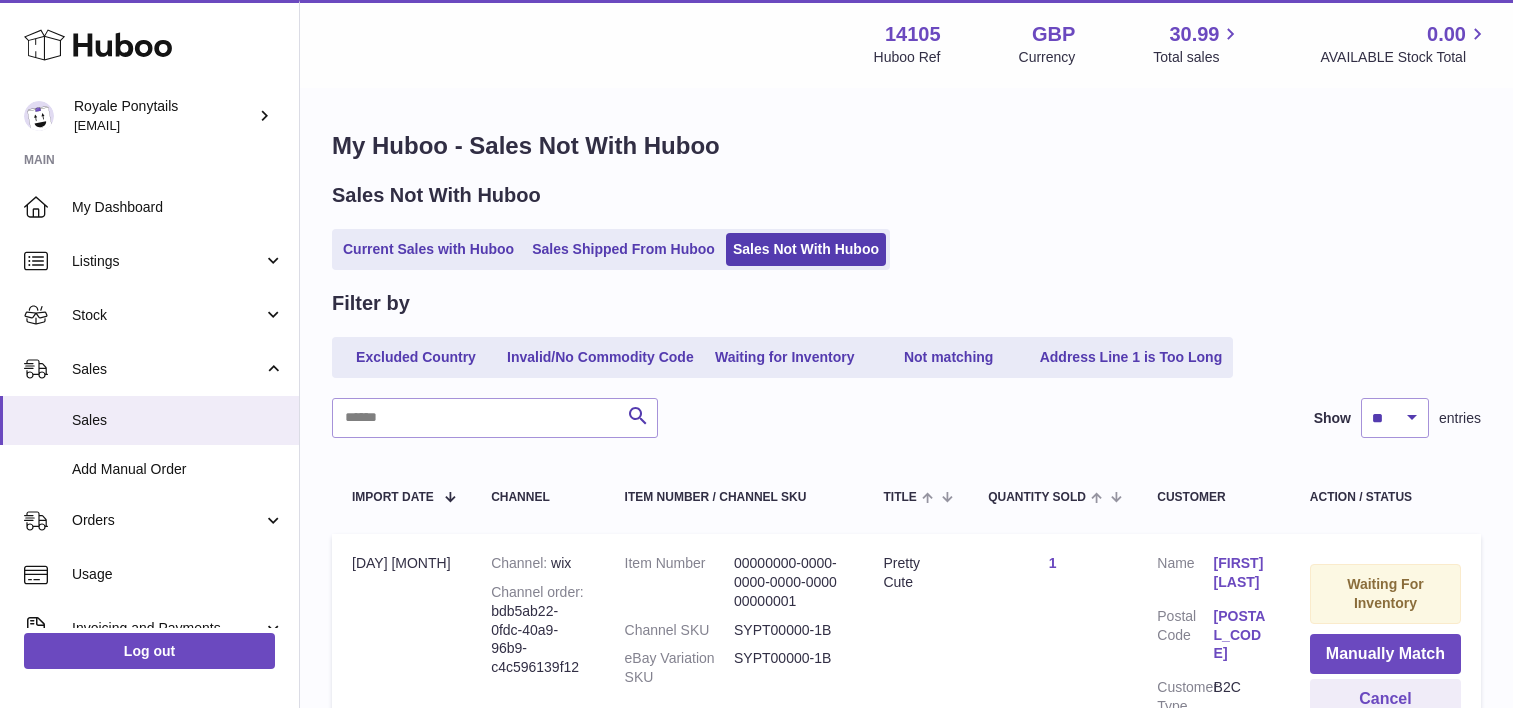 scroll, scrollTop: 0, scrollLeft: 0, axis: both 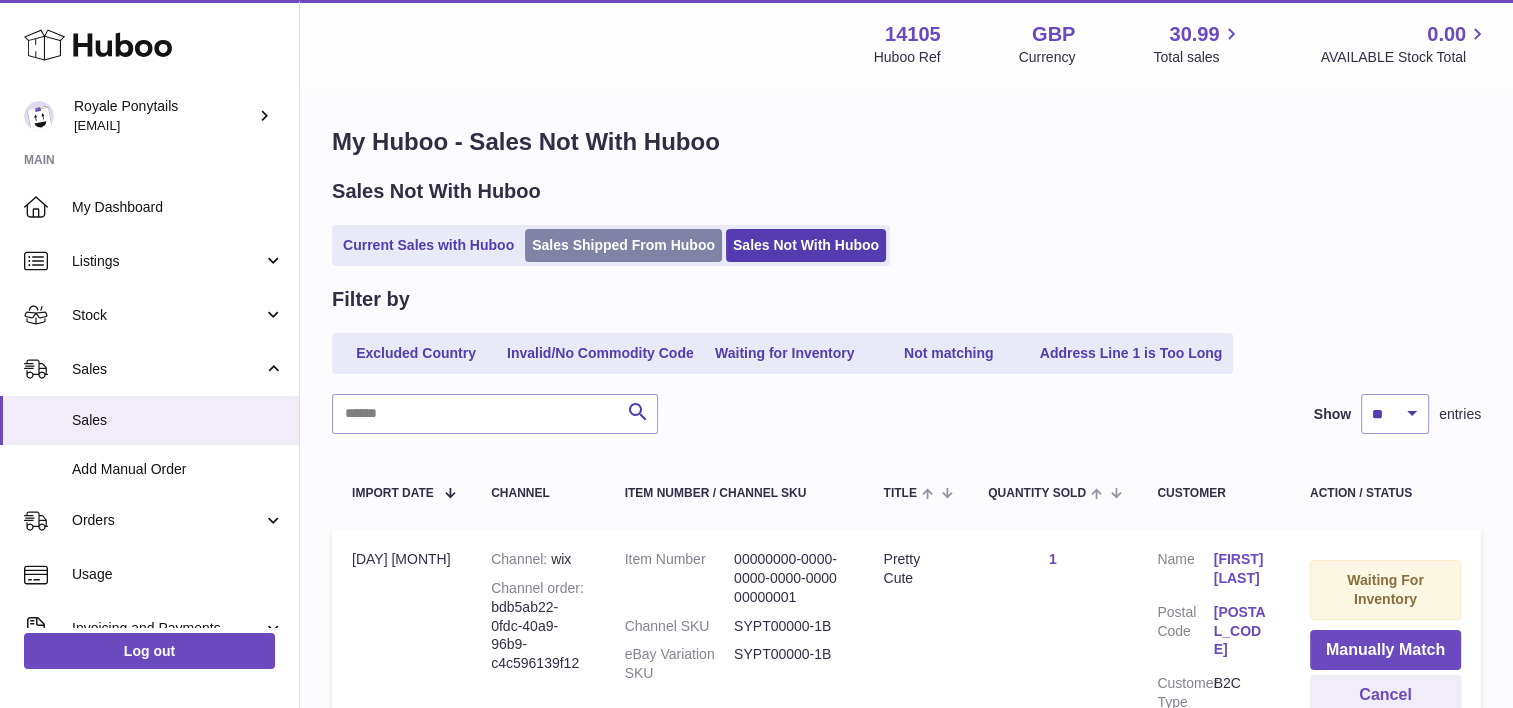 click on "Sales Shipped From Huboo" at bounding box center (623, 245) 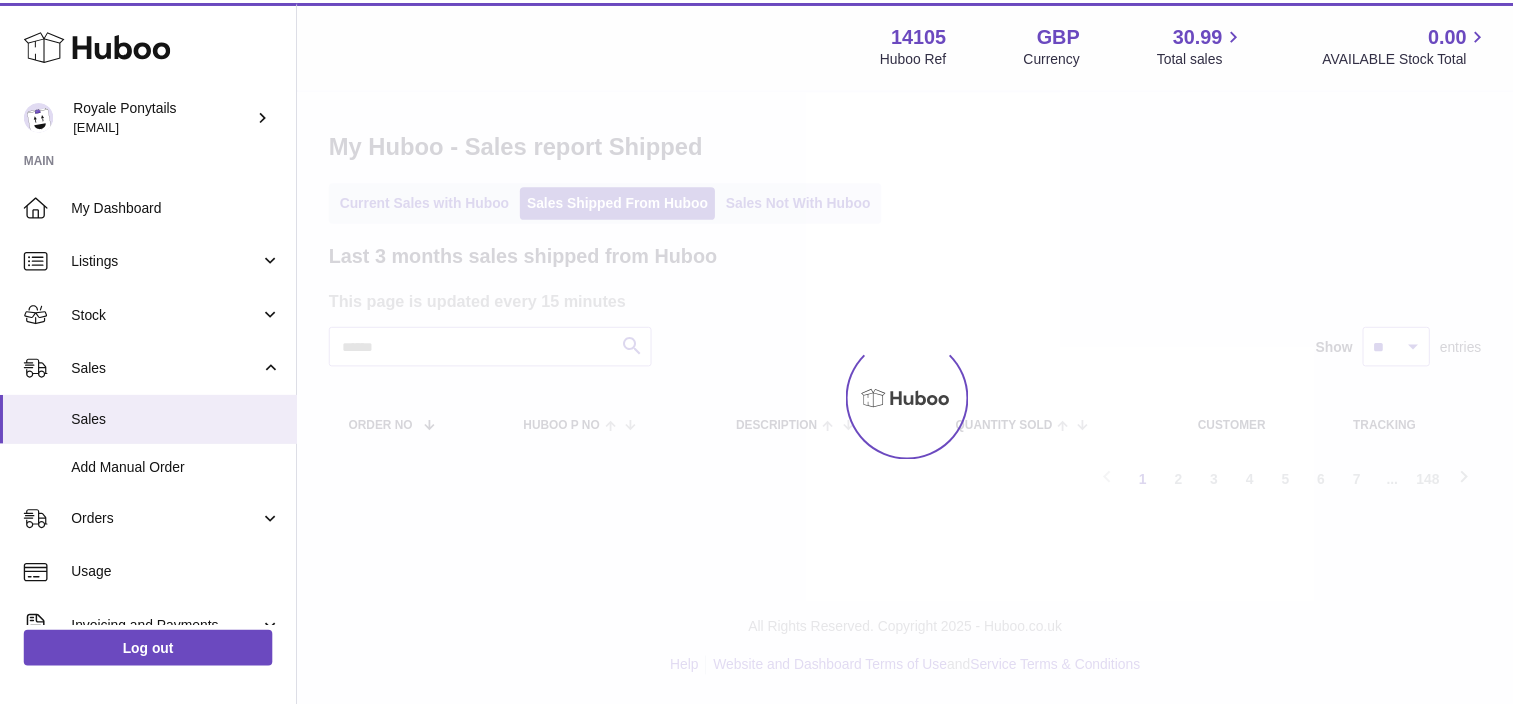 scroll, scrollTop: 0, scrollLeft: 0, axis: both 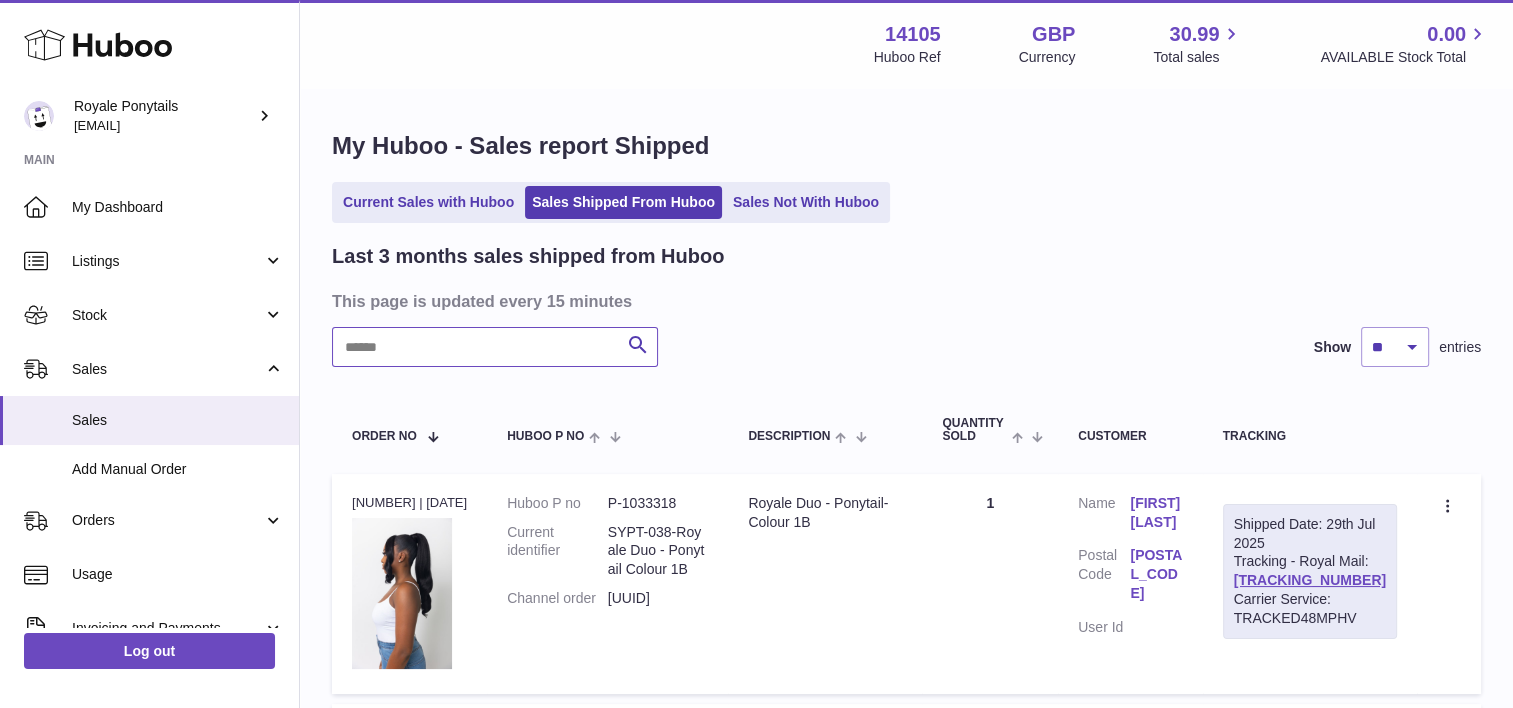 click at bounding box center [495, 347] 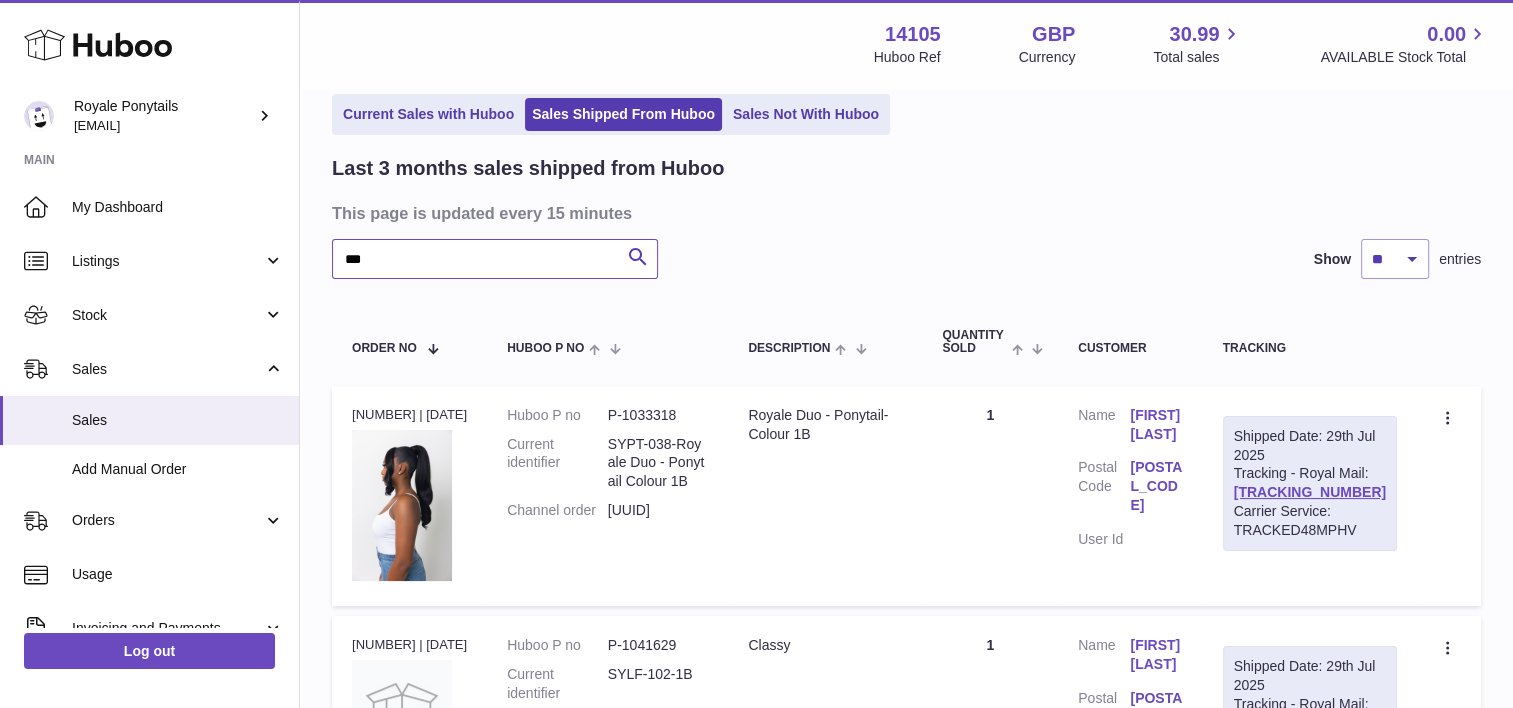 scroll, scrollTop: 0, scrollLeft: 0, axis: both 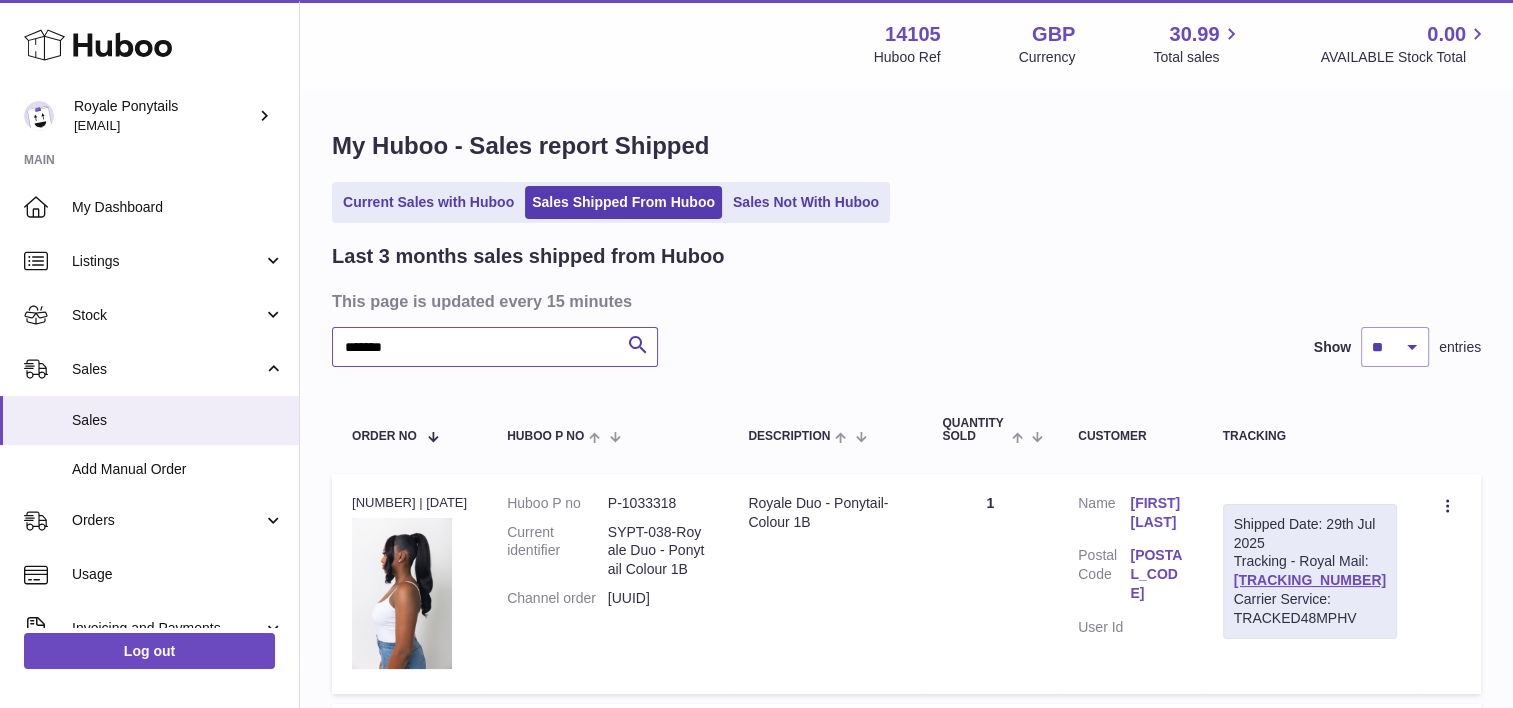 type on "*******" 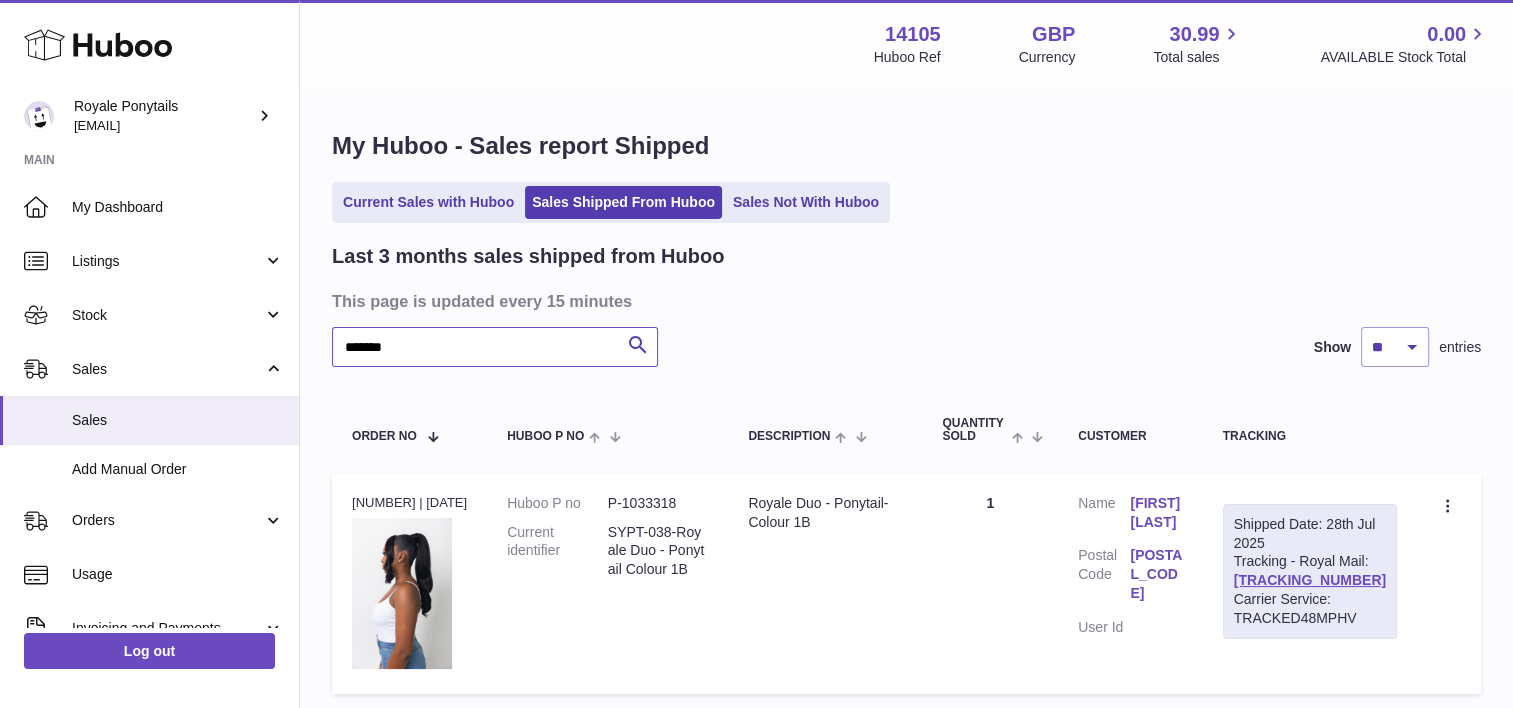 scroll, scrollTop: 152, scrollLeft: 0, axis: vertical 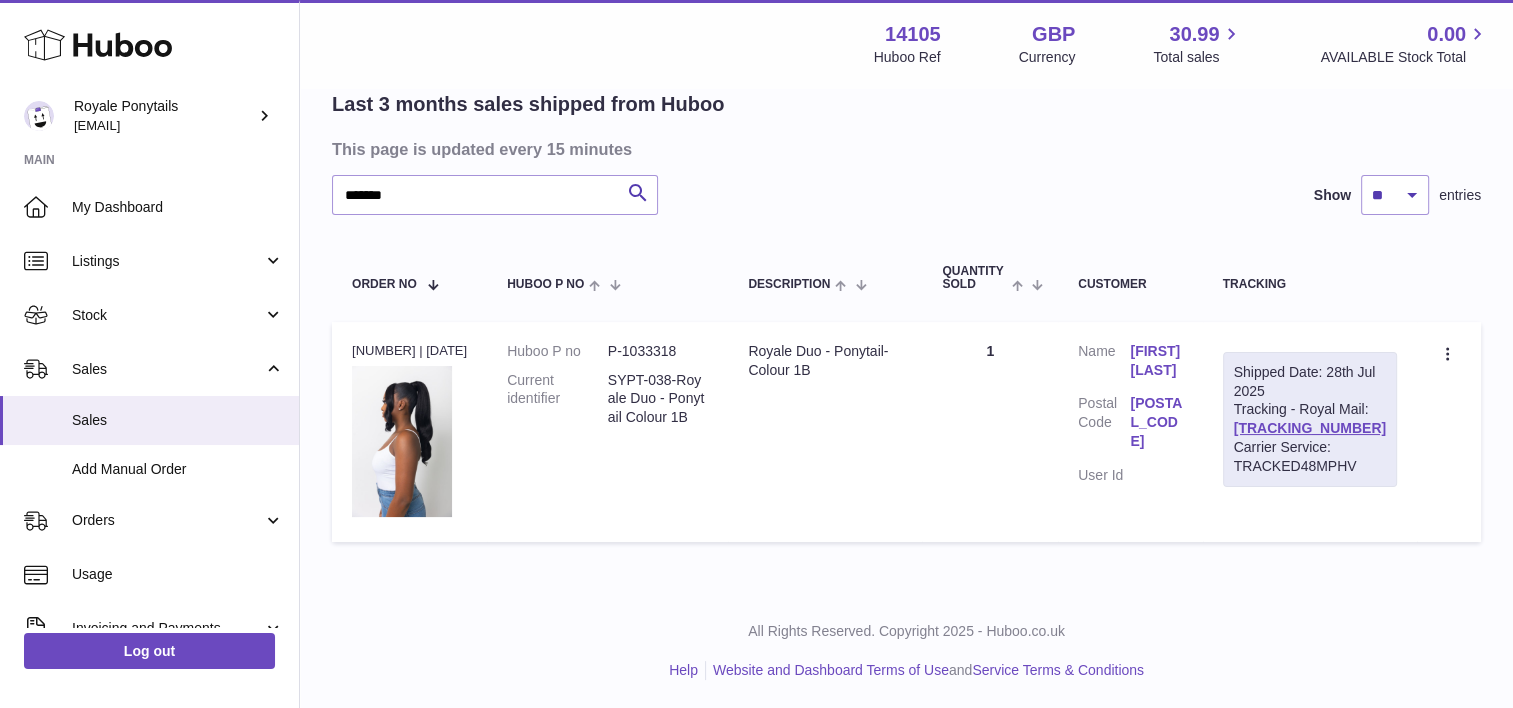 drag, startPoint x: 1375, startPoint y: 438, endPoint x: 1254, endPoint y: 444, distance: 121.14867 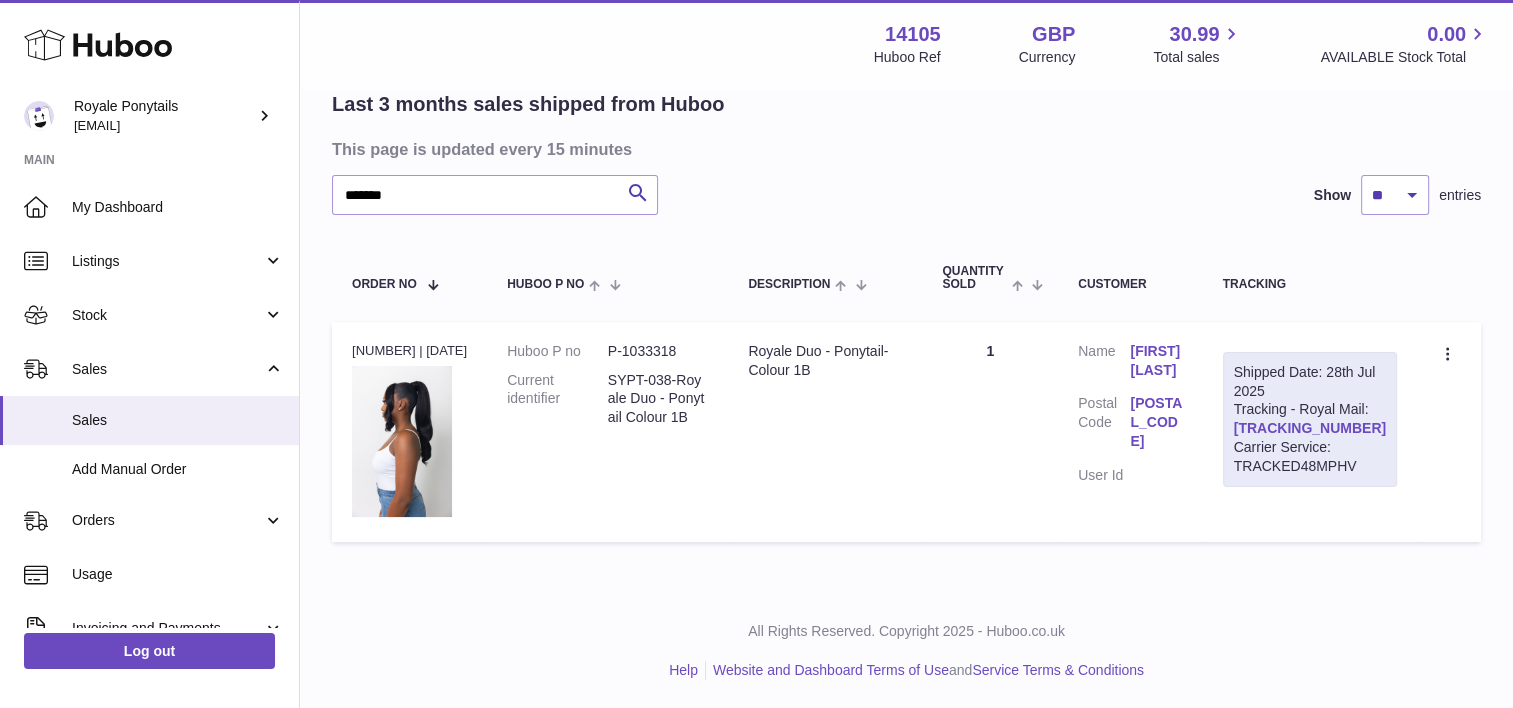 click on "OZ098496649GB" at bounding box center (1310, 428) 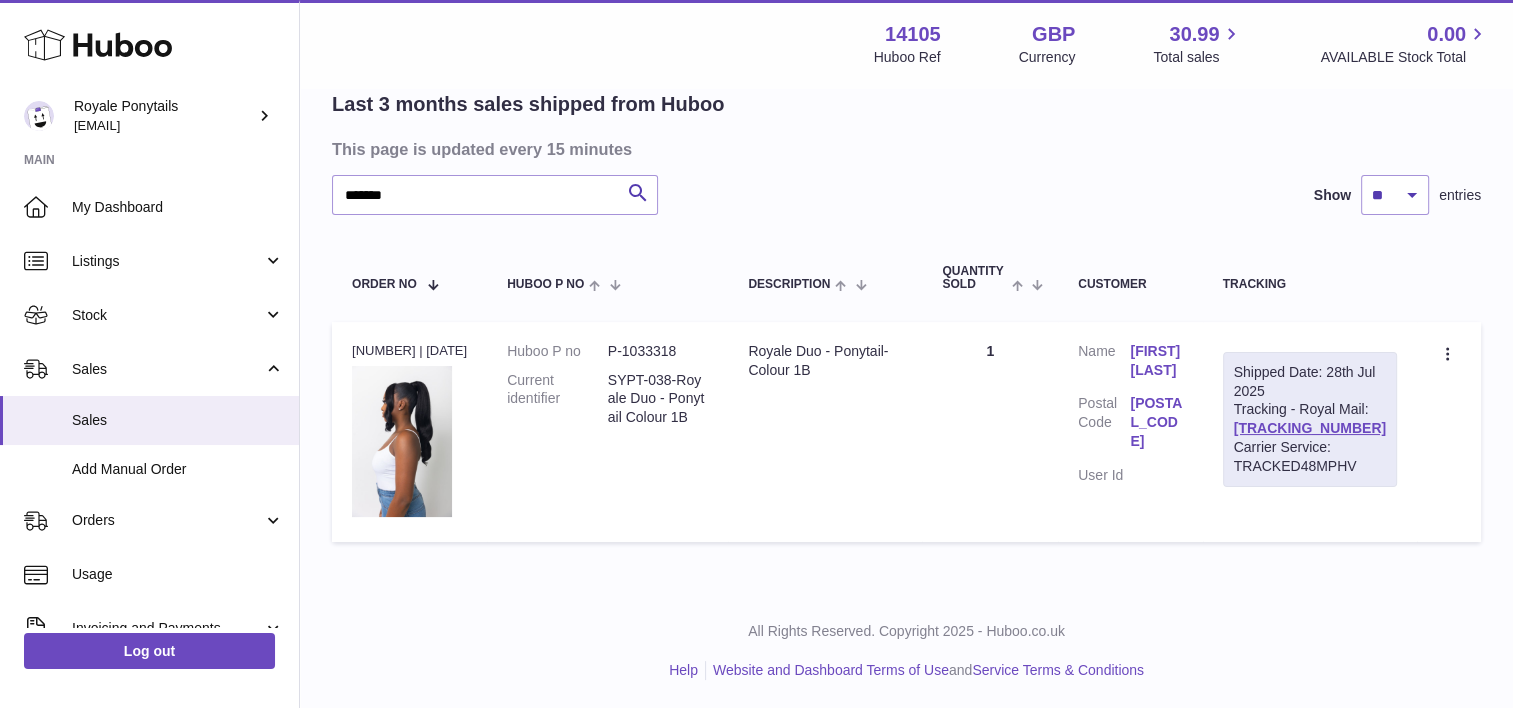 scroll, scrollTop: 0, scrollLeft: 0, axis: both 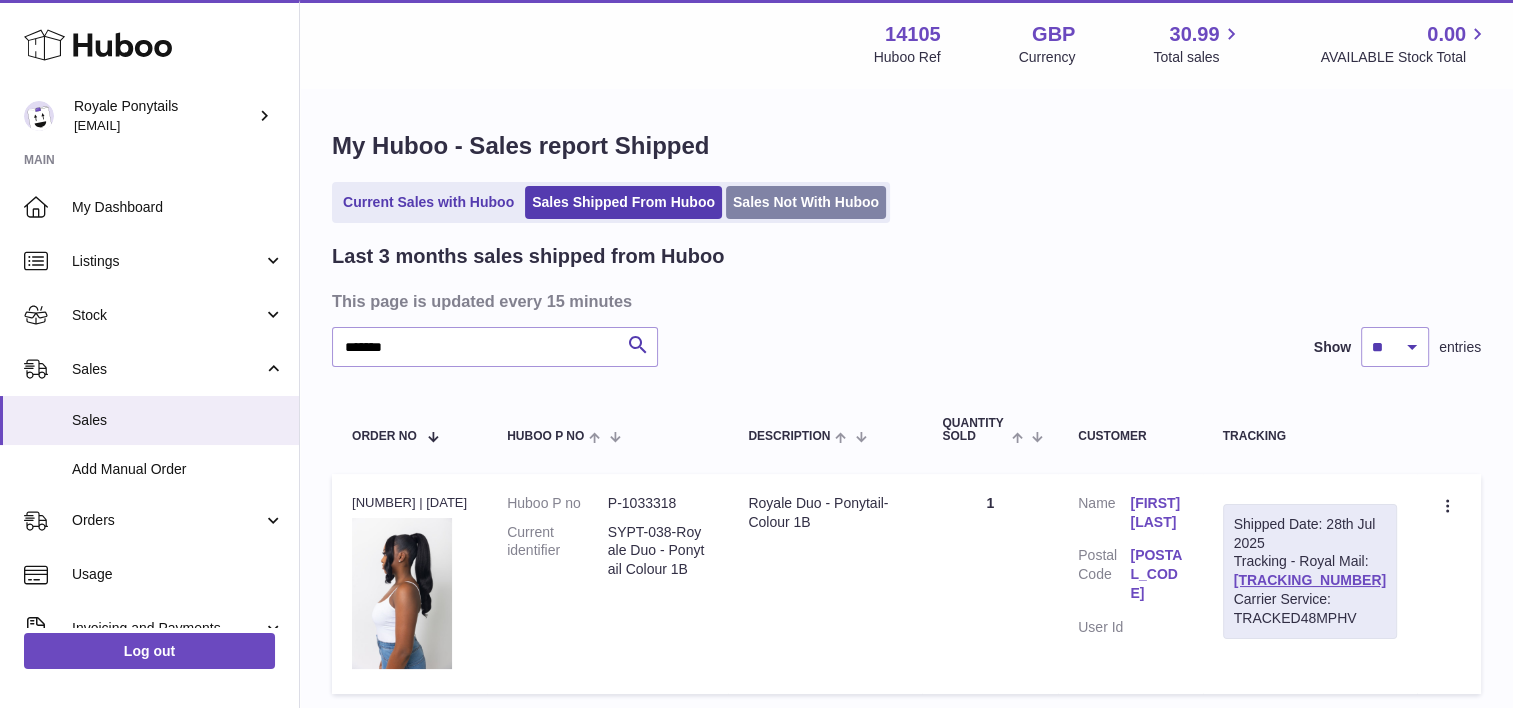 click on "Sales Not With Huboo" at bounding box center [806, 202] 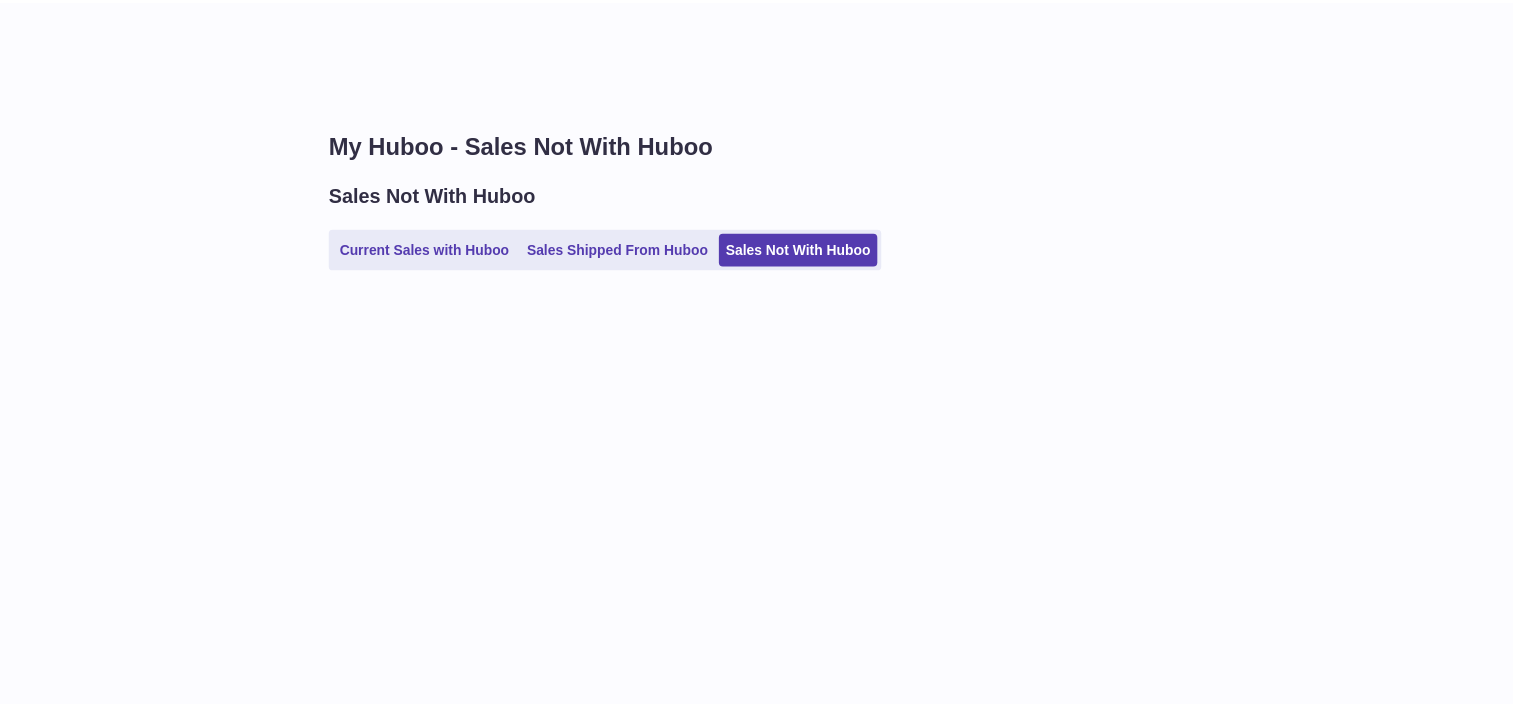 scroll, scrollTop: 0, scrollLeft: 0, axis: both 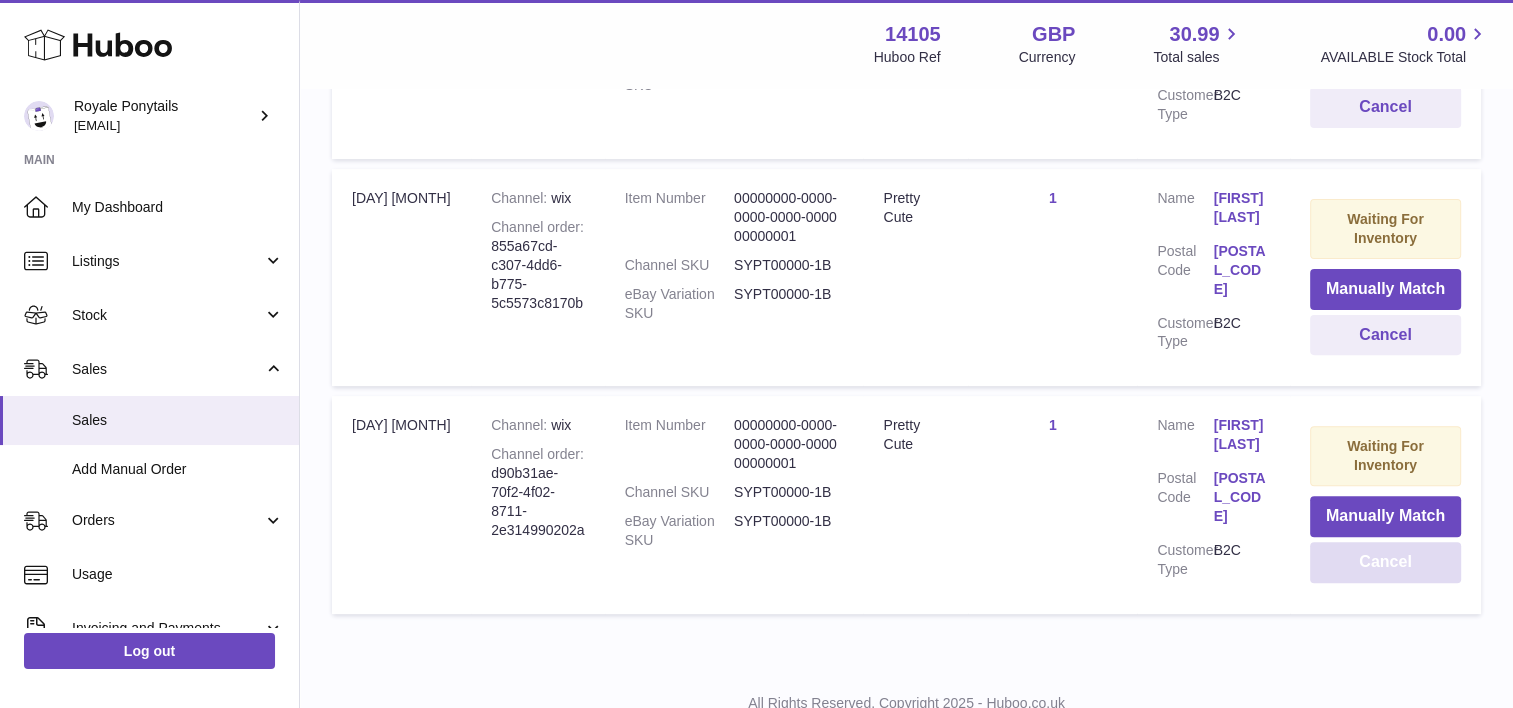 click on "Cancel" at bounding box center [1385, 562] 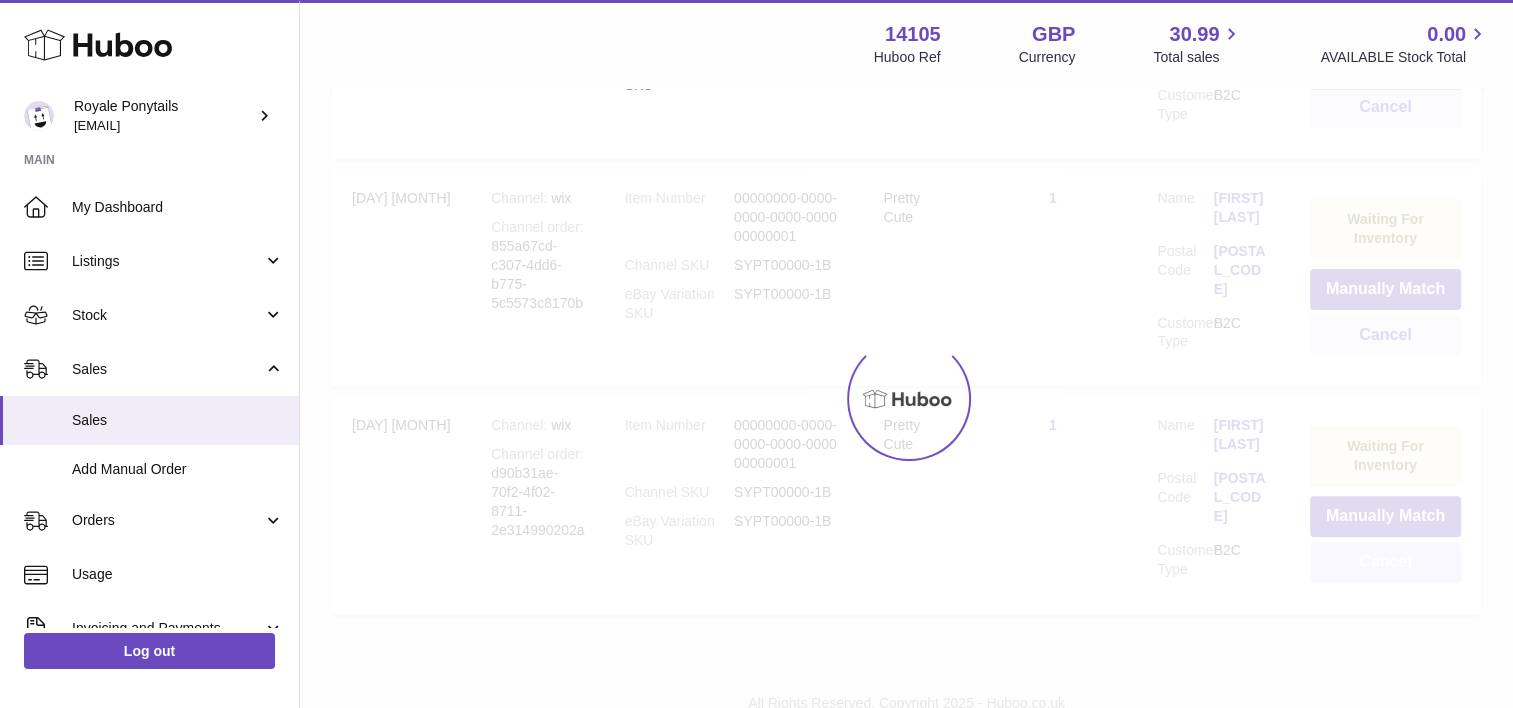 scroll, scrollTop: 414, scrollLeft: 0, axis: vertical 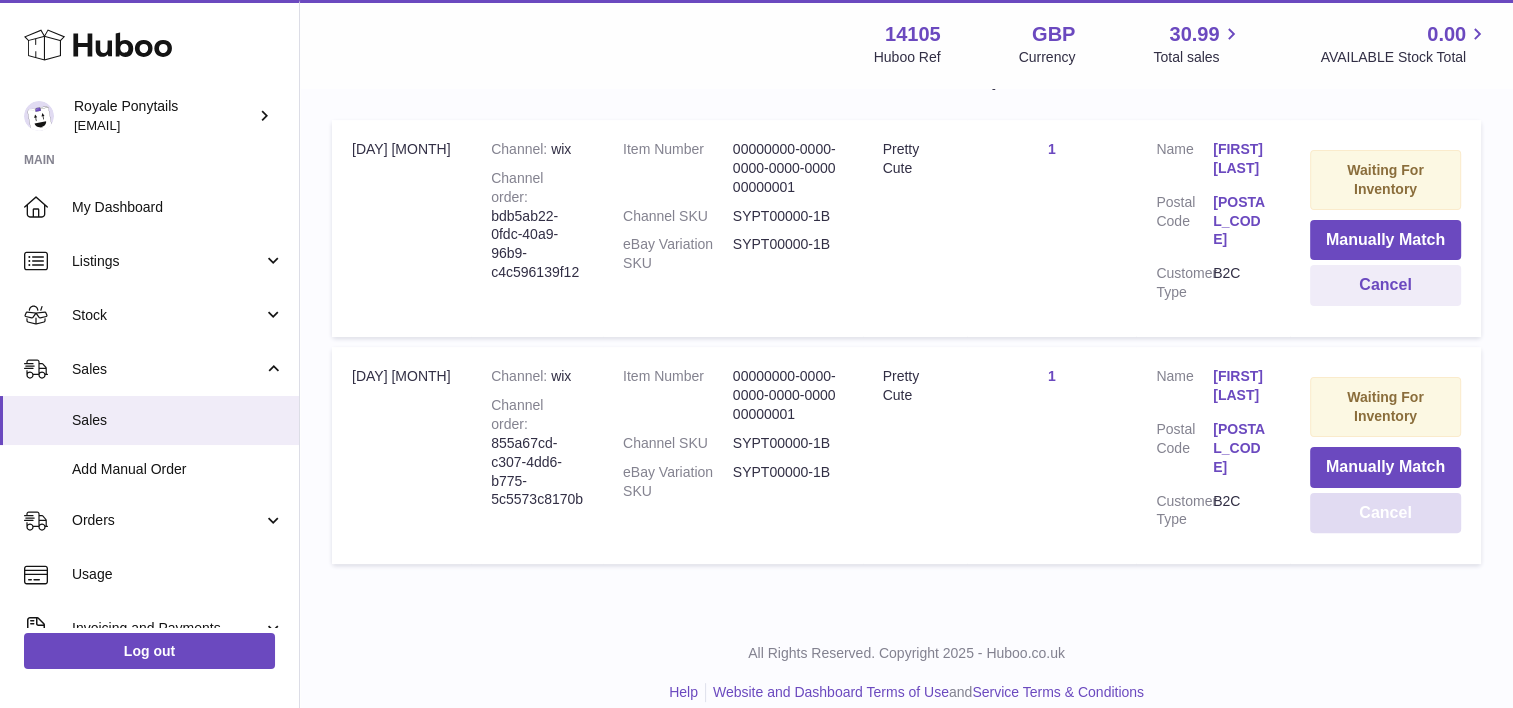 click on "Cancel" at bounding box center (1385, 513) 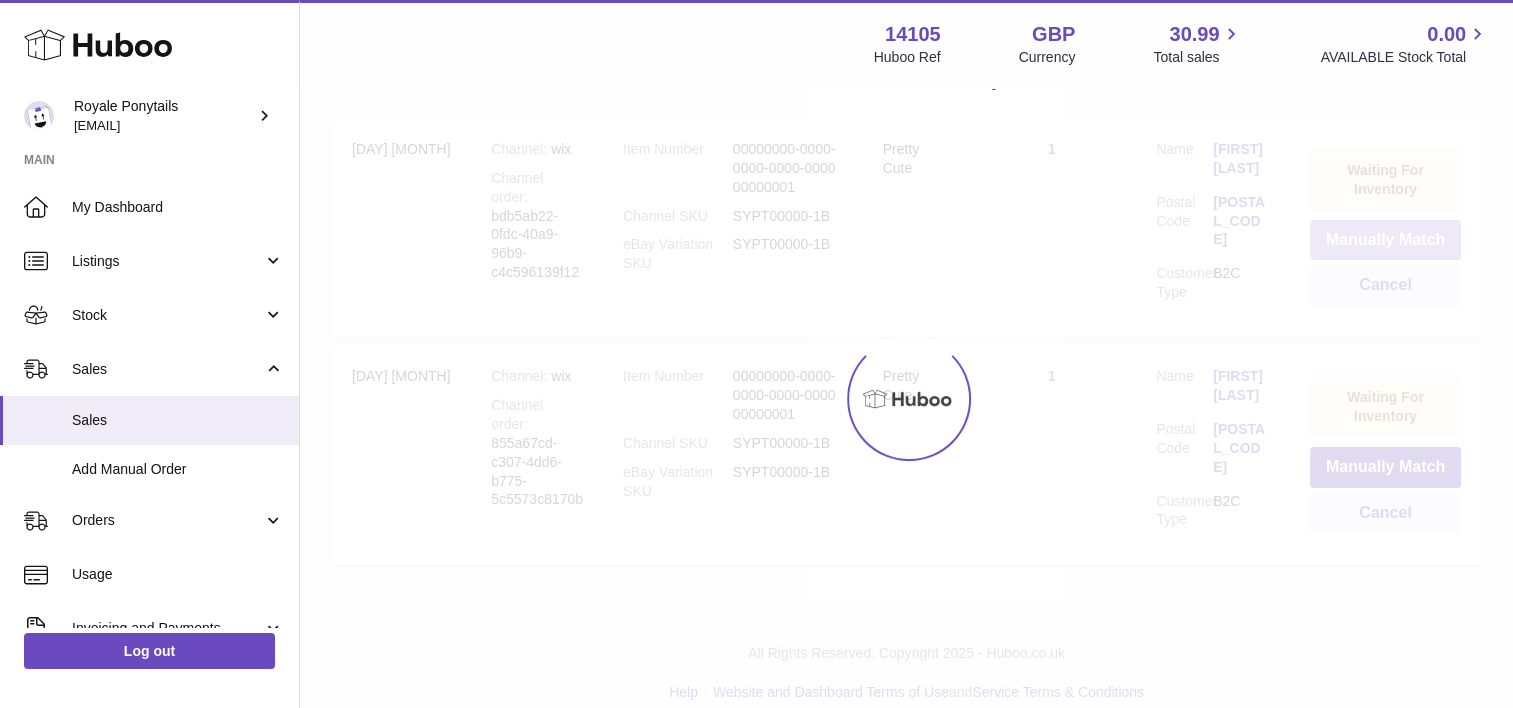 scroll, scrollTop: 198, scrollLeft: 0, axis: vertical 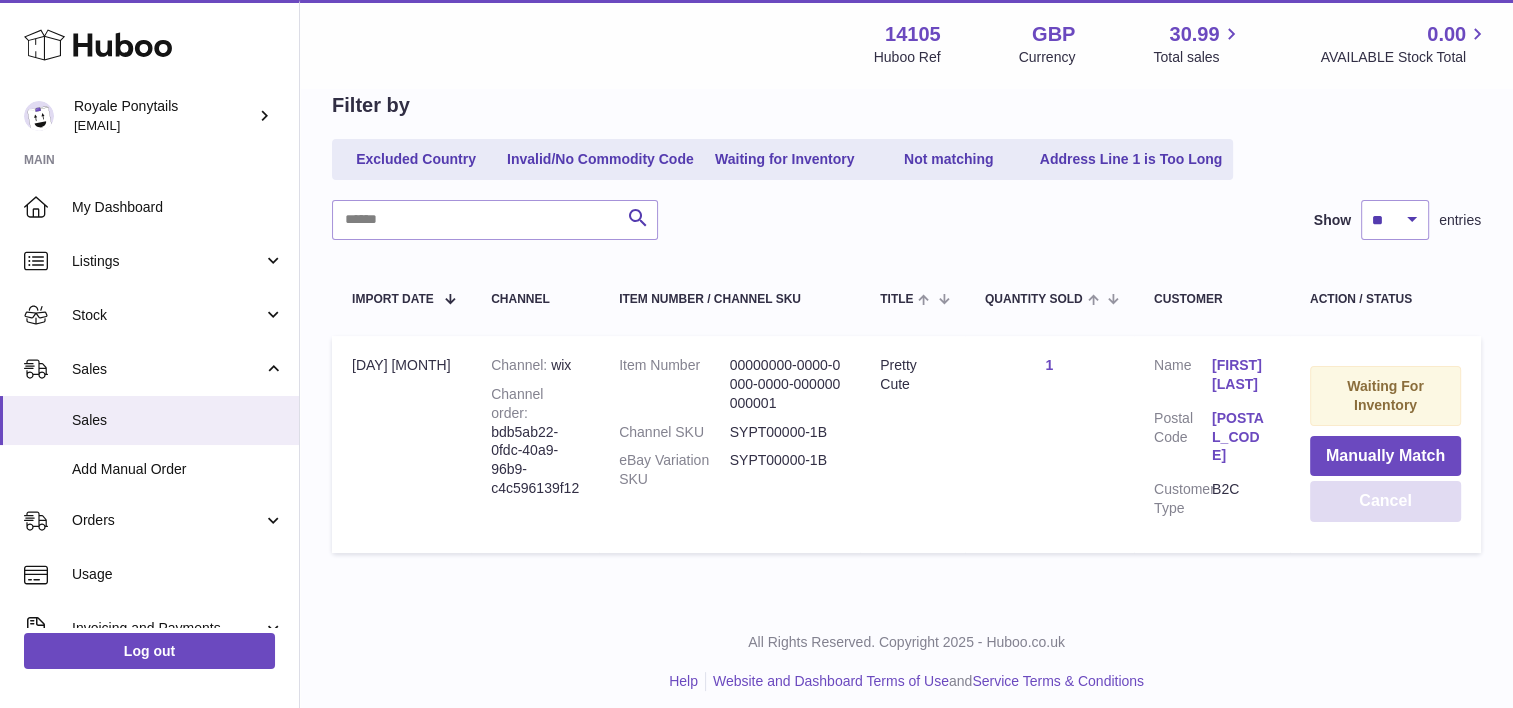 click on "Cancel" at bounding box center (1385, 501) 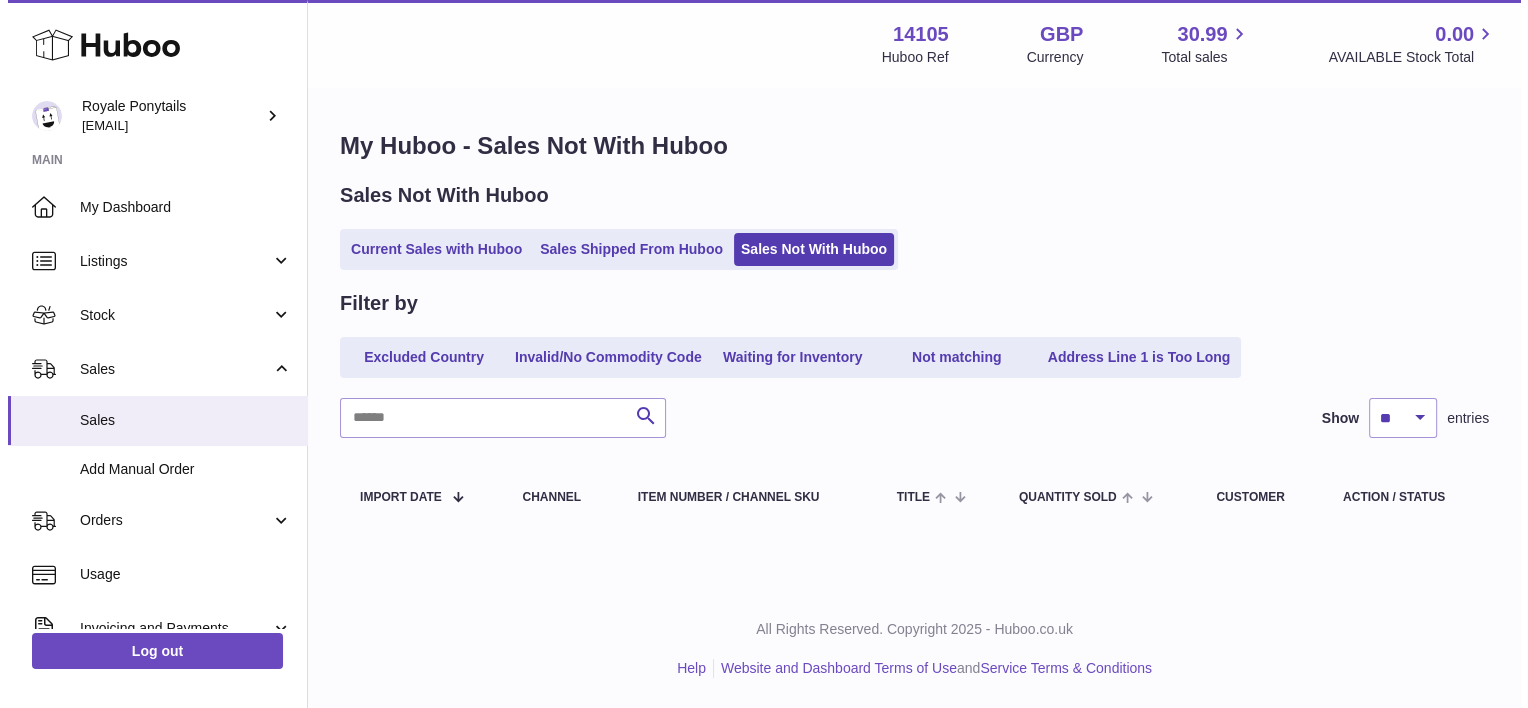 scroll, scrollTop: 0, scrollLeft: 0, axis: both 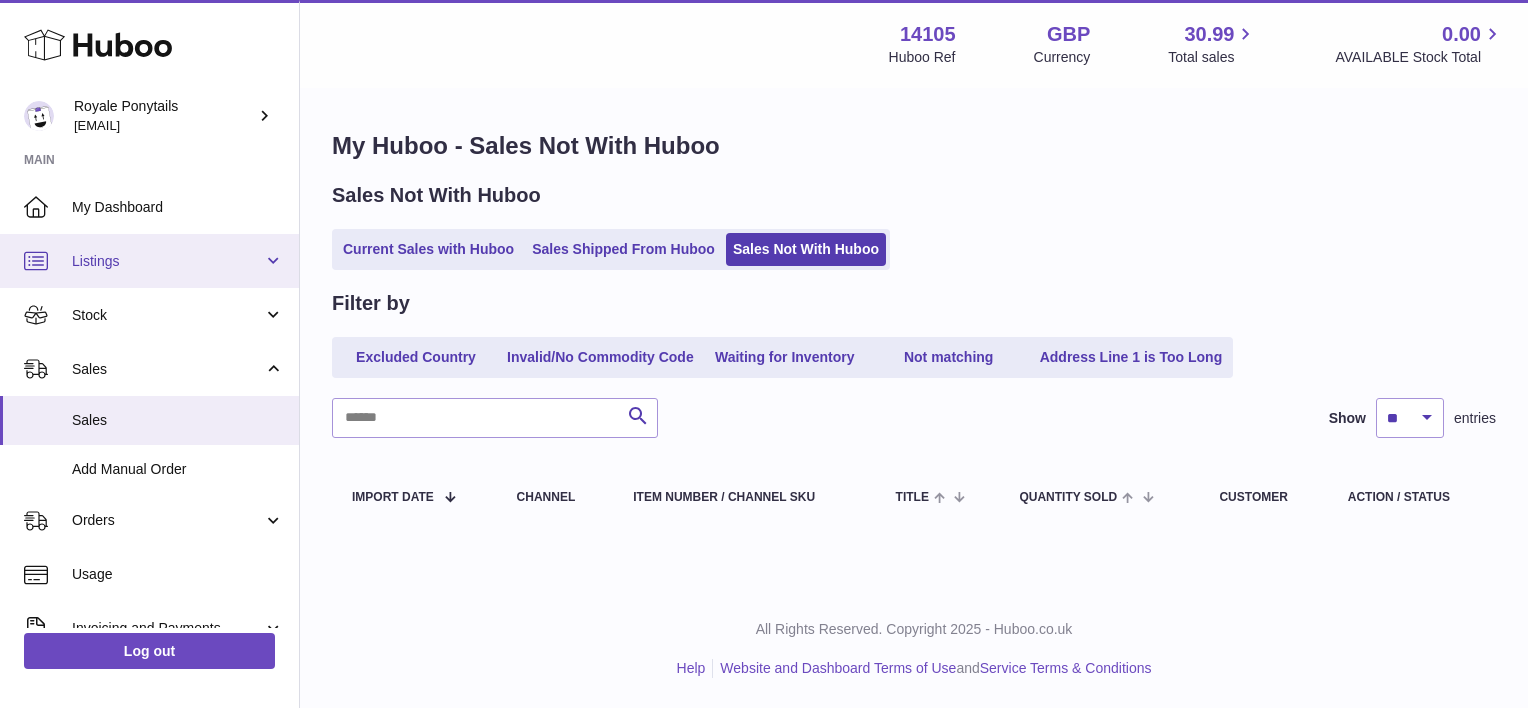 click on "Listings" at bounding box center (167, 261) 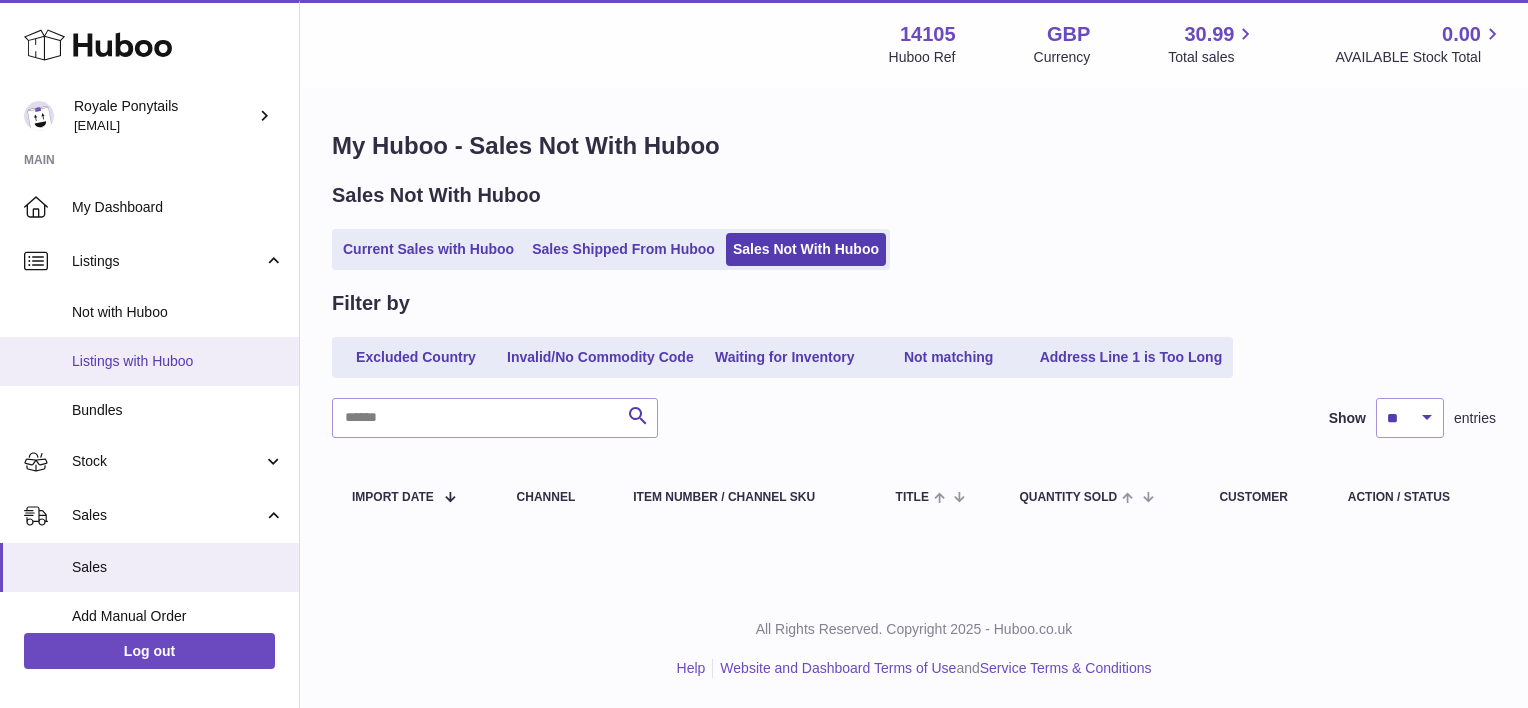 click on "Listings with Huboo" at bounding box center [149, 361] 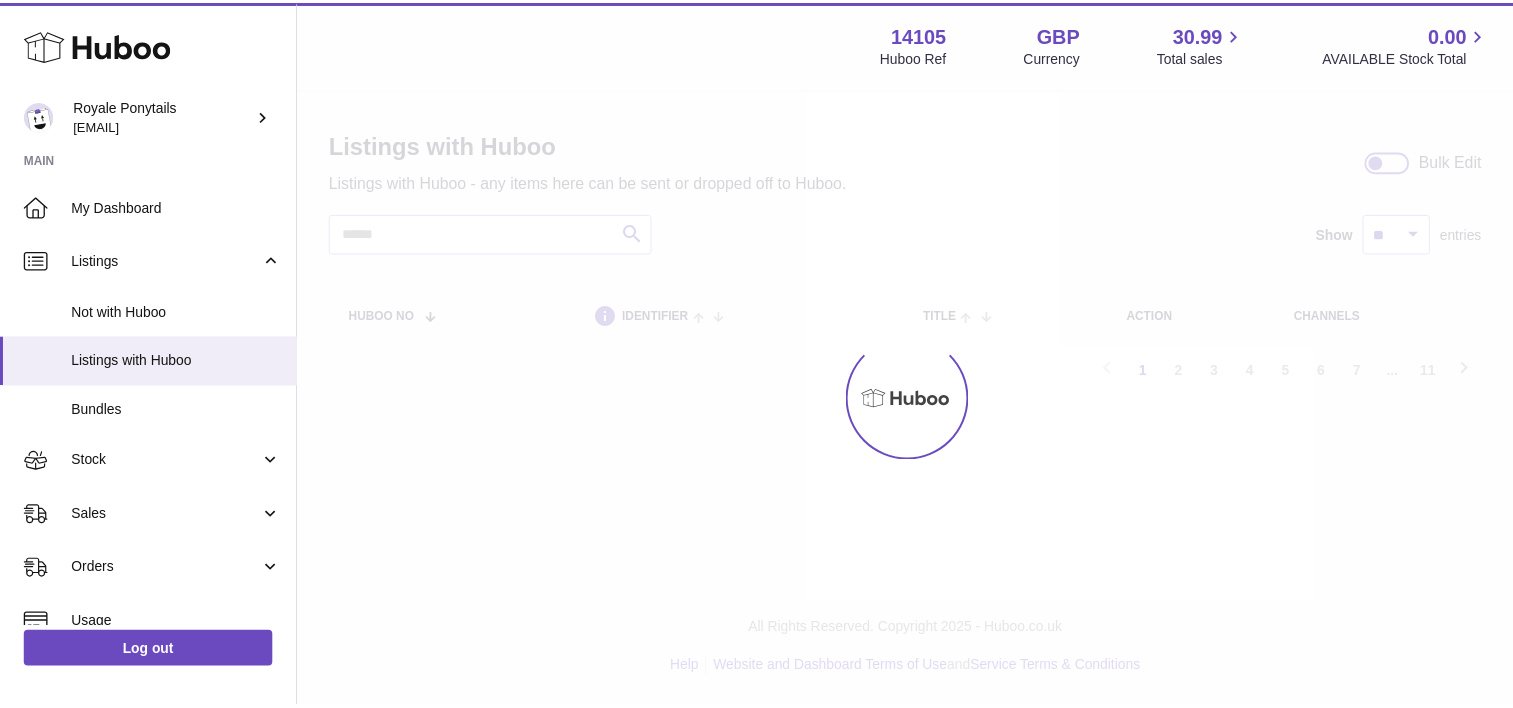 scroll, scrollTop: 0, scrollLeft: 0, axis: both 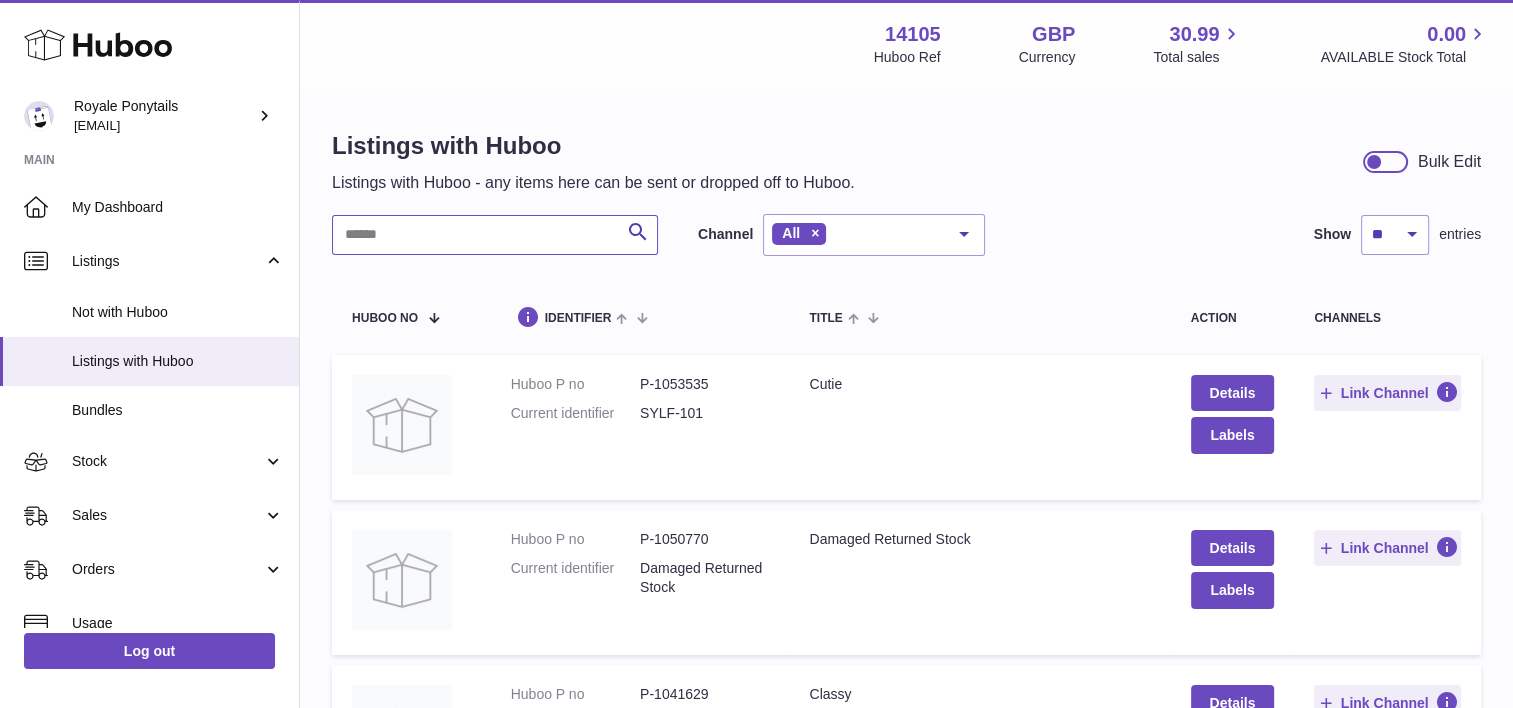 click at bounding box center (495, 235) 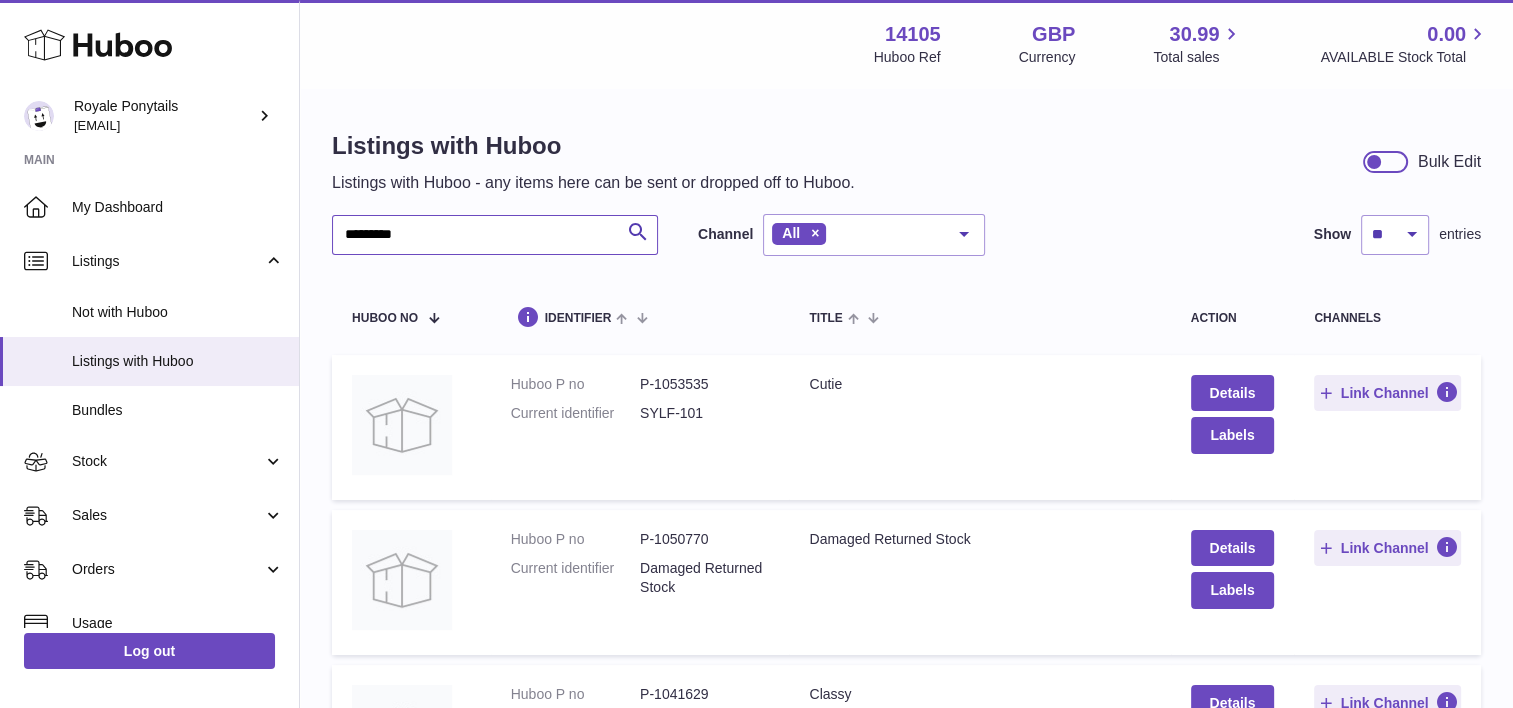 type on "*********" 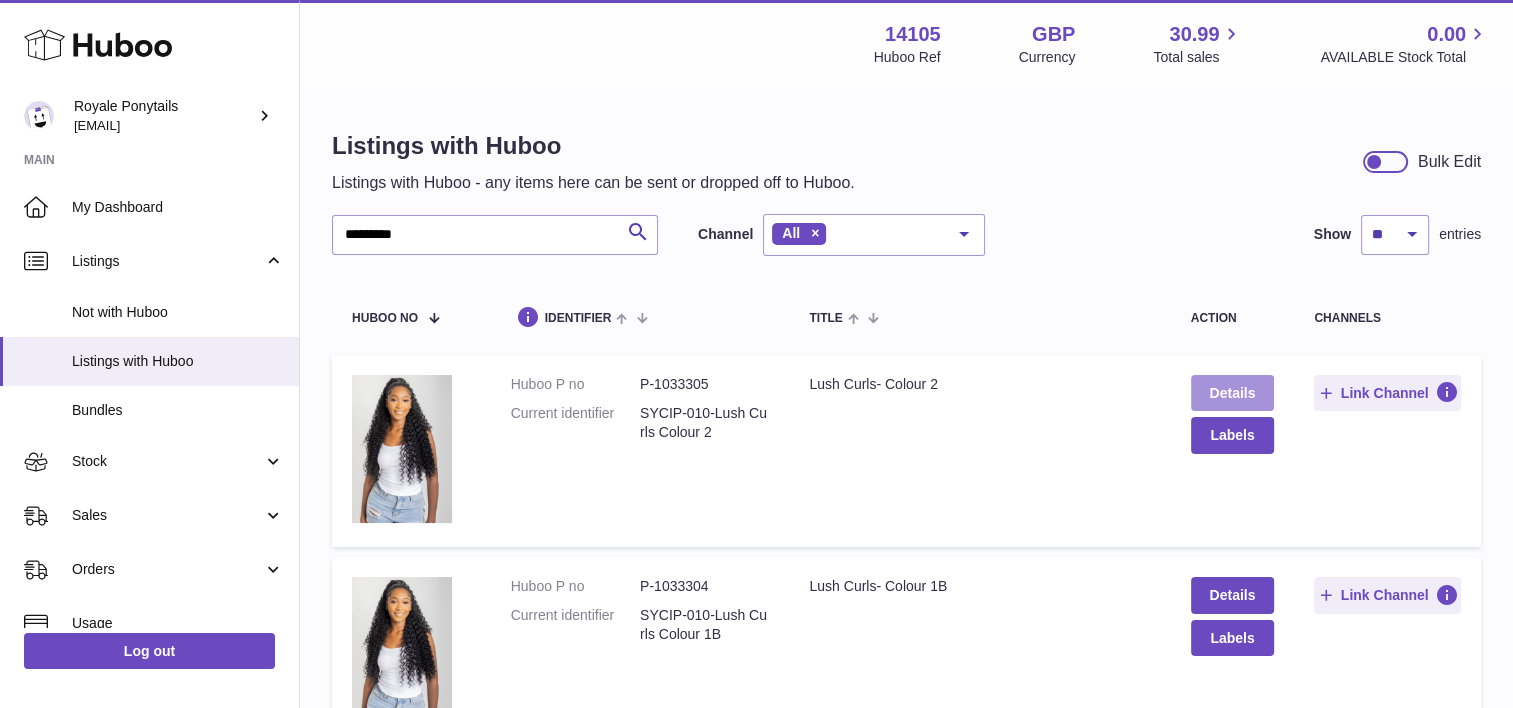 click on "Details" at bounding box center [1233, 393] 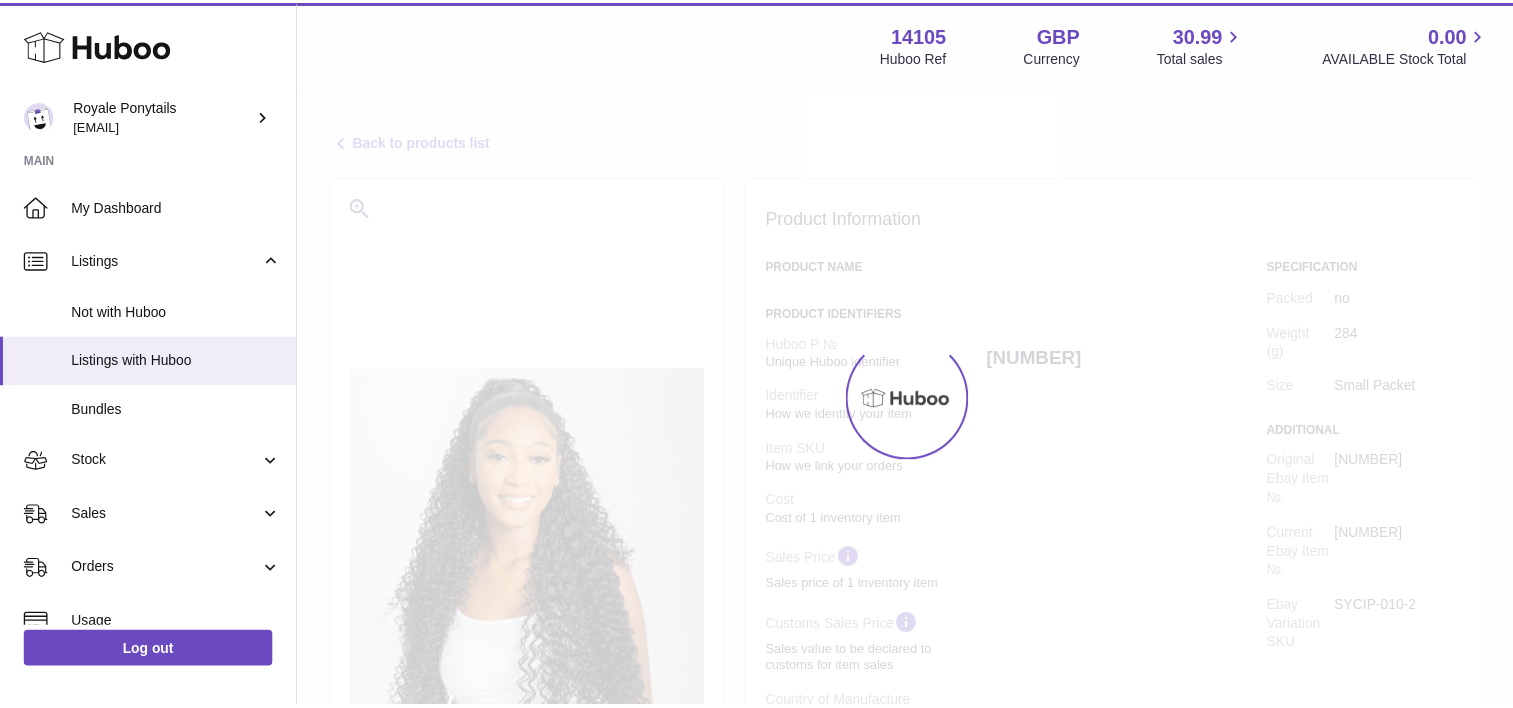 scroll, scrollTop: 0, scrollLeft: 0, axis: both 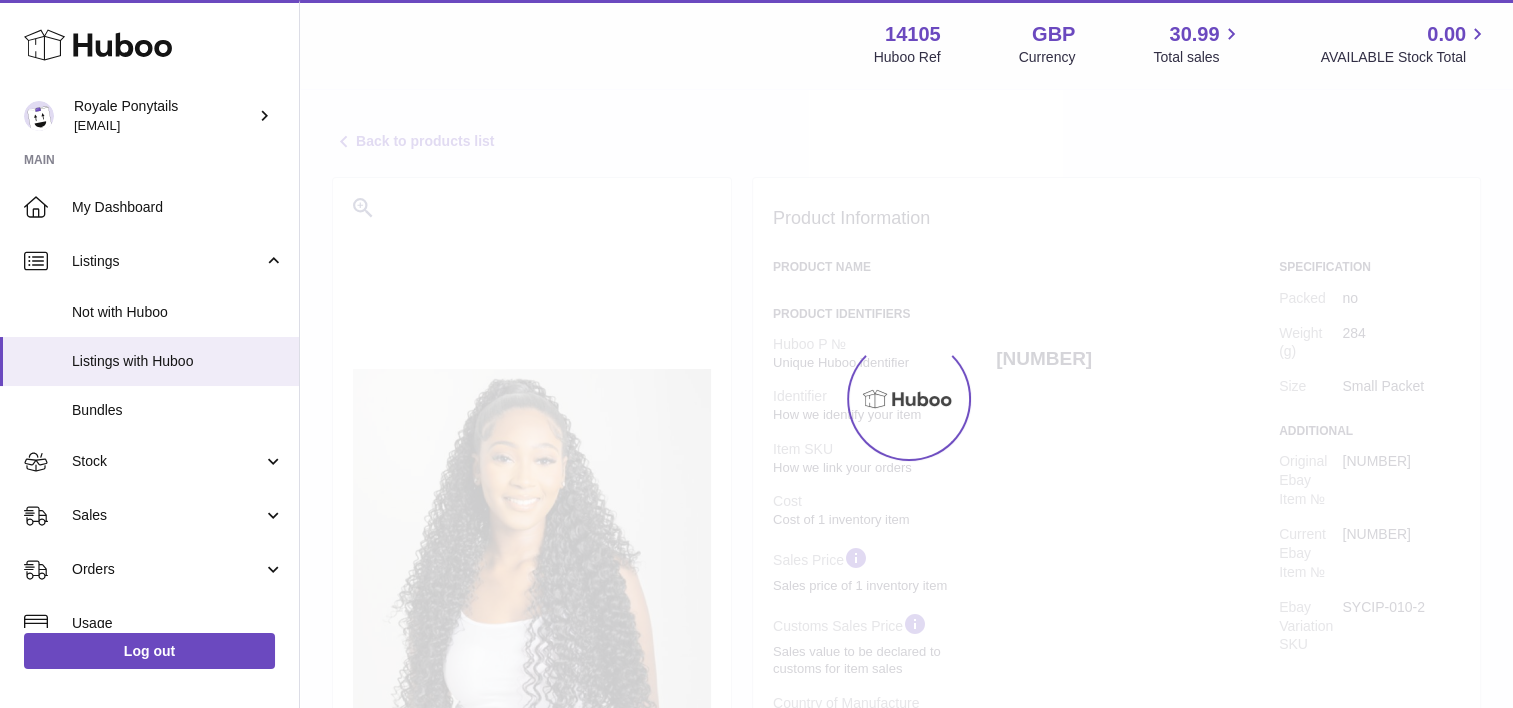 select on "***" 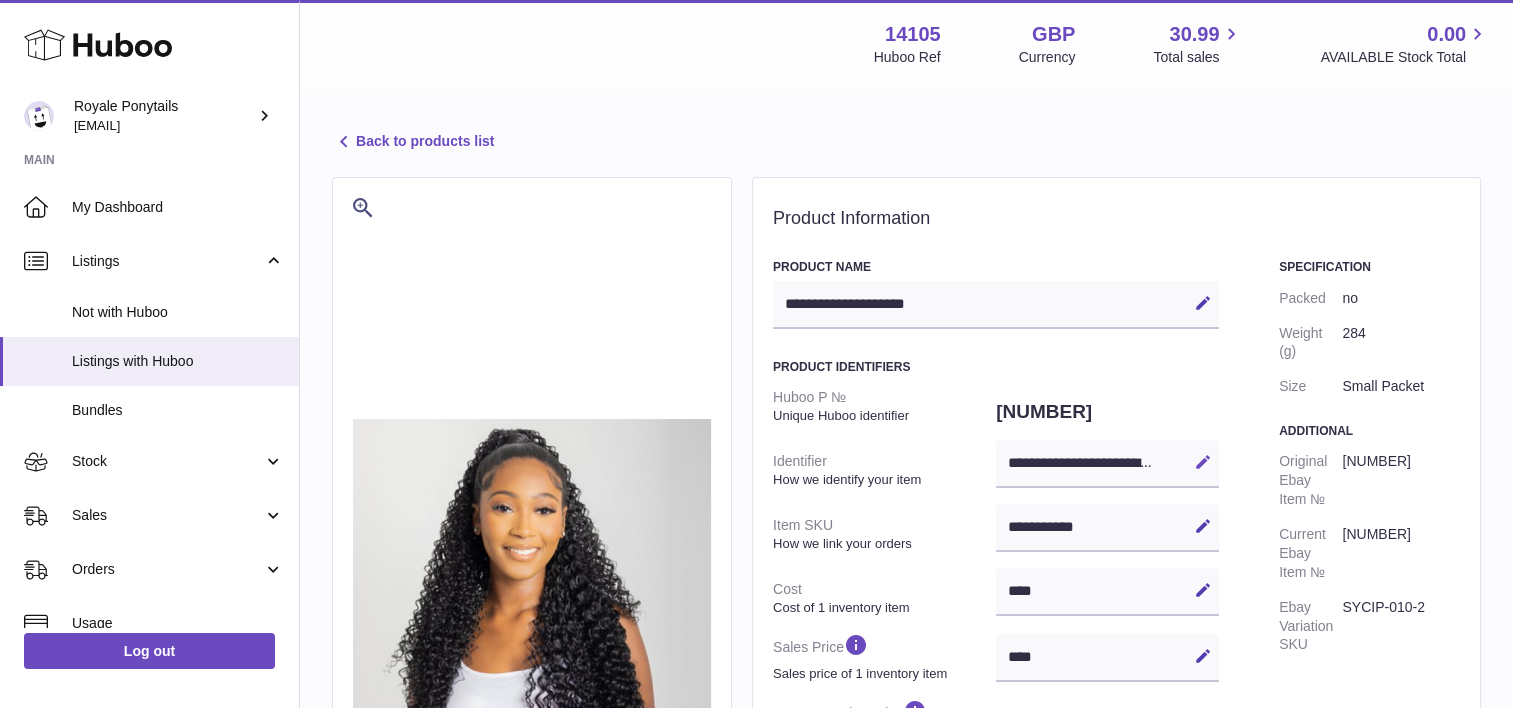 click at bounding box center (1203, 462) 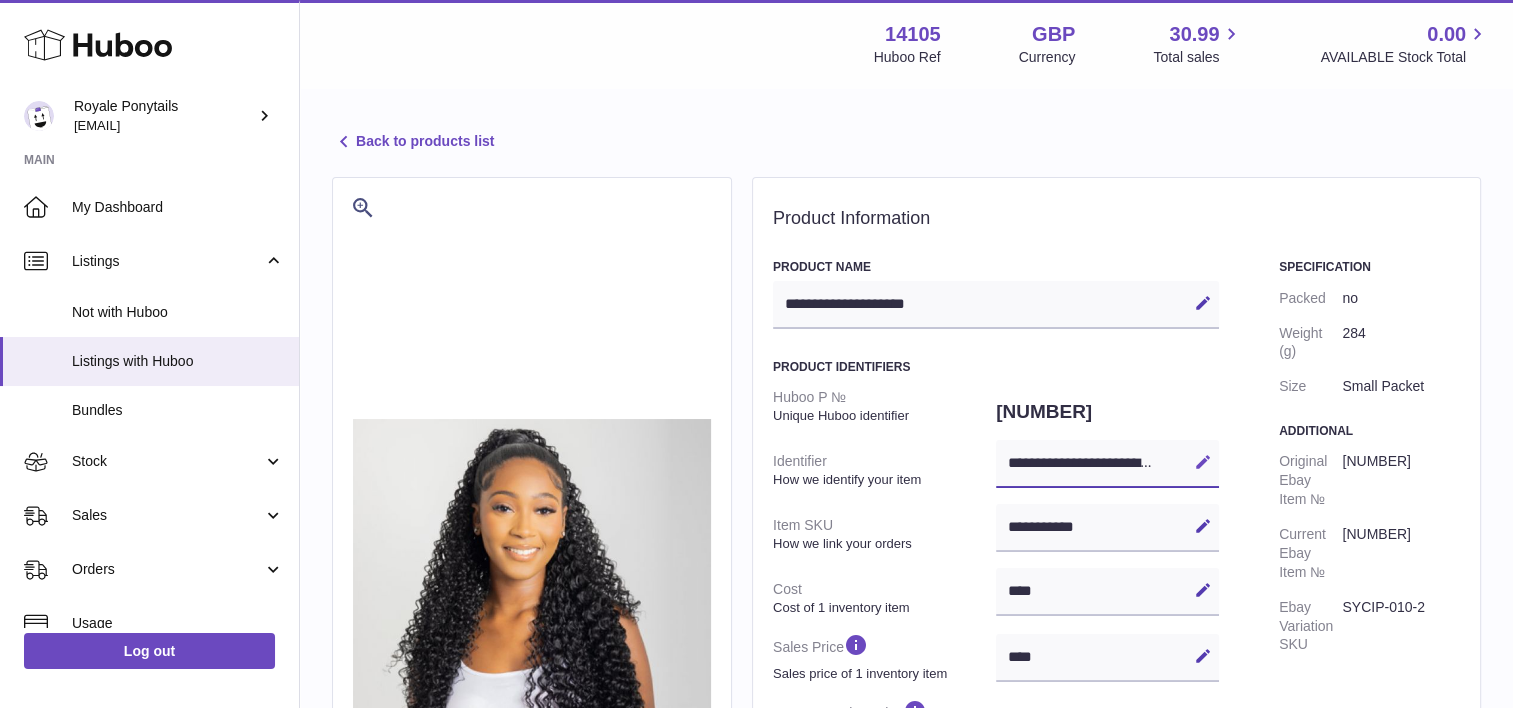 scroll, scrollTop: 0, scrollLeft: 65, axis: horizontal 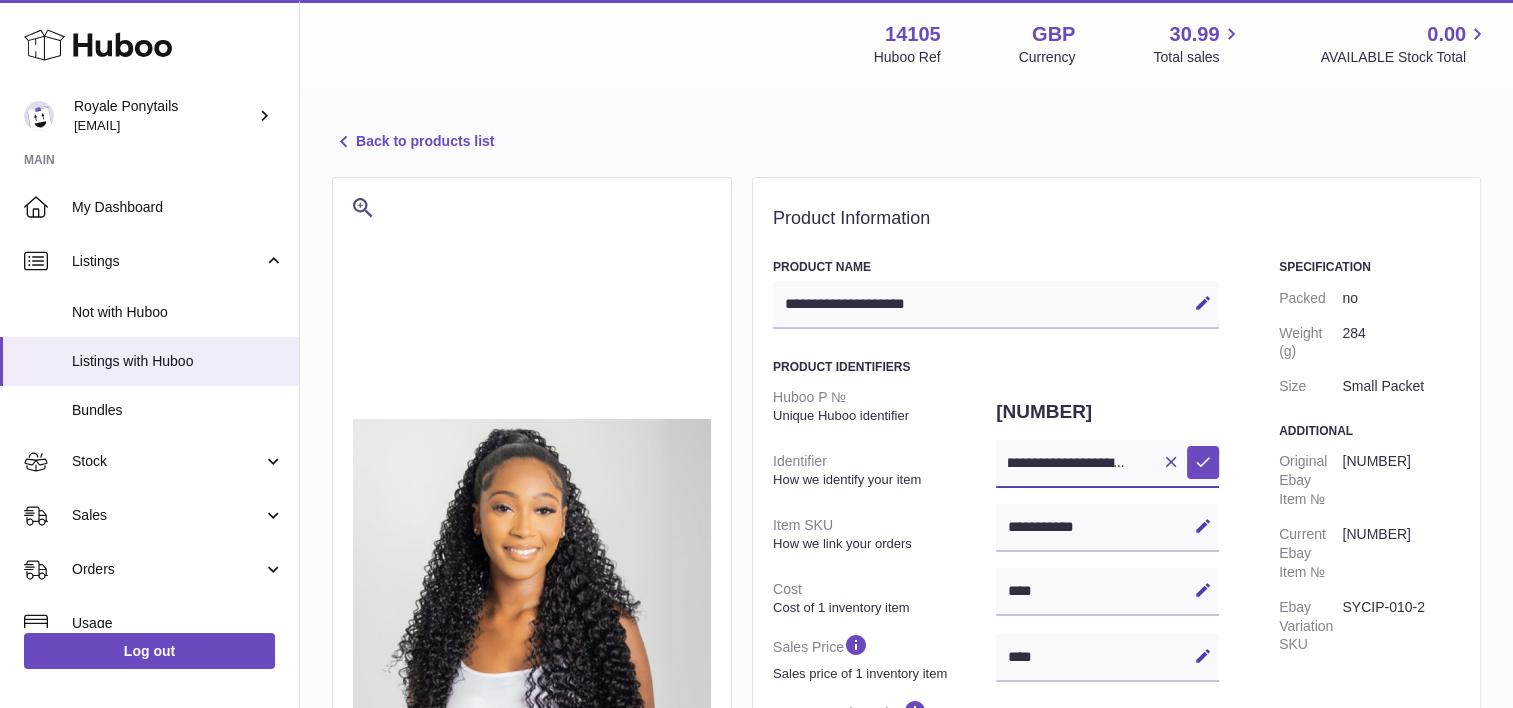 click on "**********" at bounding box center (1107, 464) 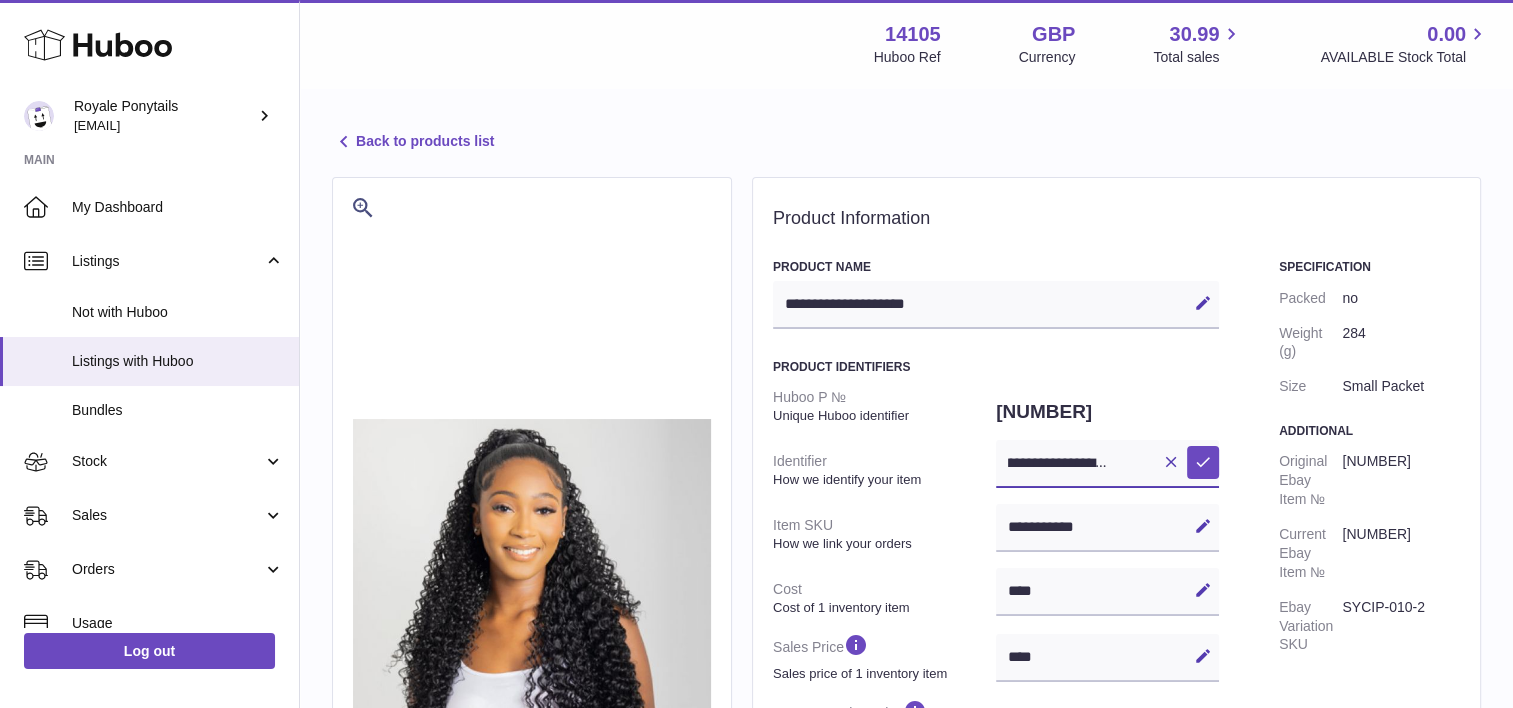 click on "**********" at bounding box center [1107, 464] 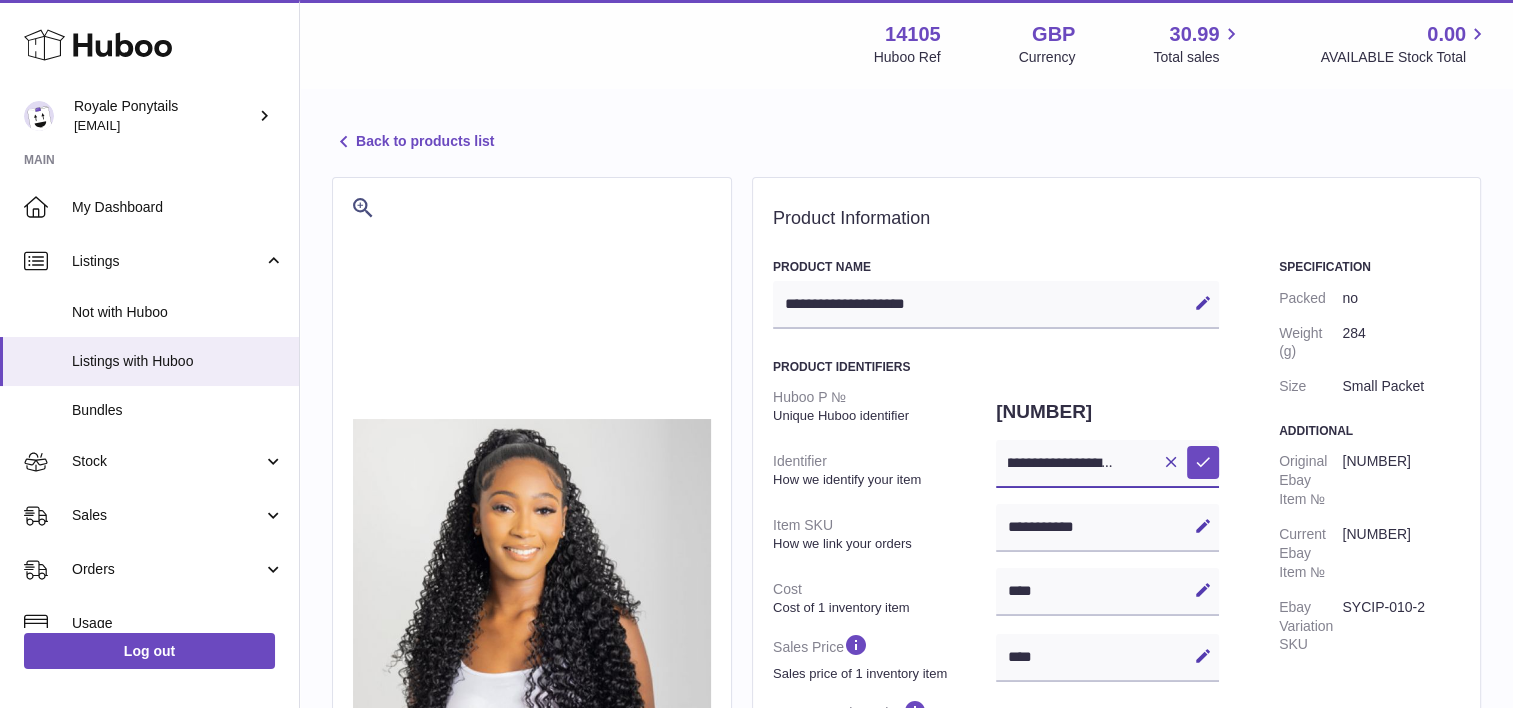 scroll, scrollTop: 0, scrollLeft: 0, axis: both 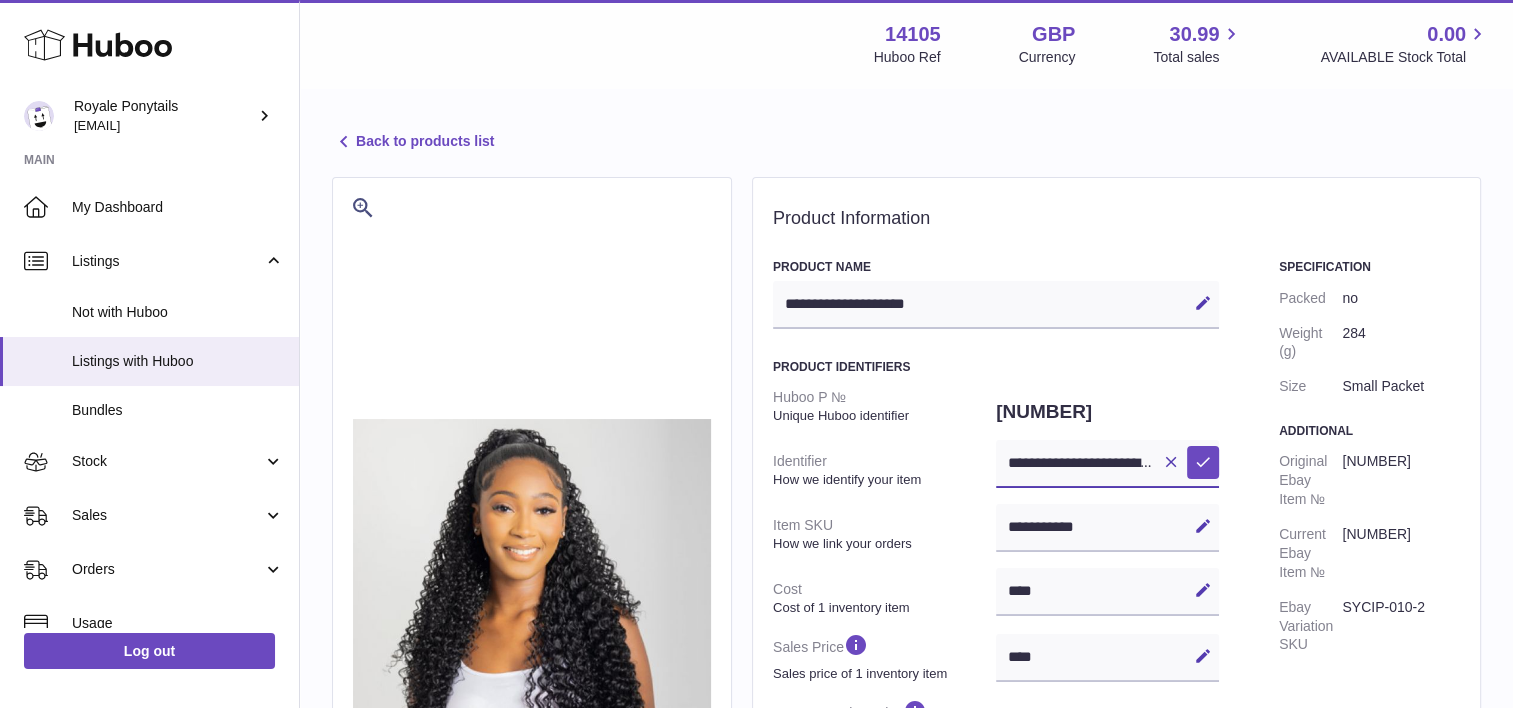 drag, startPoint x: 1028, startPoint y: 452, endPoint x: 892, endPoint y: 463, distance: 136.44412 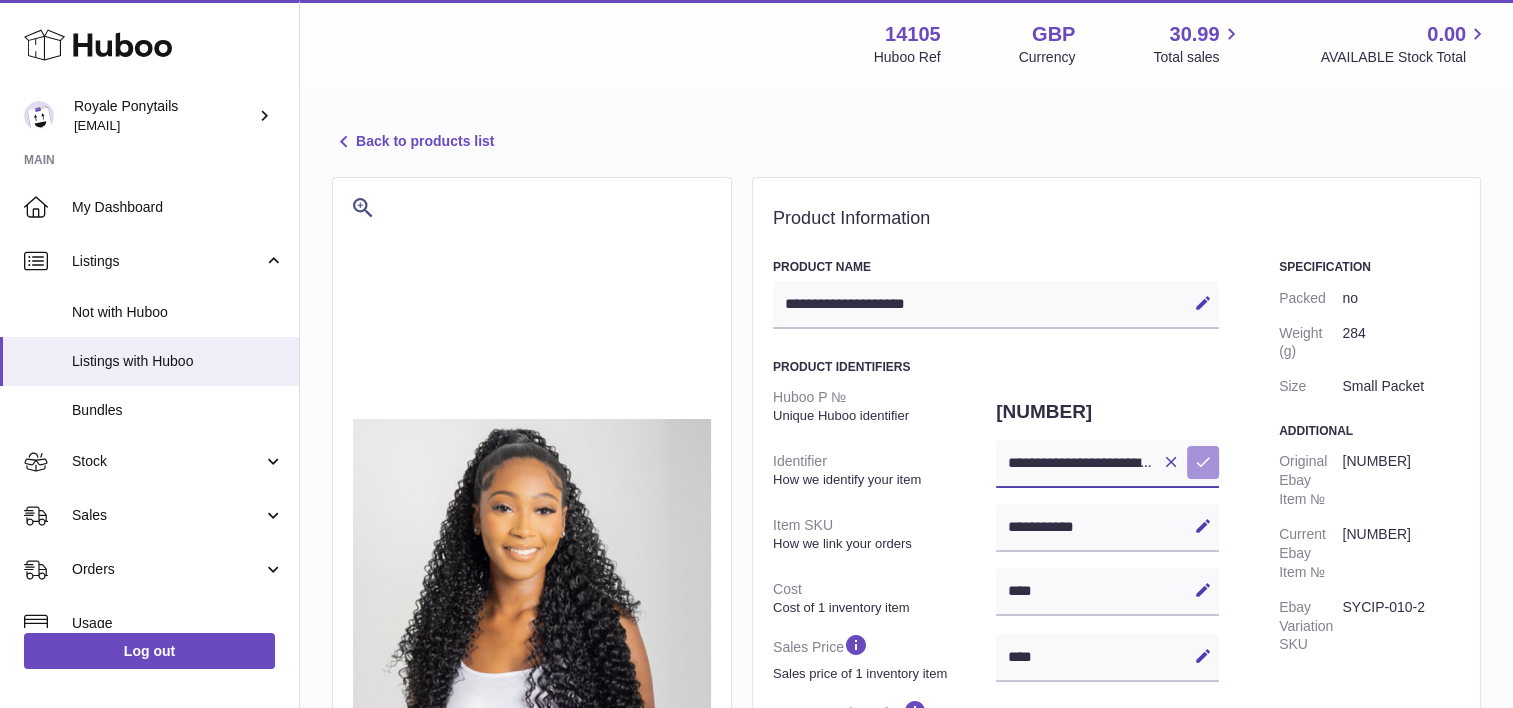 type on "**********" 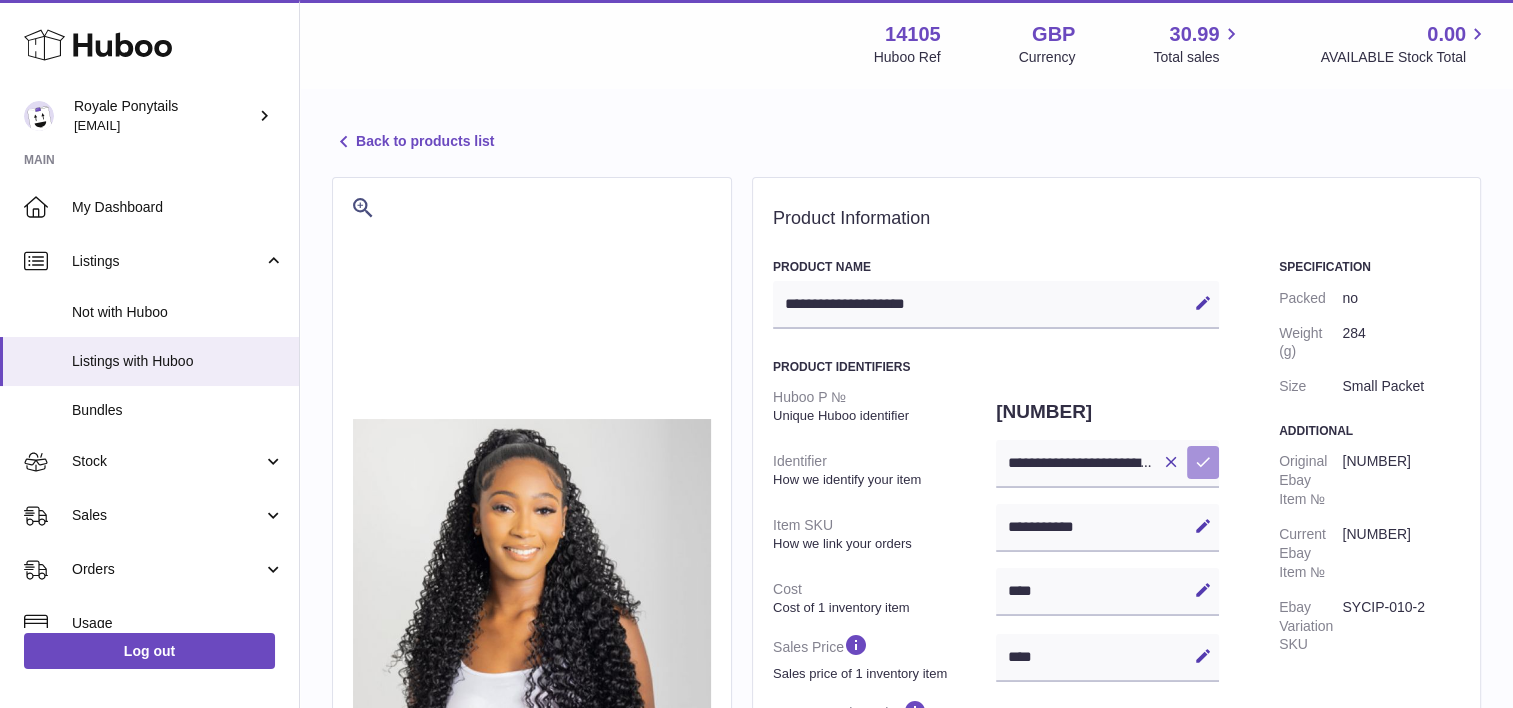 click at bounding box center (1203, 462) 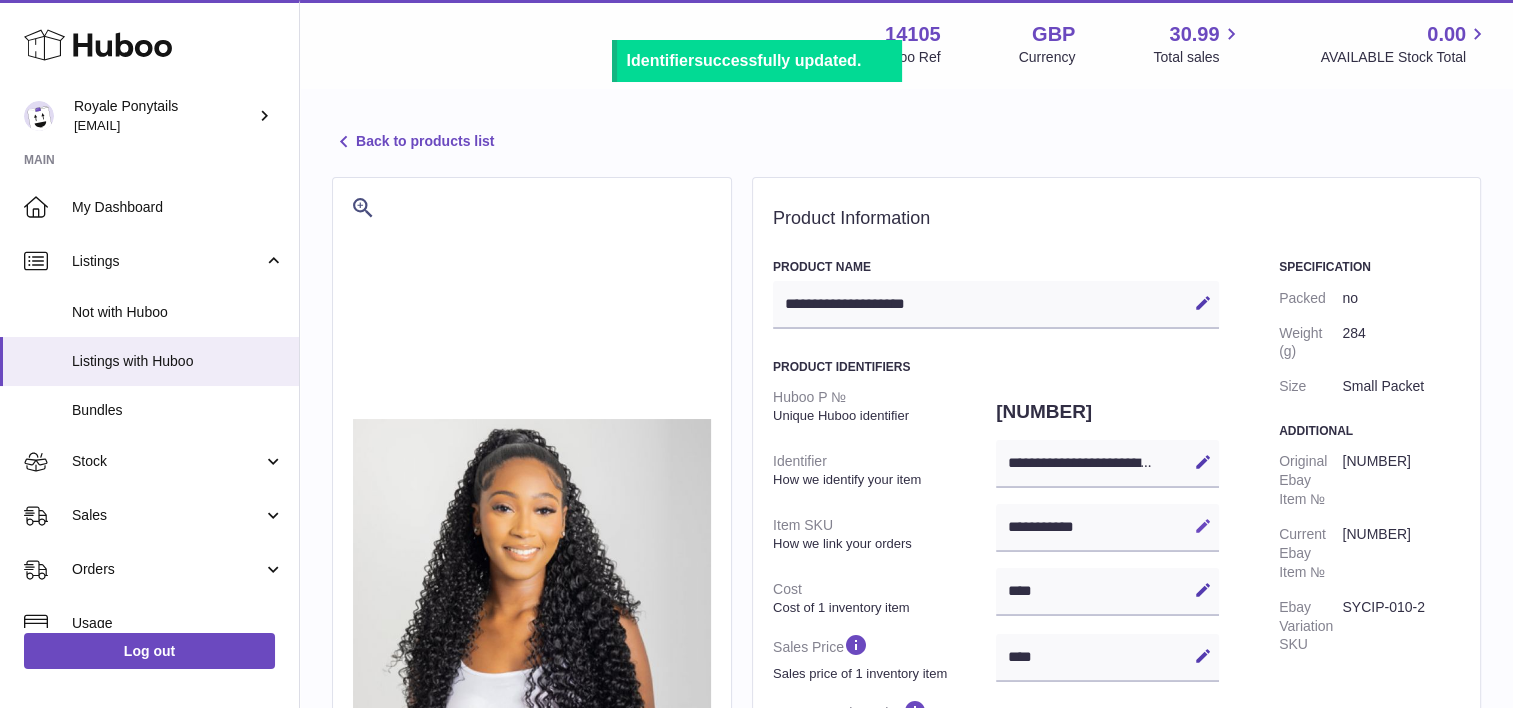 click at bounding box center [1203, 526] 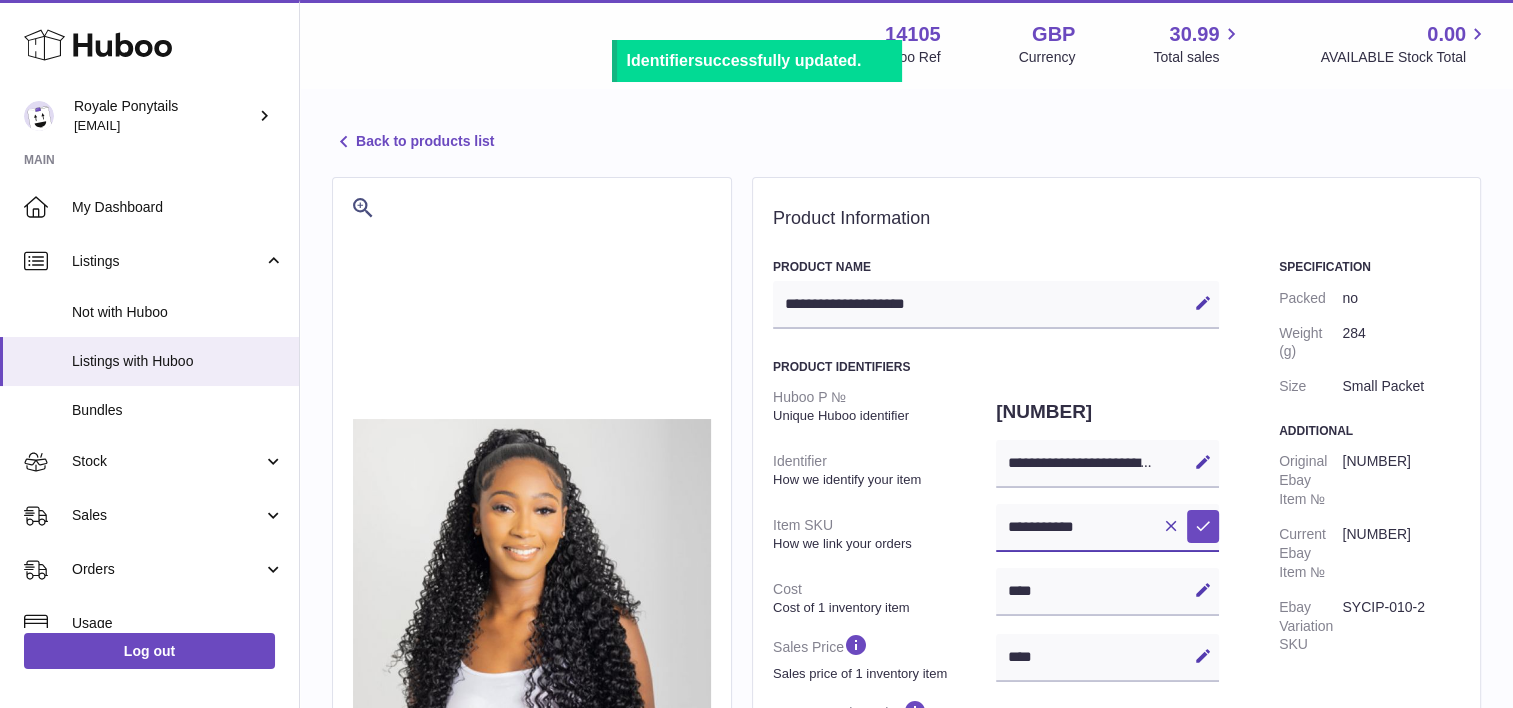 drag, startPoint x: 1088, startPoint y: 528, endPoint x: 905, endPoint y: 588, distance: 192.58505 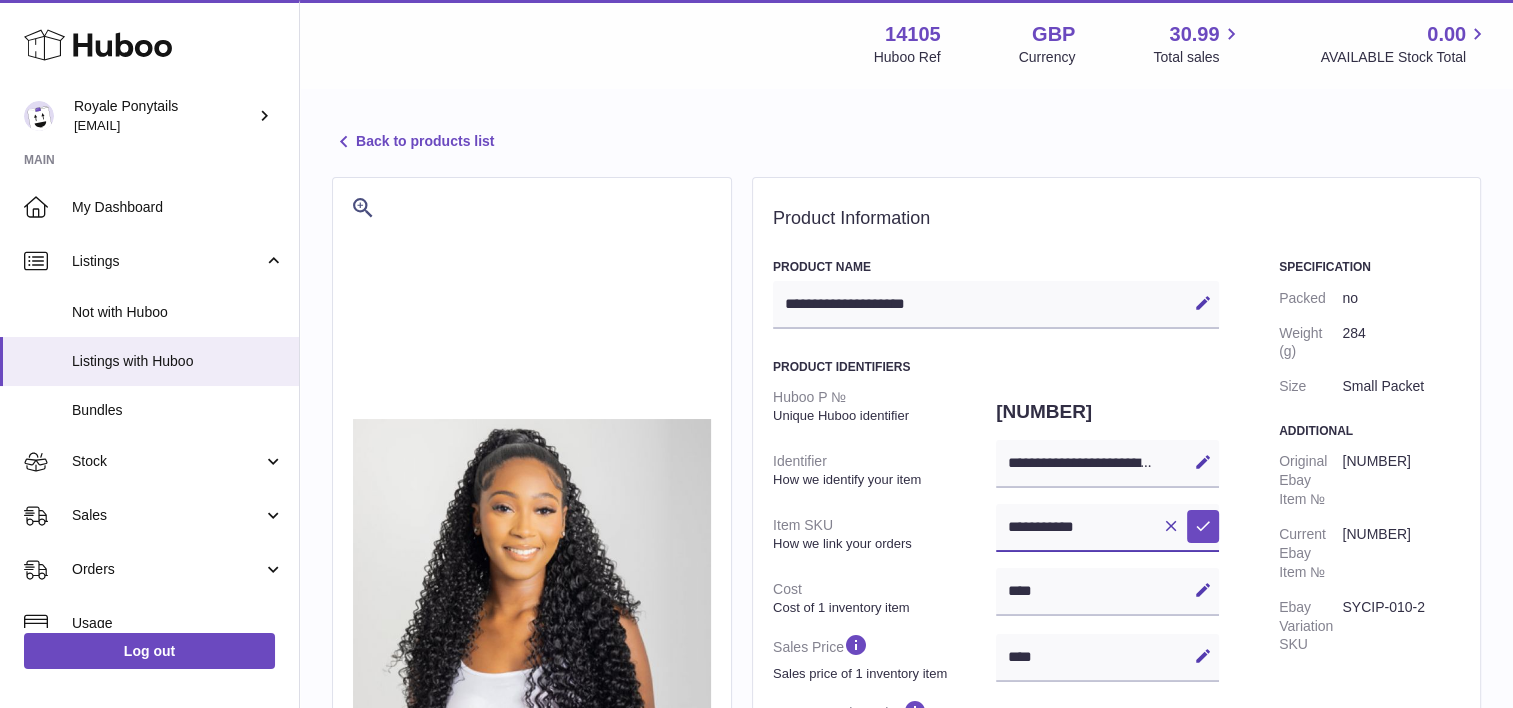 paste on "**" 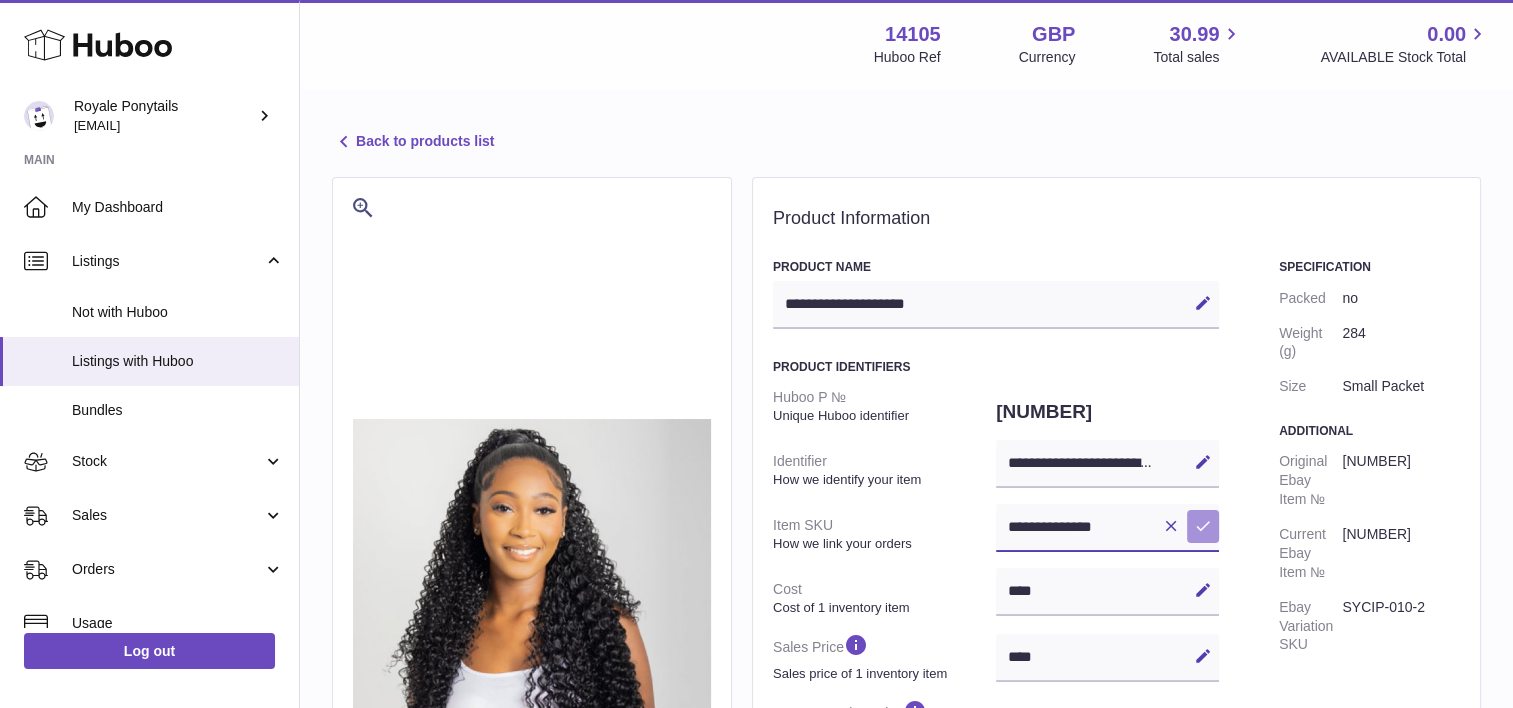 type on "**********" 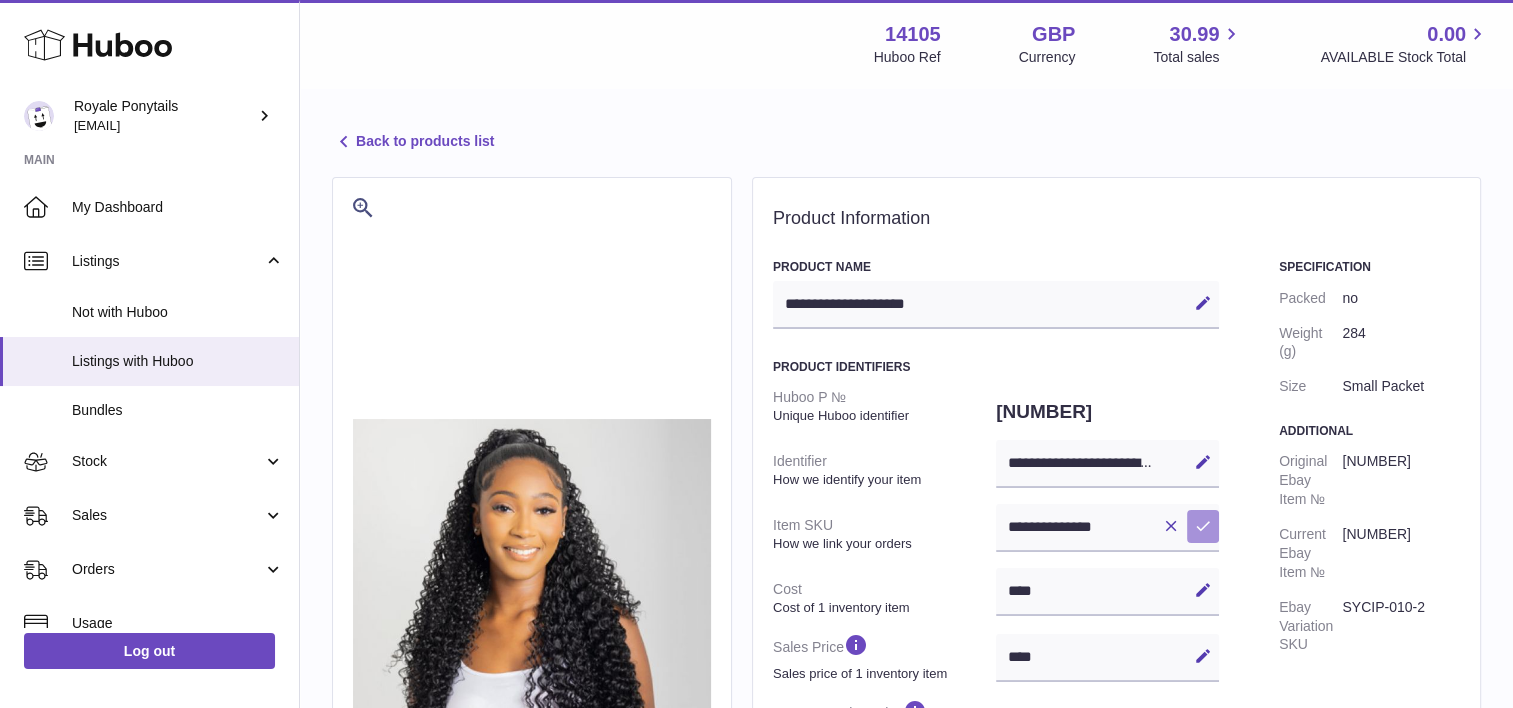 click at bounding box center [1203, 526] 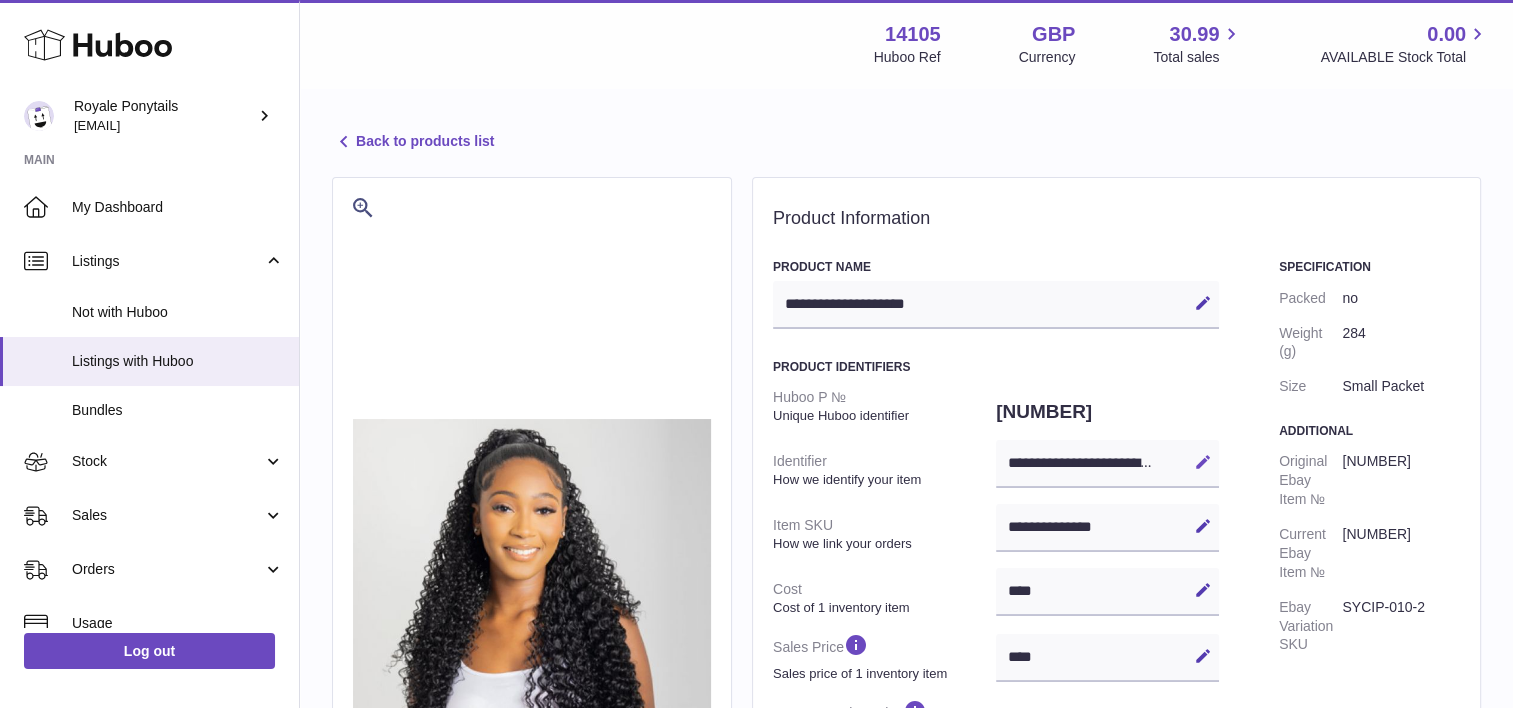 click on "Edit" at bounding box center (1203, 462) 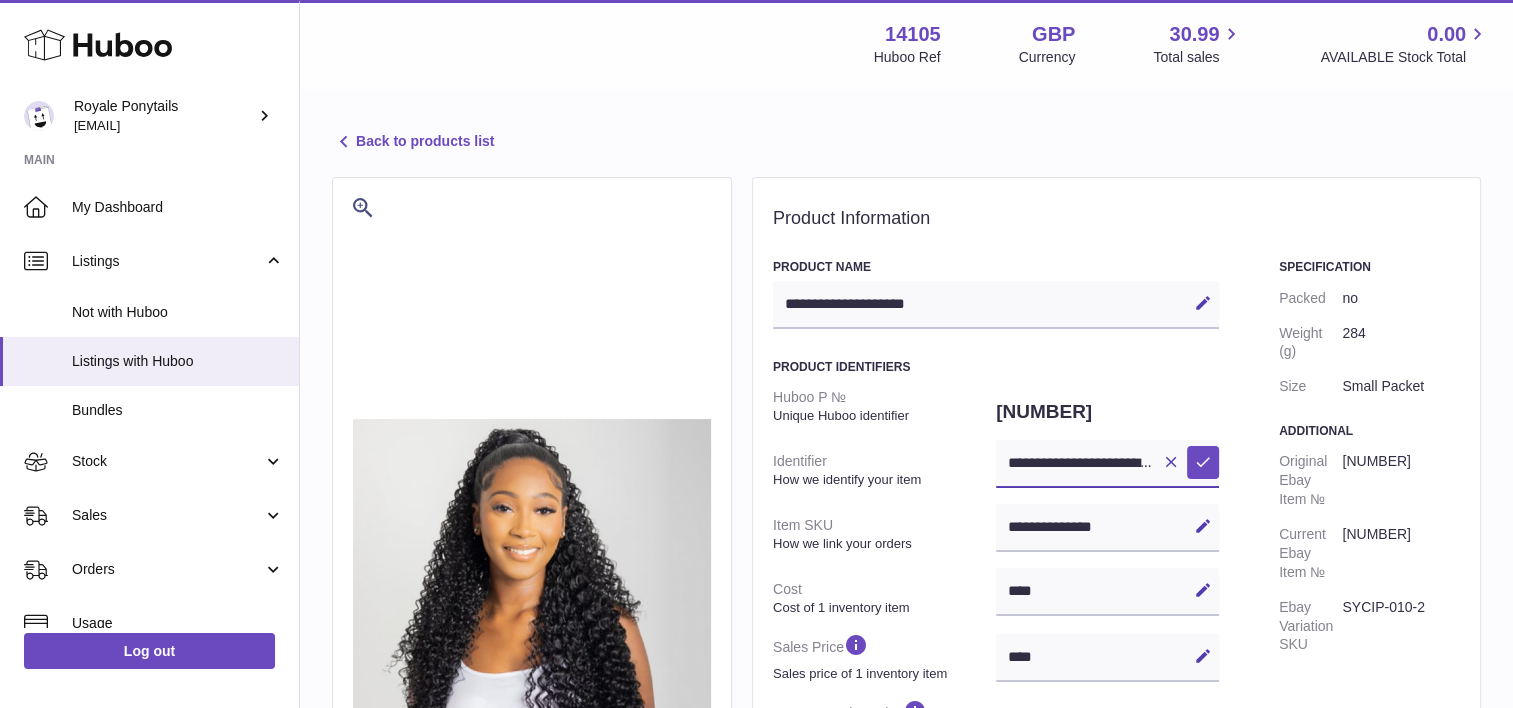 click on "**********" at bounding box center [1107, 464] 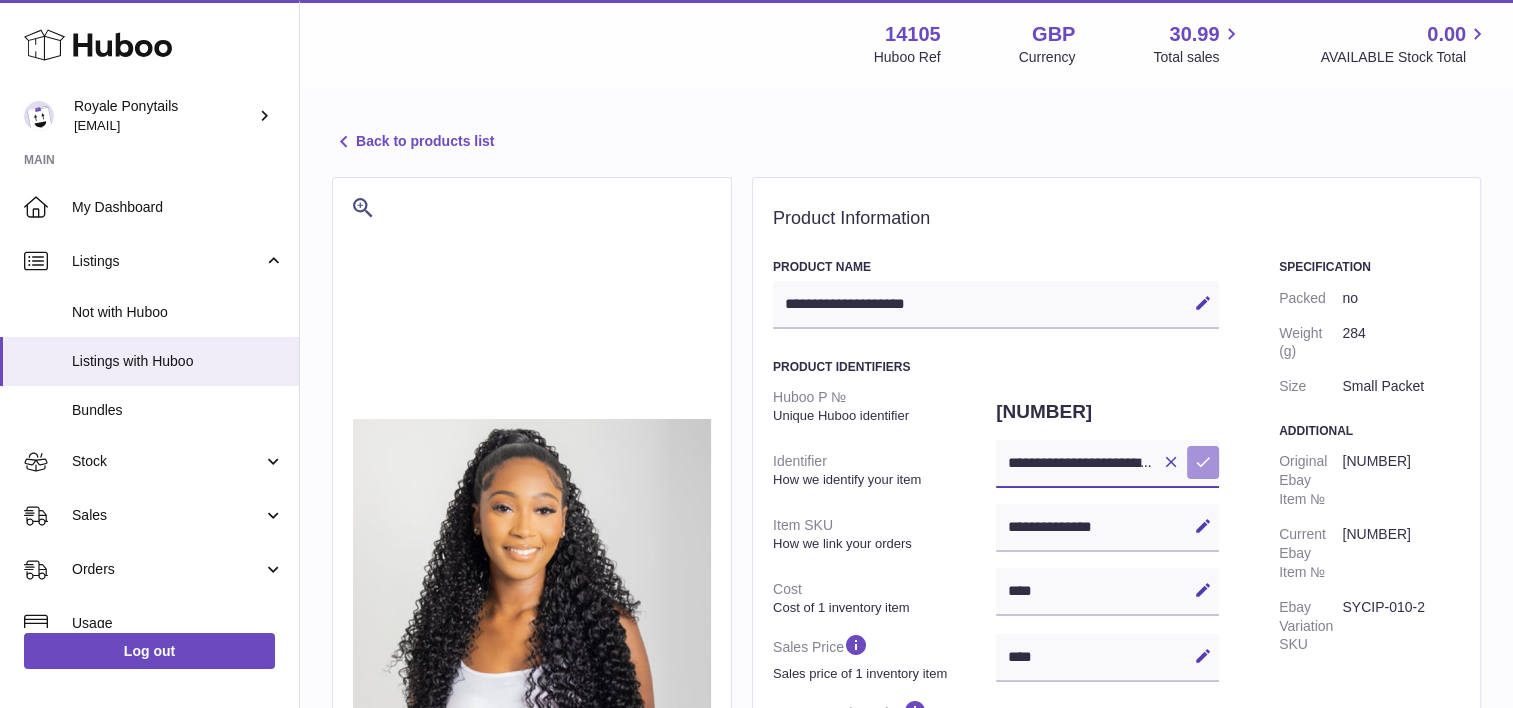 type on "**********" 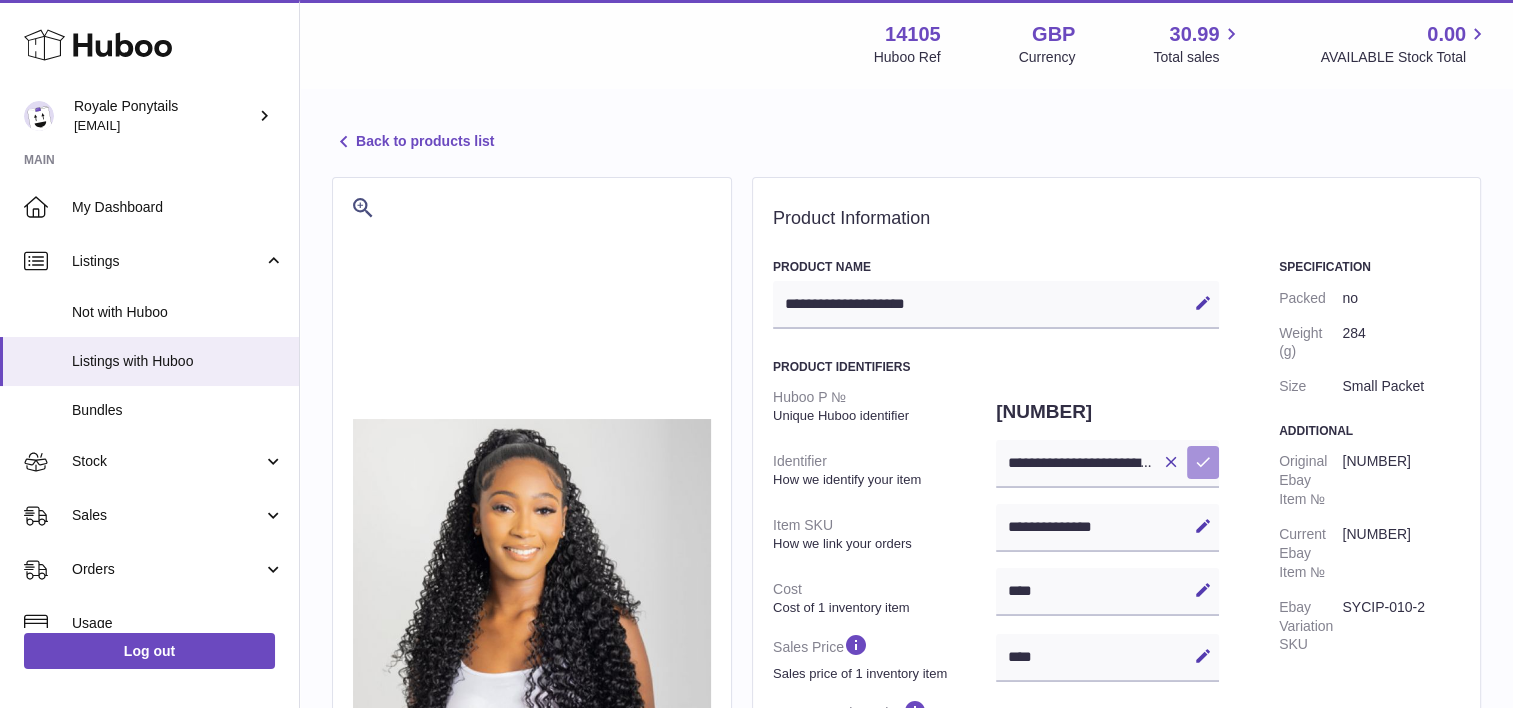 click at bounding box center [1203, 462] 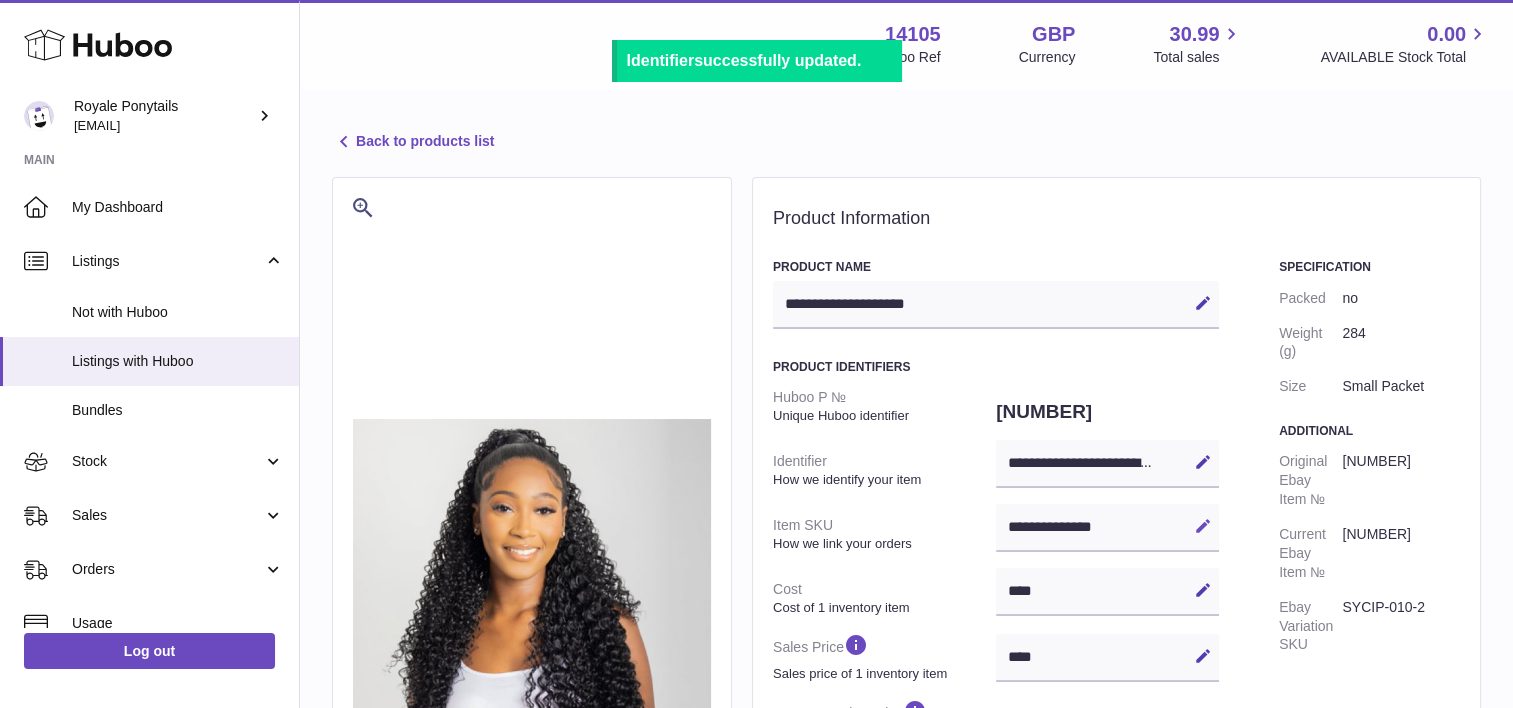 click at bounding box center [1203, 526] 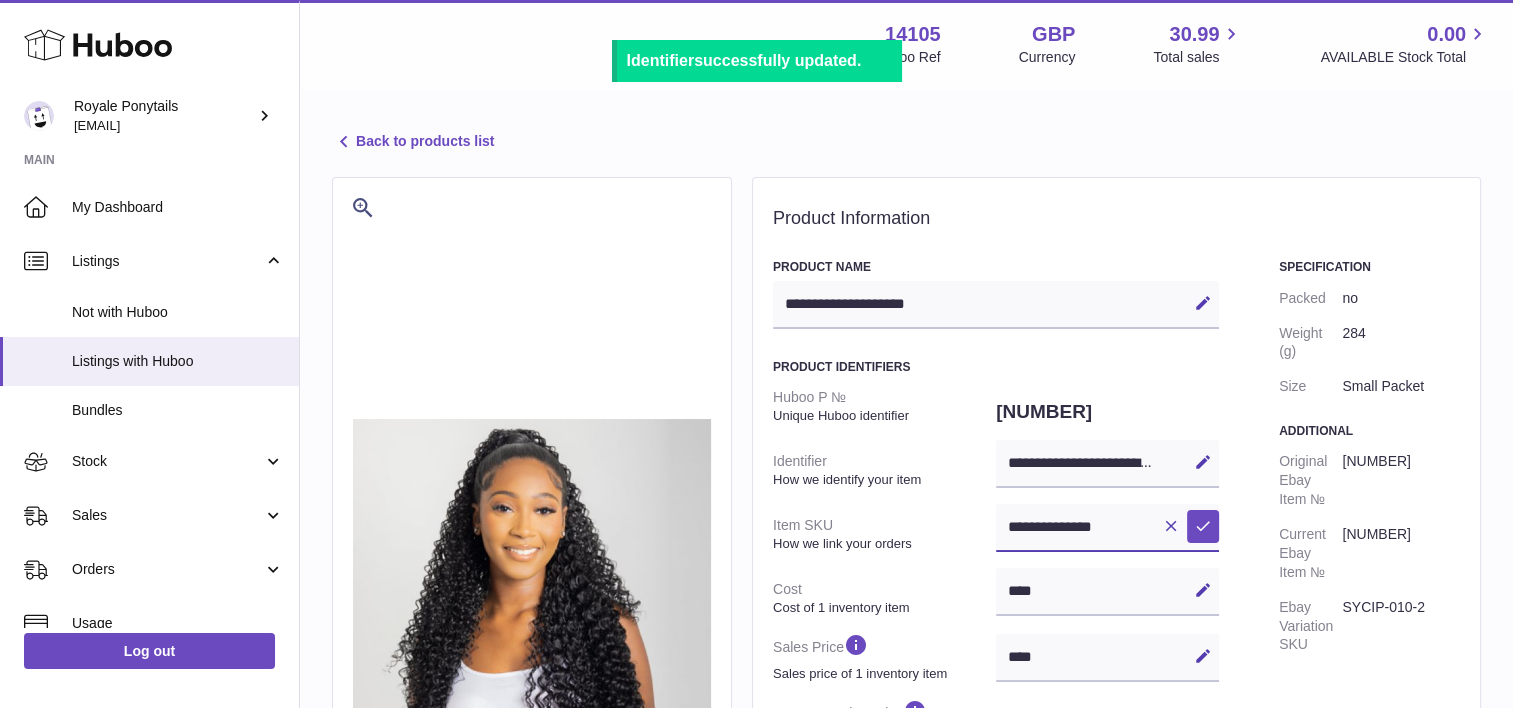 click on "**********" at bounding box center (1107, 528) 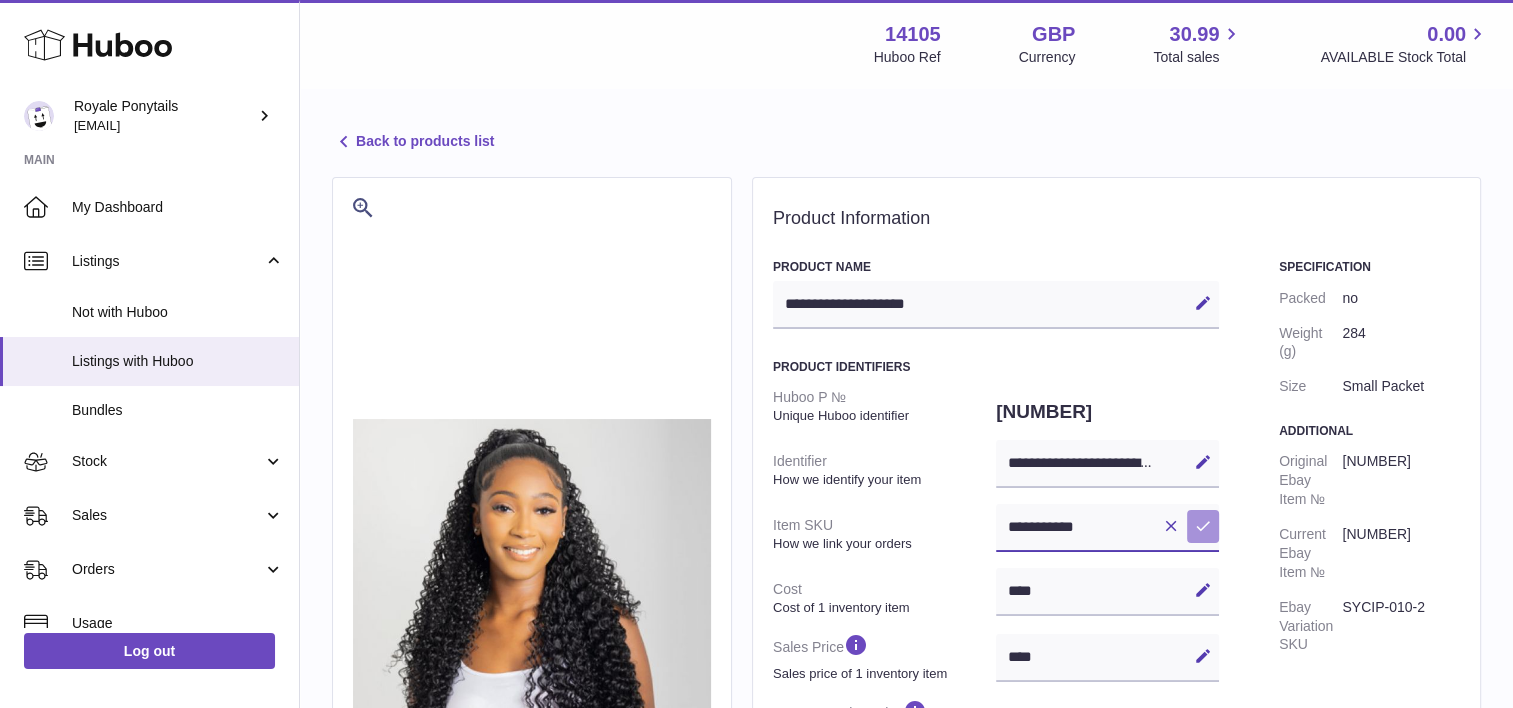 type on "**********" 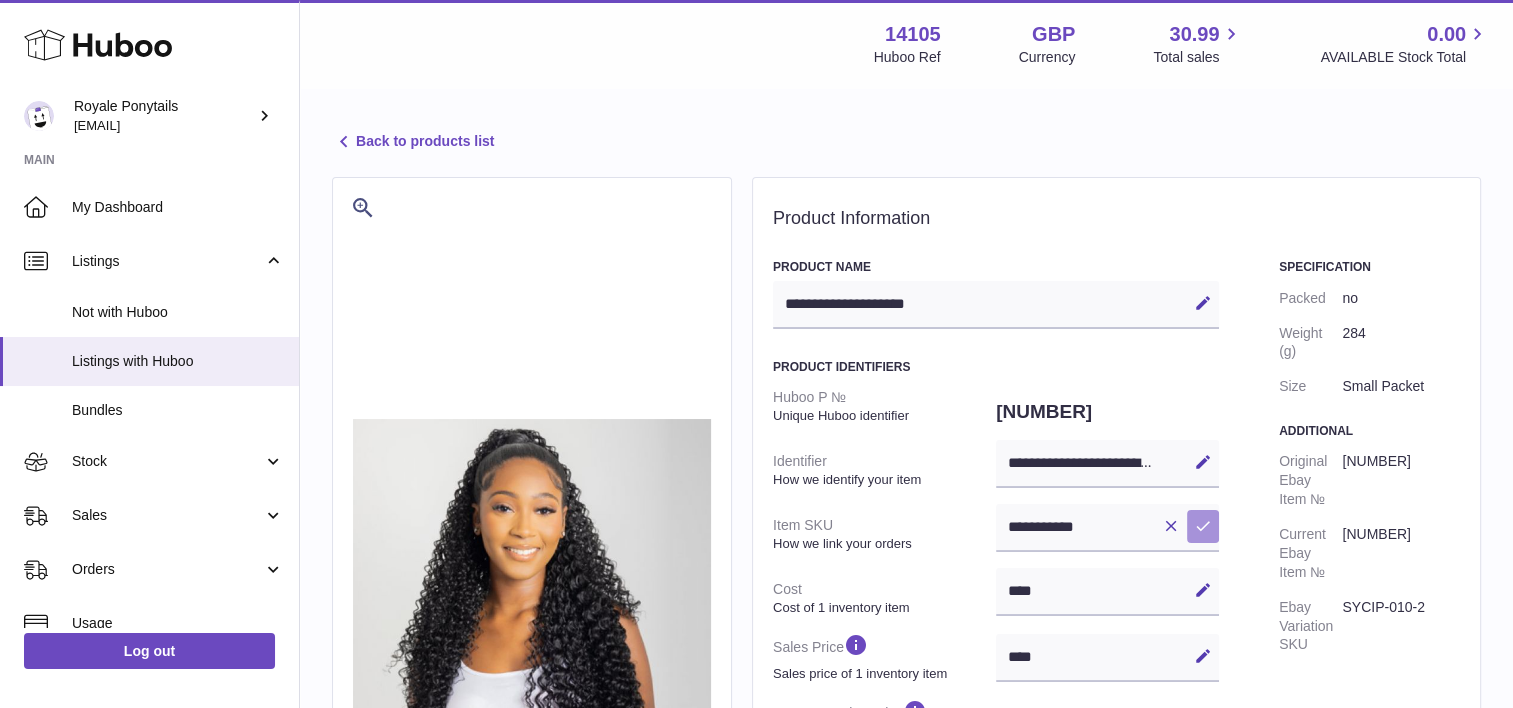 click on "Save" at bounding box center (1203, 526) 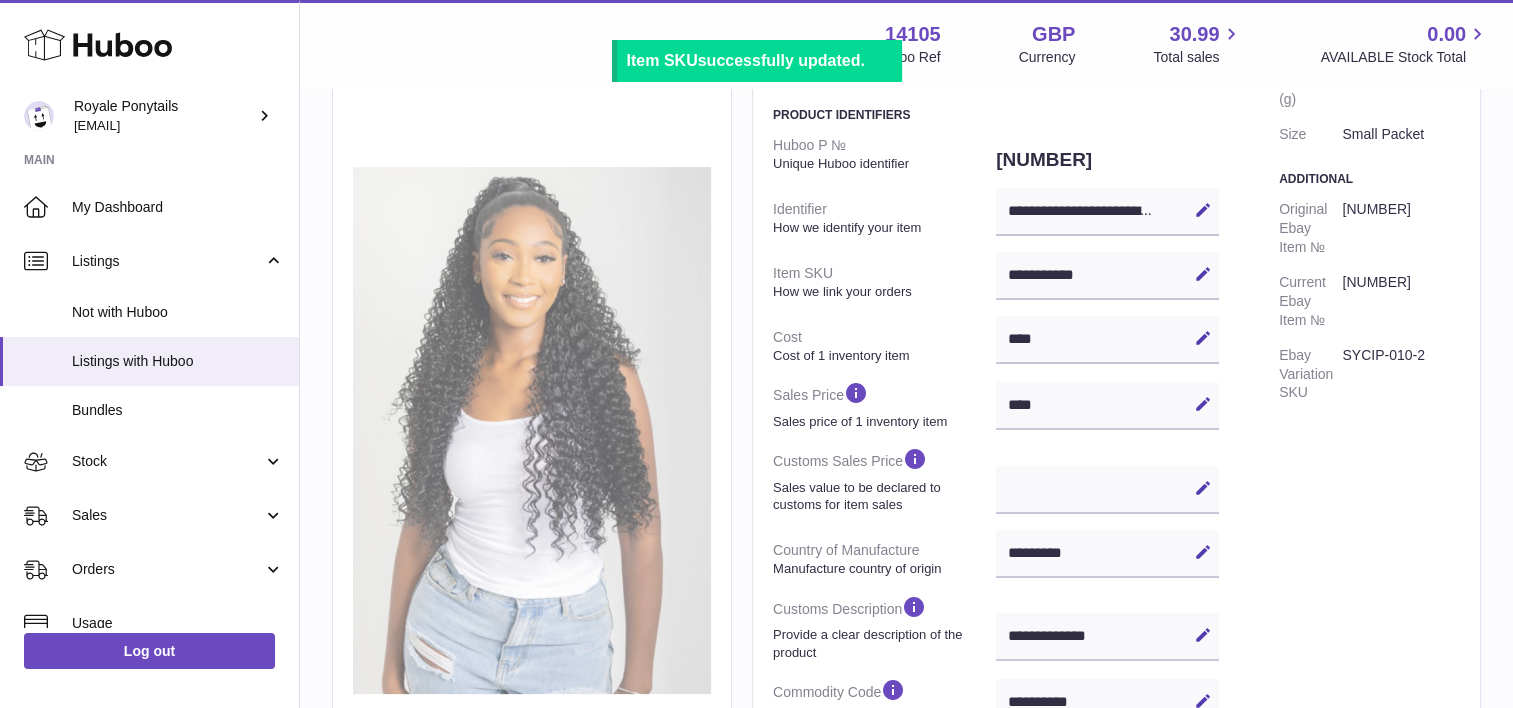 scroll, scrollTop: 0, scrollLeft: 0, axis: both 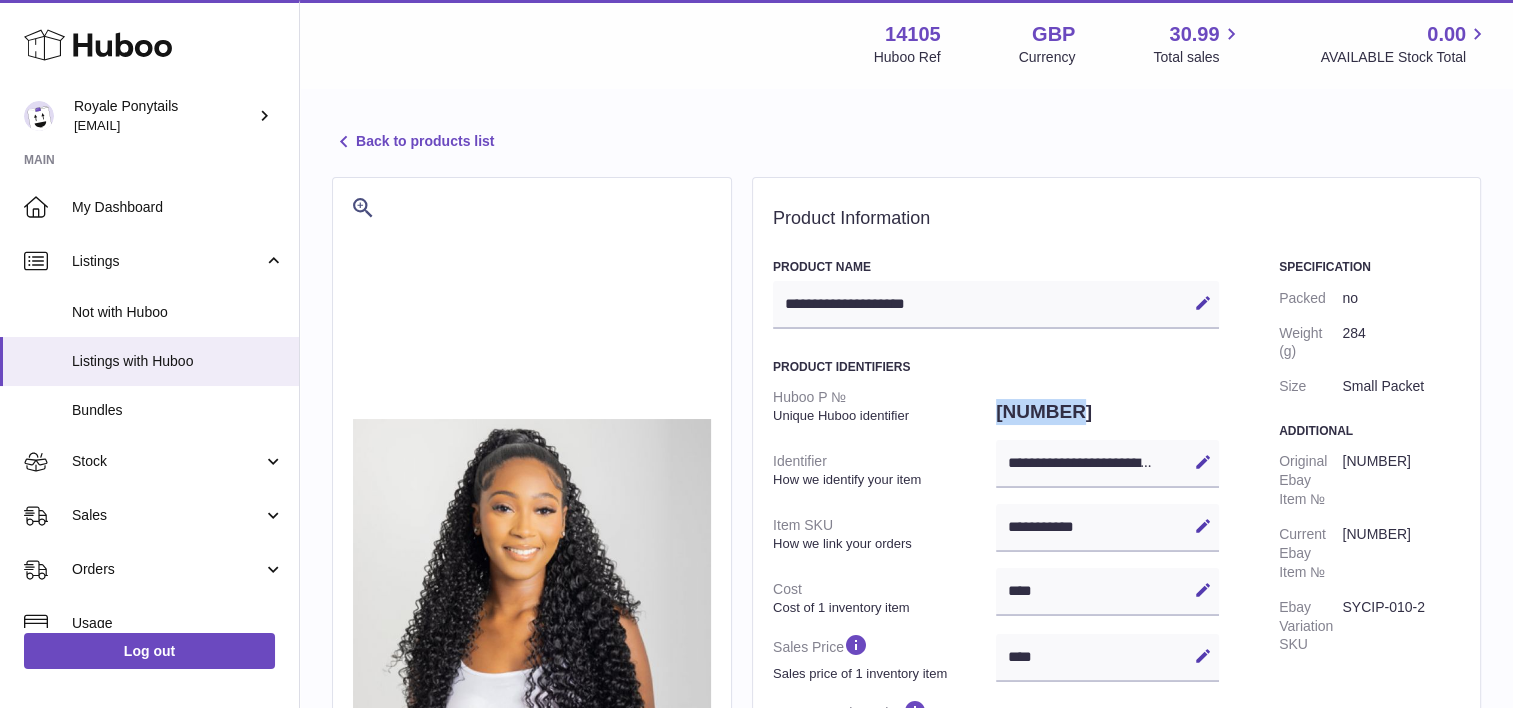 drag, startPoint x: 1067, startPoint y: 399, endPoint x: 984, endPoint y: 414, distance: 84.34453 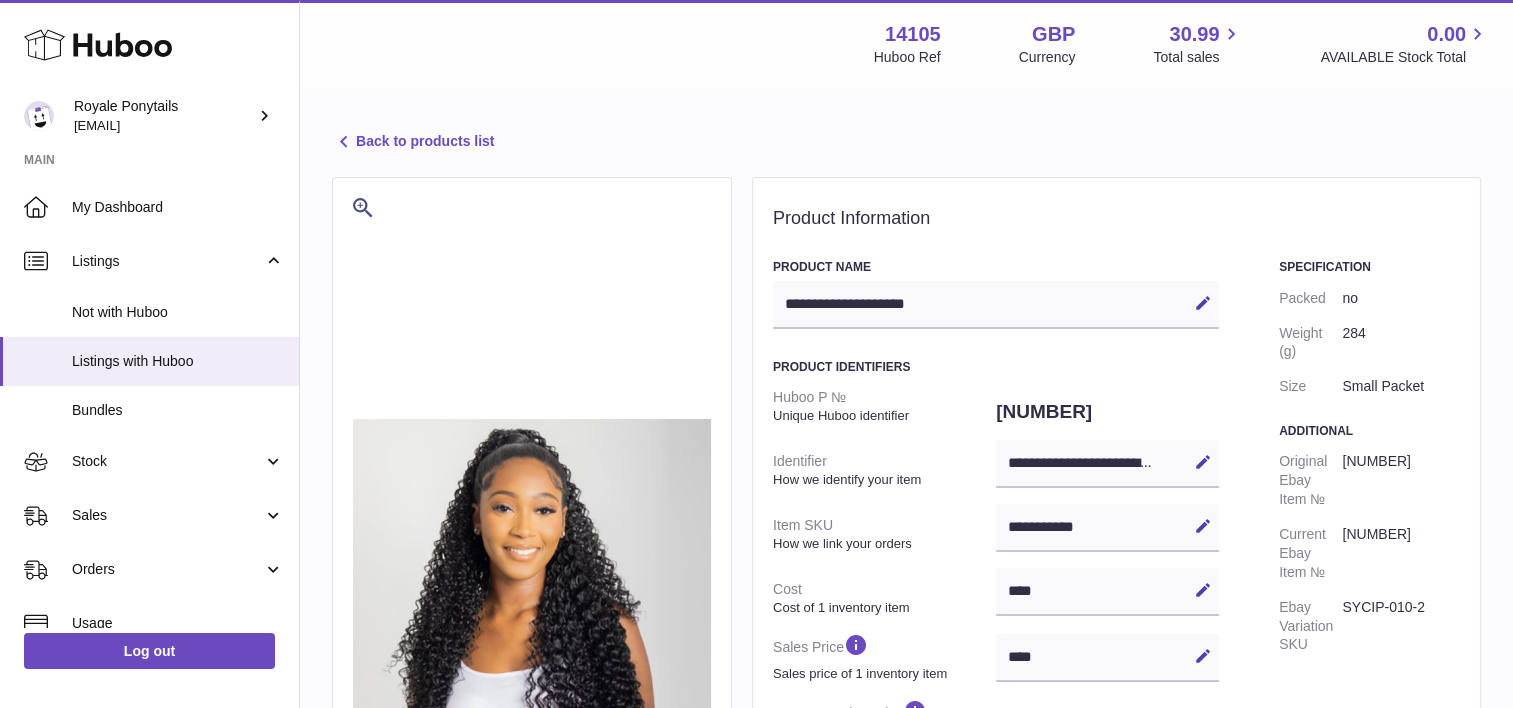 drag, startPoint x: 1104, startPoint y: 522, endPoint x: 953, endPoint y: 537, distance: 151.74321 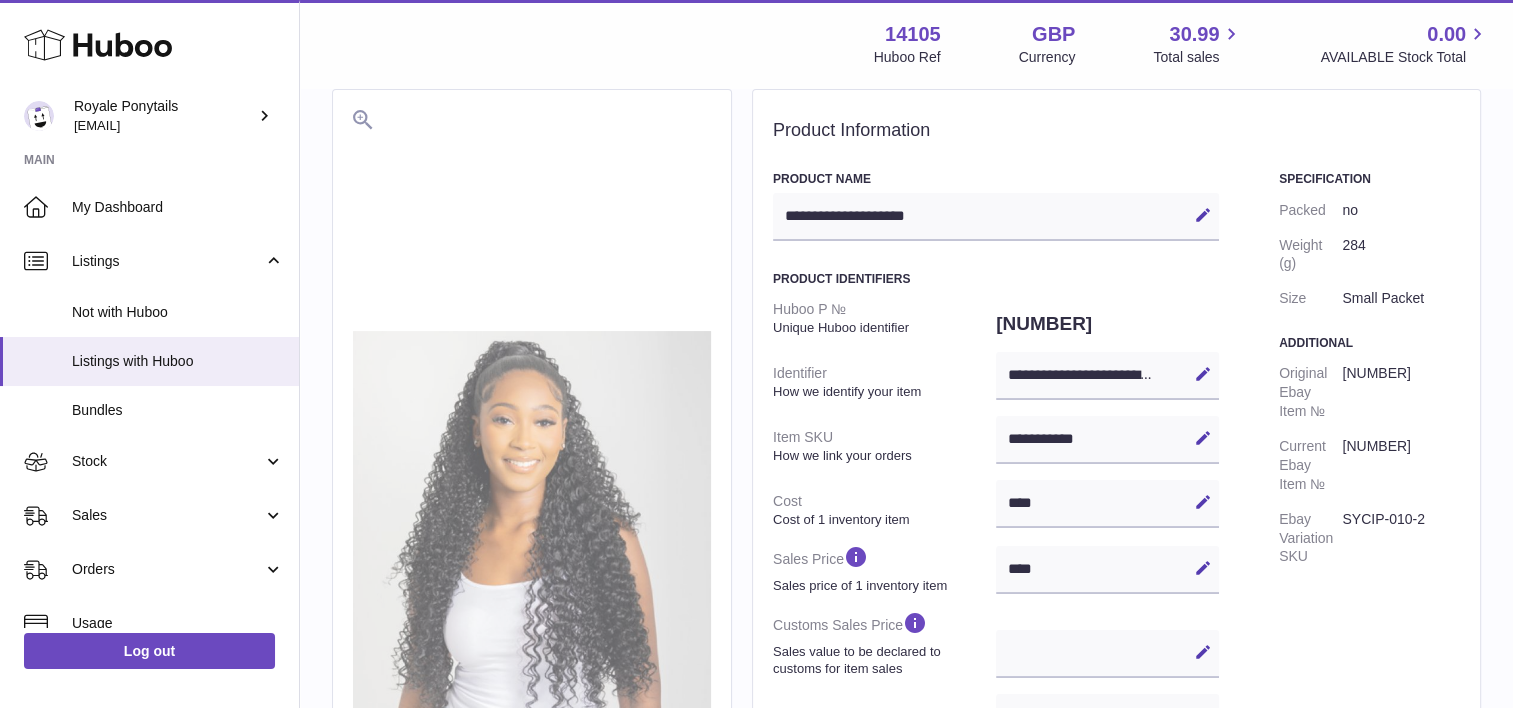 scroll, scrollTop: 0, scrollLeft: 0, axis: both 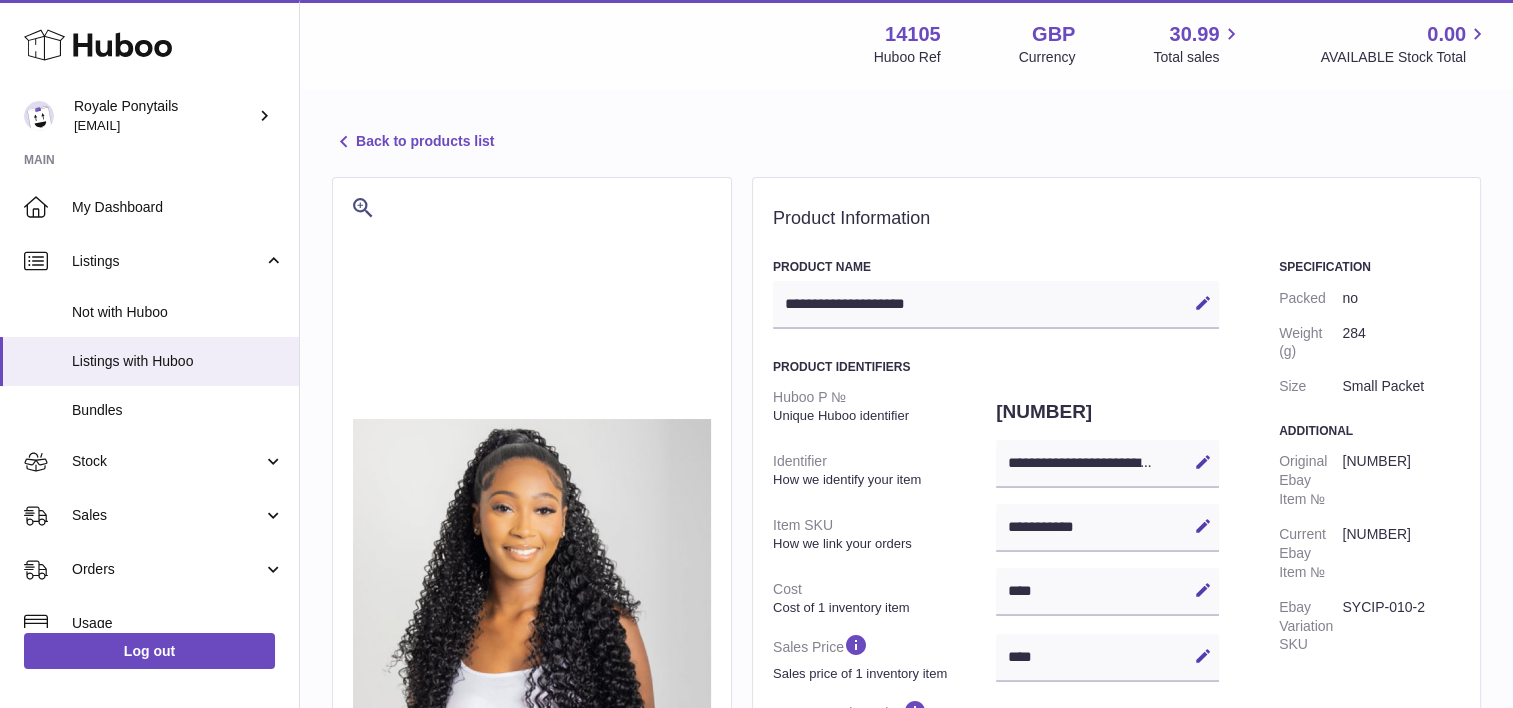click on "Back to products list" at bounding box center (413, 142) 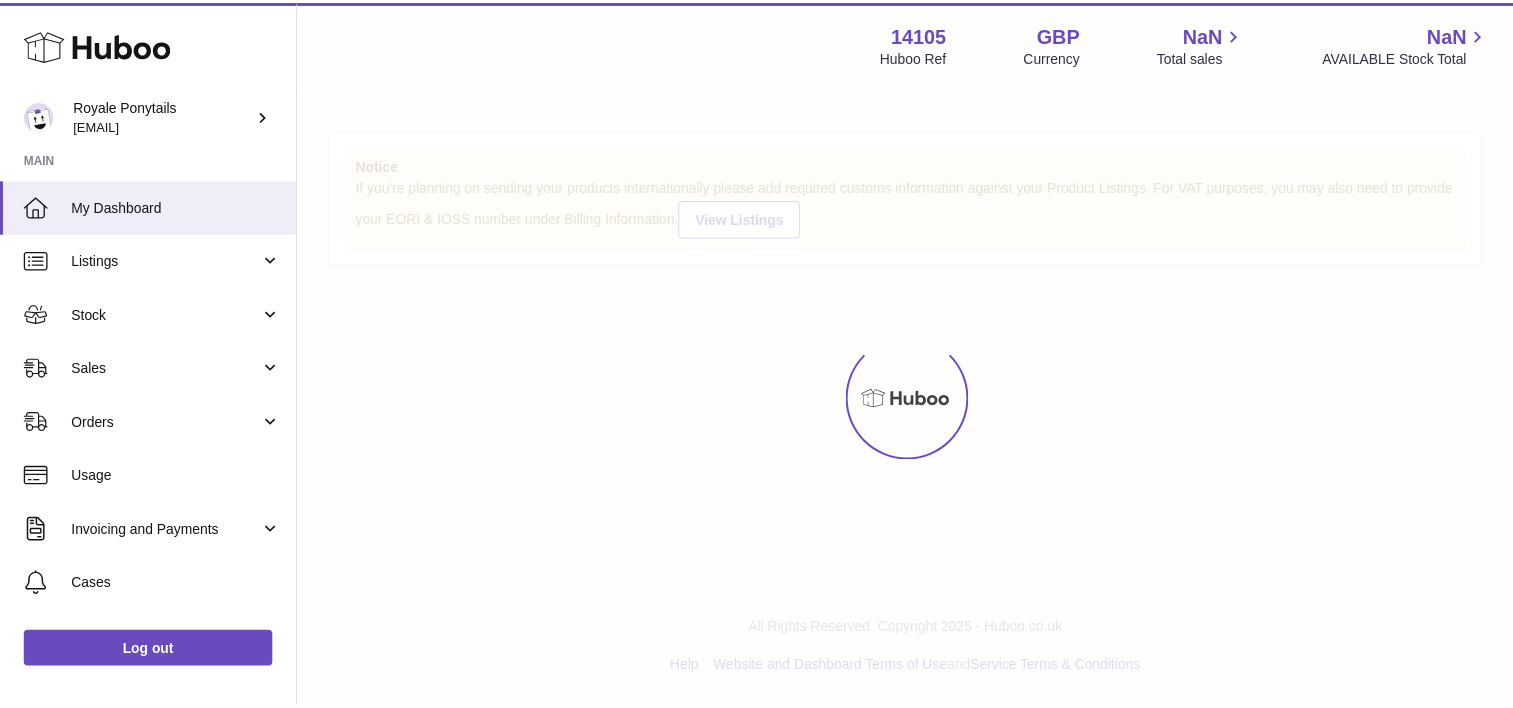 scroll, scrollTop: 0, scrollLeft: 0, axis: both 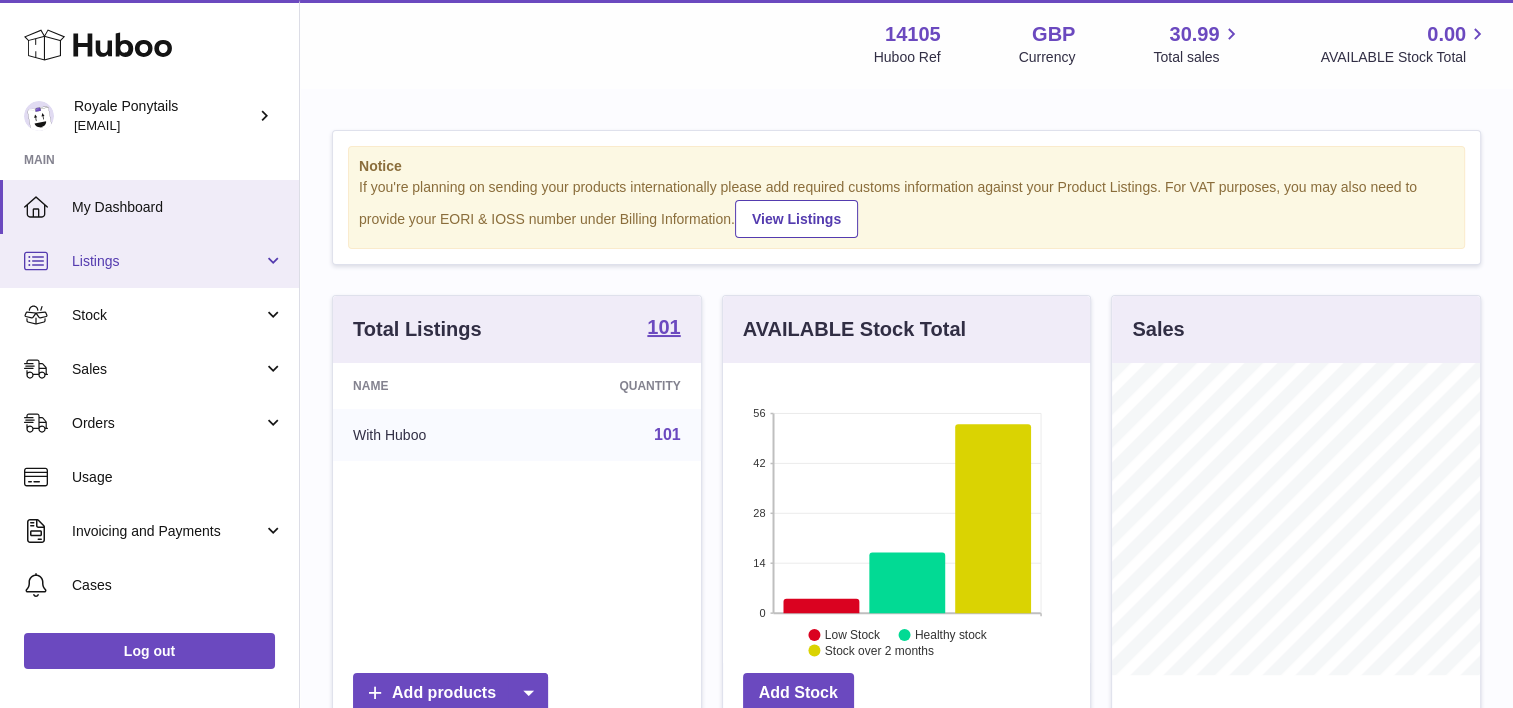click on "Listings" at bounding box center (167, 261) 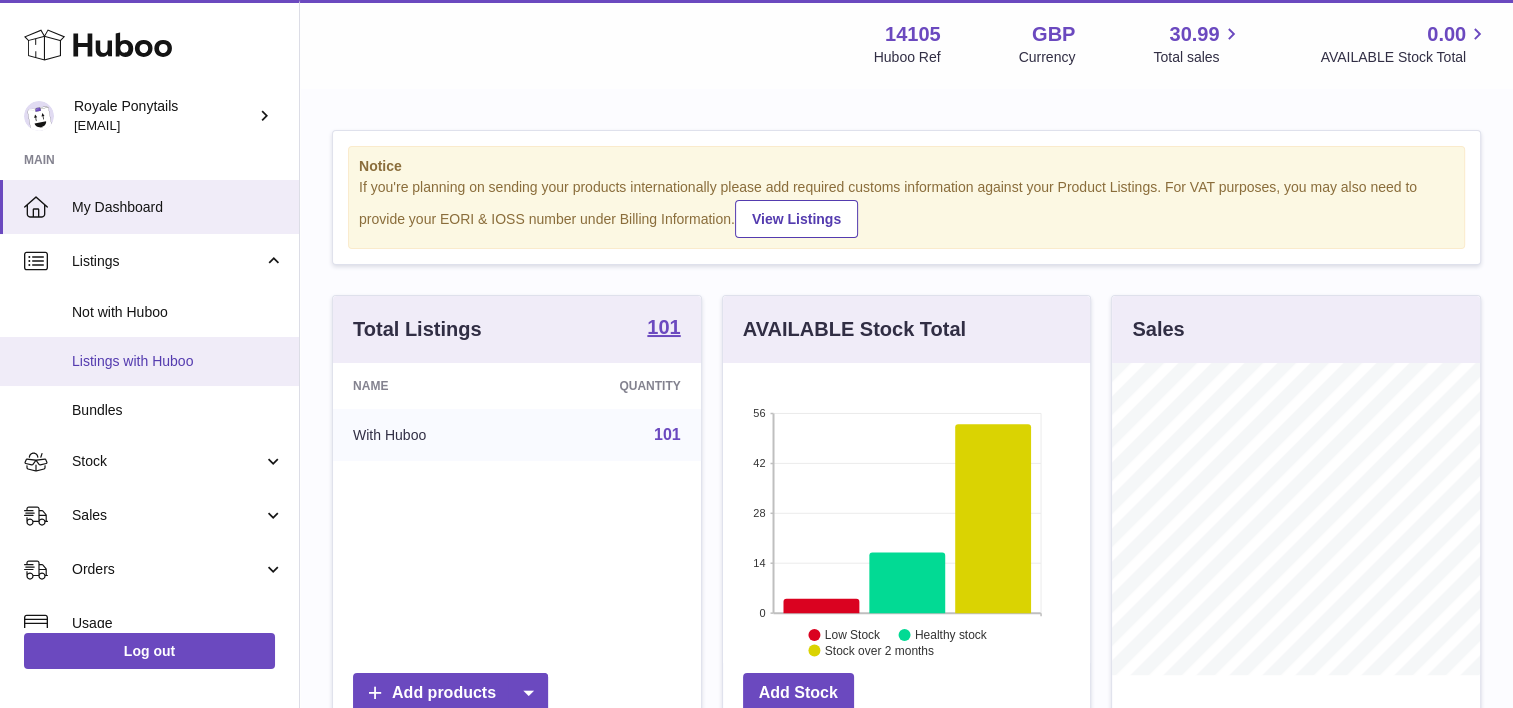click on "Listings with Huboo" at bounding box center (149, 361) 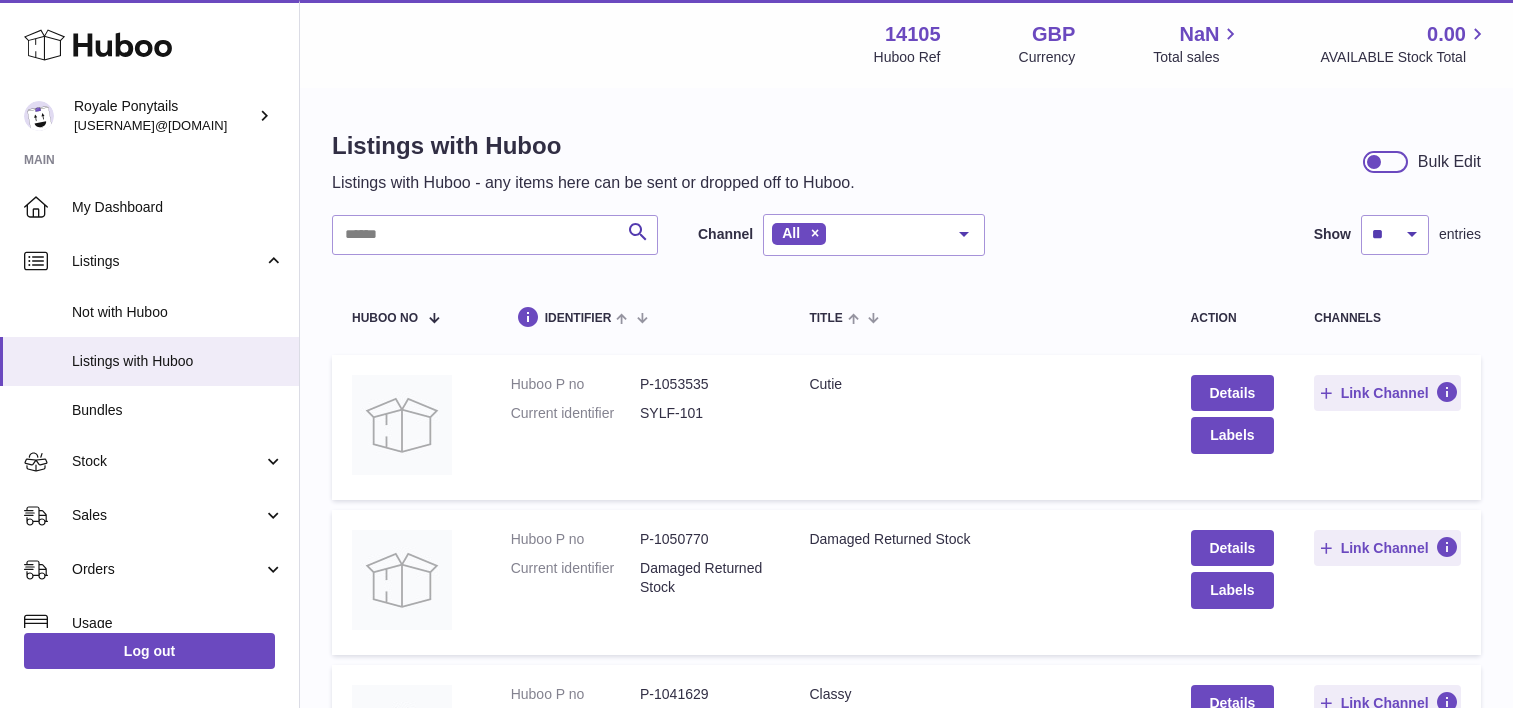 scroll, scrollTop: 0, scrollLeft: 0, axis: both 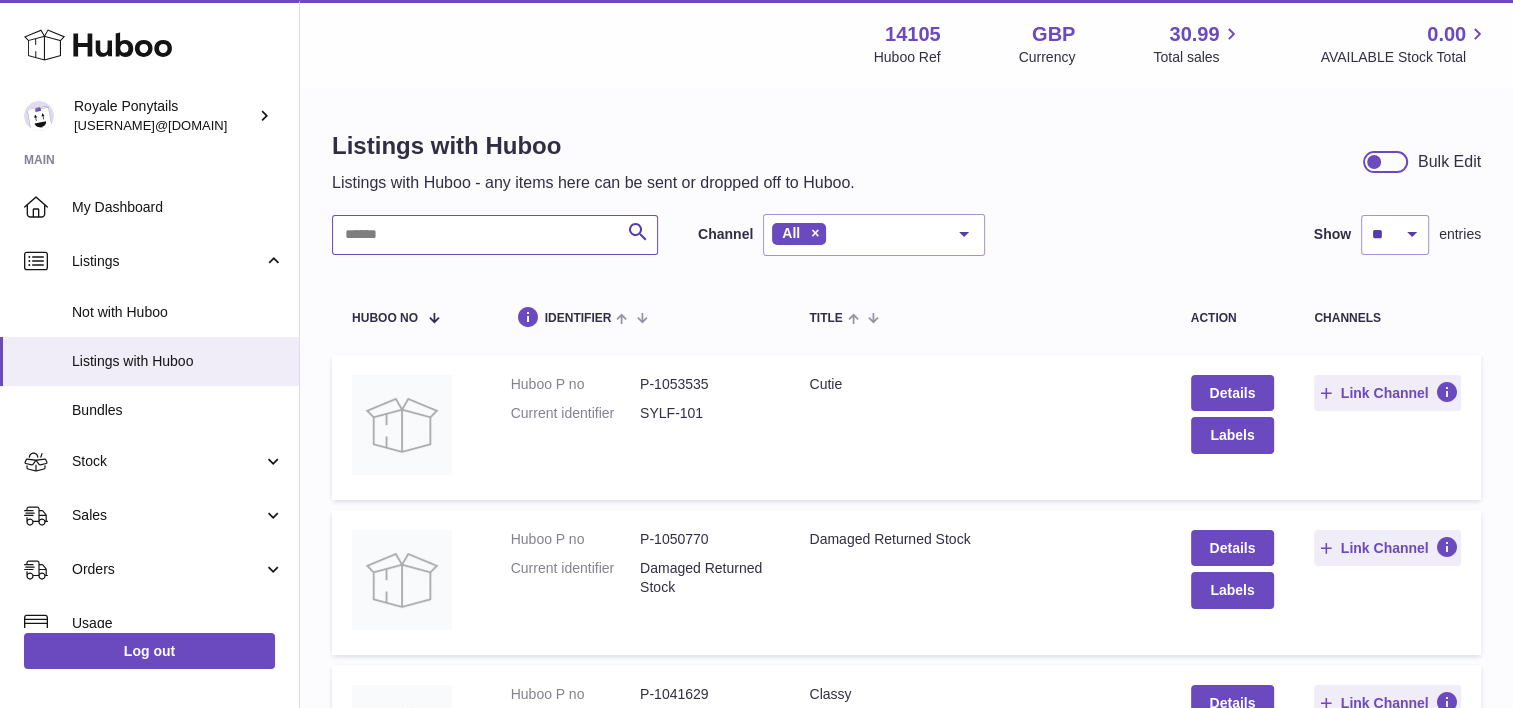 click at bounding box center (495, 235) 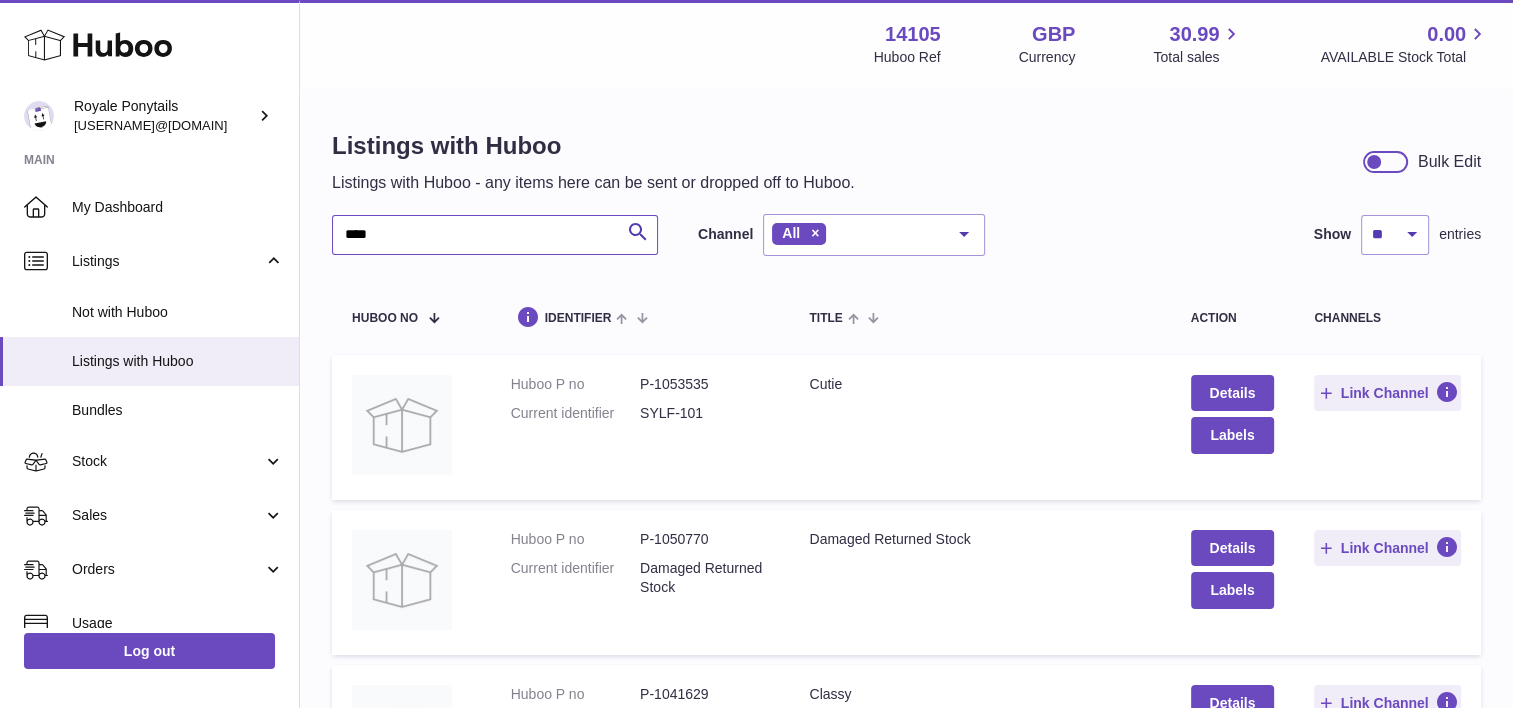 type on "****" 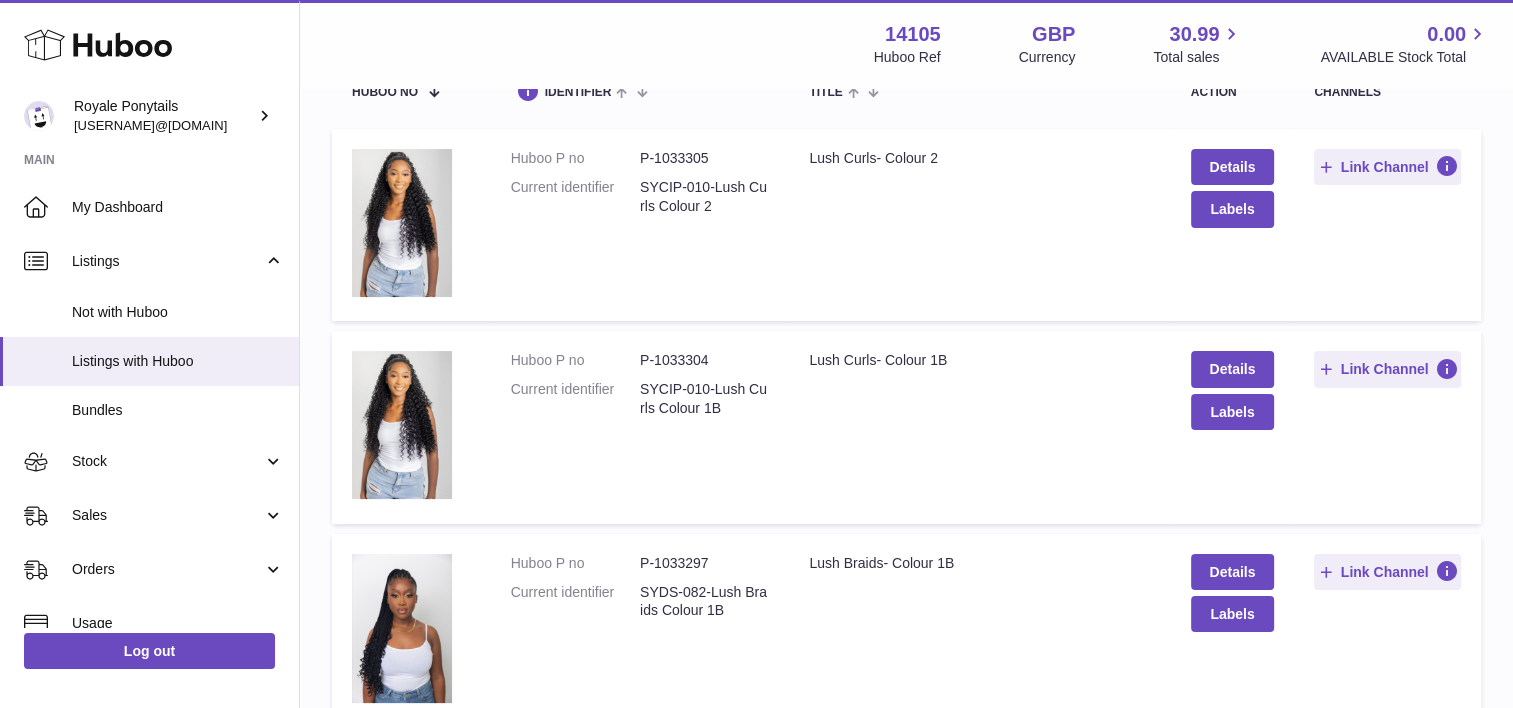 scroll, scrollTop: 228, scrollLeft: 0, axis: vertical 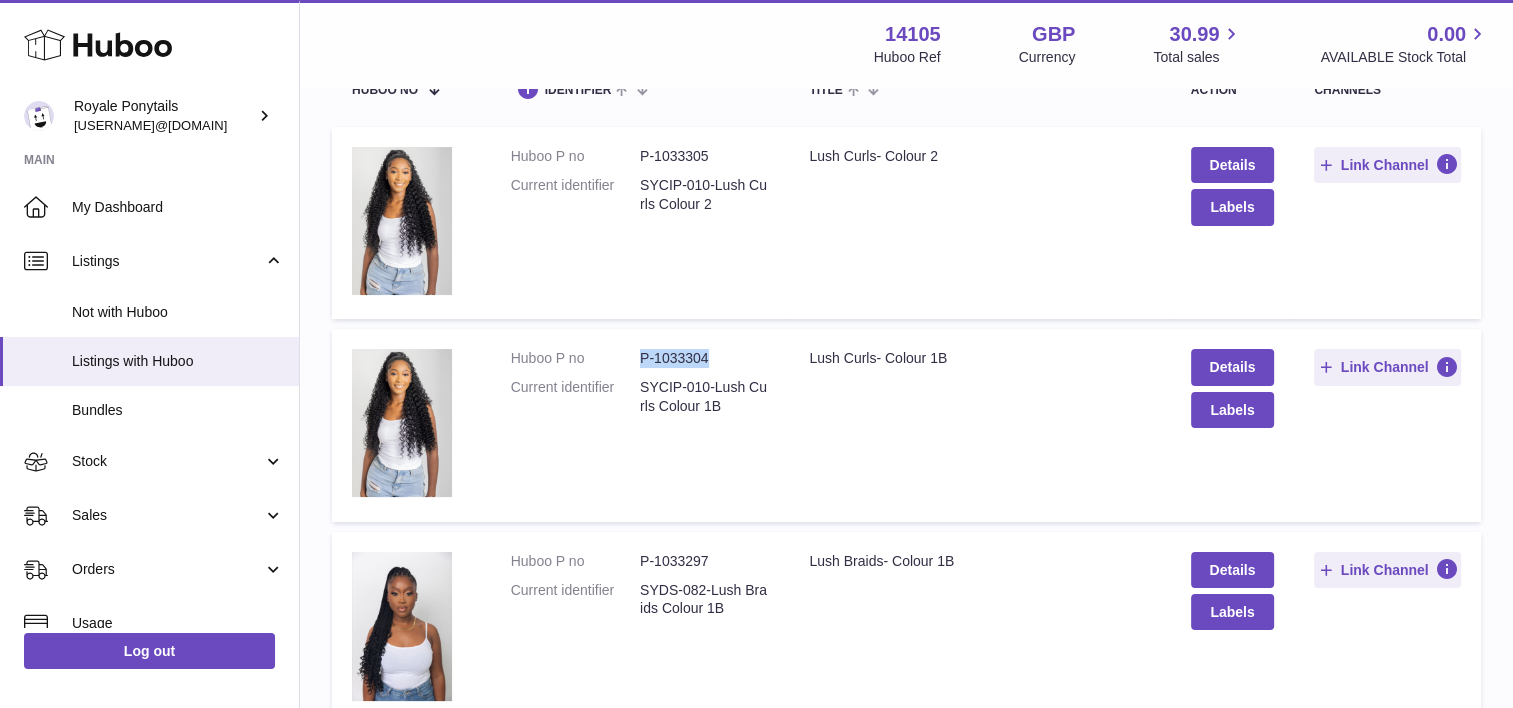 drag, startPoint x: 714, startPoint y: 363, endPoint x: 616, endPoint y: 364, distance: 98.005104 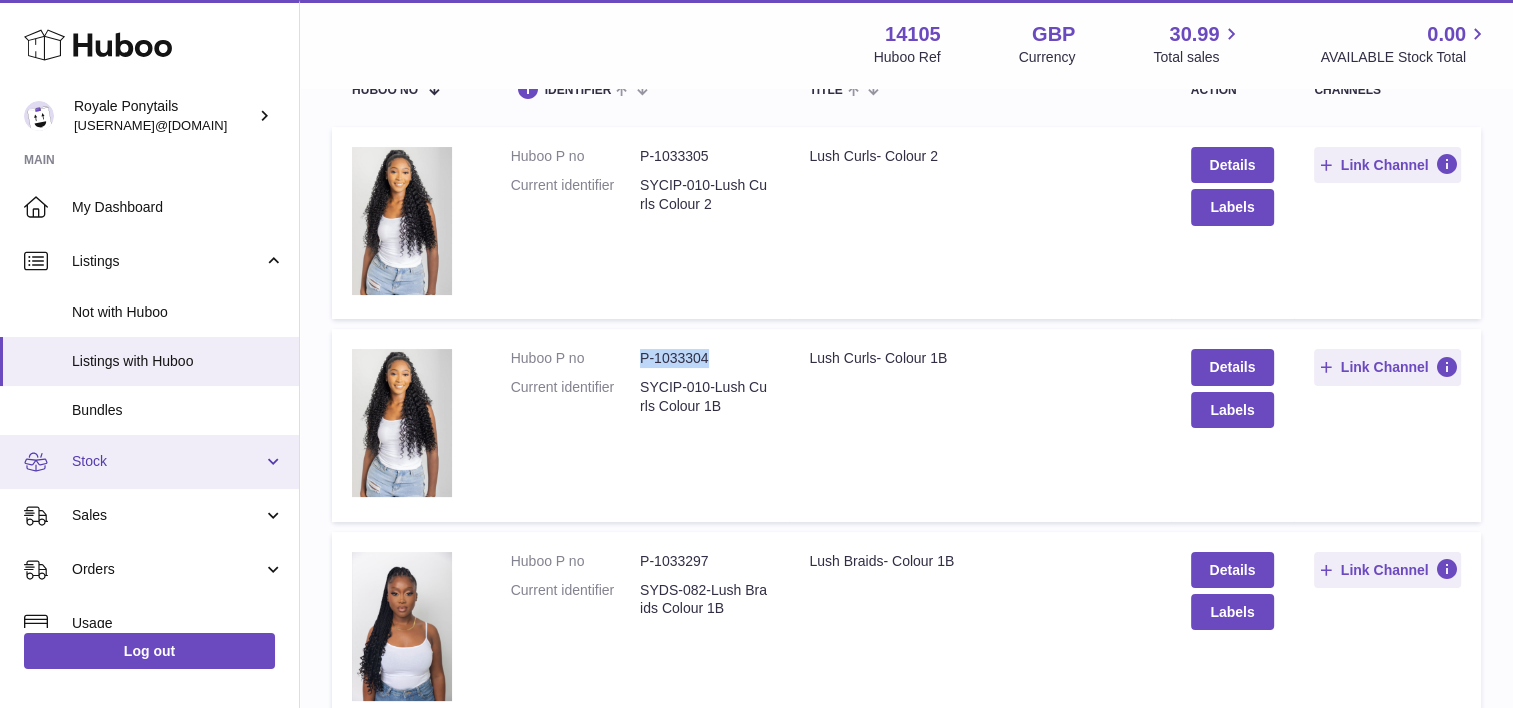 click on "Stock" at bounding box center (149, 462) 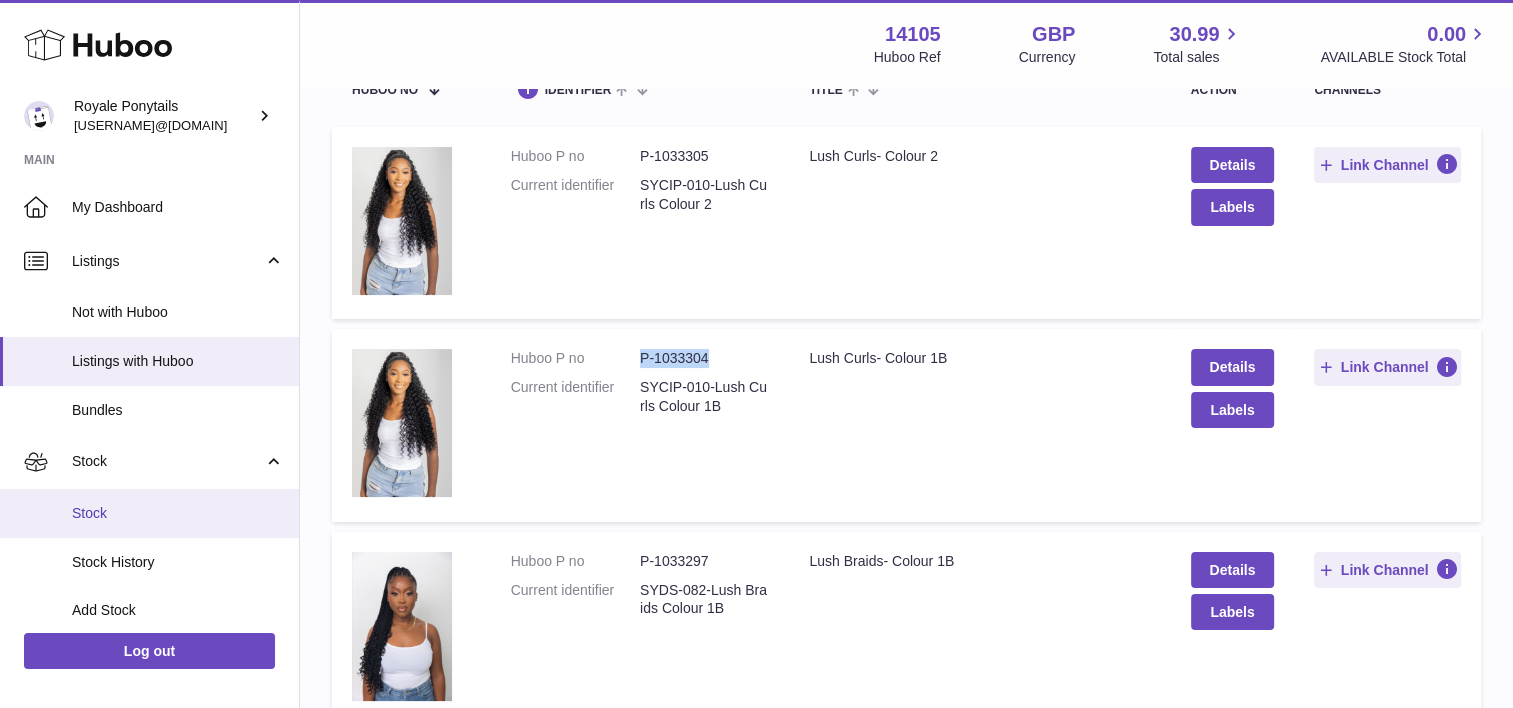 click on "Stock" at bounding box center (178, 513) 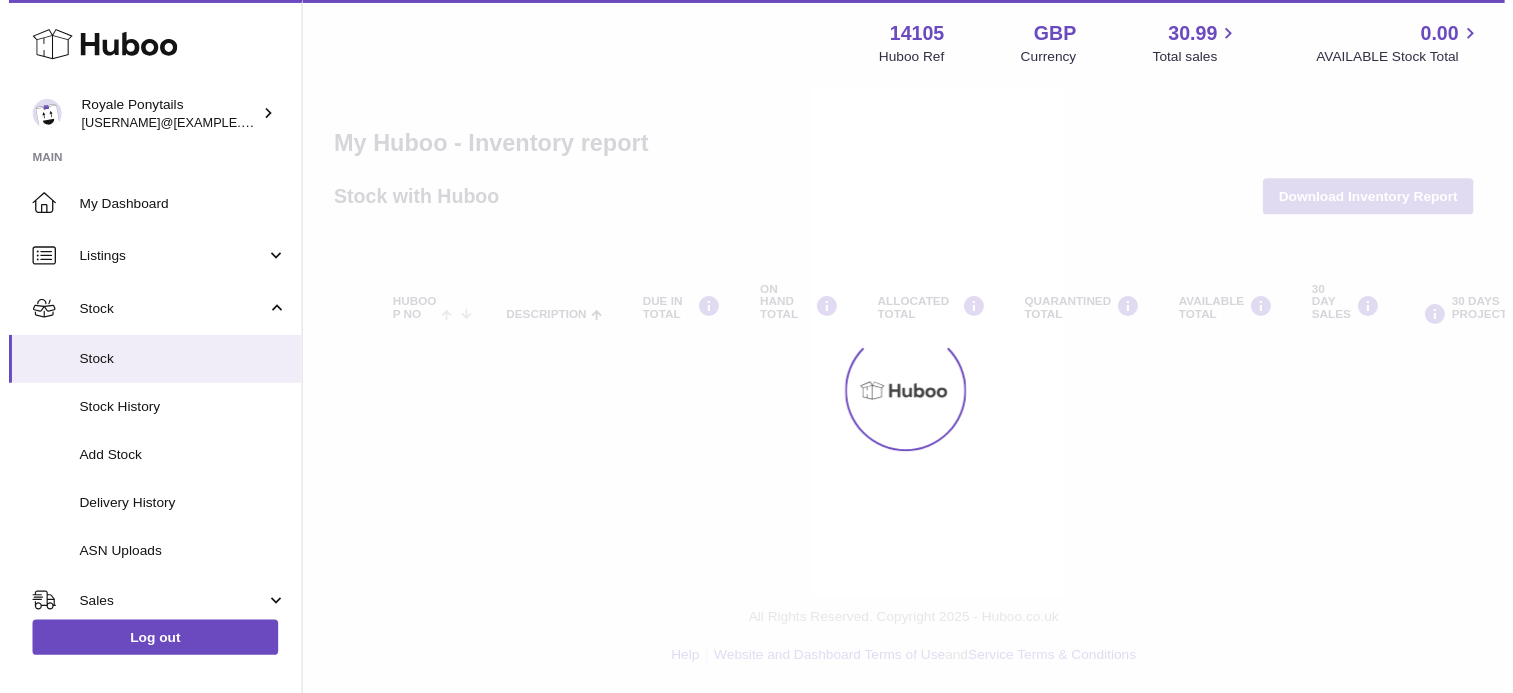 scroll, scrollTop: 0, scrollLeft: 0, axis: both 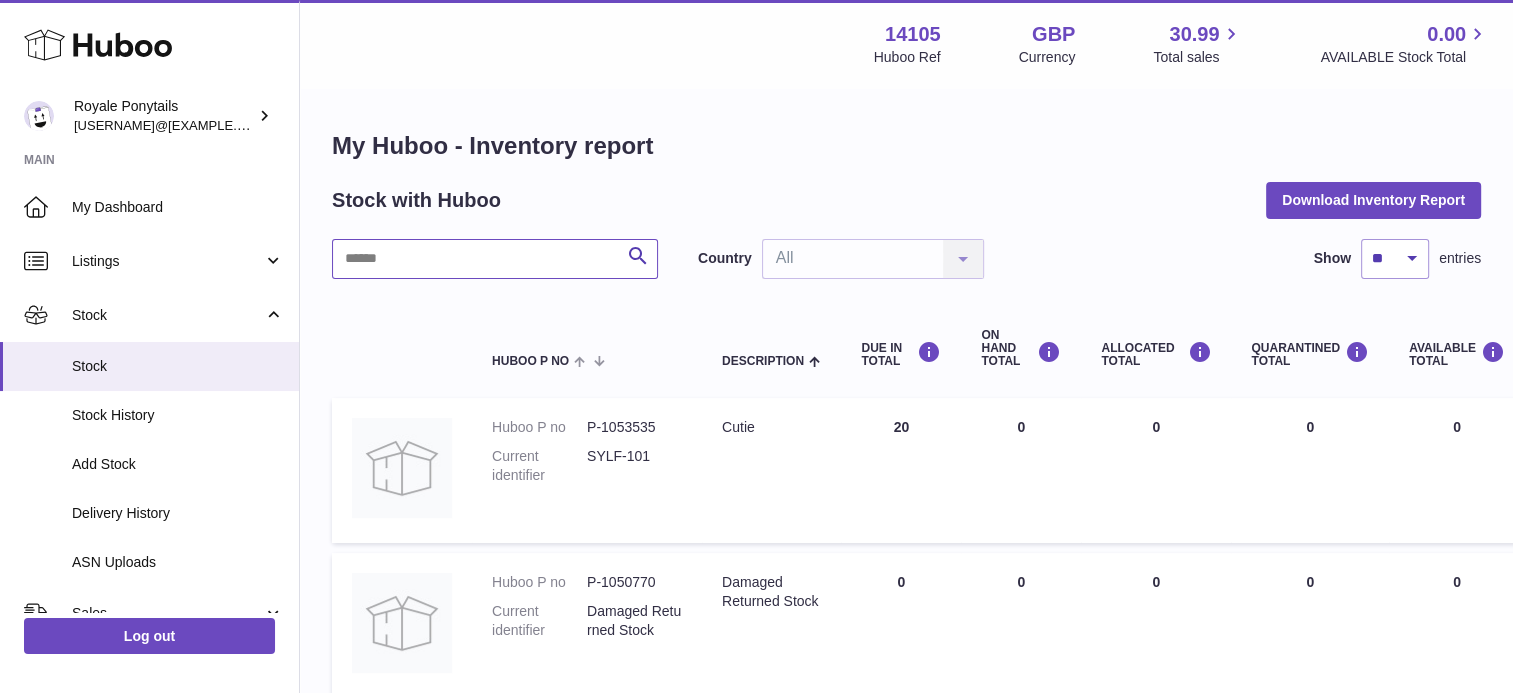 click at bounding box center [495, 259] 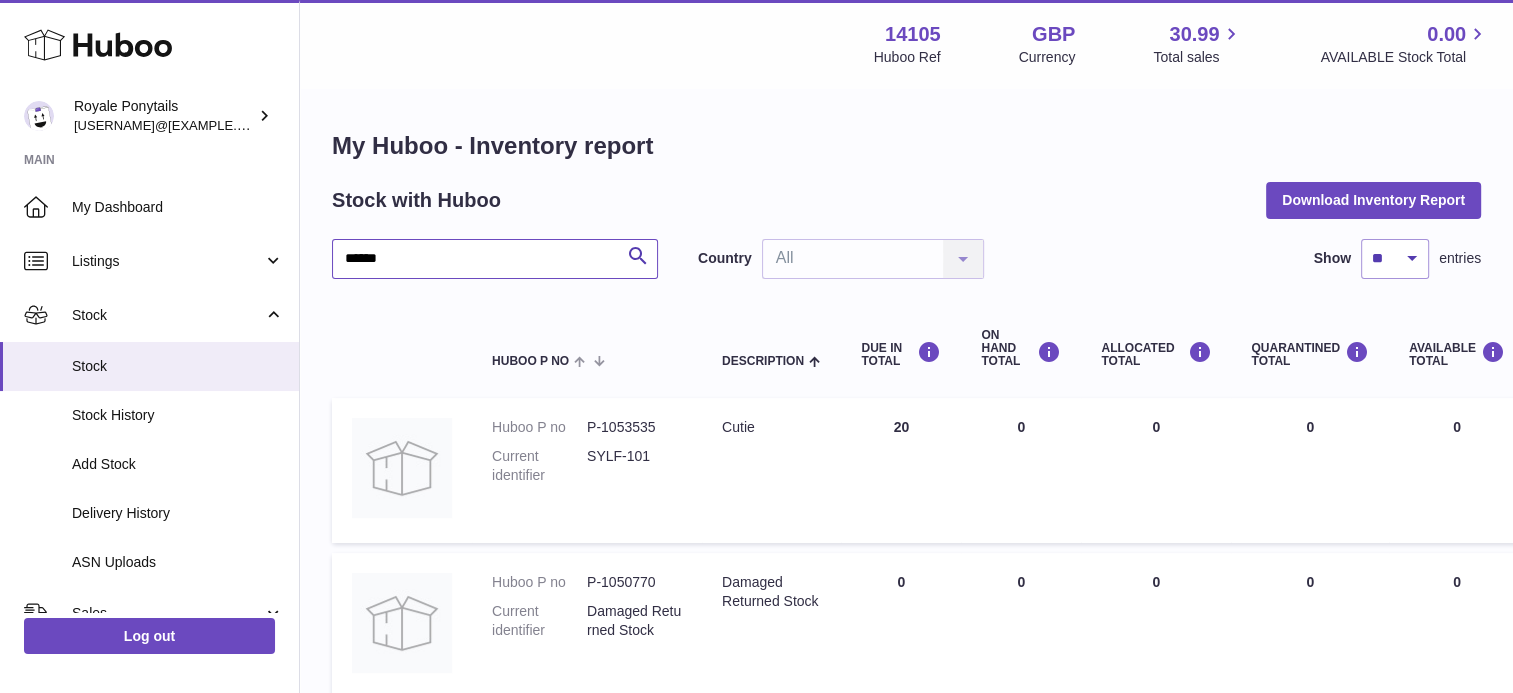 type on "******" 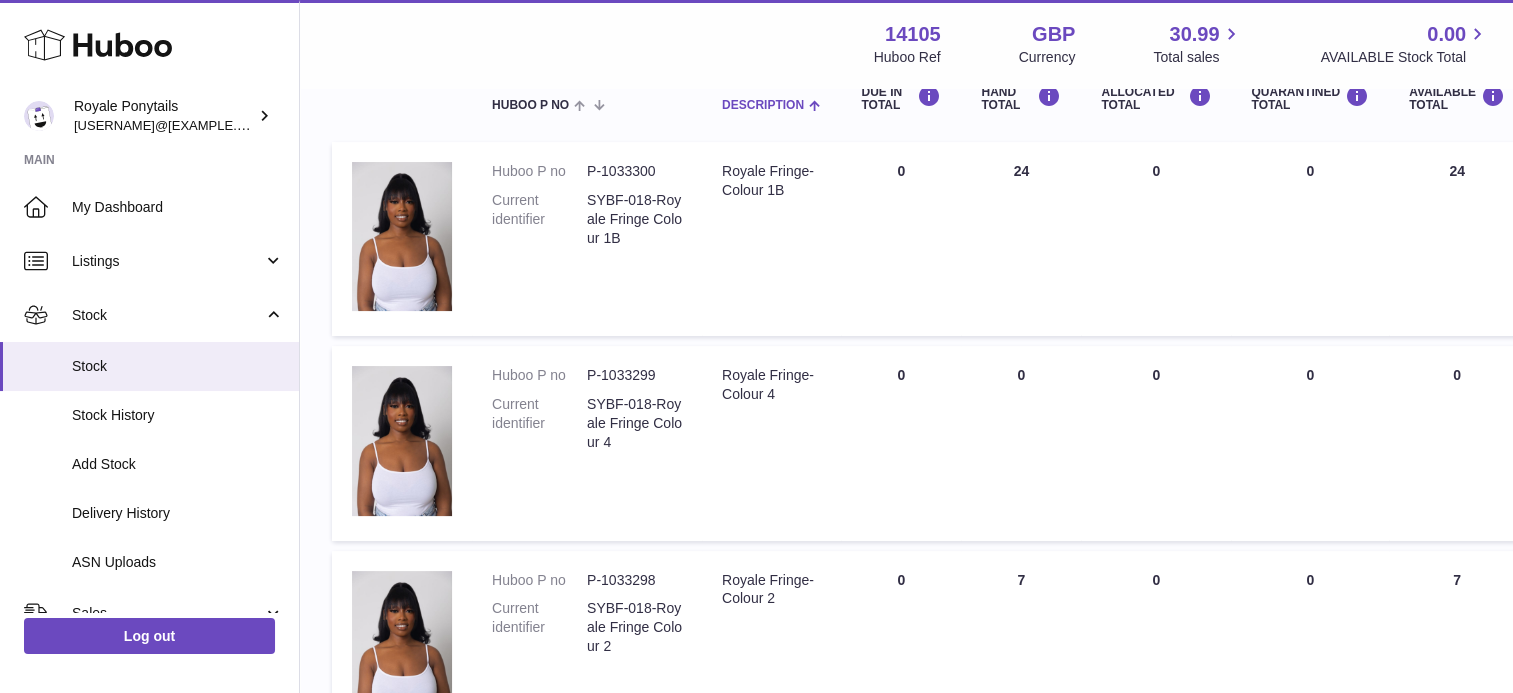 scroll, scrollTop: 270, scrollLeft: 0, axis: vertical 